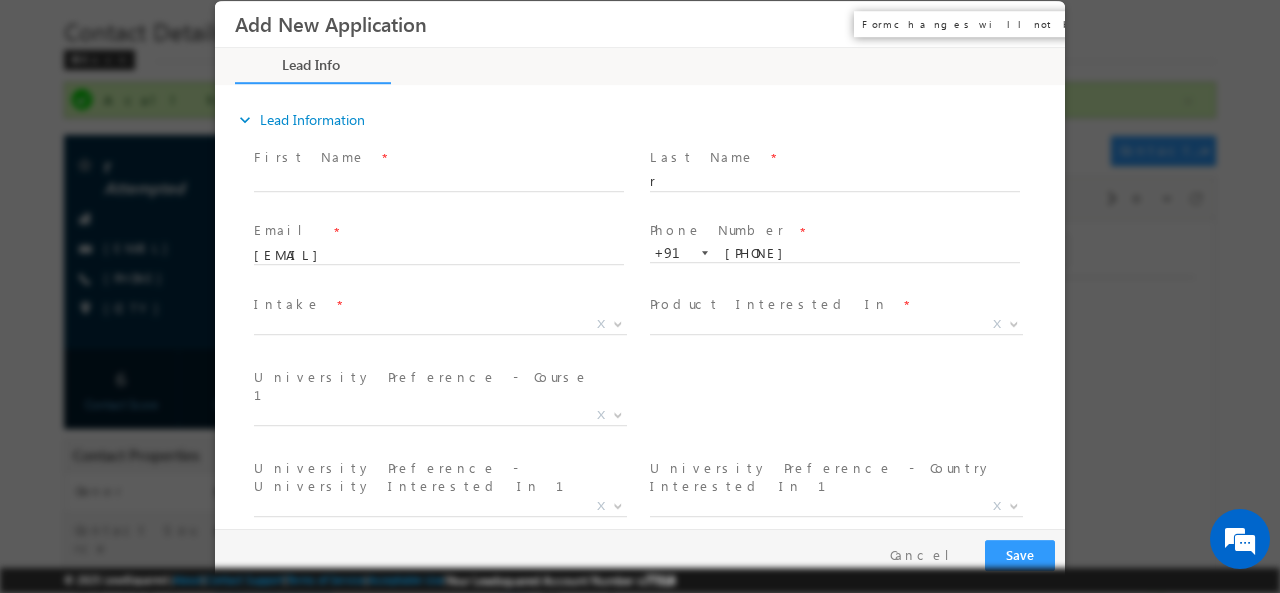 click on "×" at bounding box center [1035, 23] 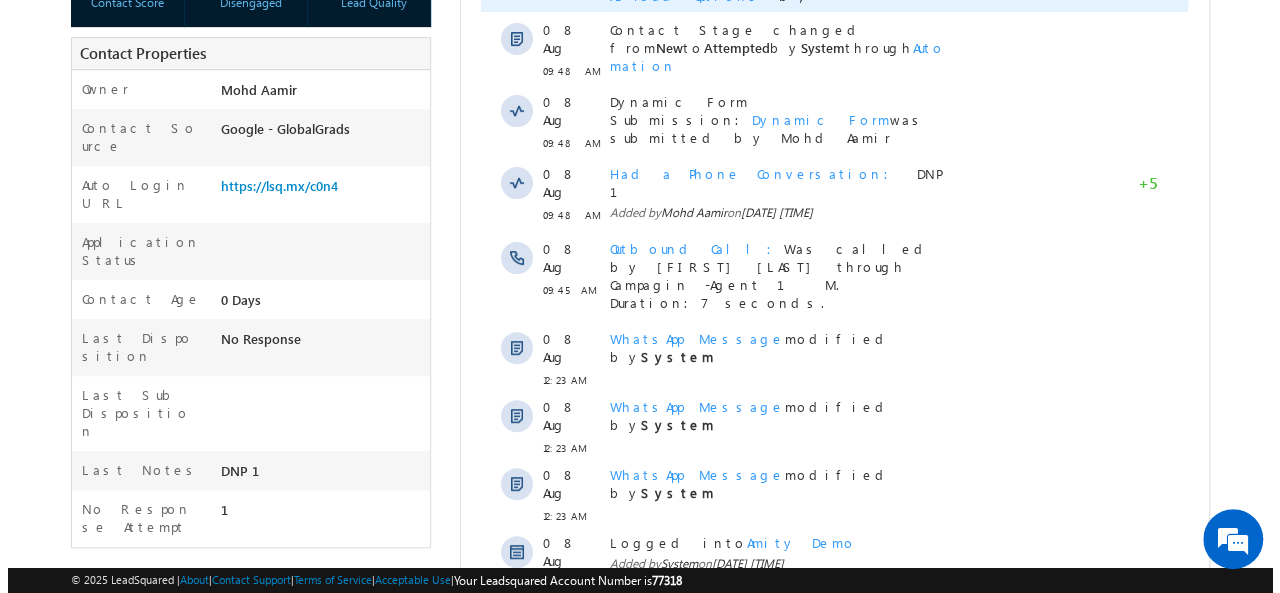 scroll, scrollTop: 0, scrollLeft: 0, axis: both 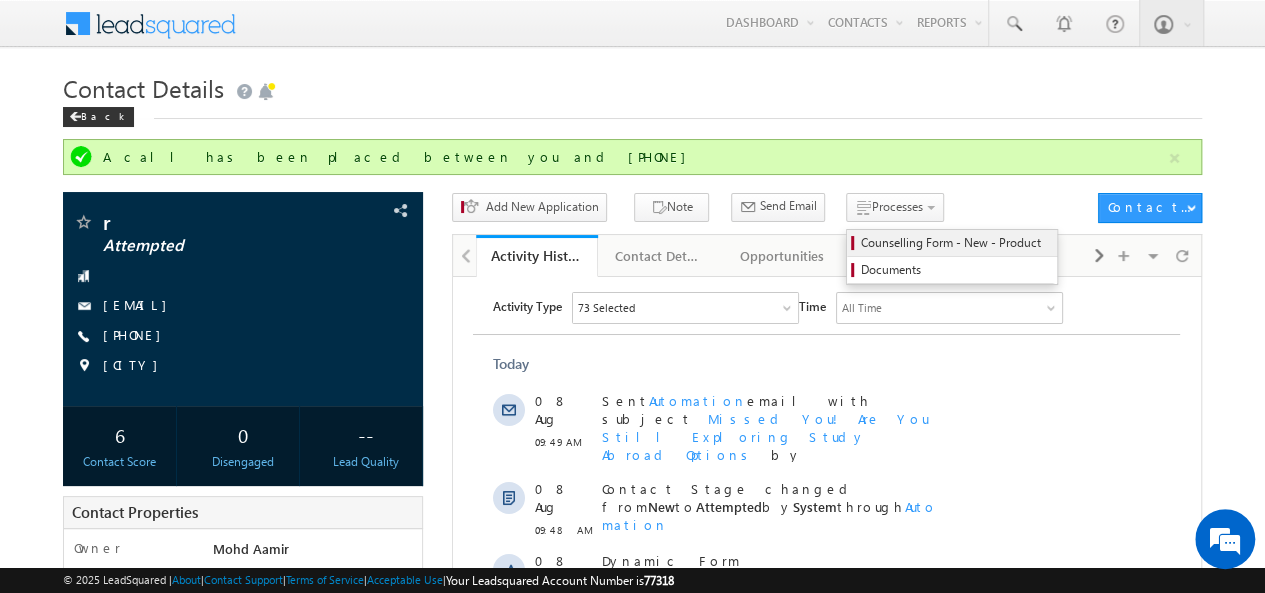 click on "Counselling Form - New - Product" at bounding box center (955, 243) 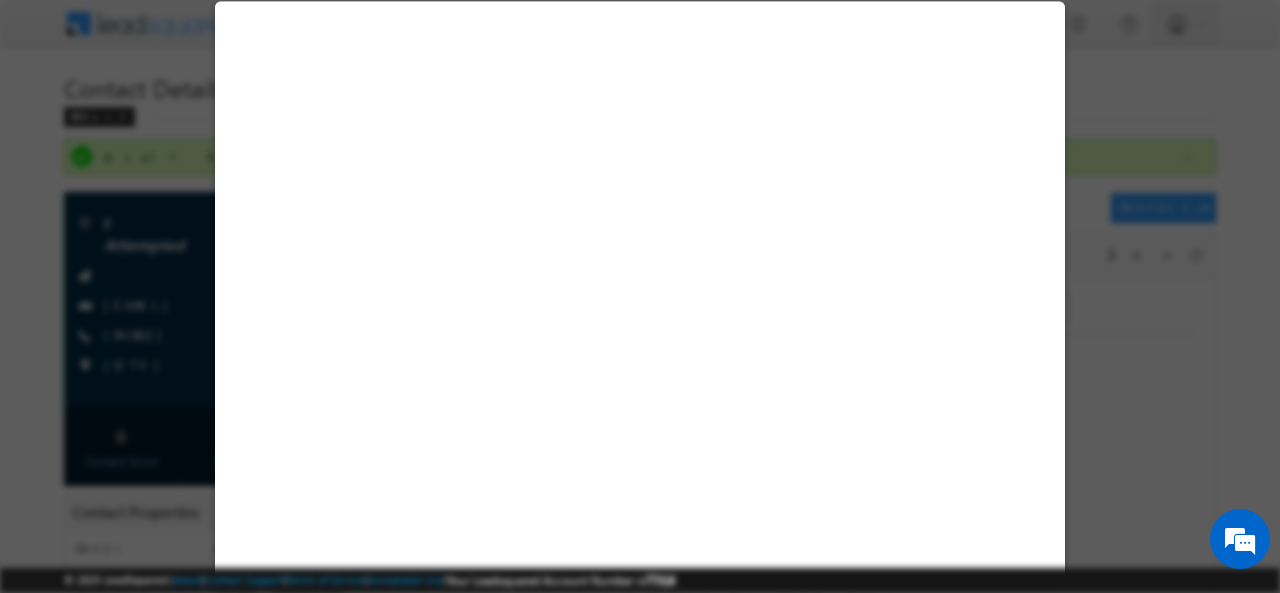 select on "Attempted" 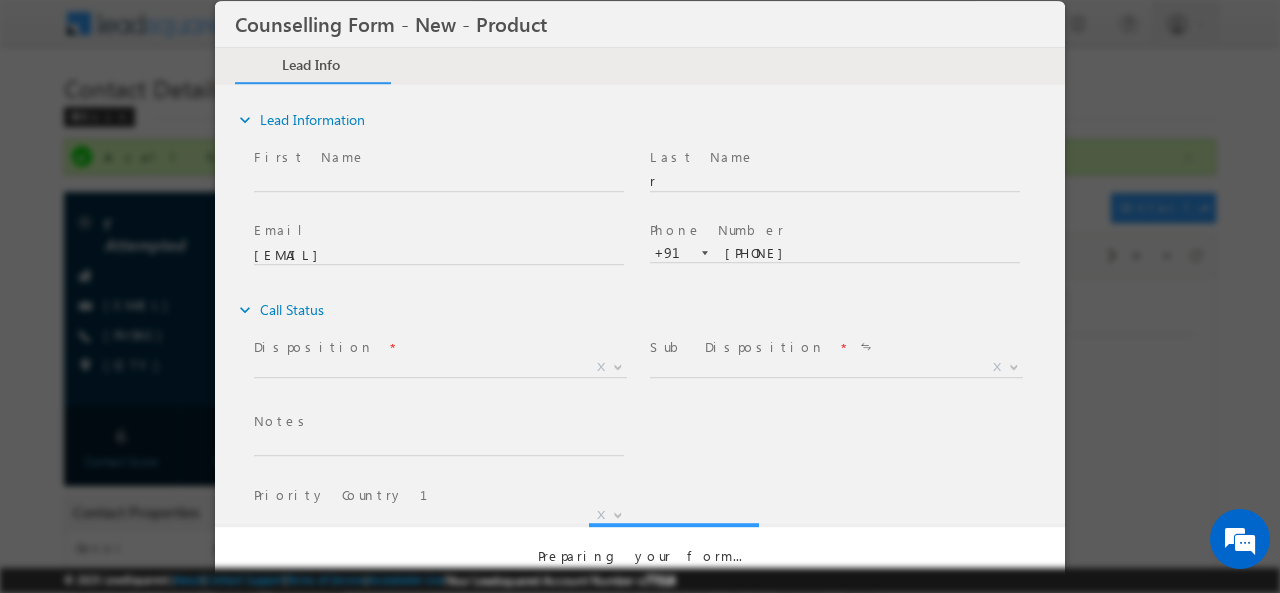 scroll, scrollTop: 0, scrollLeft: 0, axis: both 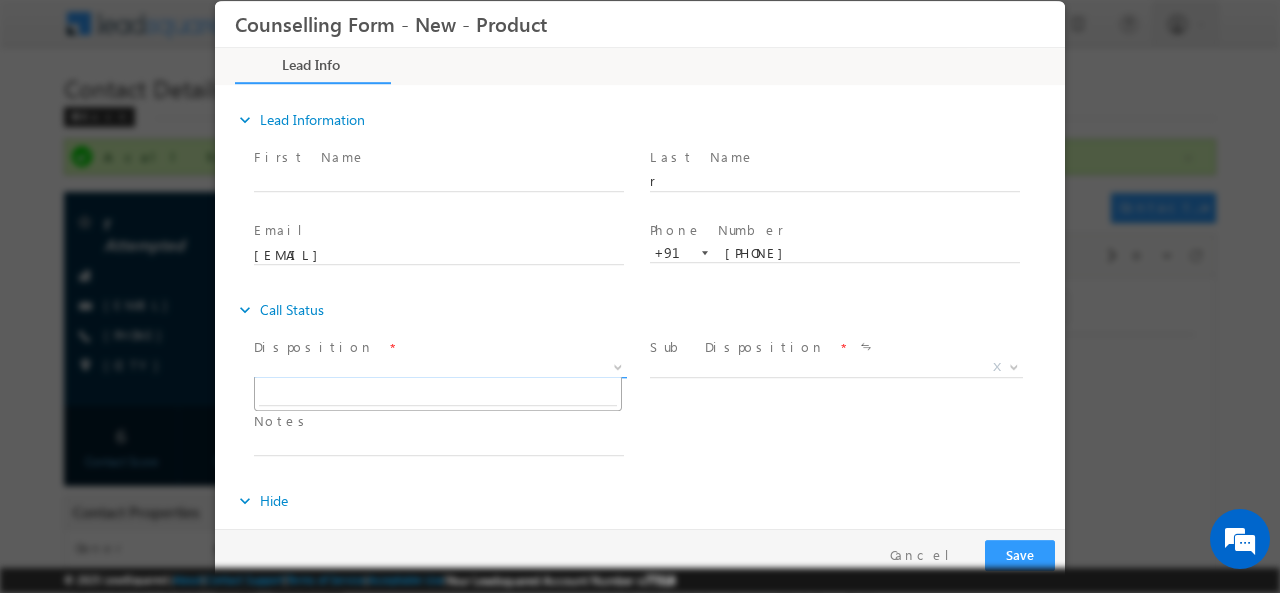 click on "X" at bounding box center [440, 367] 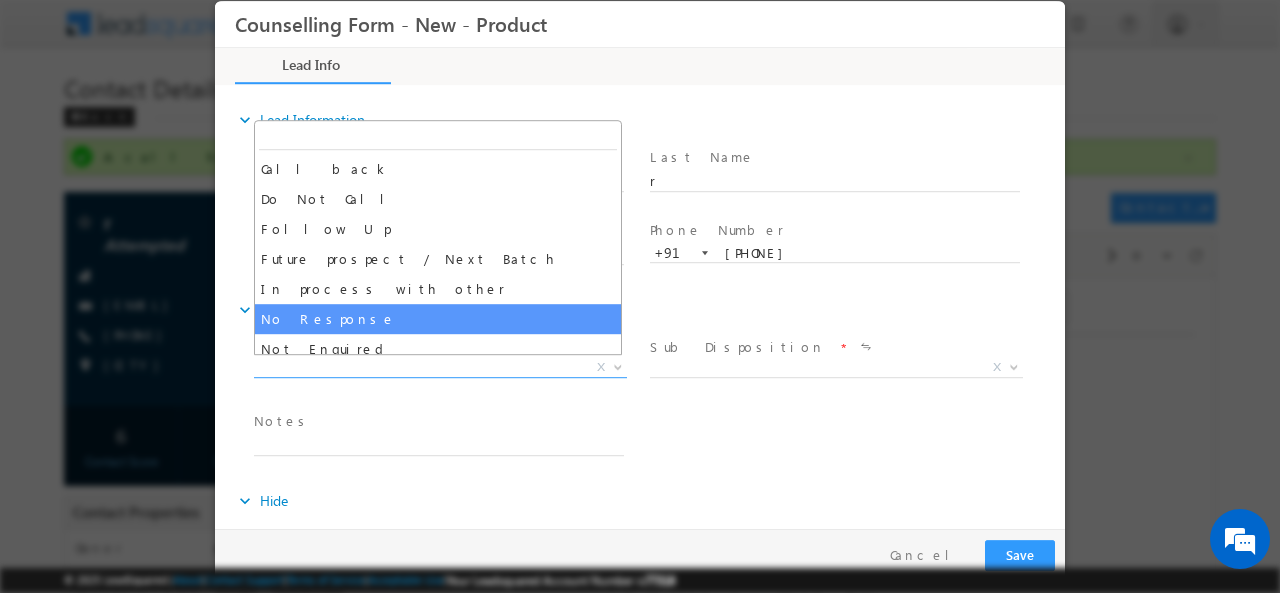 select on "No Response" 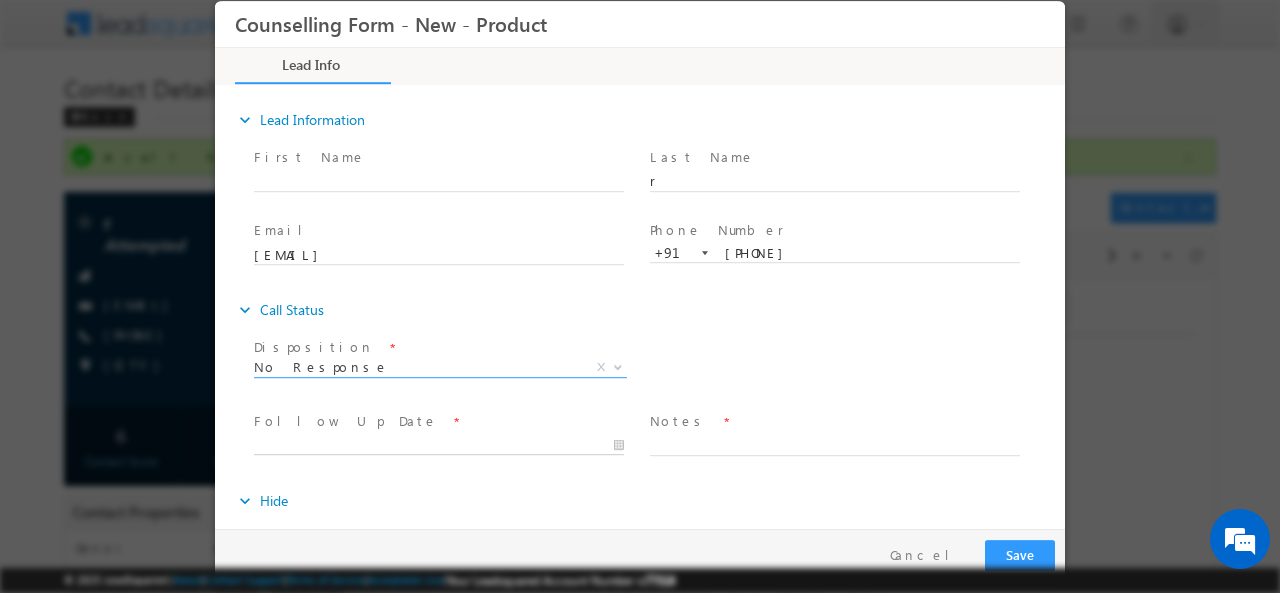 type on "08/08/2025 3:31 PM" 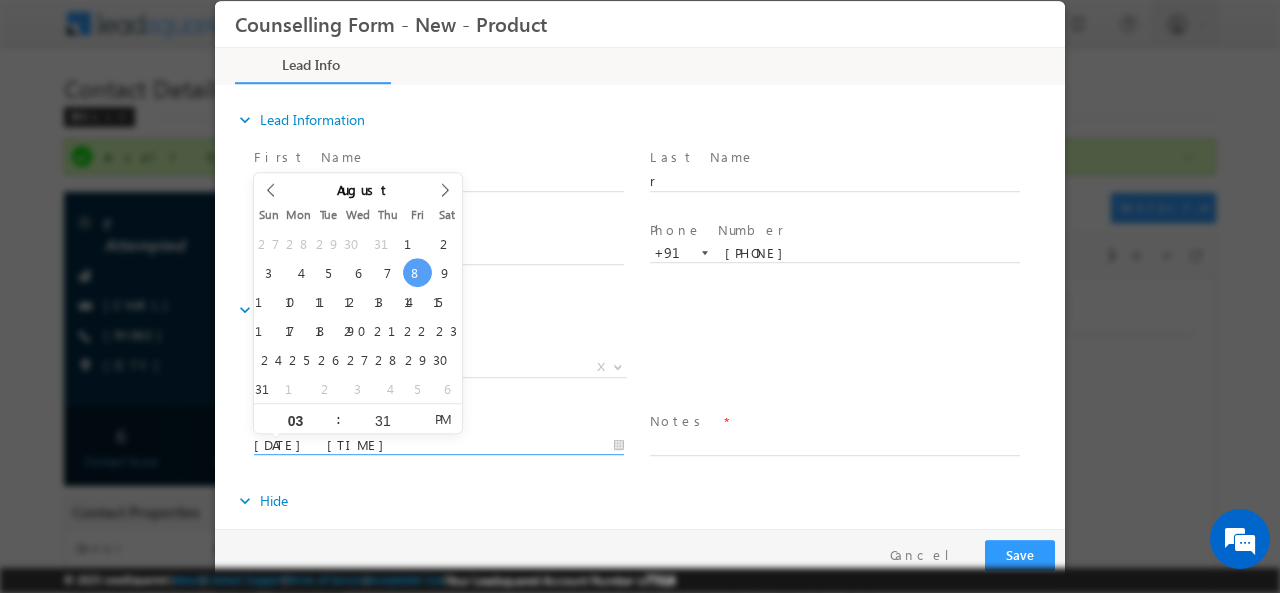 click on "08/08/2025 3:31 PM" at bounding box center [439, 445] 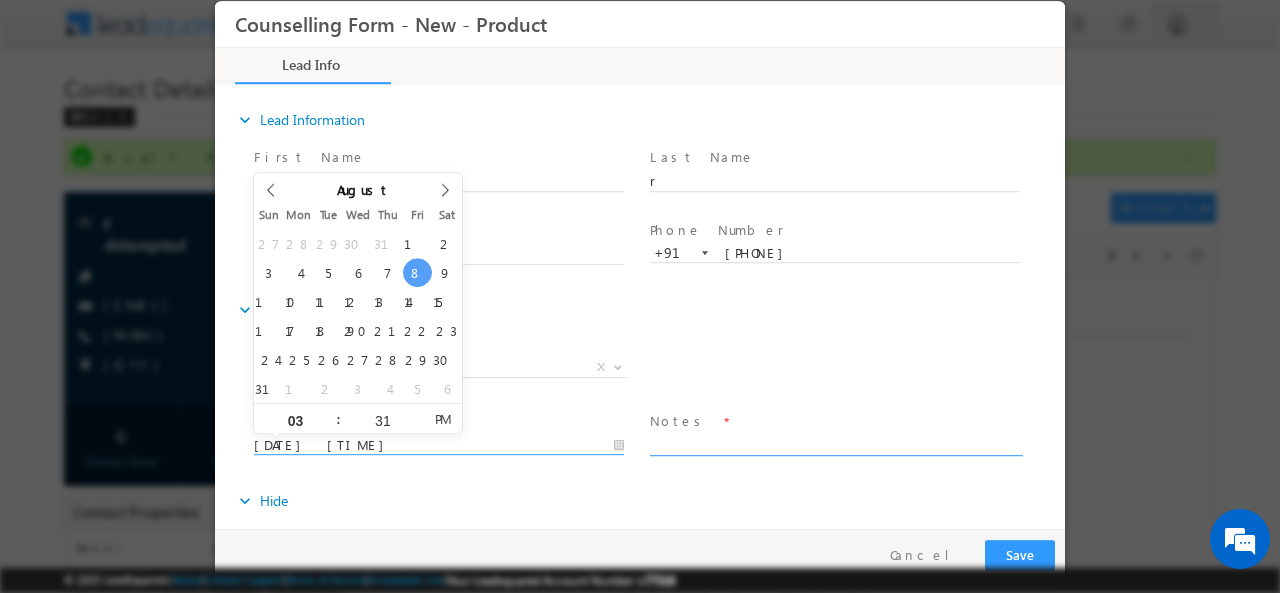 type on "08/08/2025 3:31 PM" 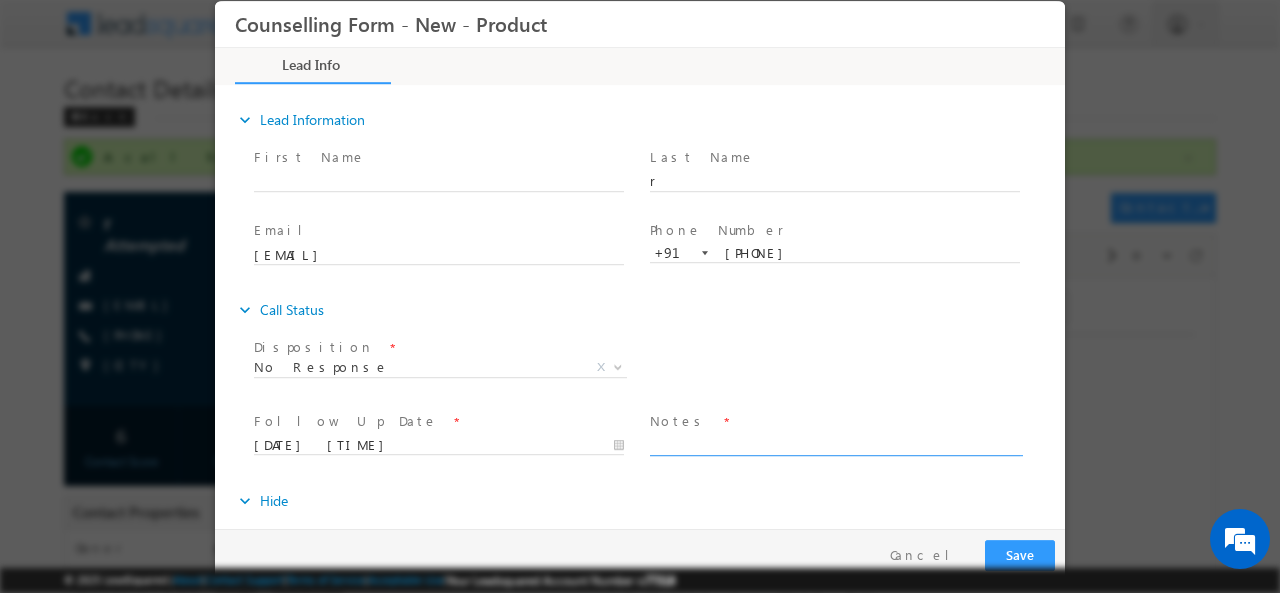 click at bounding box center [835, 443] 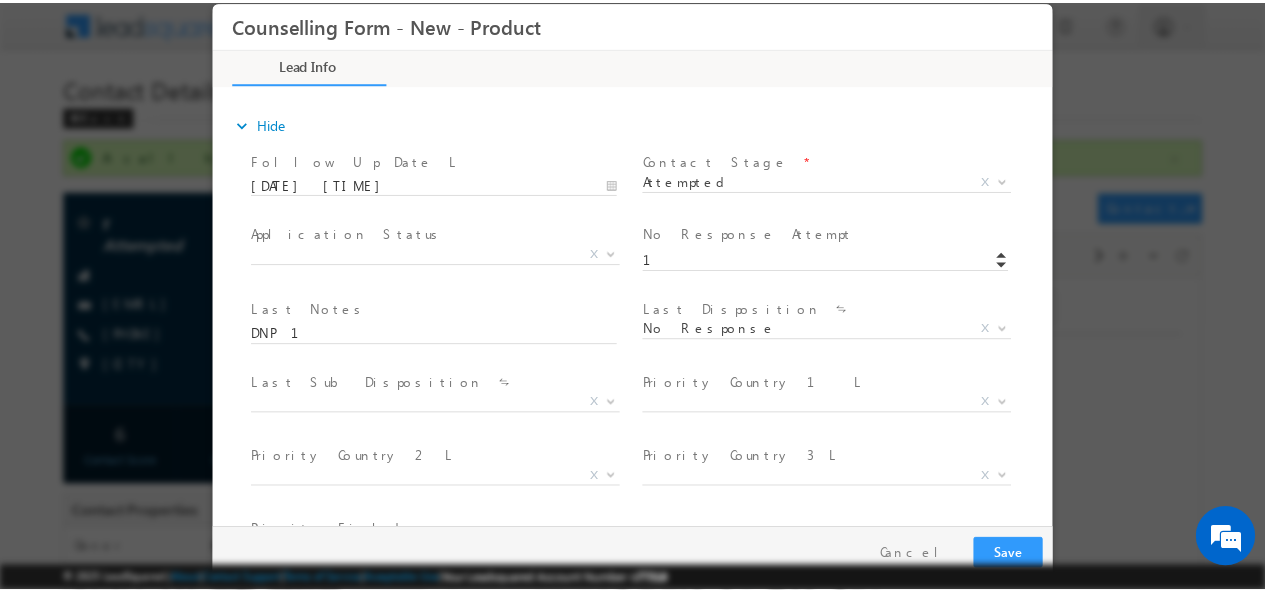 scroll, scrollTop: 379, scrollLeft: 0, axis: vertical 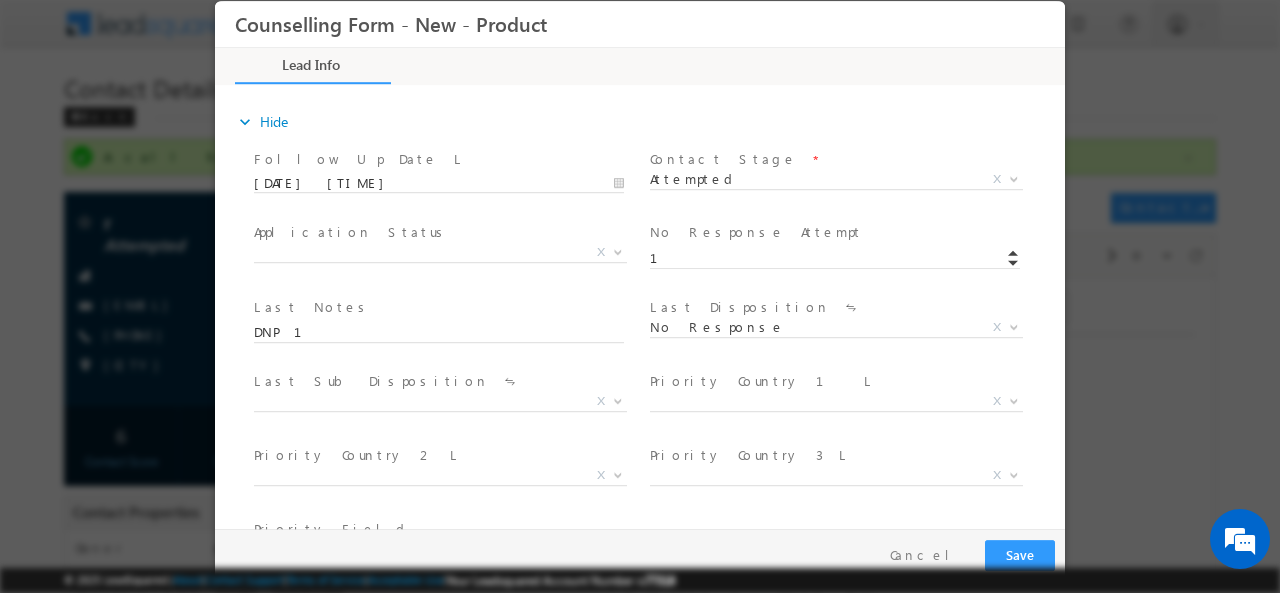 type on "RNR  1" 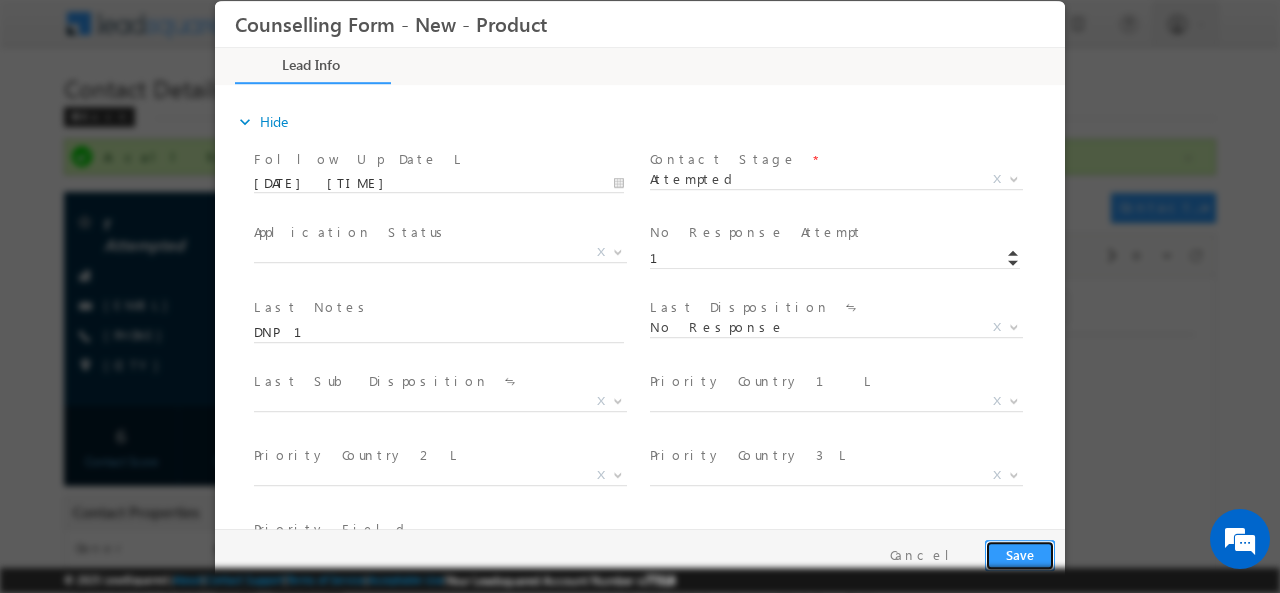 click on "Save" at bounding box center [1020, 554] 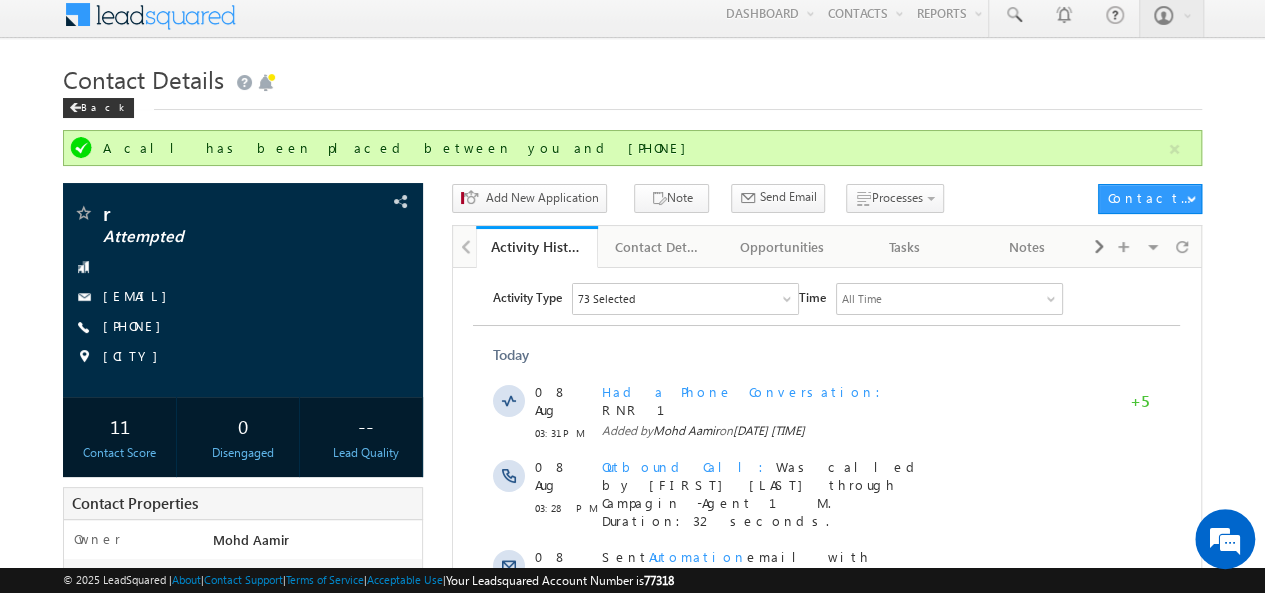 scroll, scrollTop: 0, scrollLeft: 0, axis: both 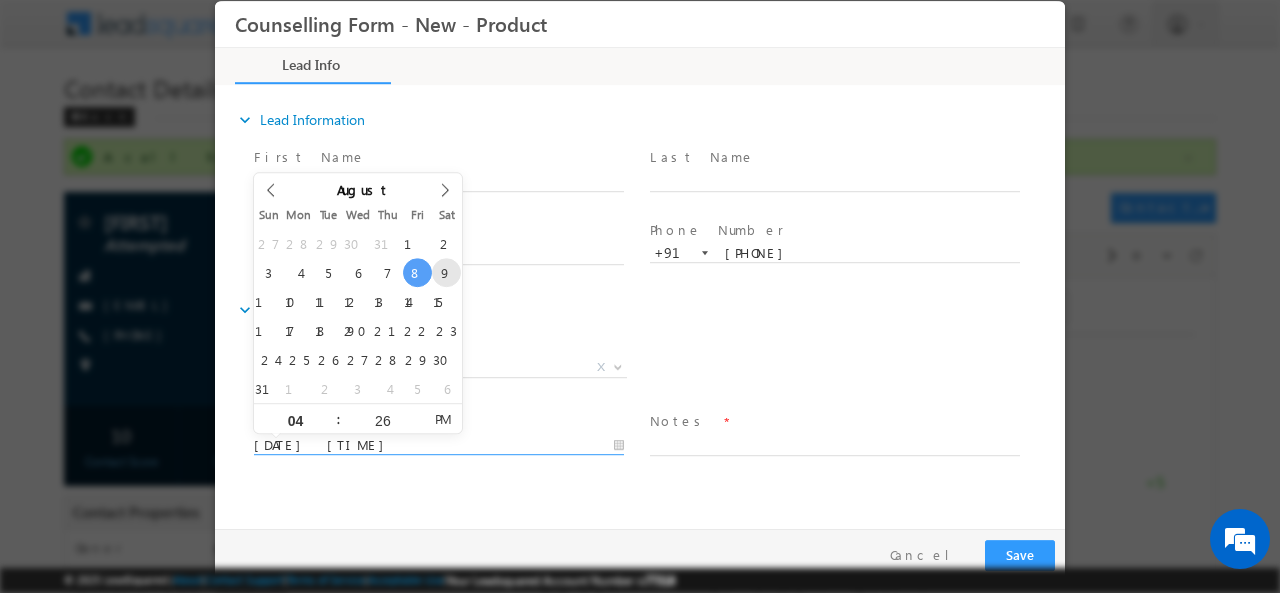 type on "09/08/2025 4:26 PM" 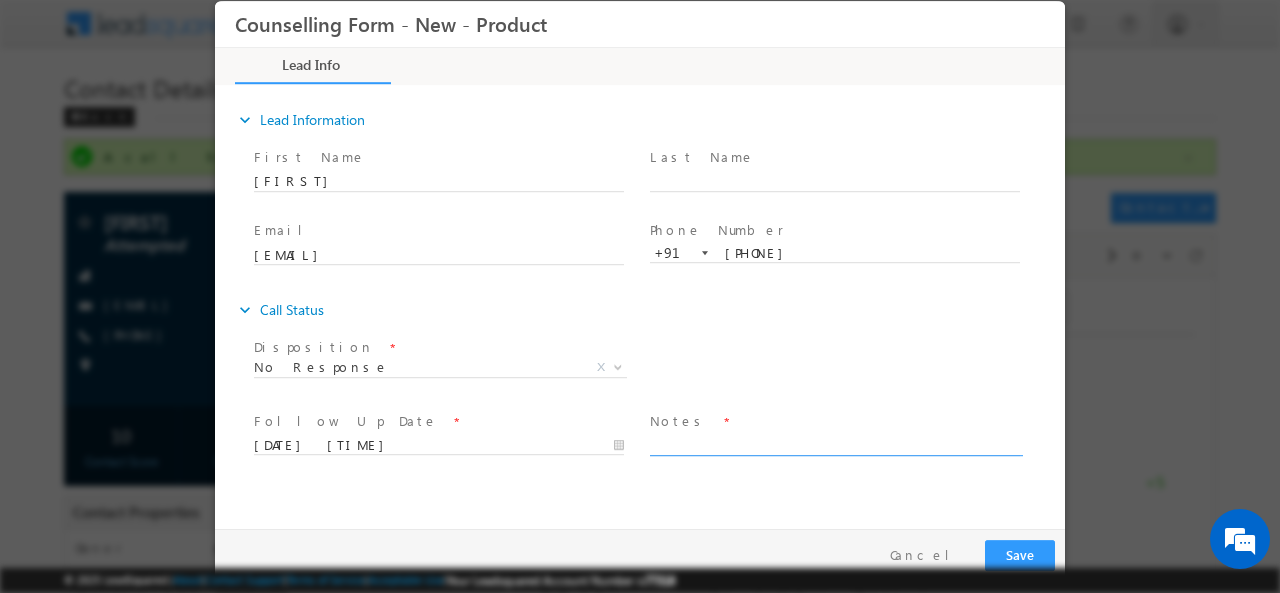 click at bounding box center (835, 443) 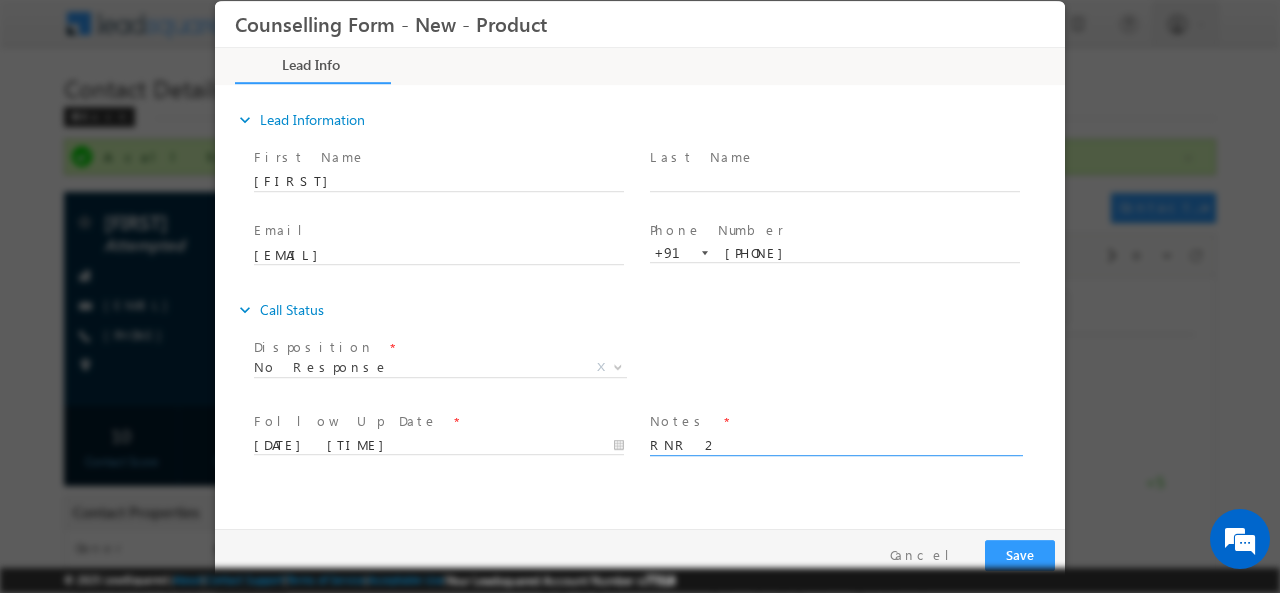 type on "RNR 2" 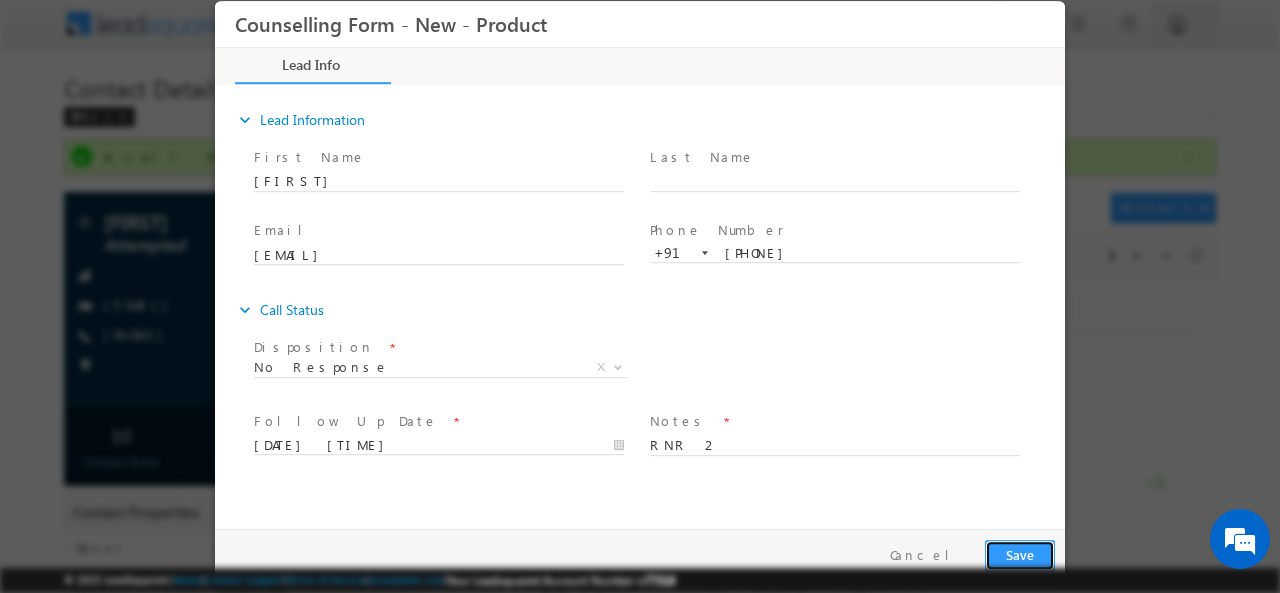 click on "Save" at bounding box center [1020, 554] 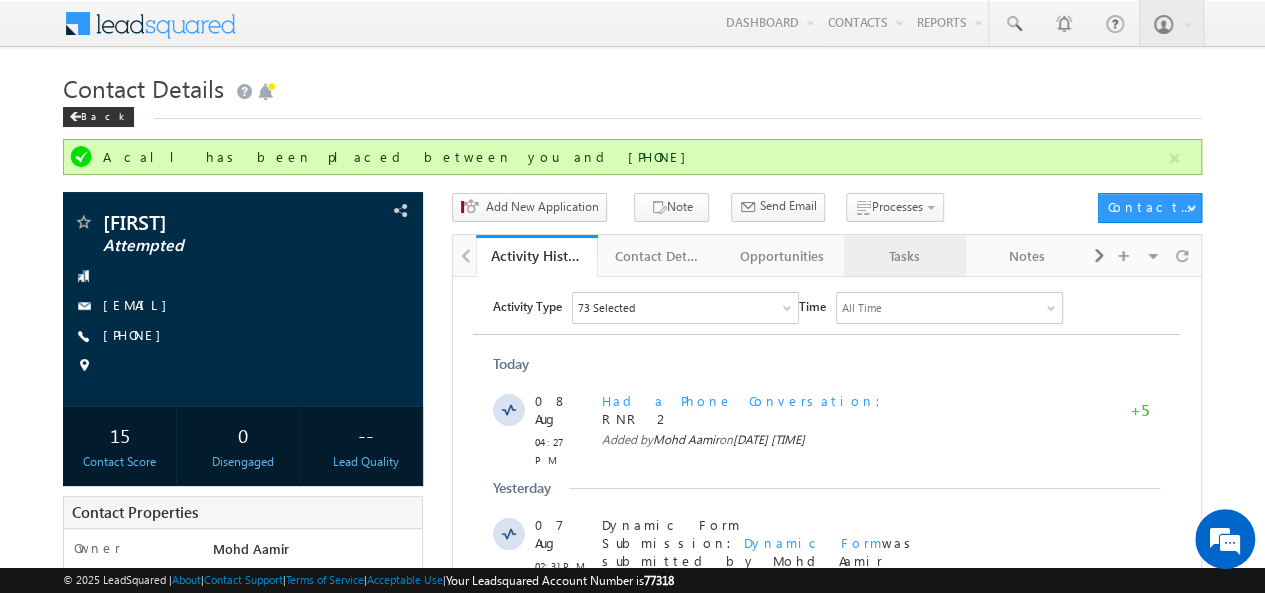 click on "Tasks" at bounding box center (905, 256) 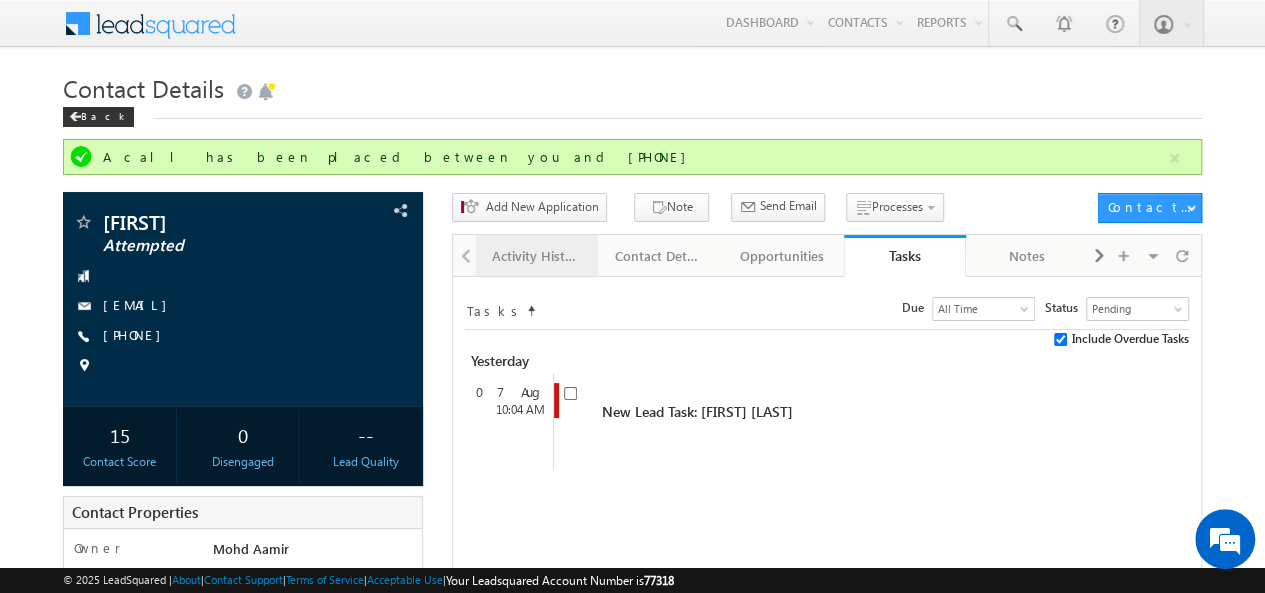 click on "Activity History" at bounding box center (536, 256) 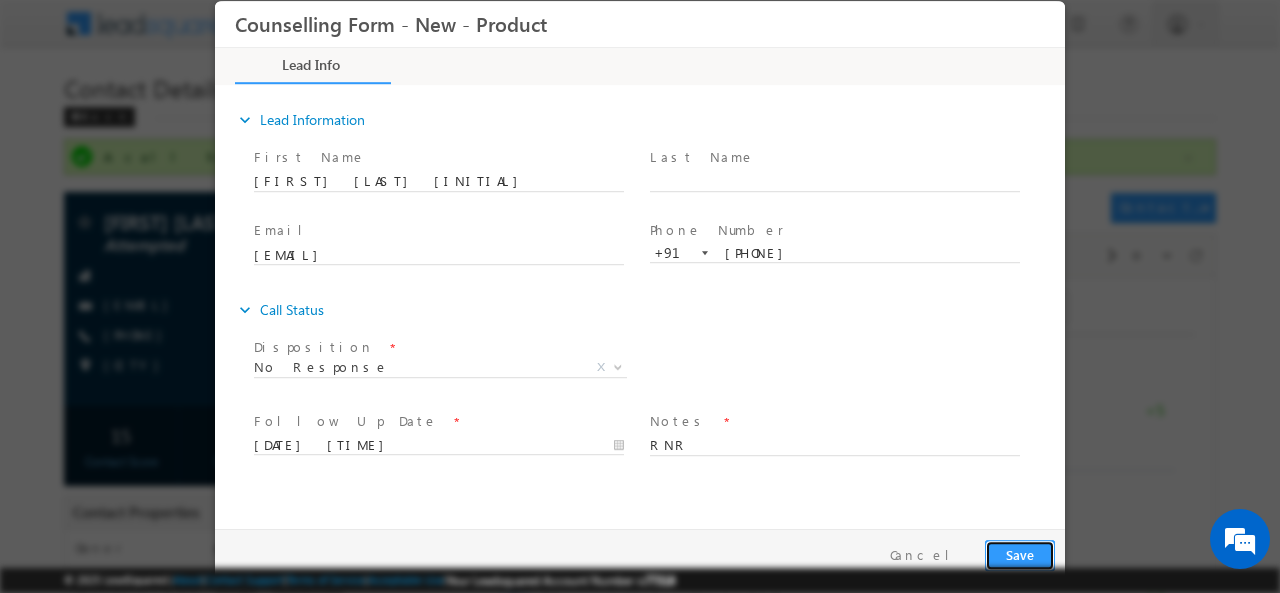 click on "Save" at bounding box center [1020, 554] 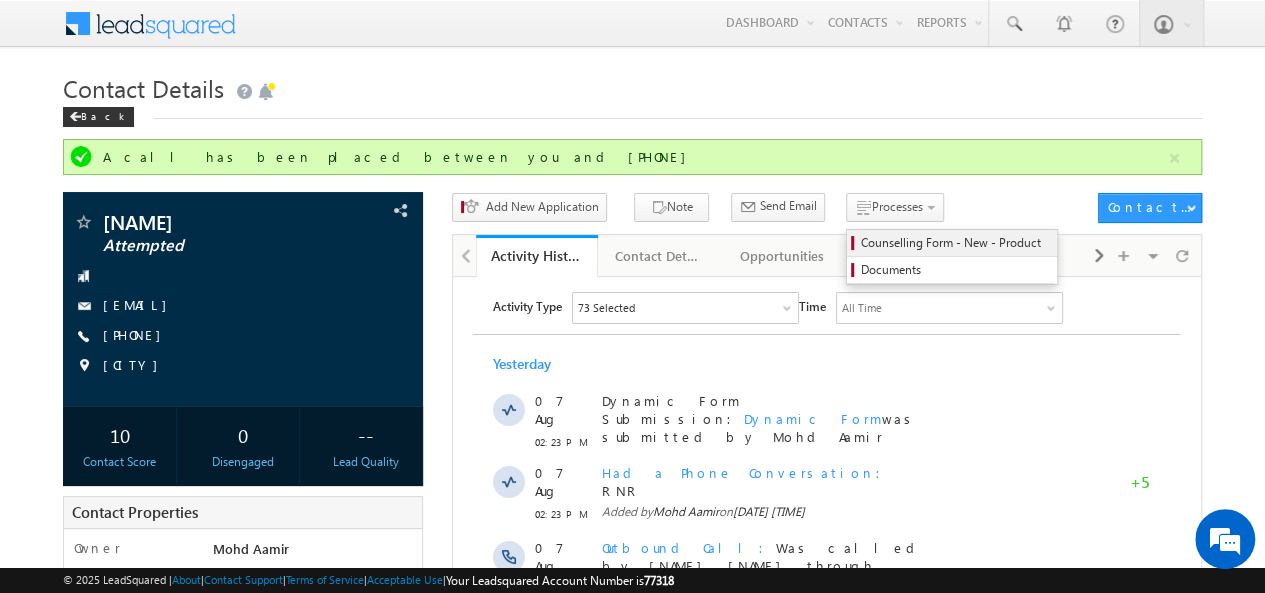 click on "Counselling Form - New - Product" at bounding box center (955, 243) 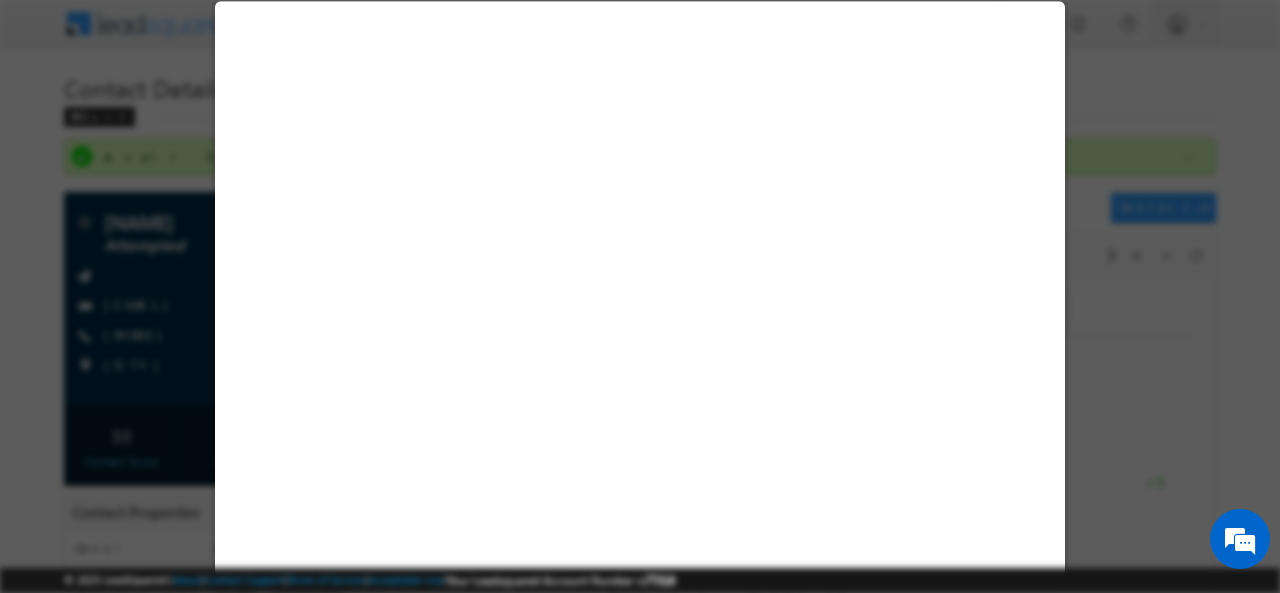 select on "Attempted" 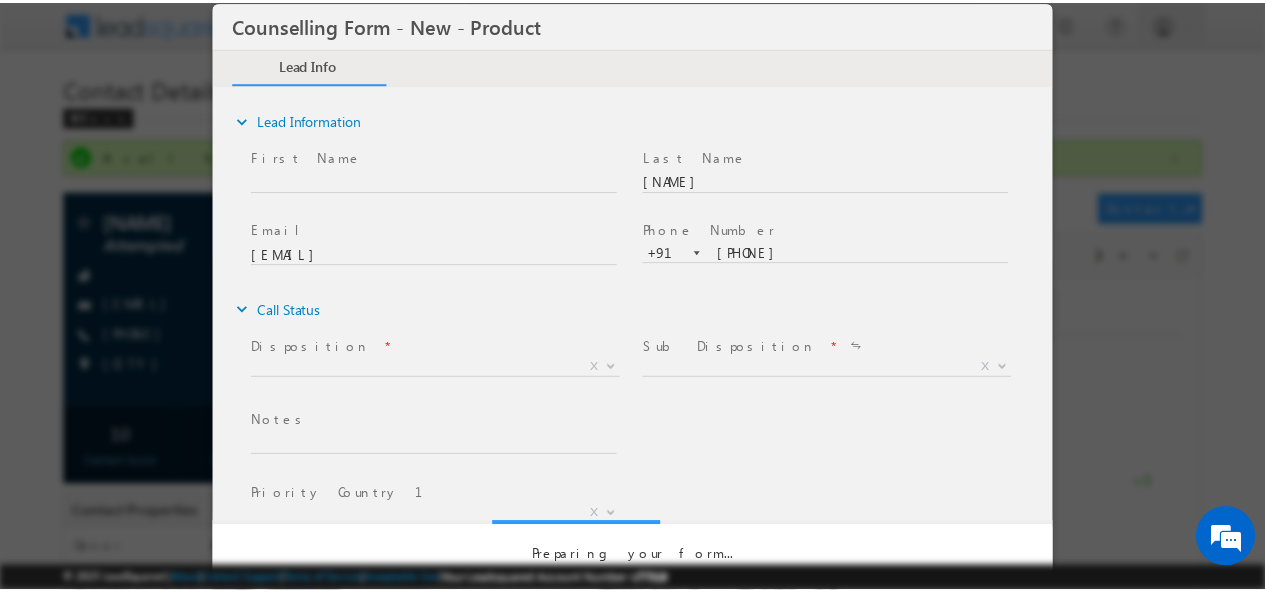 scroll, scrollTop: 0, scrollLeft: 0, axis: both 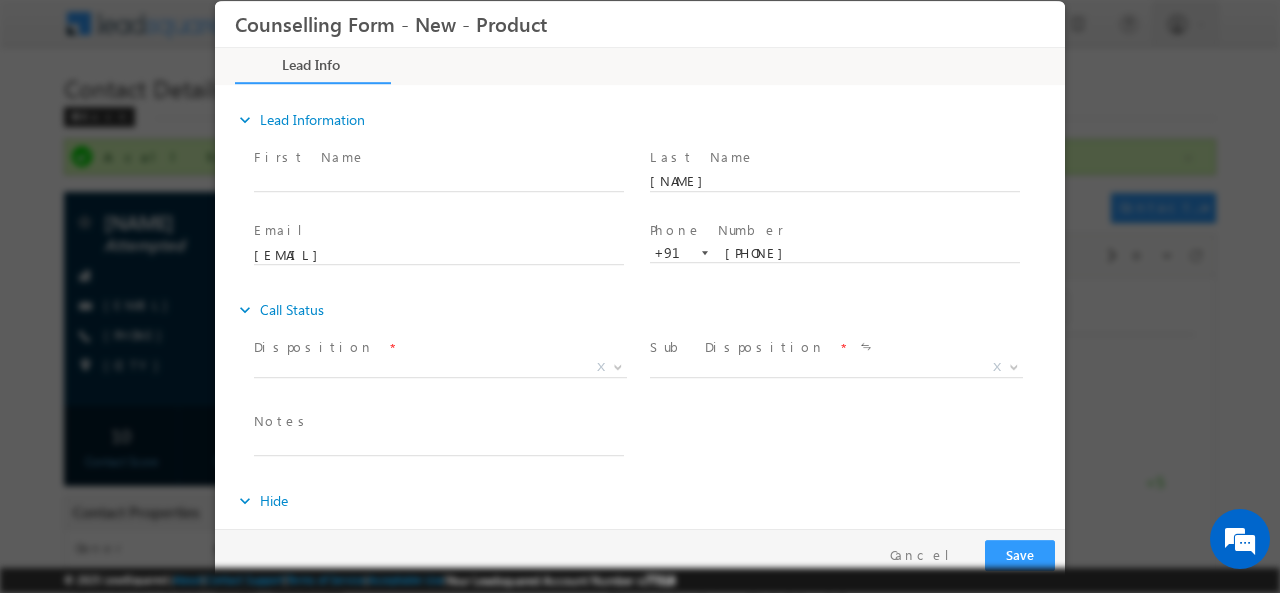 click on "Disposition
*" at bounding box center (438, 347) 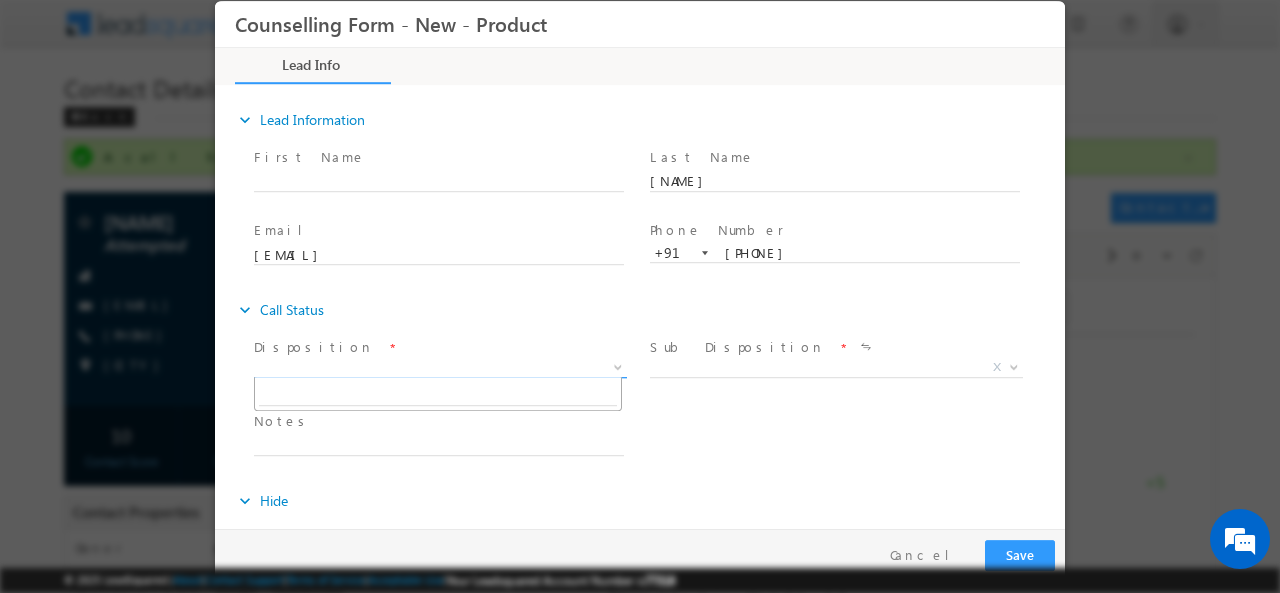 click on "X" at bounding box center (440, 367) 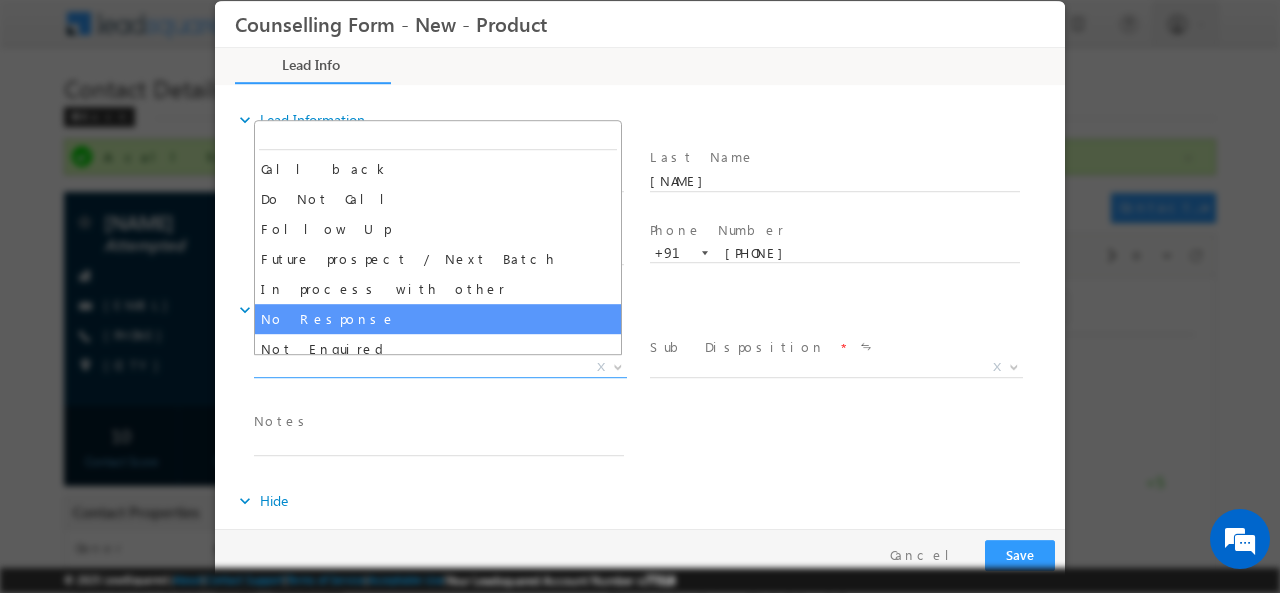 select on "No Response" 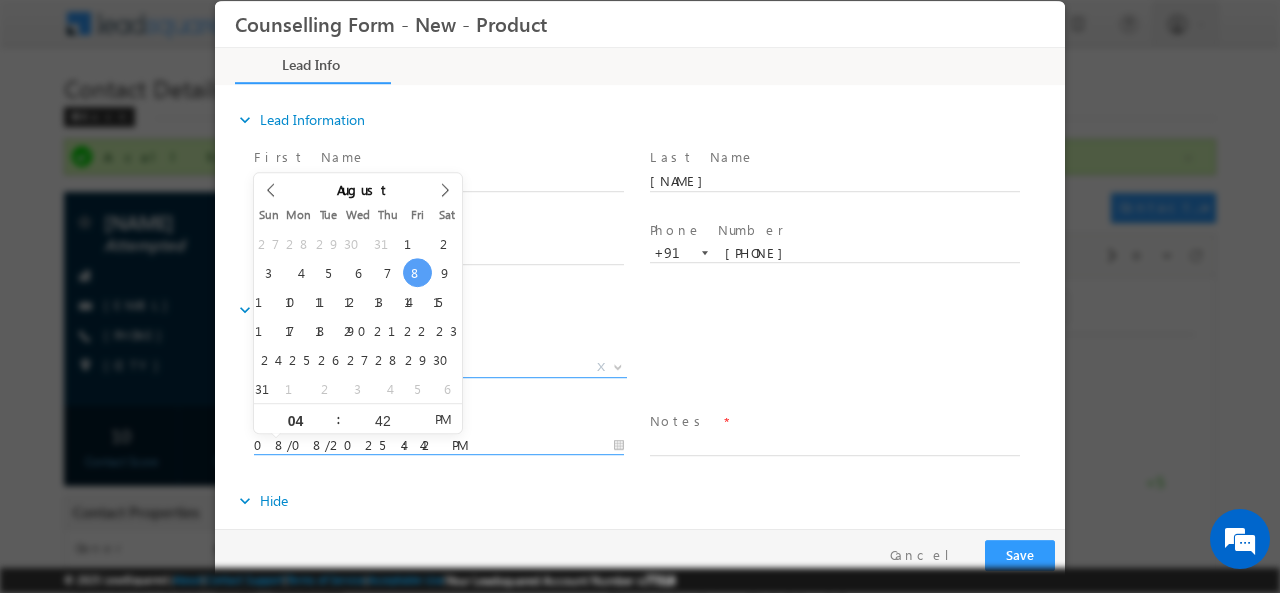 click on "08/08/2025 4:42 PM" at bounding box center (439, 445) 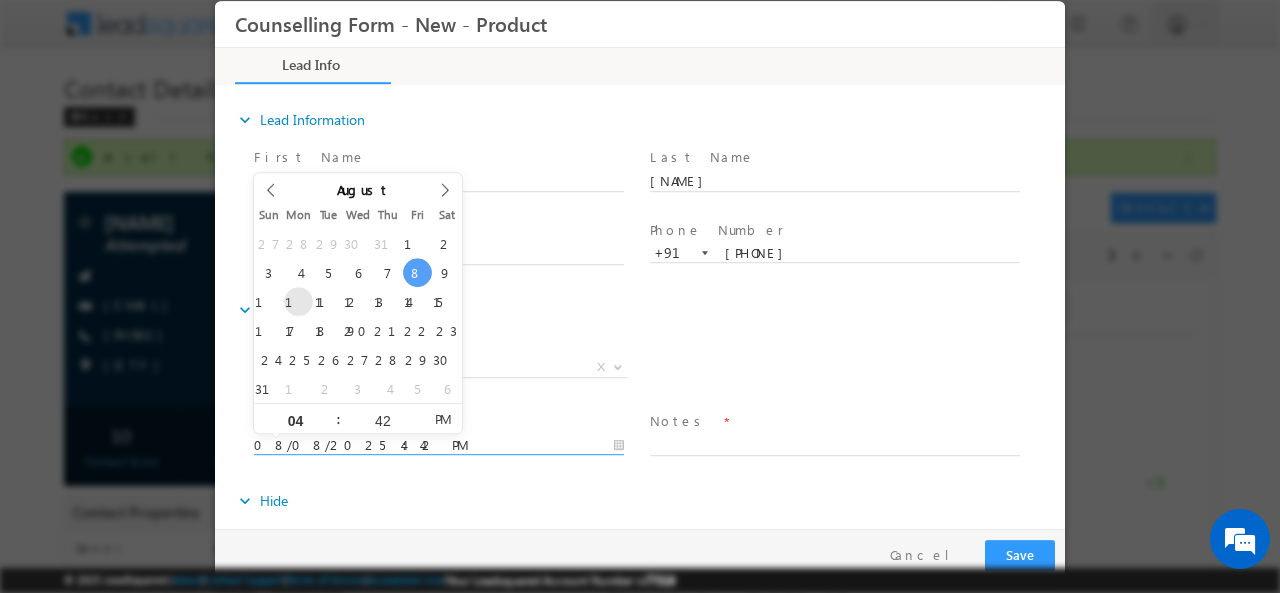 type on "11/08/2025 4:42 PM" 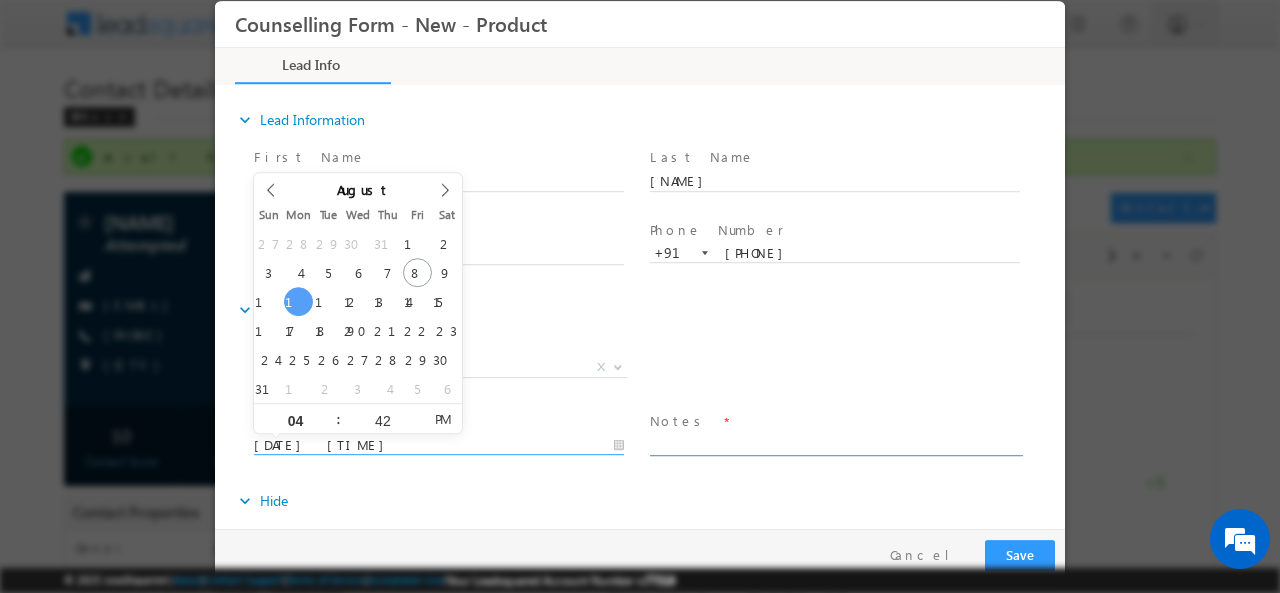 type on "11/08/2025 4:42 PM" 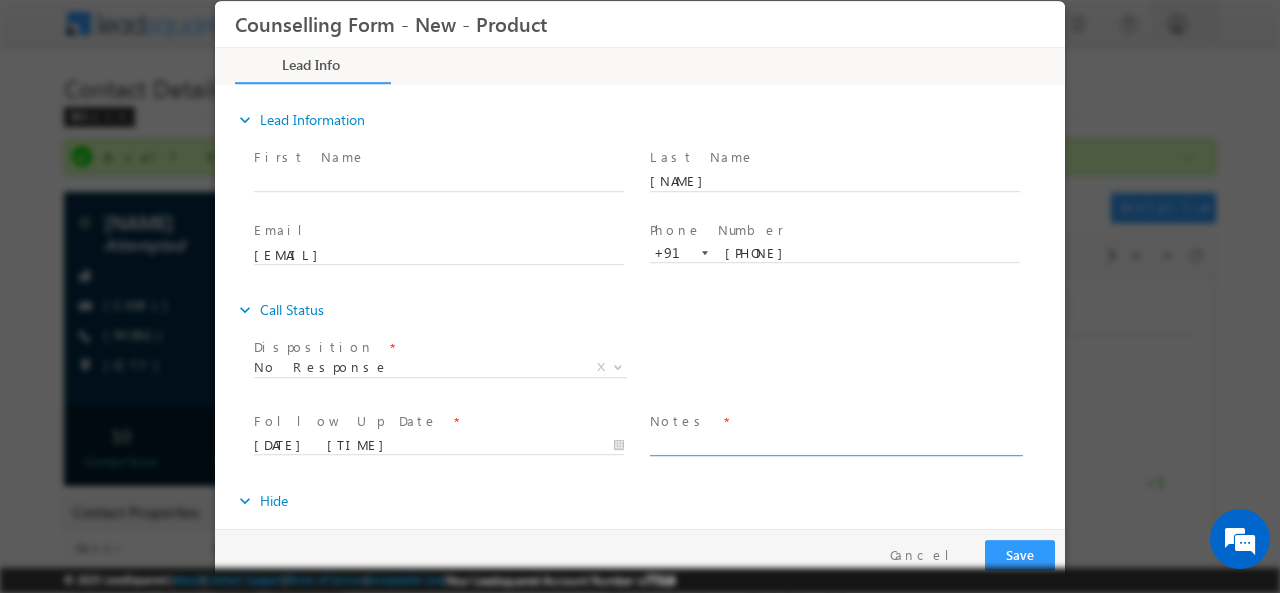 click at bounding box center (835, 443) 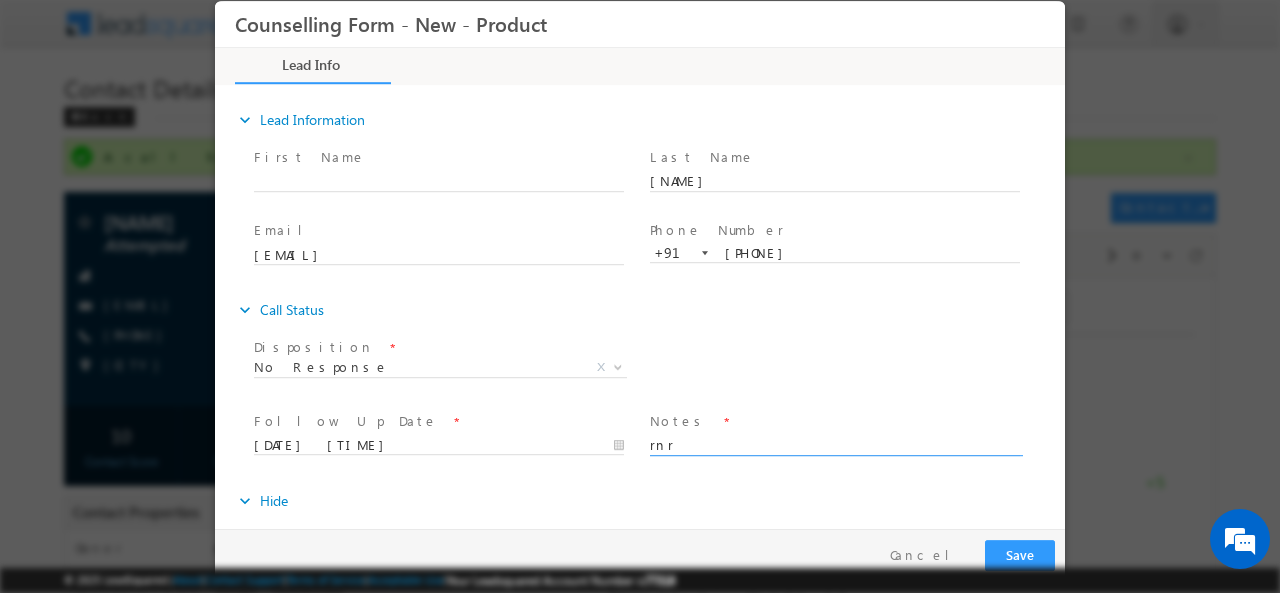 type on "rnr" 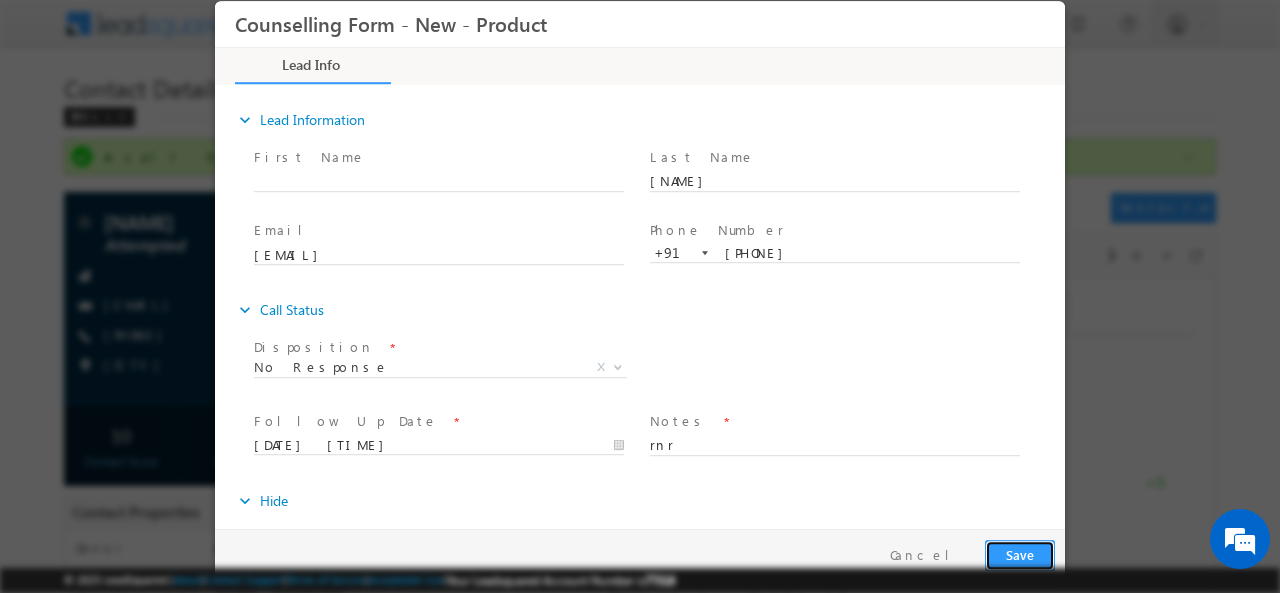 click on "Save" at bounding box center [1020, 554] 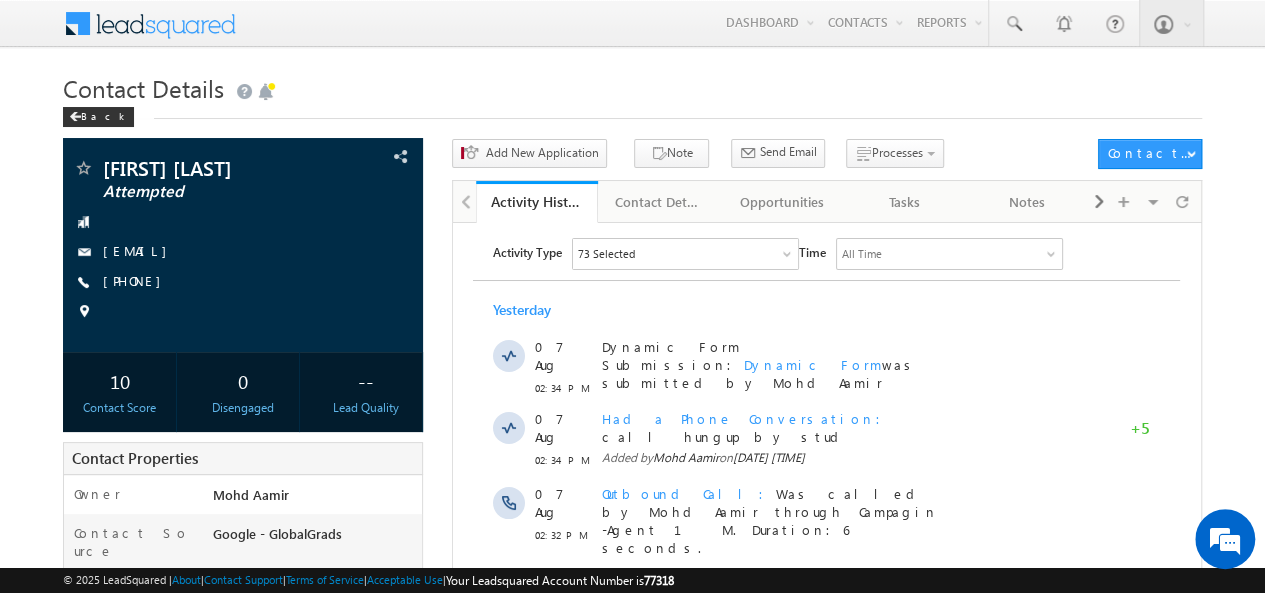 scroll, scrollTop: 0, scrollLeft: 0, axis: both 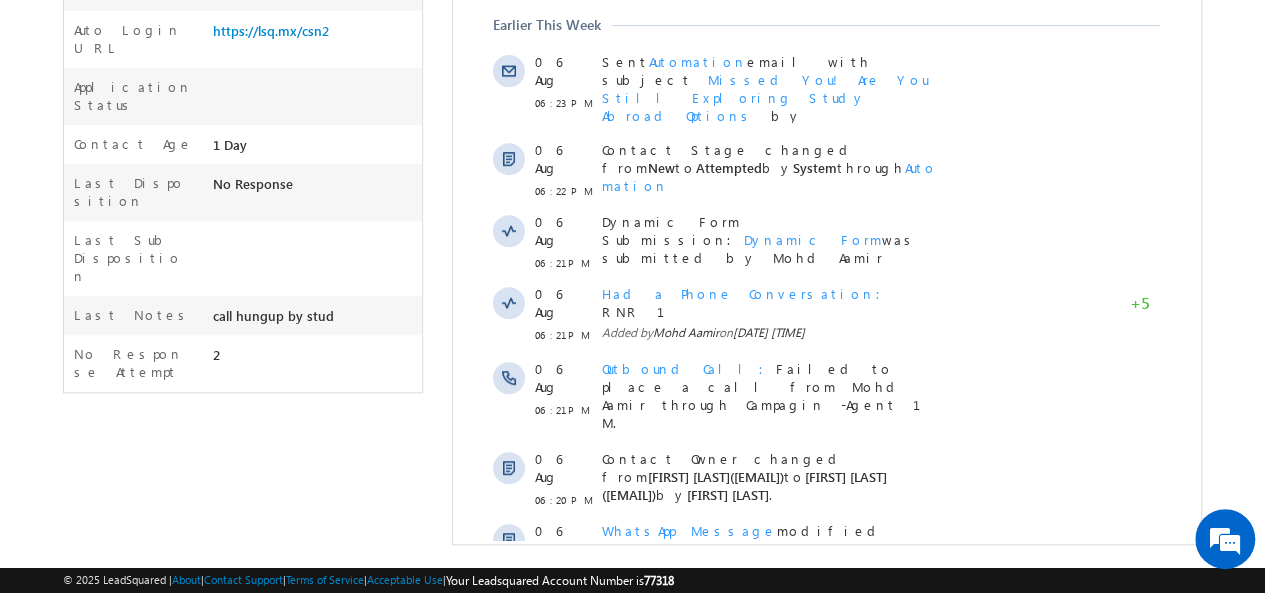click on "Show More" at bounding box center [836, 634] 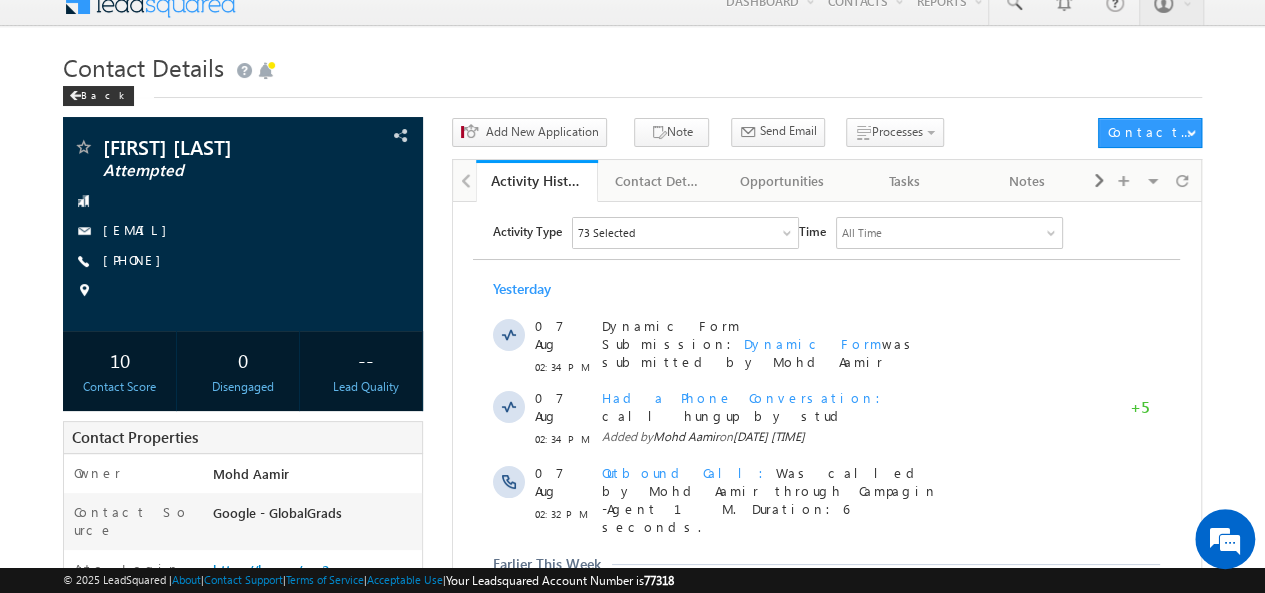 scroll, scrollTop: 0, scrollLeft: 0, axis: both 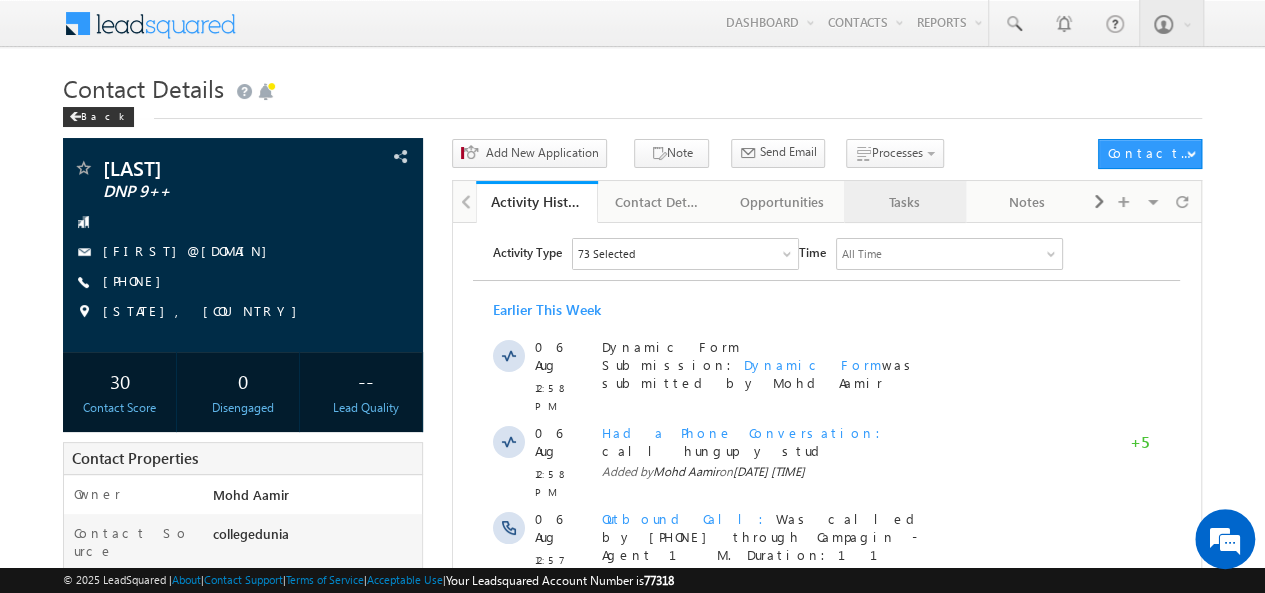 click on "Tasks" at bounding box center [905, 202] 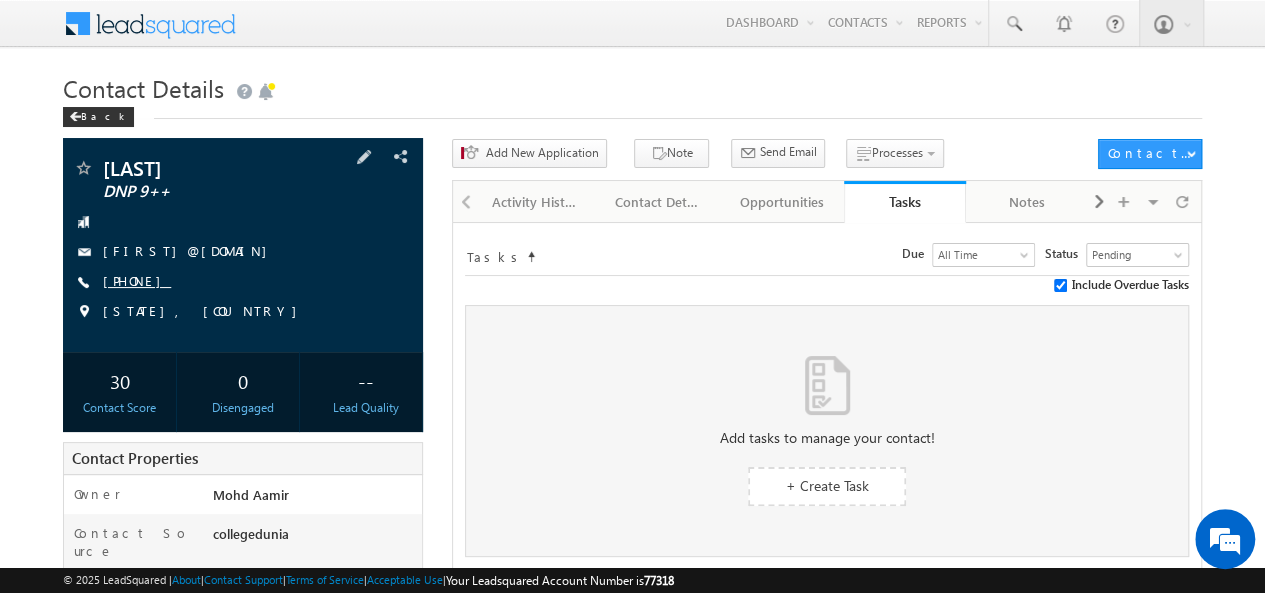 click on "[PHONE]" at bounding box center (137, 280) 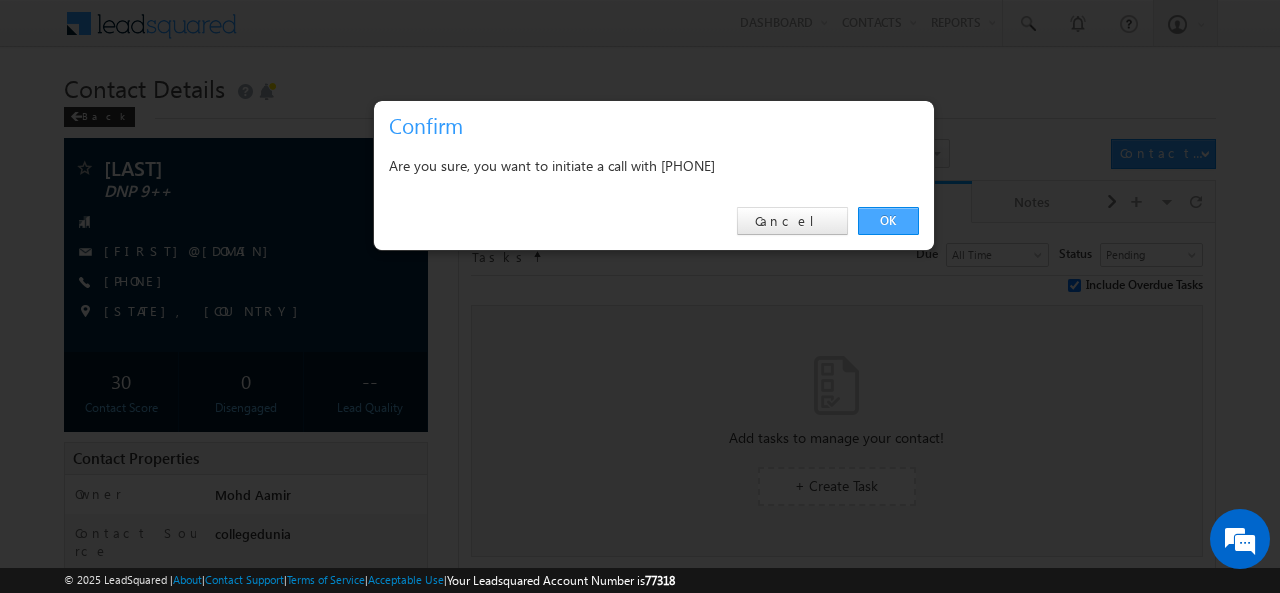 click on "OK" at bounding box center (888, 221) 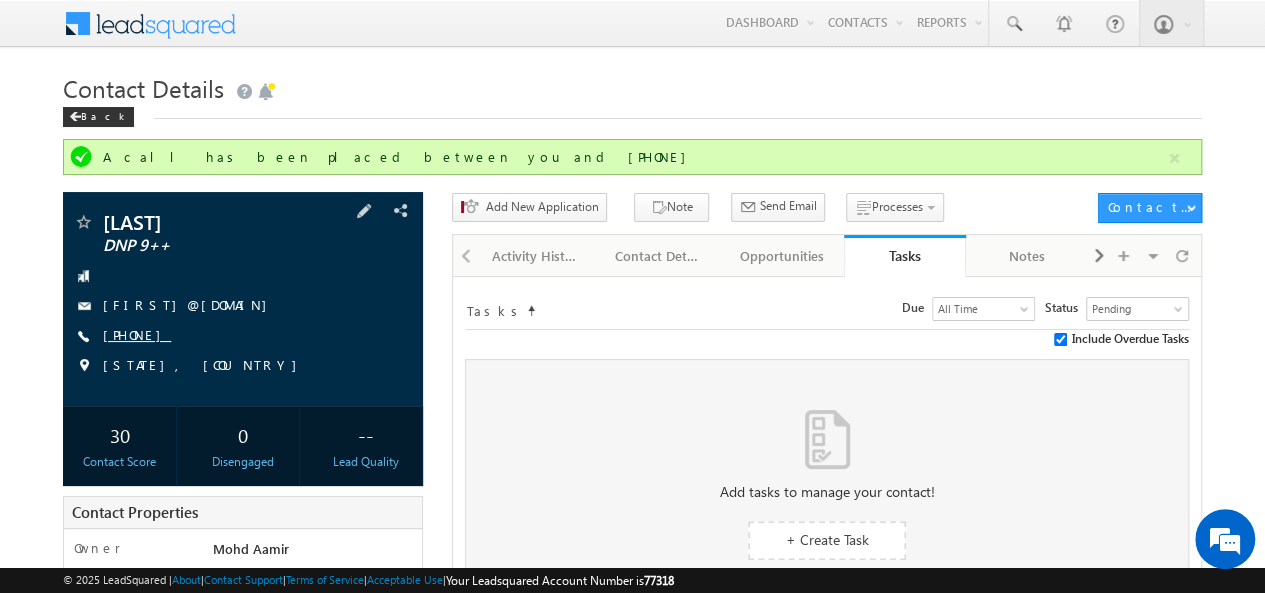click on "[PHONE]" at bounding box center [137, 334] 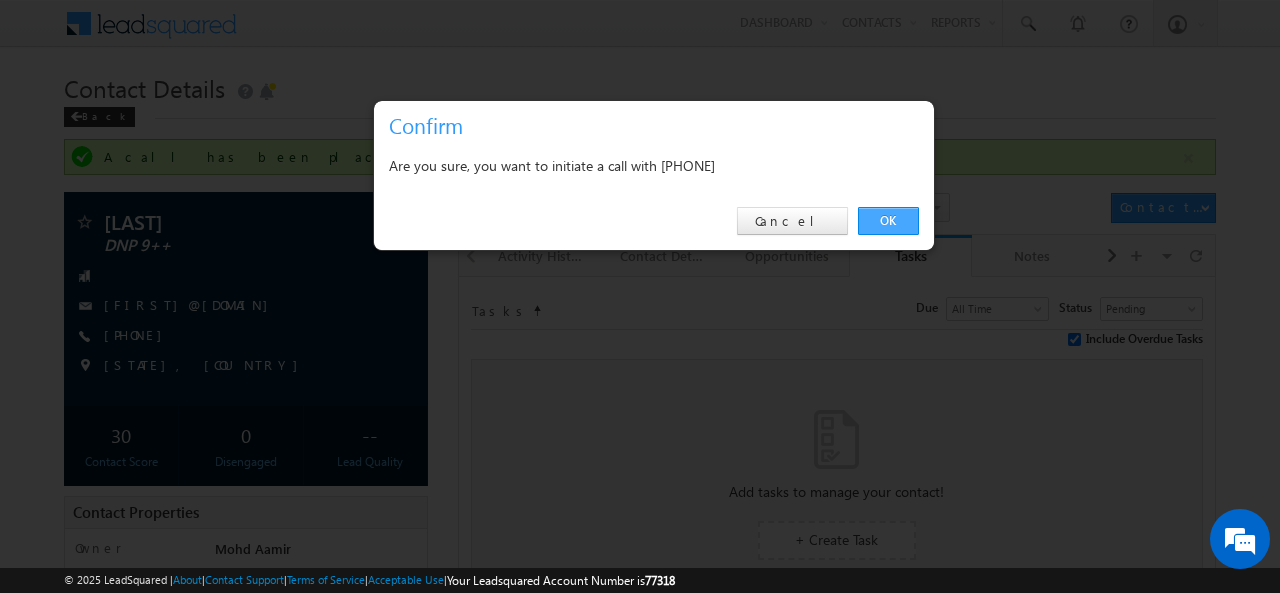 click on "OK" at bounding box center [888, 221] 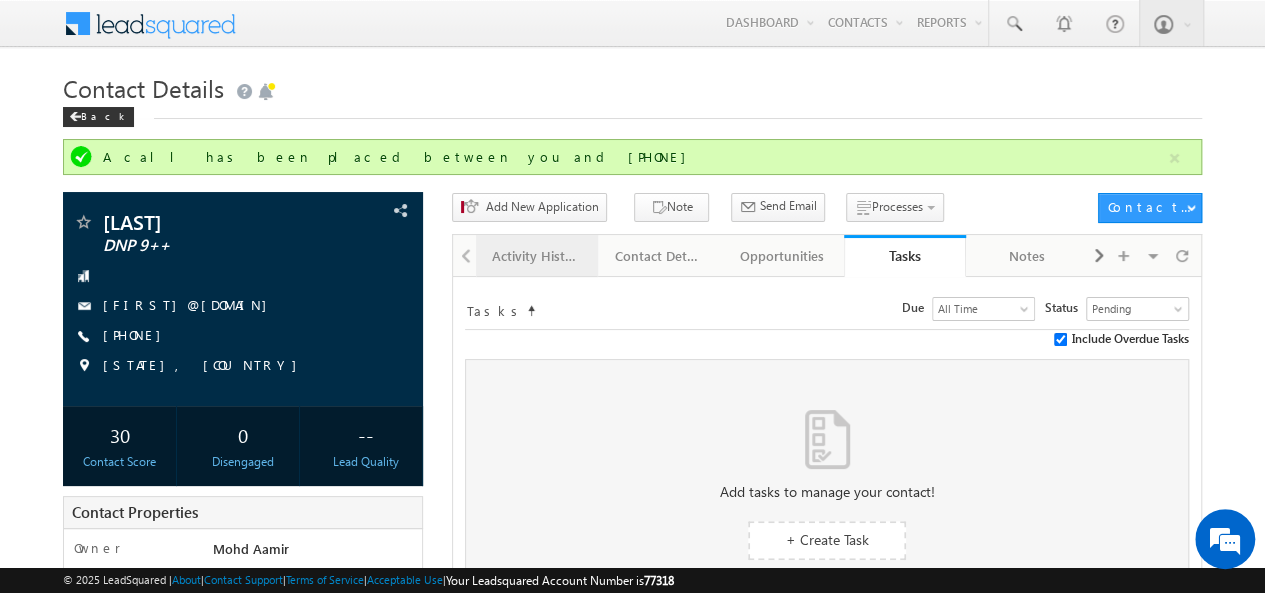 click on "Activity History" at bounding box center (537, 256) 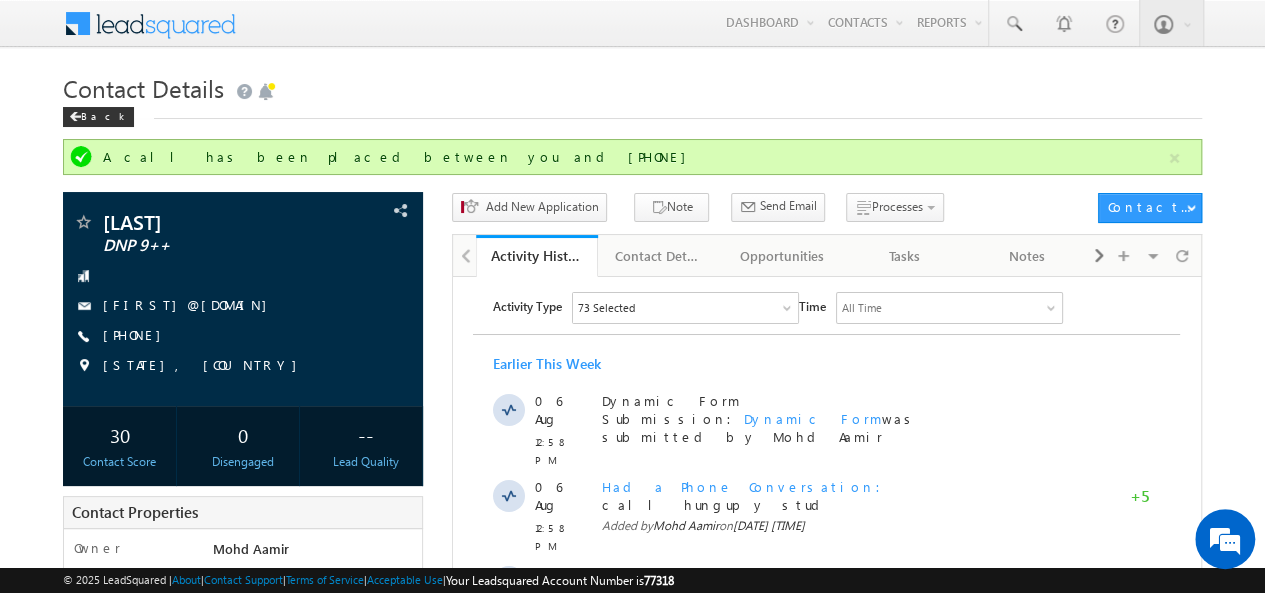 click on "Activity History" at bounding box center (537, 256) 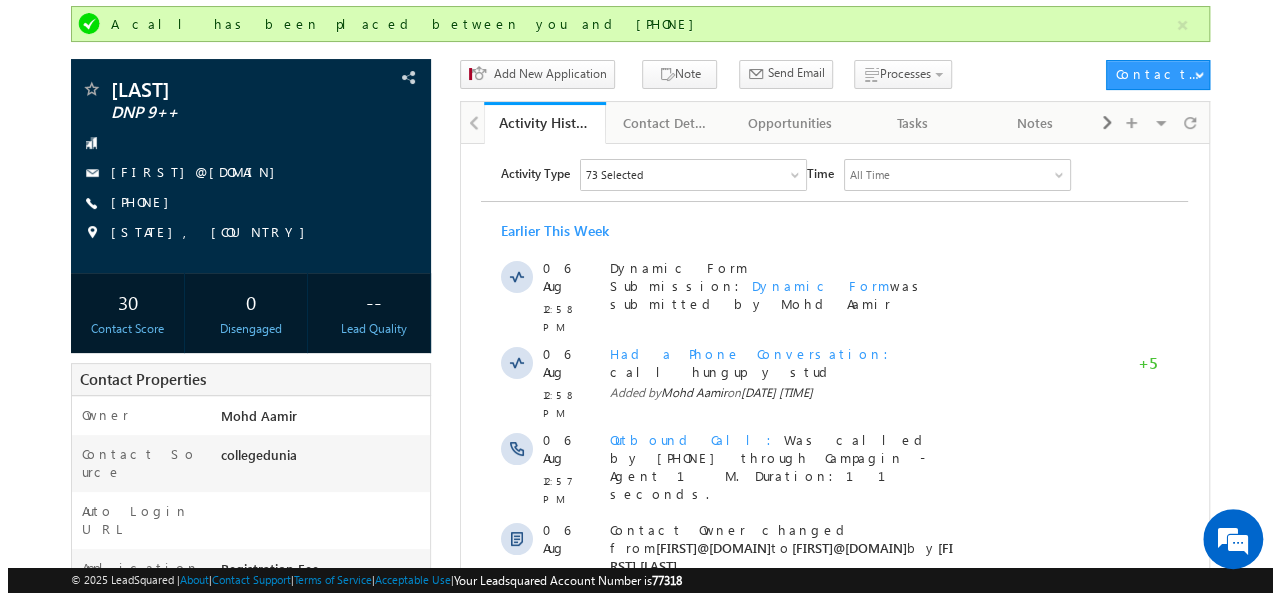 scroll, scrollTop: 0, scrollLeft: 0, axis: both 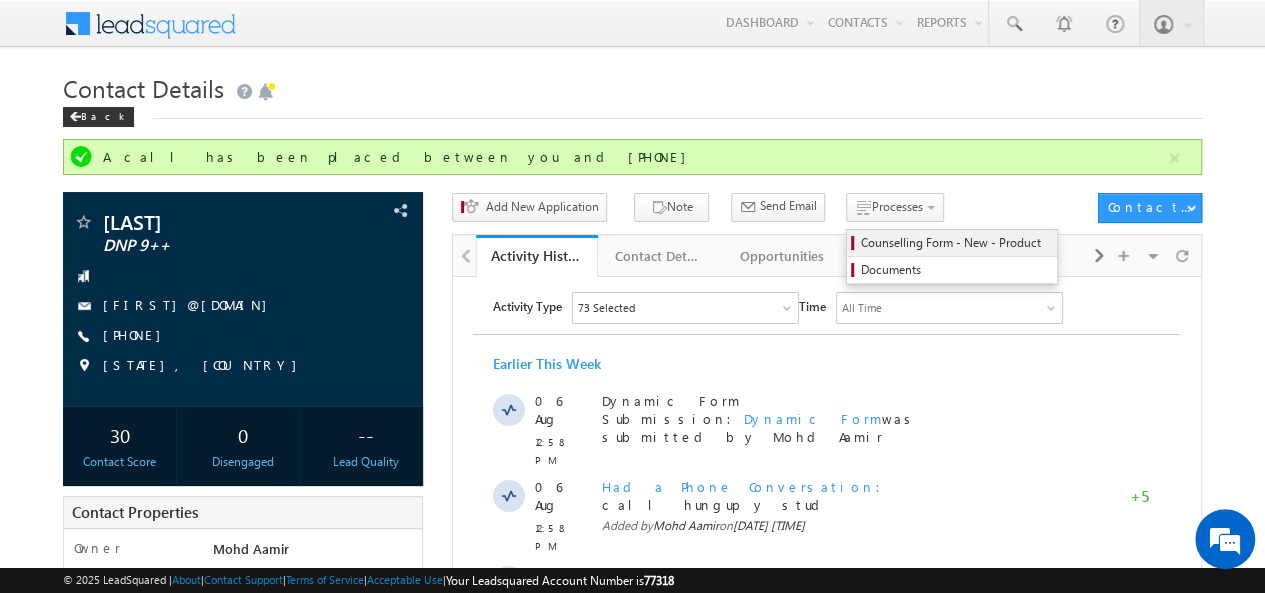 click on "Counselling Form - New - Product" at bounding box center (955, 243) 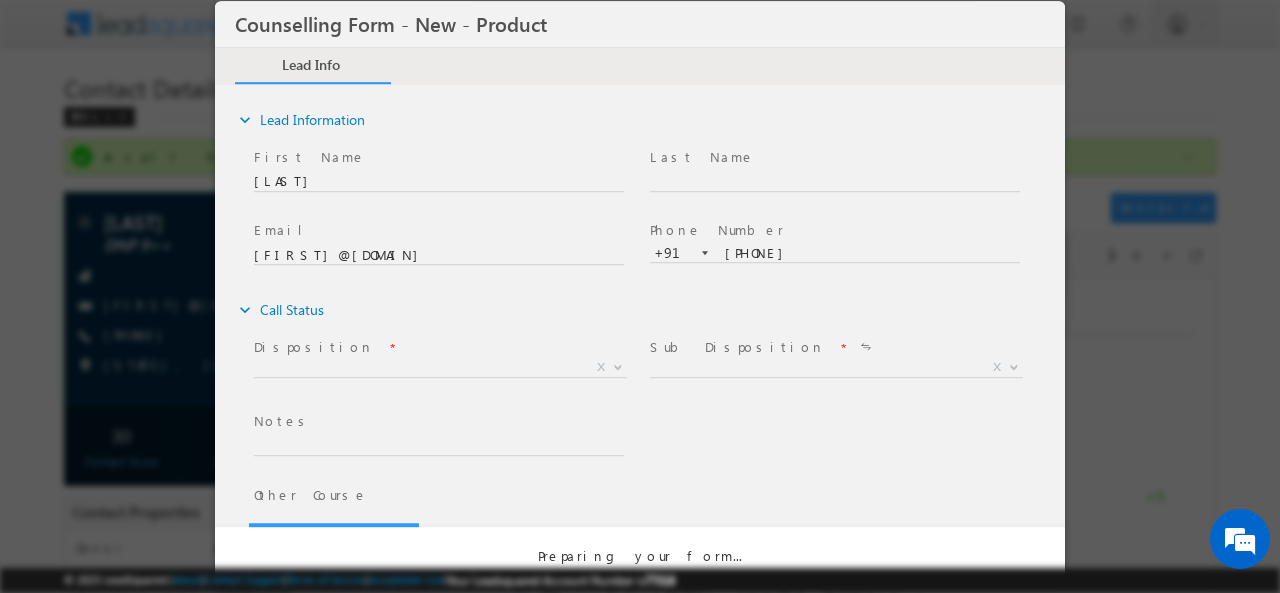scroll, scrollTop: 0, scrollLeft: 0, axis: both 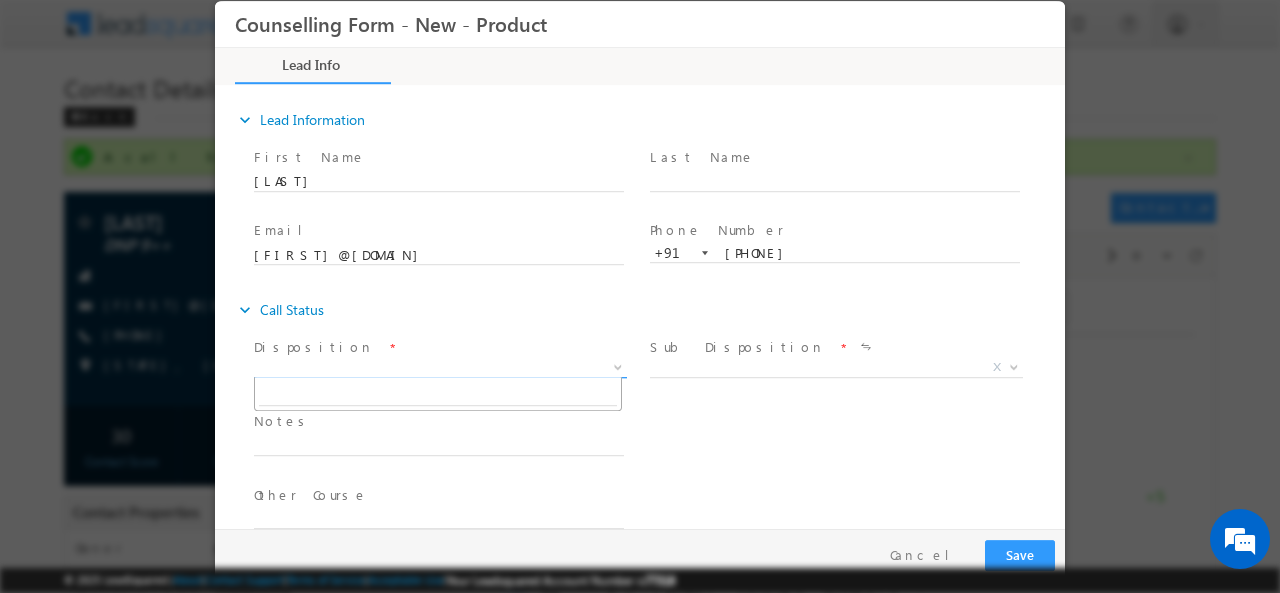 click on "X" at bounding box center [440, 367] 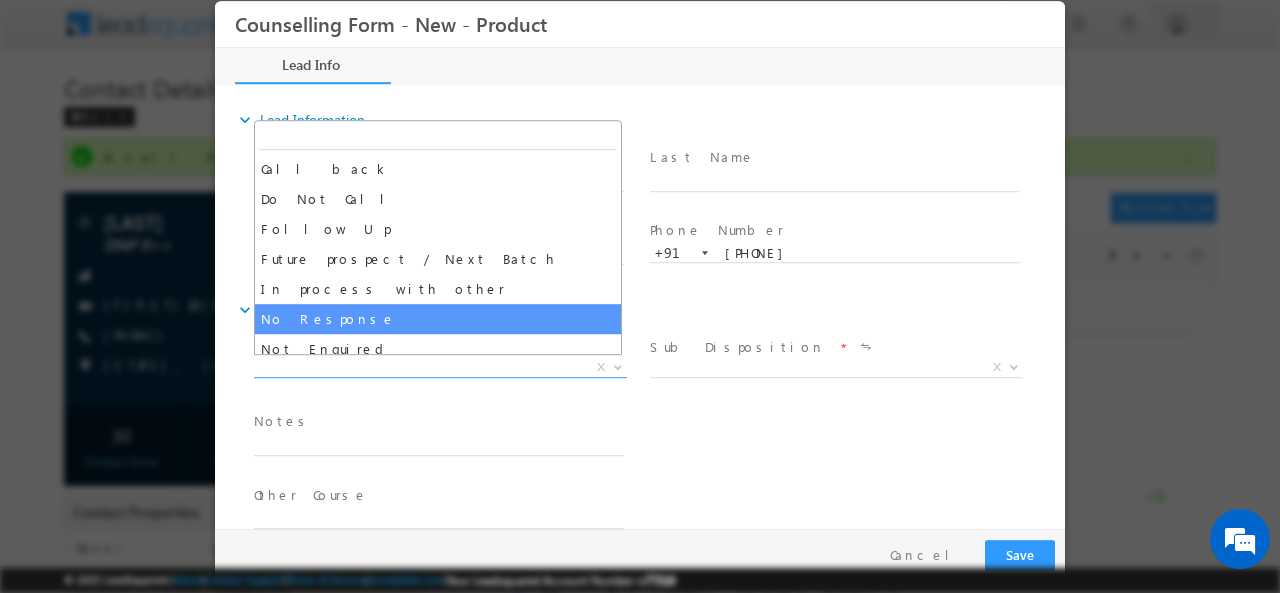 select on "No Response" 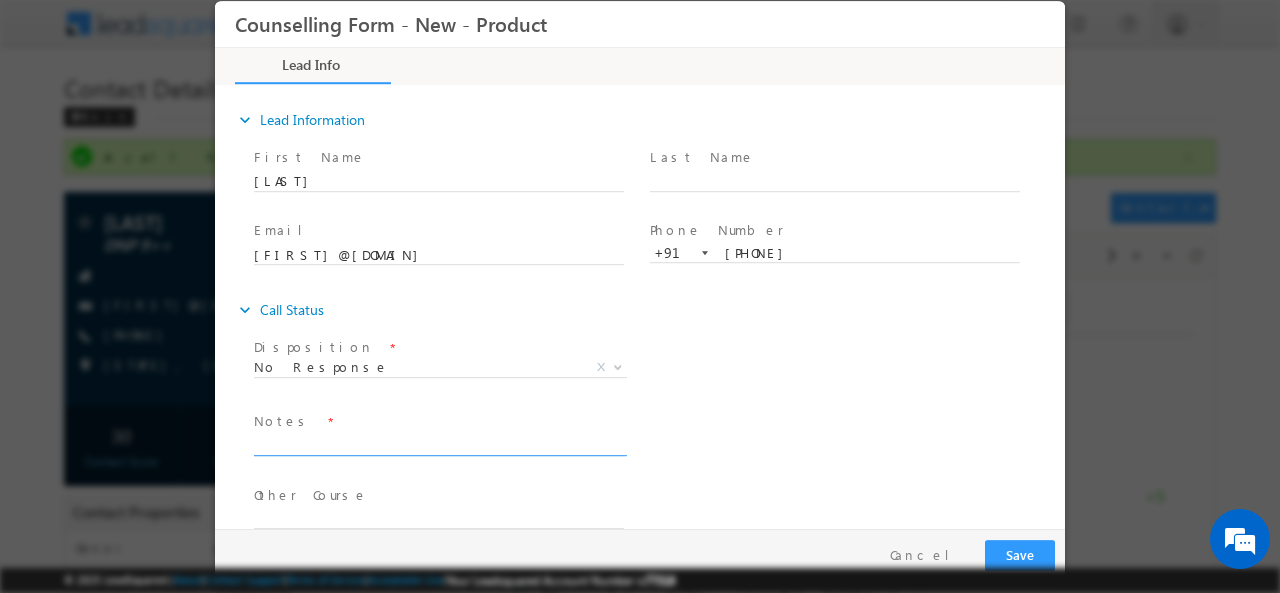 click at bounding box center (439, 443) 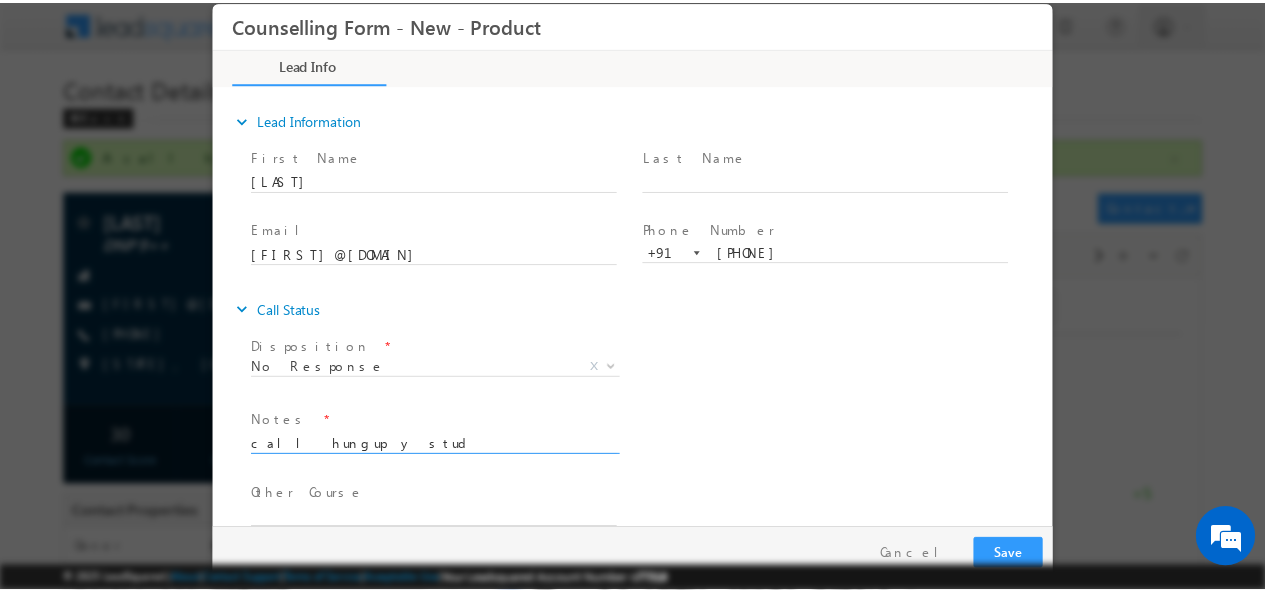 scroll, scrollTop: 177, scrollLeft: 0, axis: vertical 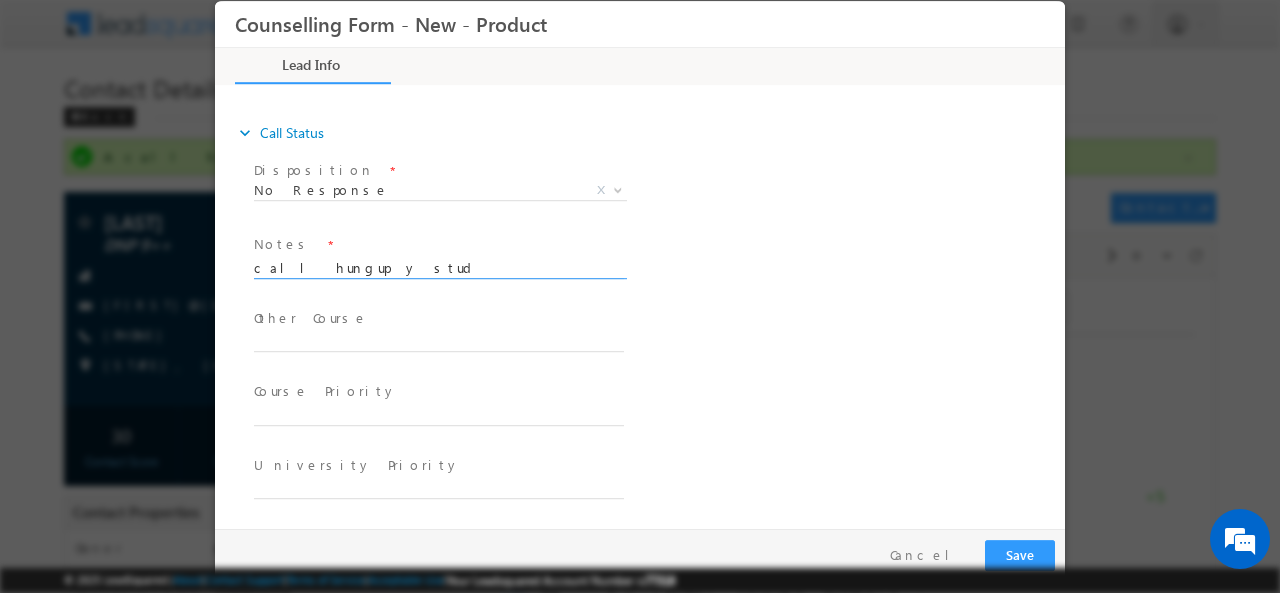 type on "call hungup y stud" 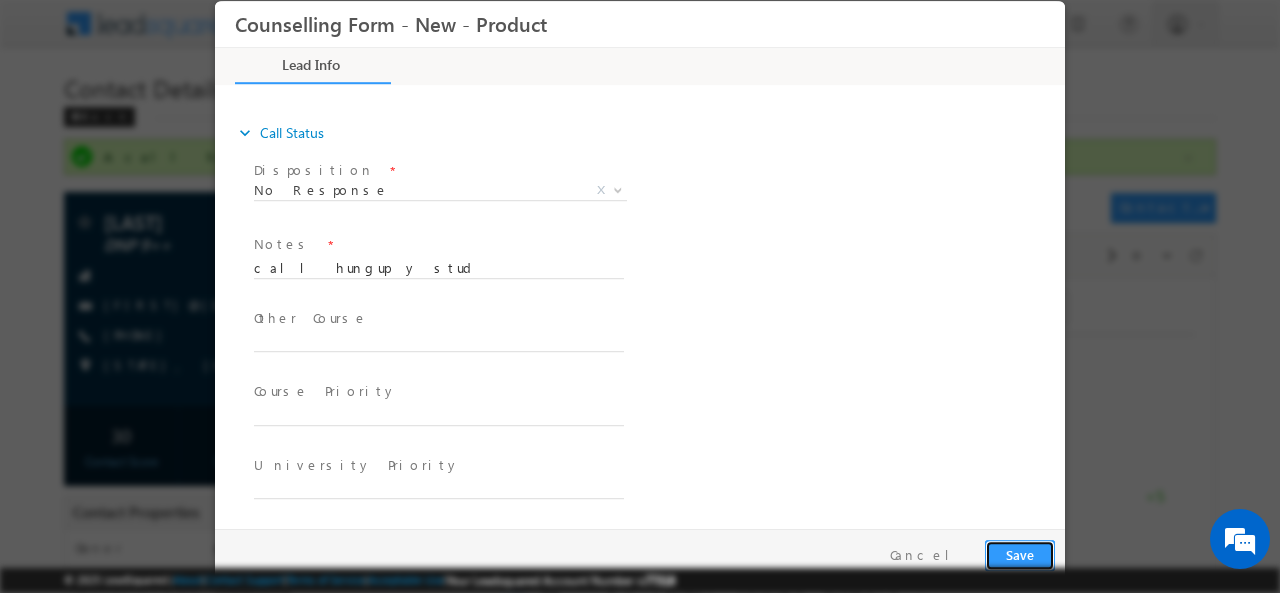 click on "Save" at bounding box center [1020, 554] 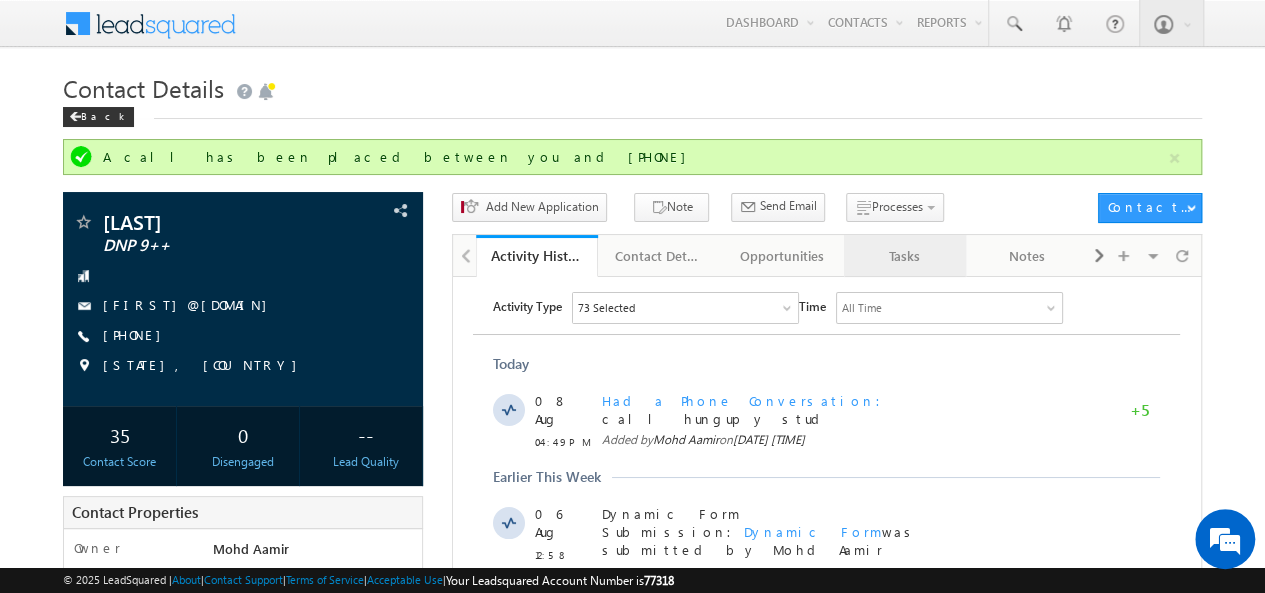 click on "Tasks" at bounding box center (904, 256) 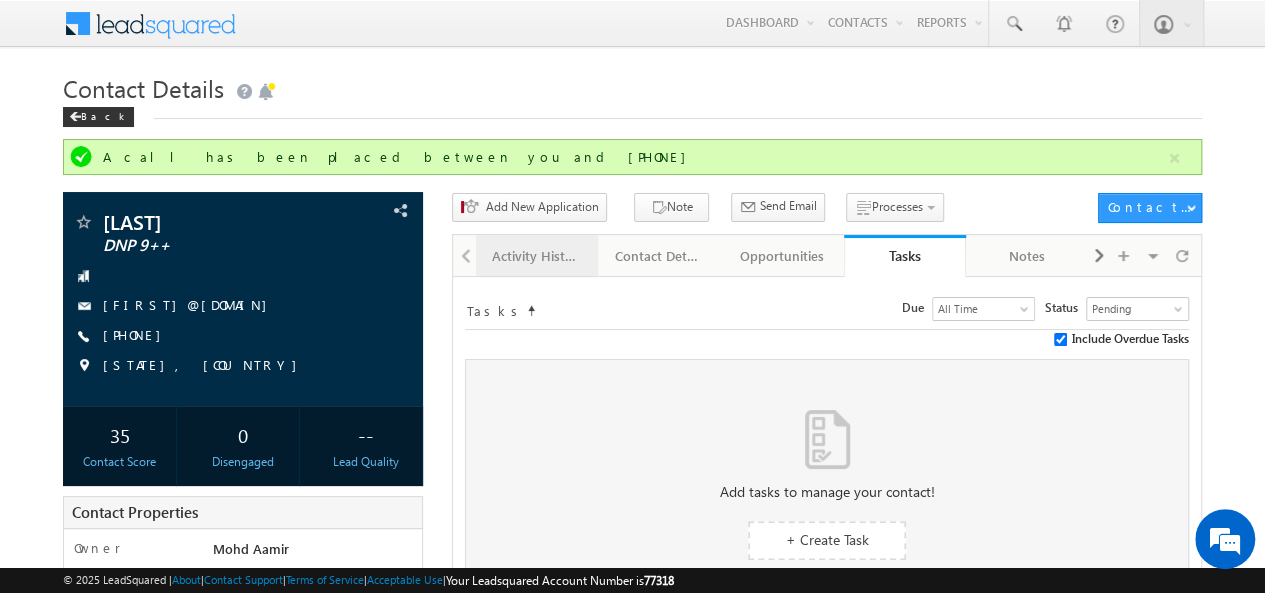 click on "Activity History" at bounding box center [537, 256] 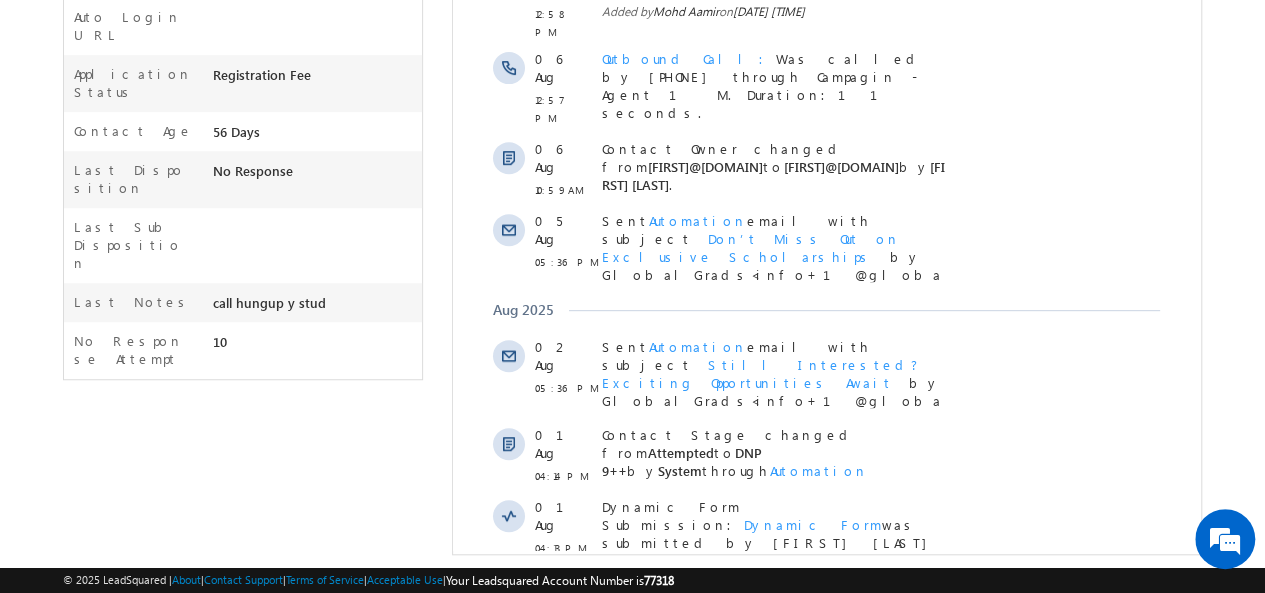 scroll, scrollTop: 636, scrollLeft: 0, axis: vertical 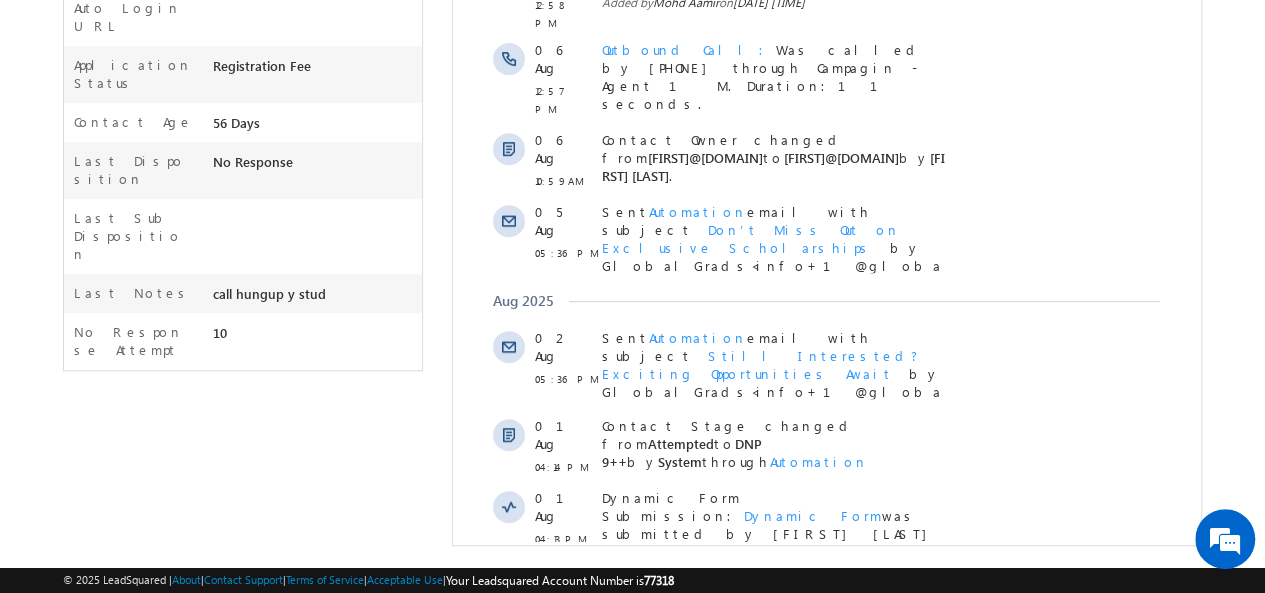 click on "Activity Type
73 Selected
Select All Sales Activities 1 Sales Activity Opportunities 1 University Application Email Activities 18 Email Bounced Email Link Clicked Email Marked Spam Email Opened Inbound Contact through Email Mailing preference link clicked Negative Response to Email Neutral Response to Email Positive Response to Email Resubscribed Subscribed To Newsletter Subscribed To Promotional Emails Unsubscribe Link Clicked Unsubscribed Unsubscribed From Newsletter Unsubscribed From Promotional Emails View in browser link Clicked Email Sent Web Activities 5 Conversion Button Clicked Converted to Contact Form Submitted on Website Page Visited on Website Tracking URL Clicked Contact Capture Activities 1 Contact Capture Phone Call Activities 2 Inbound Phone Call Activity Outbound Phone Call Activity Other Activities 21 Application Form Document Generation Left a Voice Mail" at bounding box center (826, 169) 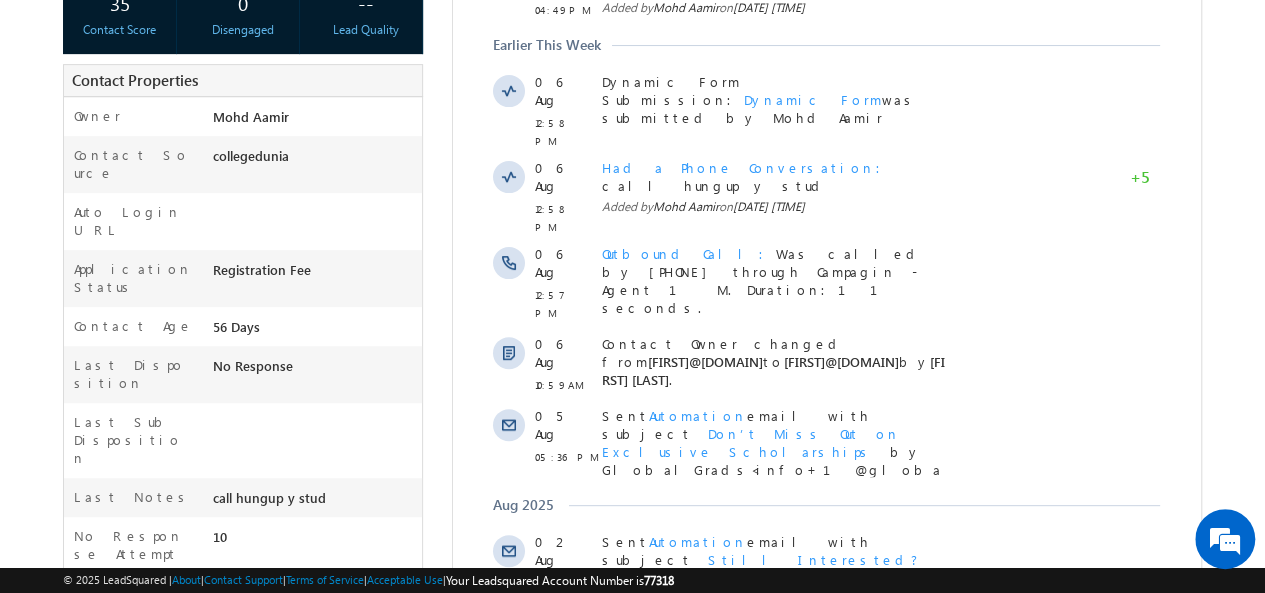 scroll, scrollTop: 0, scrollLeft: 0, axis: both 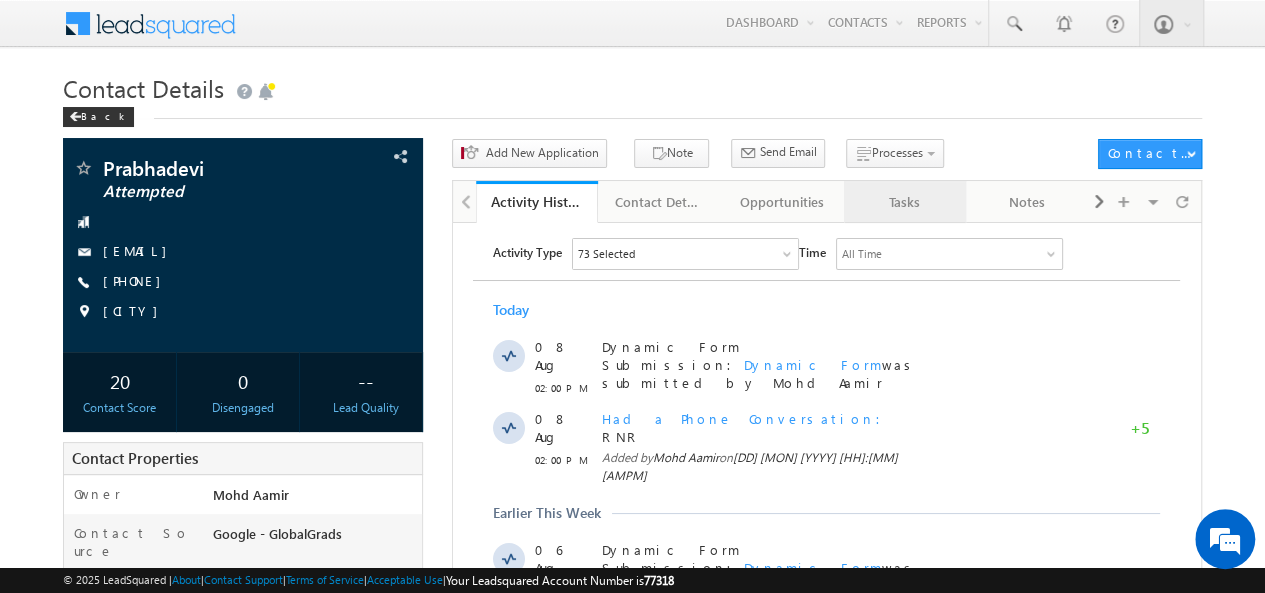 click on "Tasks" at bounding box center (905, 202) 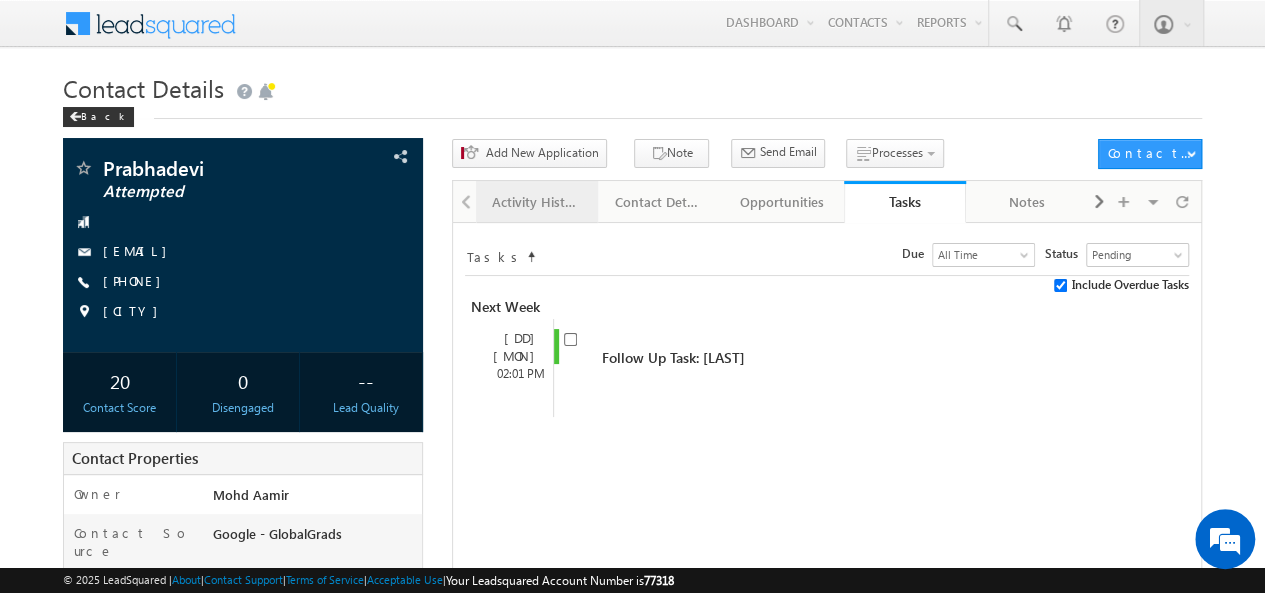 click on "Activity History" at bounding box center [536, 202] 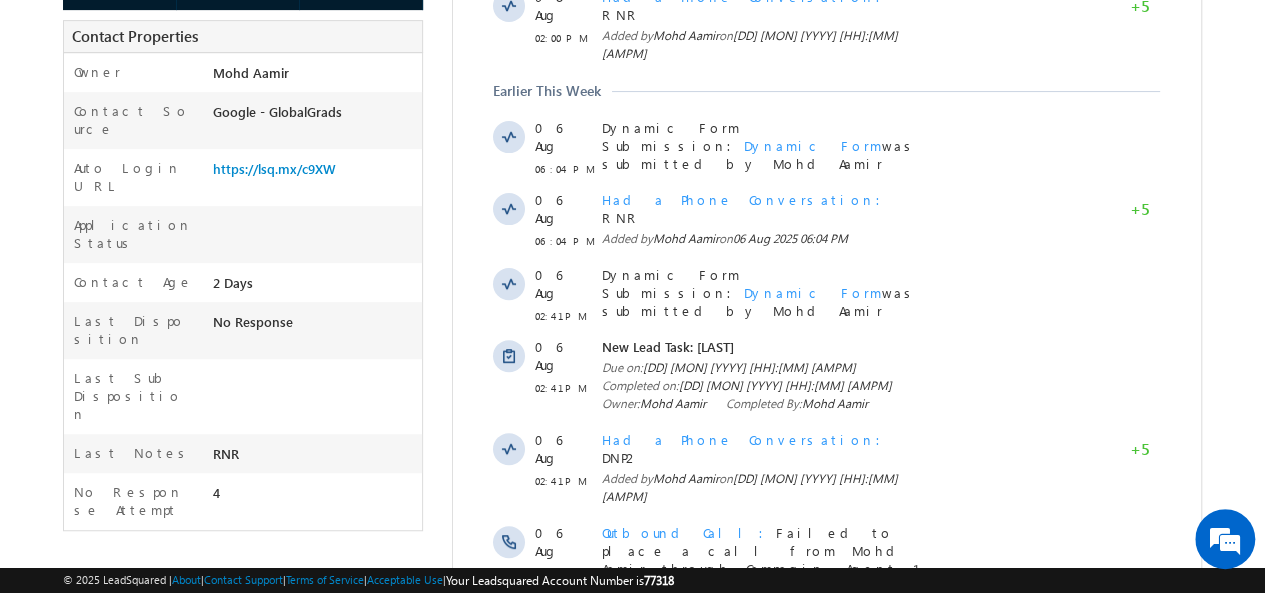 scroll, scrollTop: 580, scrollLeft: 0, axis: vertical 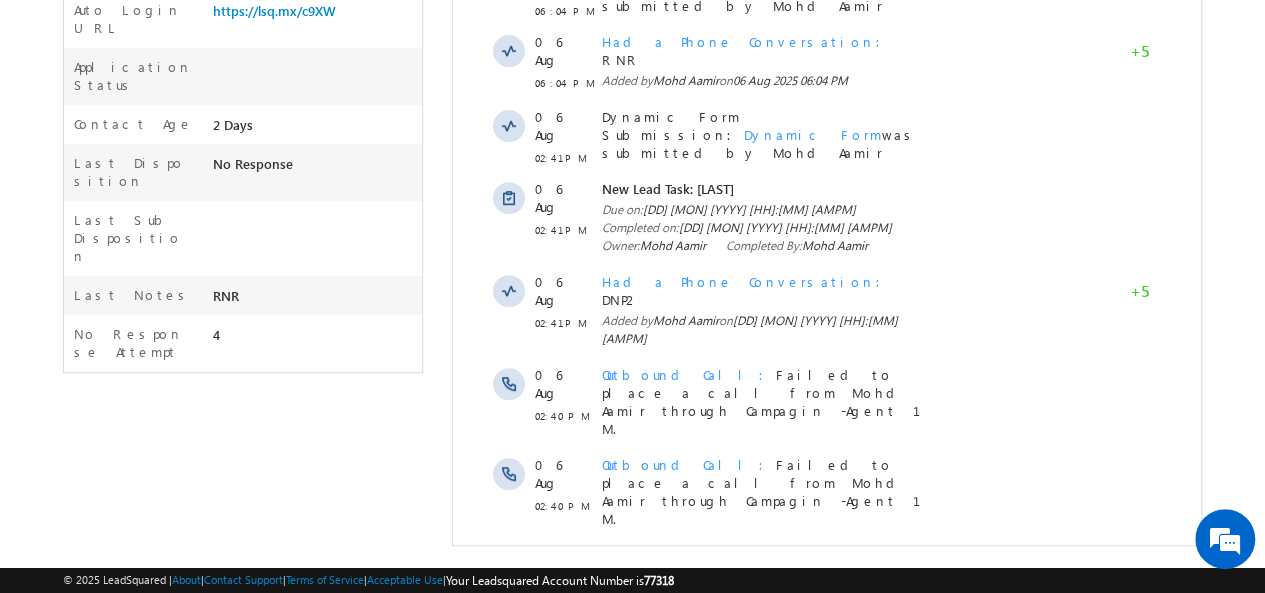 click at bounding box center (774, 663) 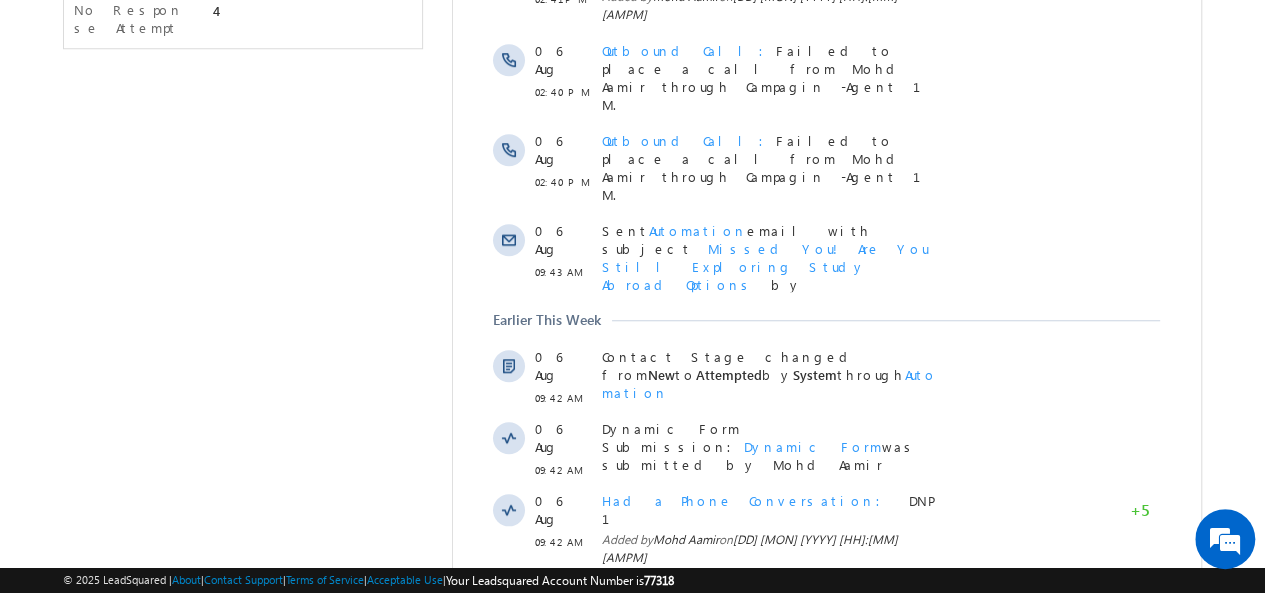 scroll, scrollTop: 1244, scrollLeft: 0, axis: vertical 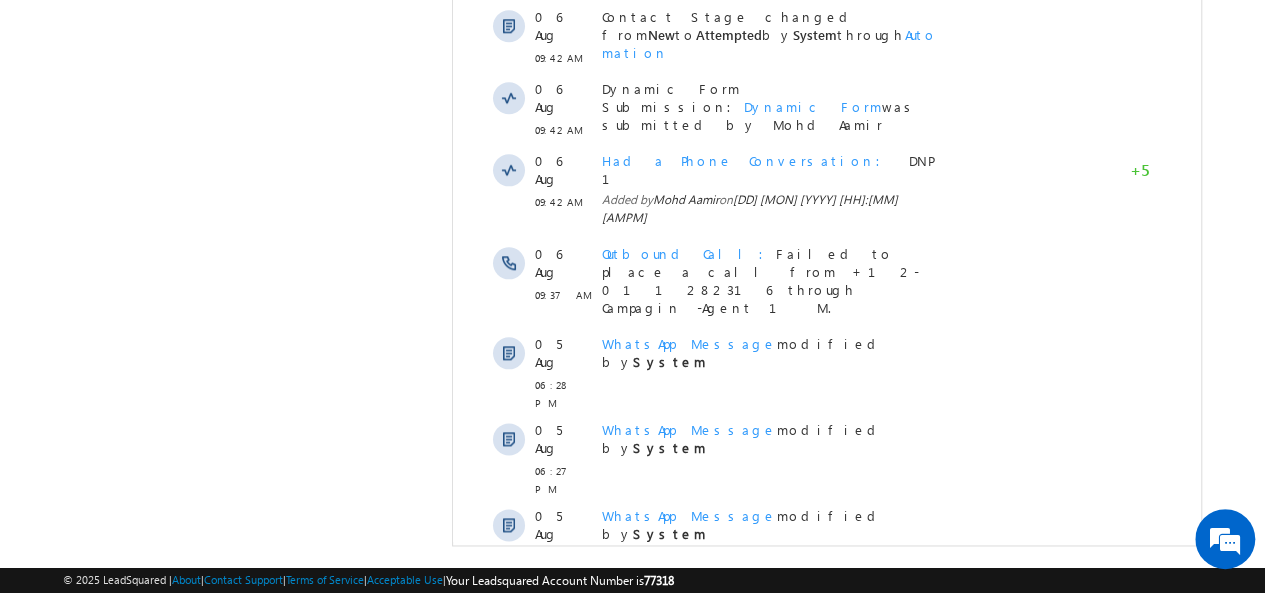 click on "Activity Type
73 Selected
Select All Sales Activities 1 Sales Activity Opportunities 1 University Application Email Activities 18 Email Bounced Email Link Clicked Email Marked Spam Email Opened Inbound Contact through Email Mailing preference link clicked Negative Response to Email Neutral Response to Email Positive Response to Email Resubscribed Subscribed To Newsletter Subscribed To Promotional Emails Unsubscribe Link Clicked Unsubscribed Unsubscribed From Newsletter Unsubscribed From Promotional Emails View in browser link Clicked Email Sent Web Activities 5 Conversion Button Clicked Converted to Contact Form Submitted on Website Page Visited on Website Tracking URL Clicked Contact Capture Activities 1 Contact Capture 2 21 Meeting" at bounding box center [826, -50] 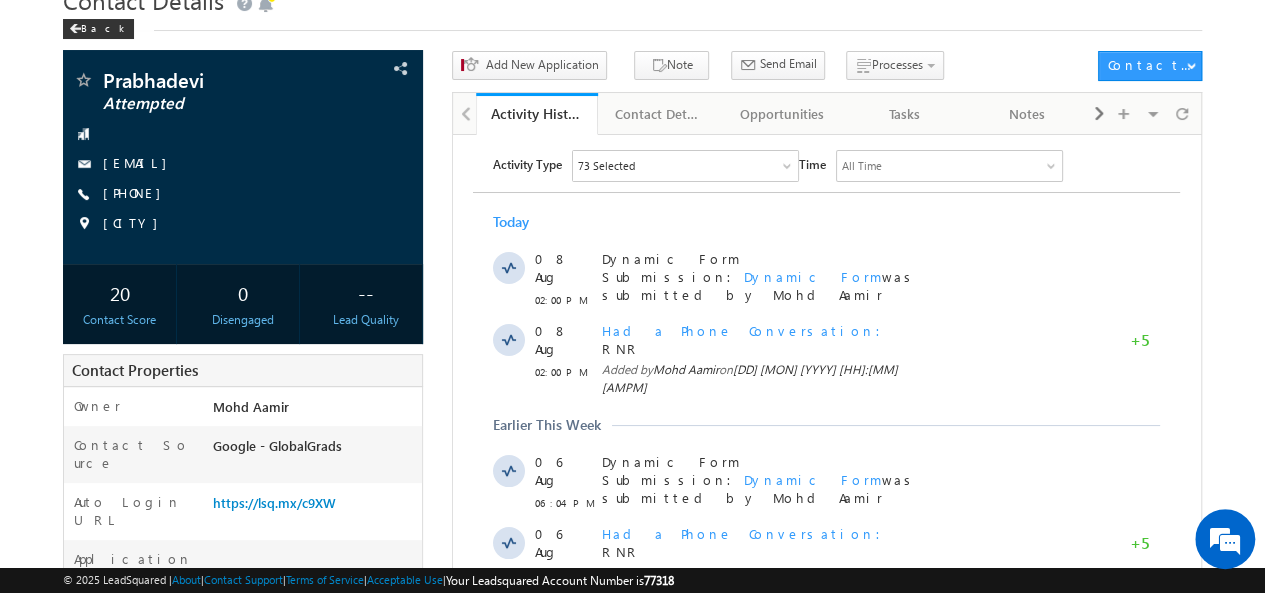 scroll, scrollTop: 0, scrollLeft: 0, axis: both 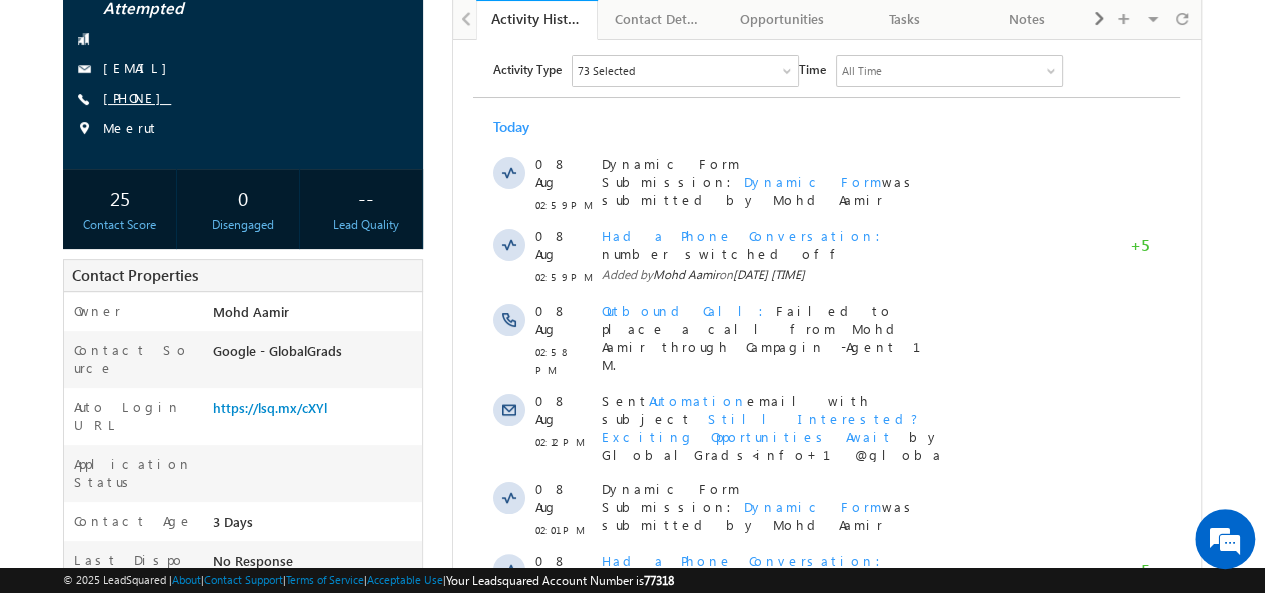click on "[PHONE]" at bounding box center [137, 97] 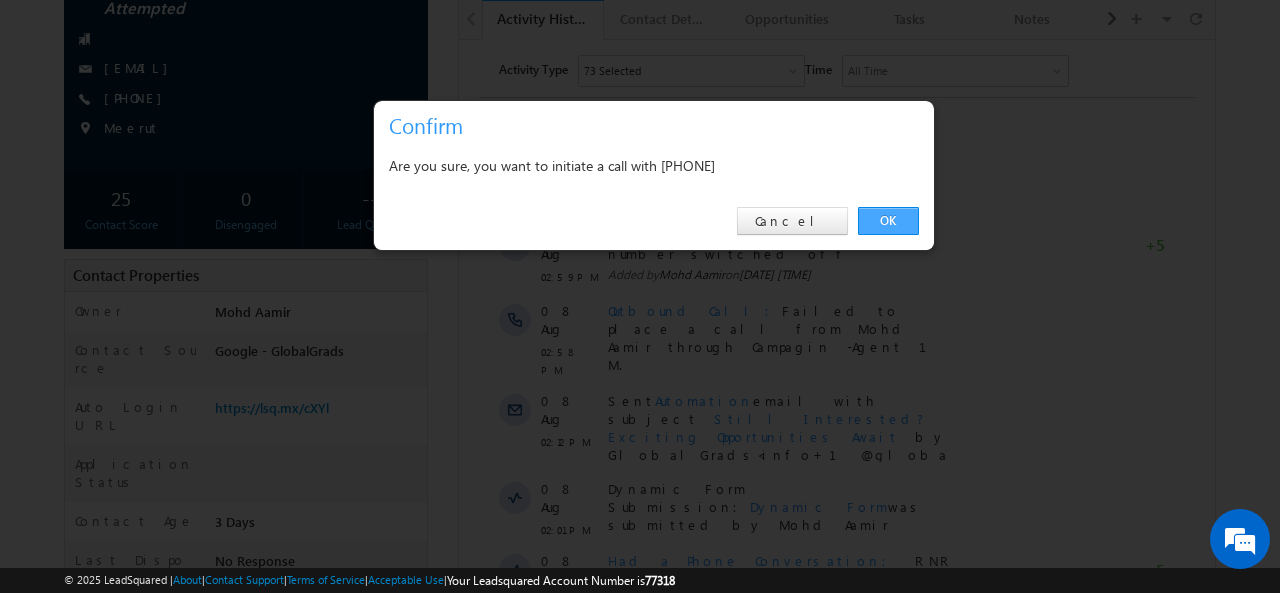 click on "OK" at bounding box center [888, 221] 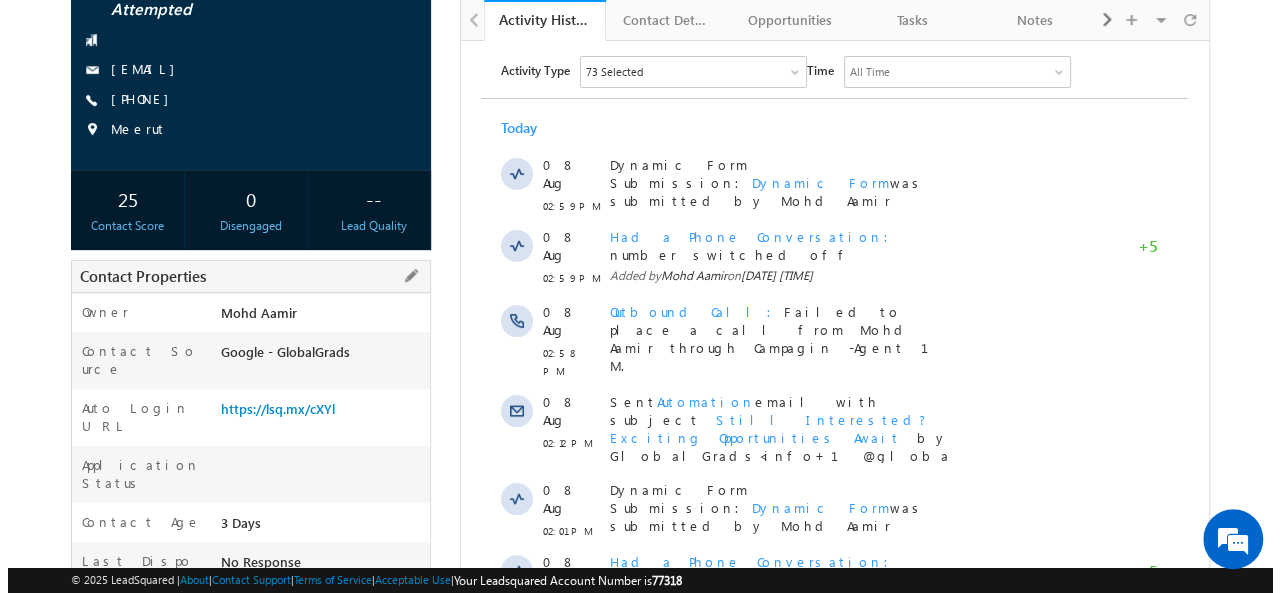 scroll, scrollTop: 0, scrollLeft: 0, axis: both 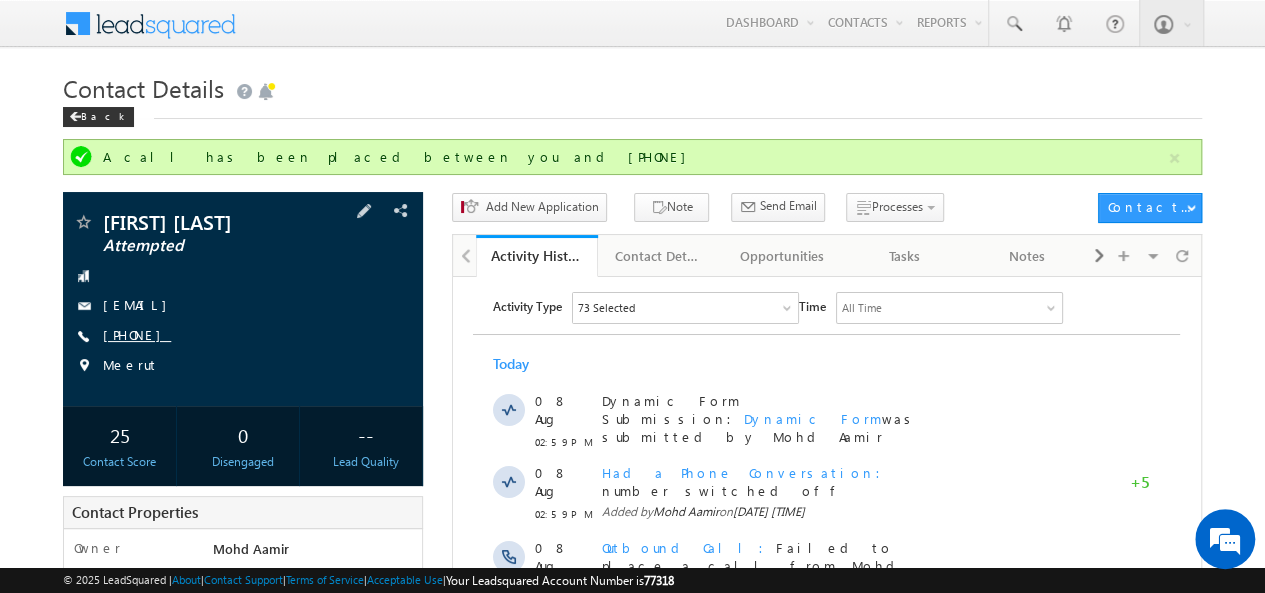 click on "[PHONE]" at bounding box center (137, 334) 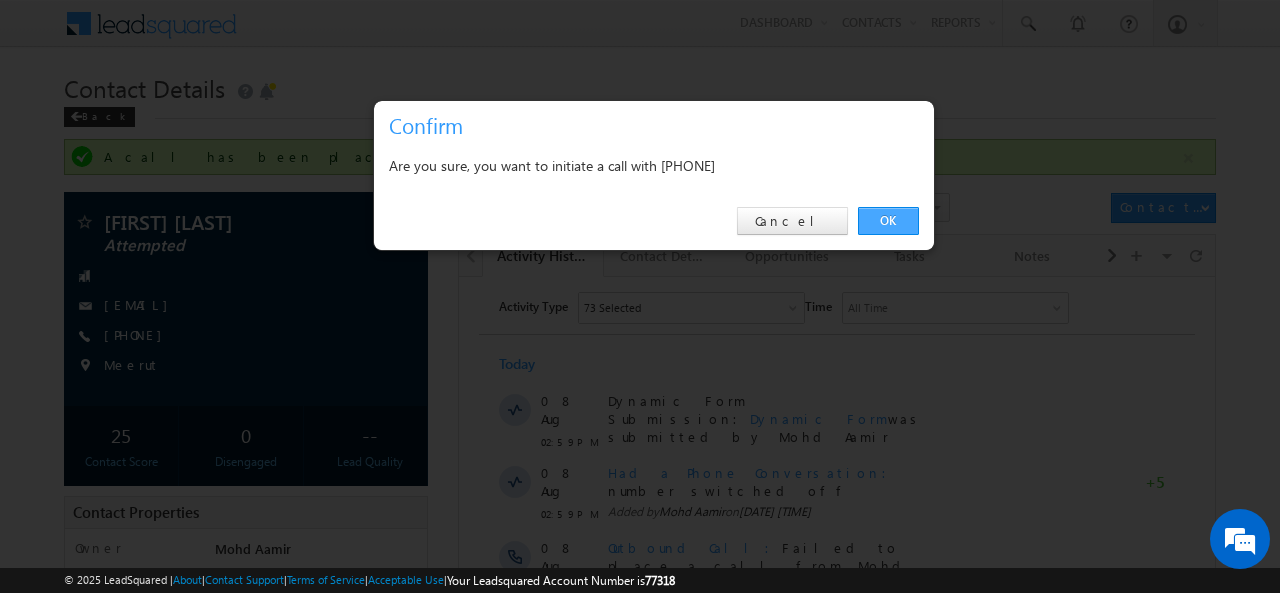 click on "OK" at bounding box center (888, 221) 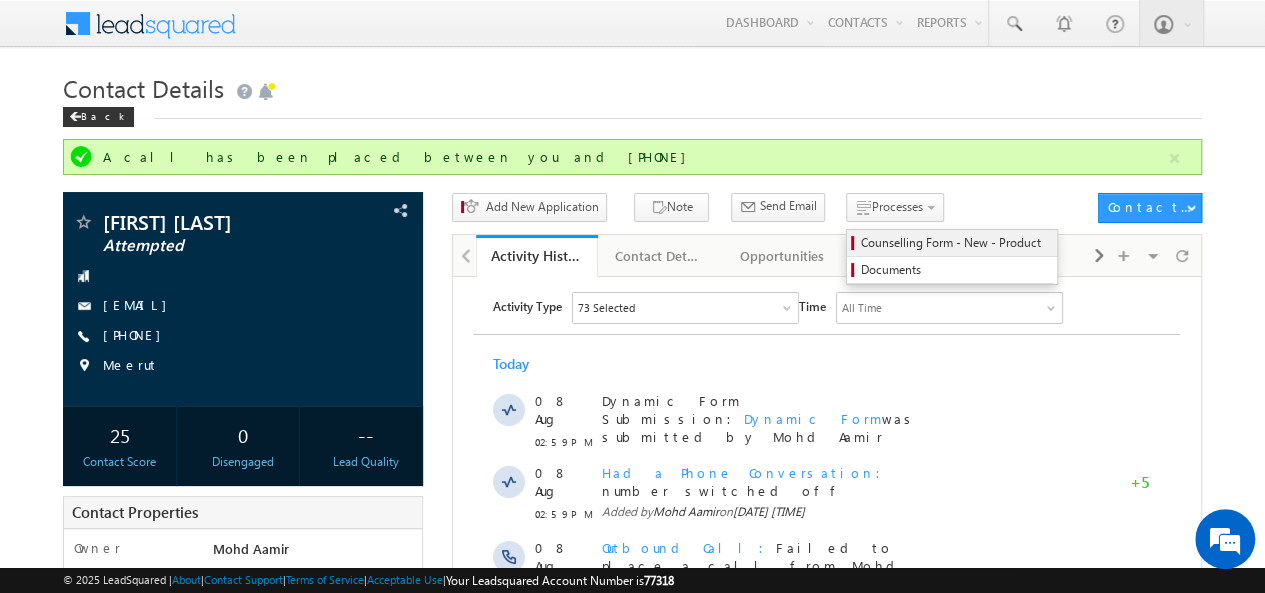 click on "Counselling Form - New - Product" at bounding box center [952, 243] 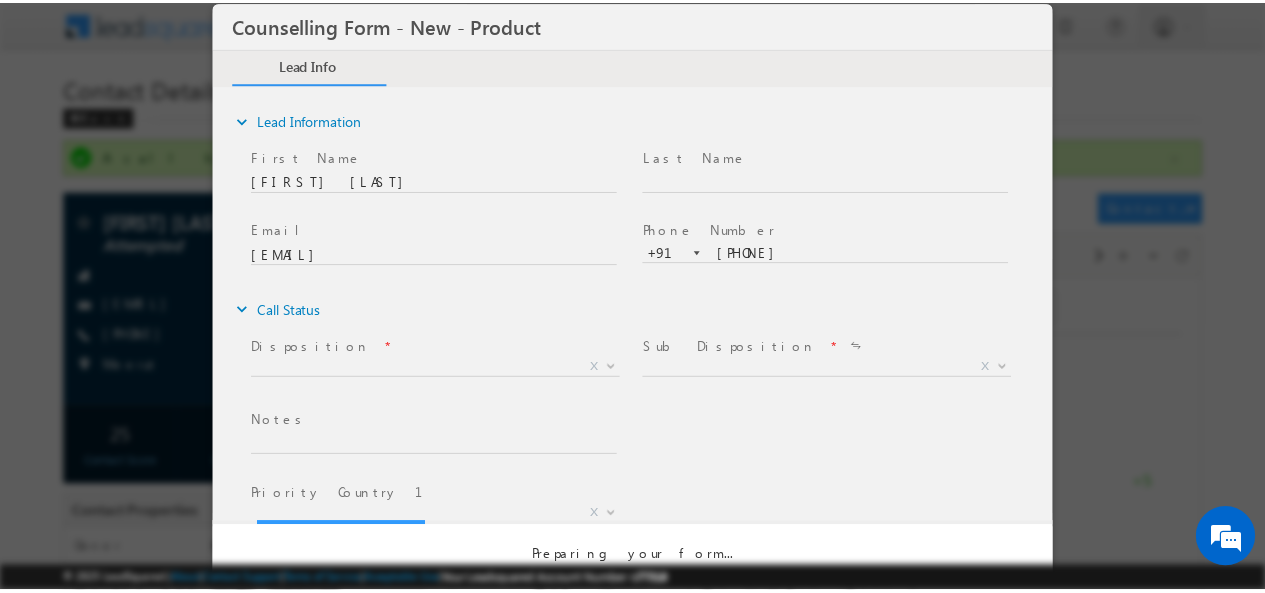 scroll, scrollTop: 0, scrollLeft: 0, axis: both 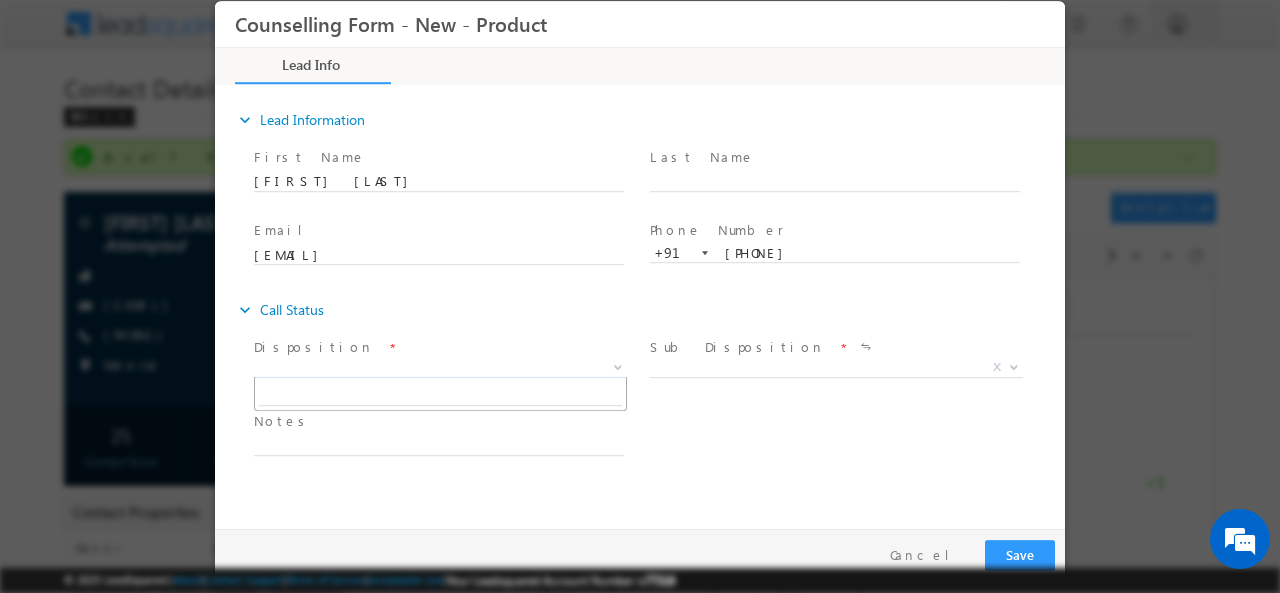 click on "X" at bounding box center [440, 367] 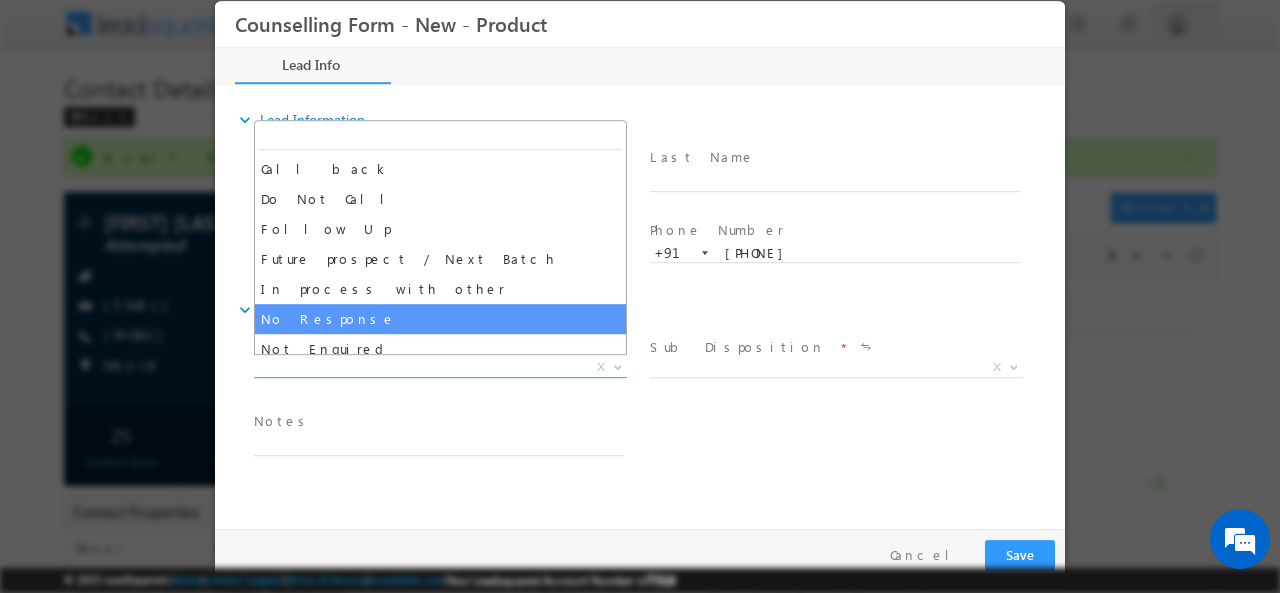 select on "No Response" 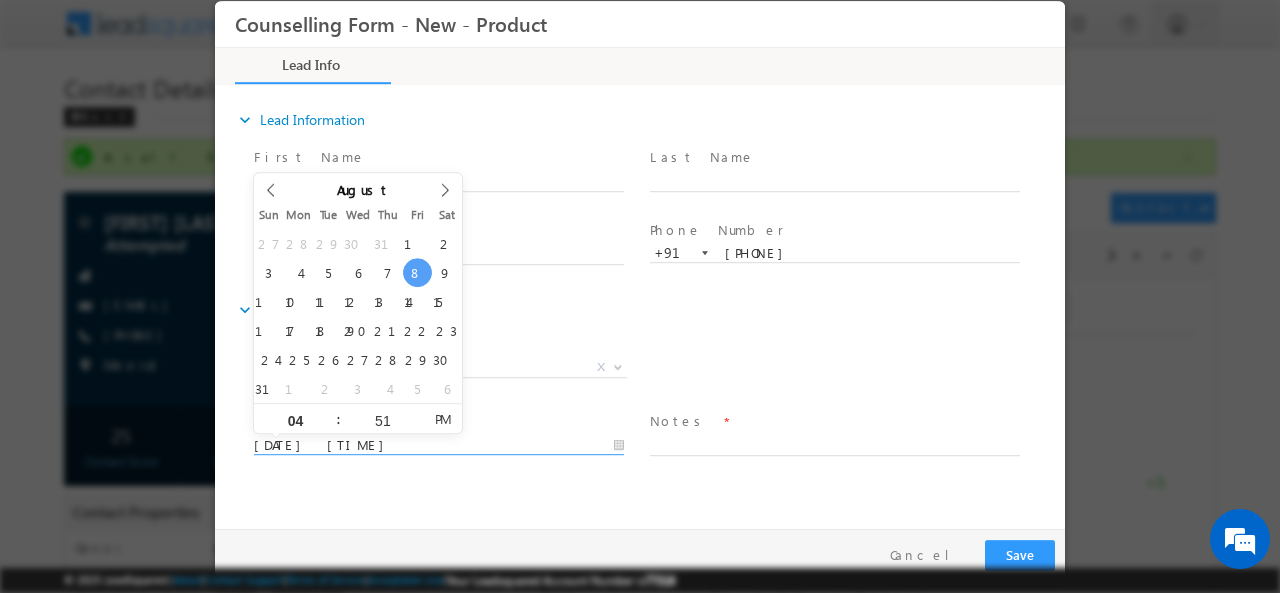 click on "08/08/2025 4:51 PM" at bounding box center (439, 445) 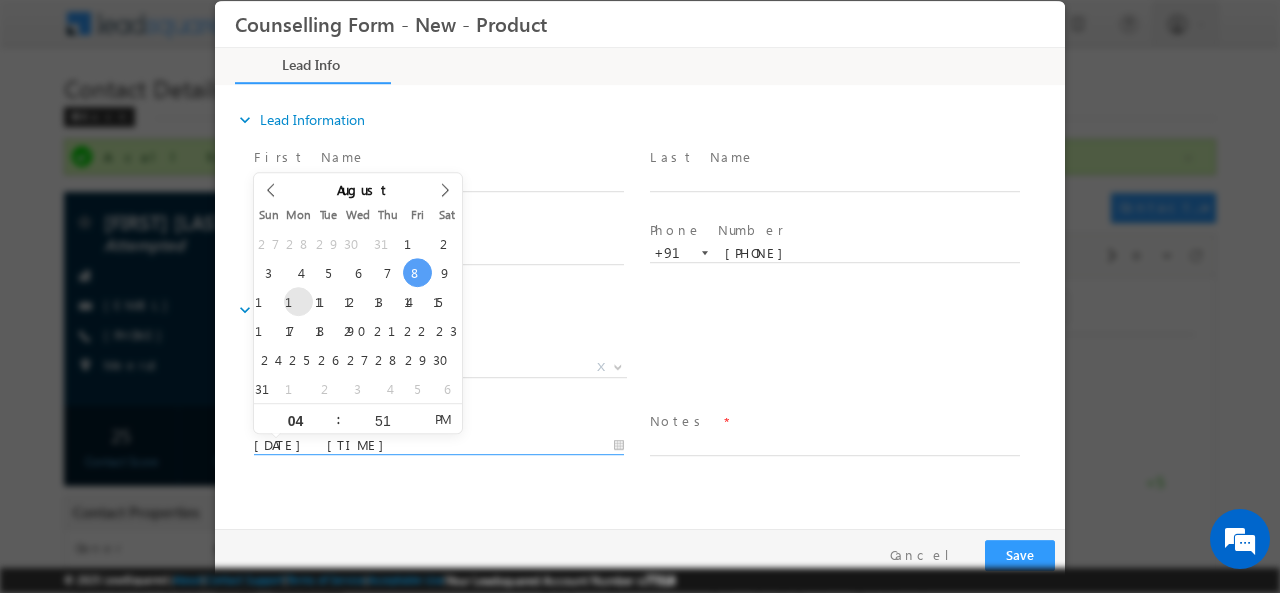 type on "11/08/2025 4:51 PM" 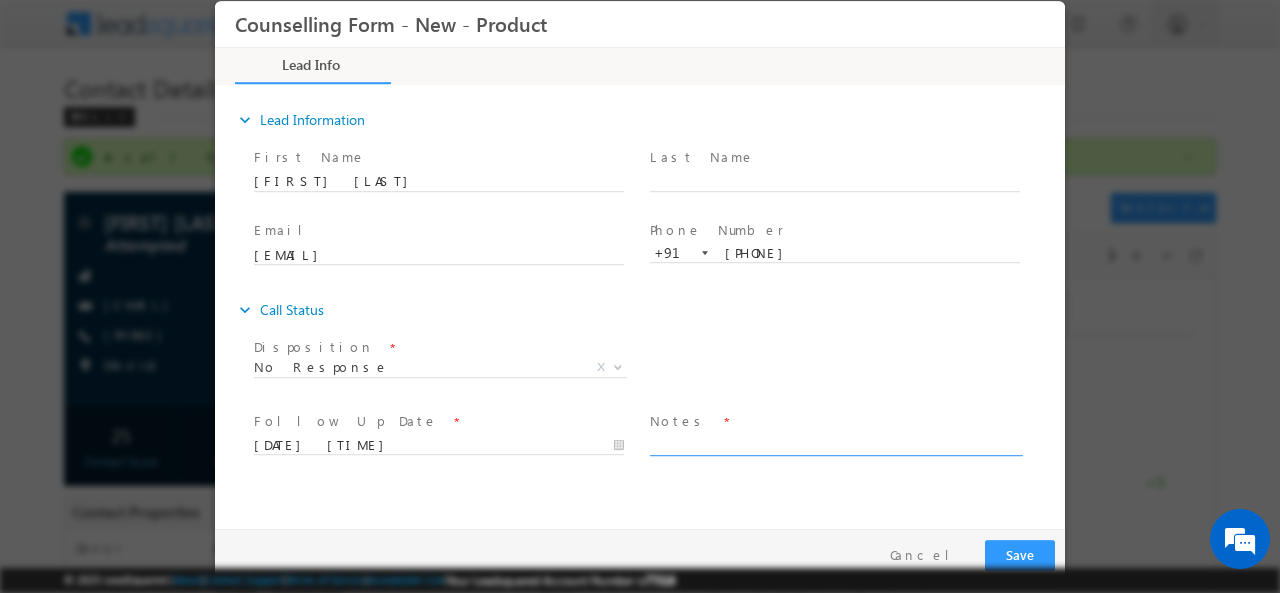 click at bounding box center (835, 443) 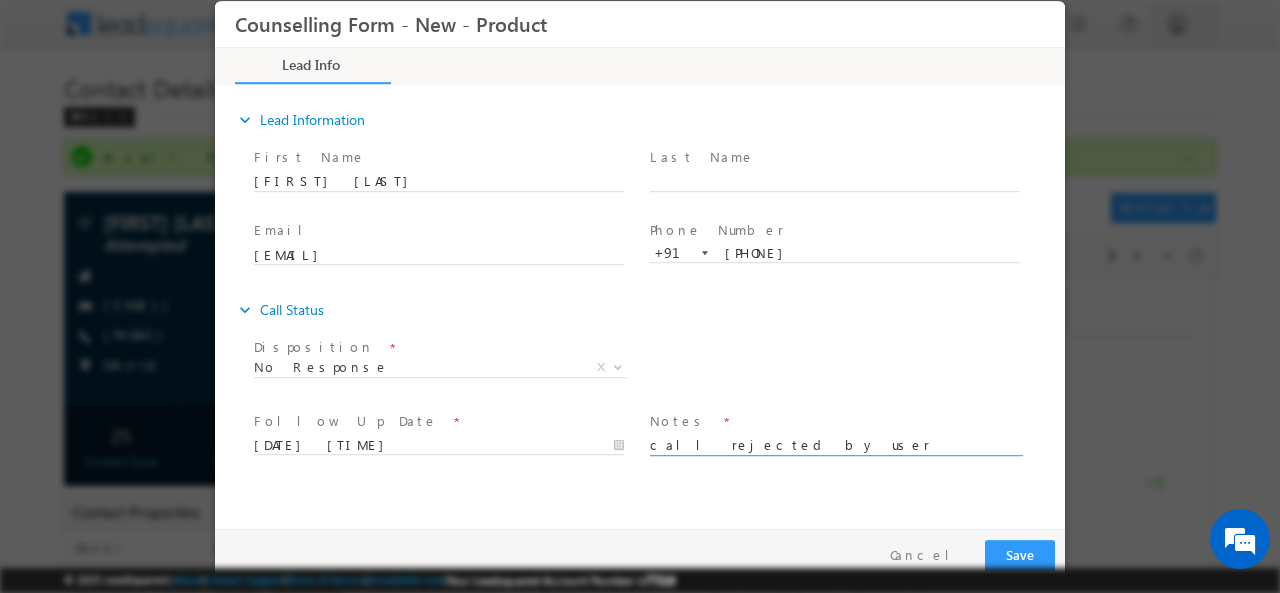 type on "call rejected by user" 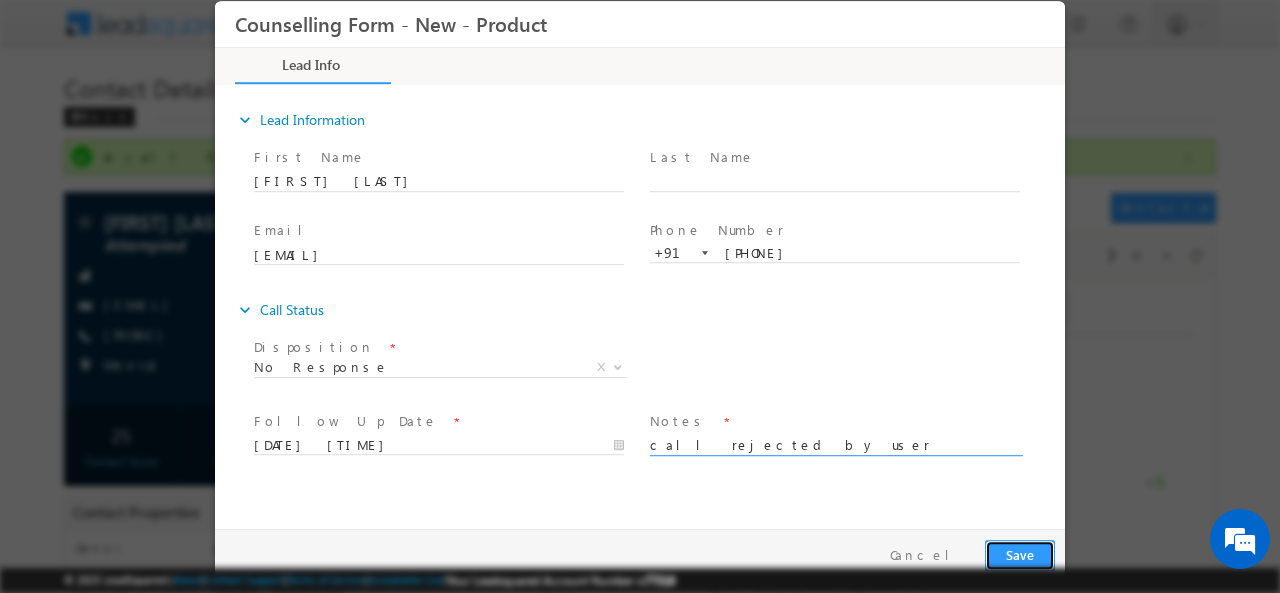 click on "Save" at bounding box center (1020, 554) 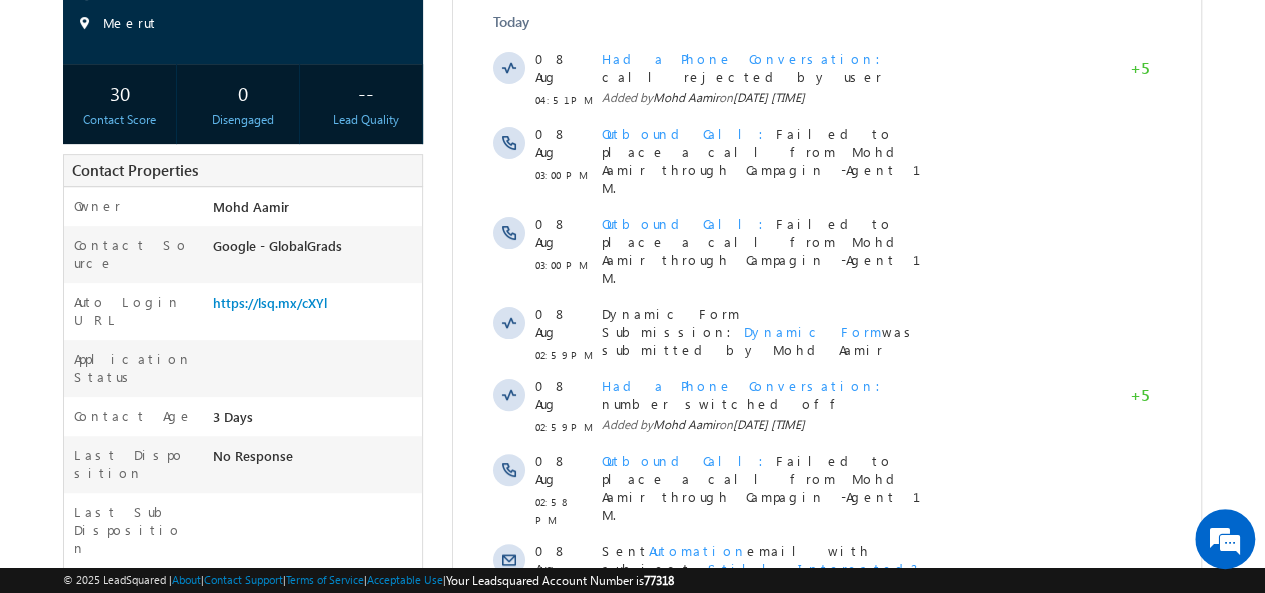 scroll, scrollTop: 636, scrollLeft: 0, axis: vertical 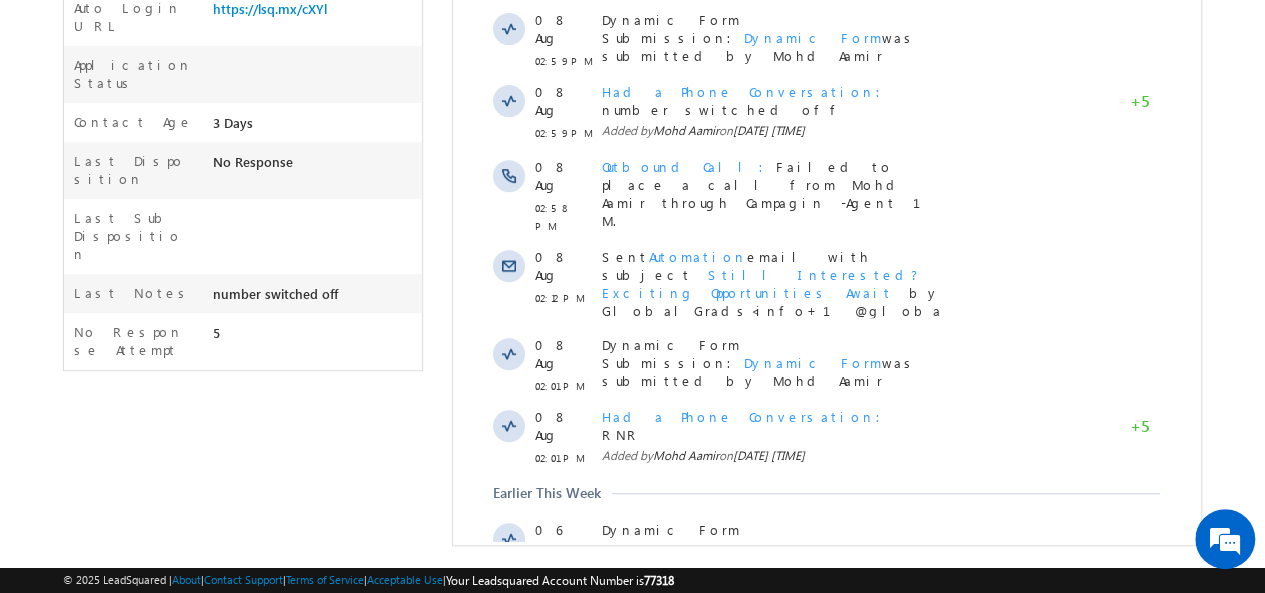 click on "Show More" at bounding box center [836, 619] 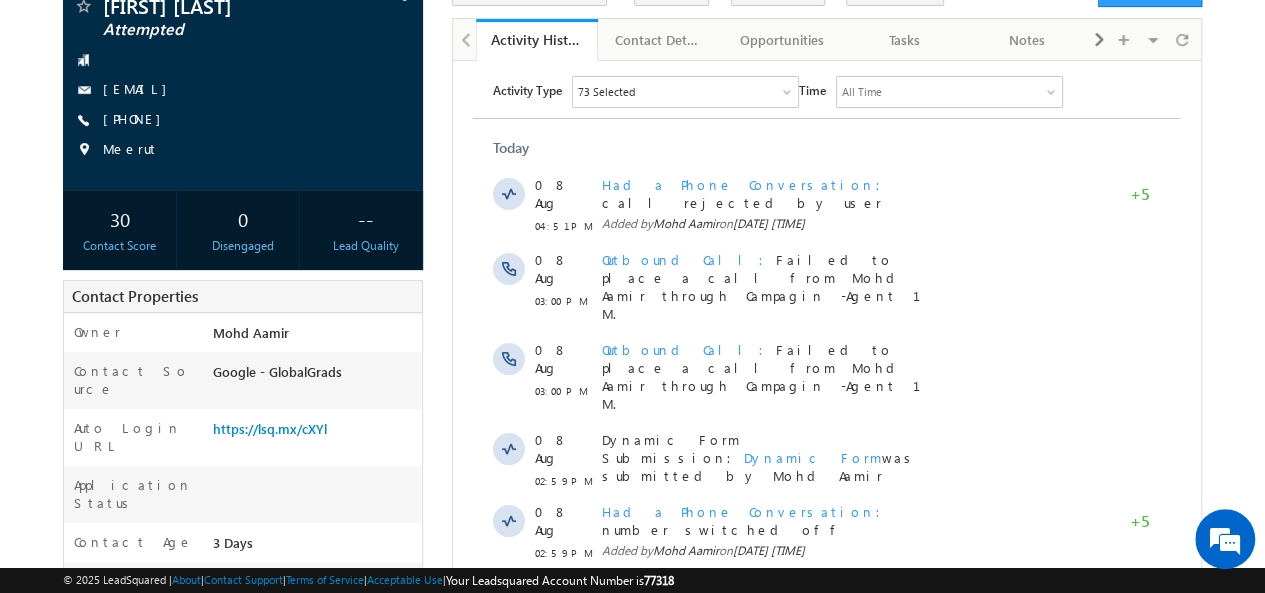 scroll, scrollTop: 0, scrollLeft: 0, axis: both 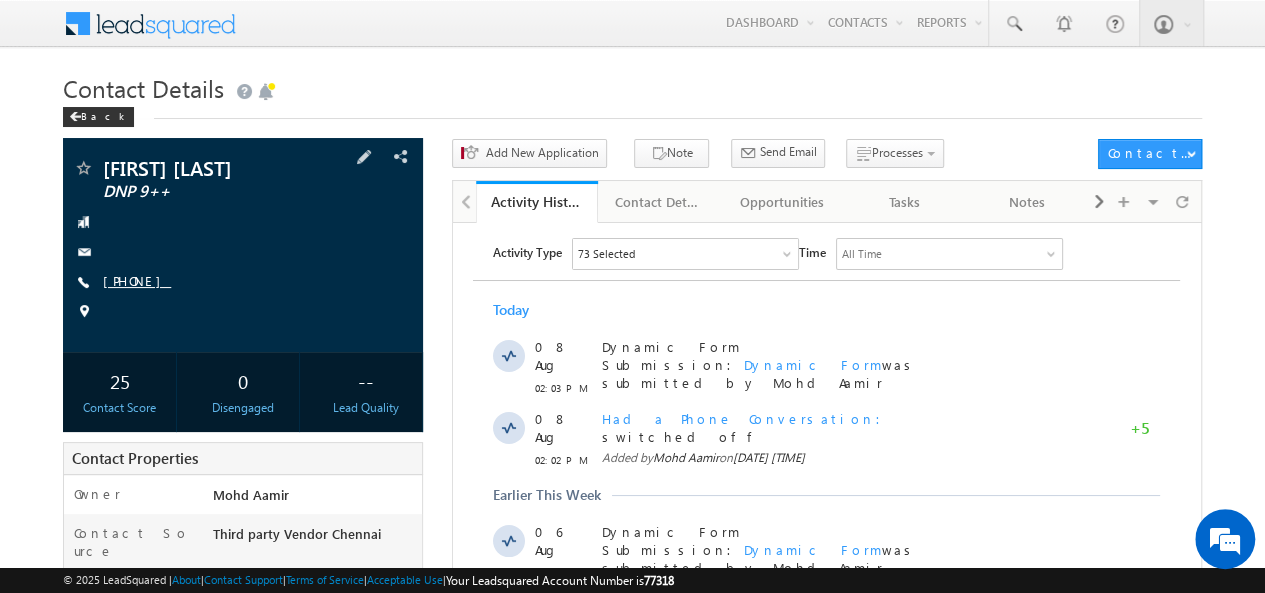 click on "[PHONE]" at bounding box center [137, 280] 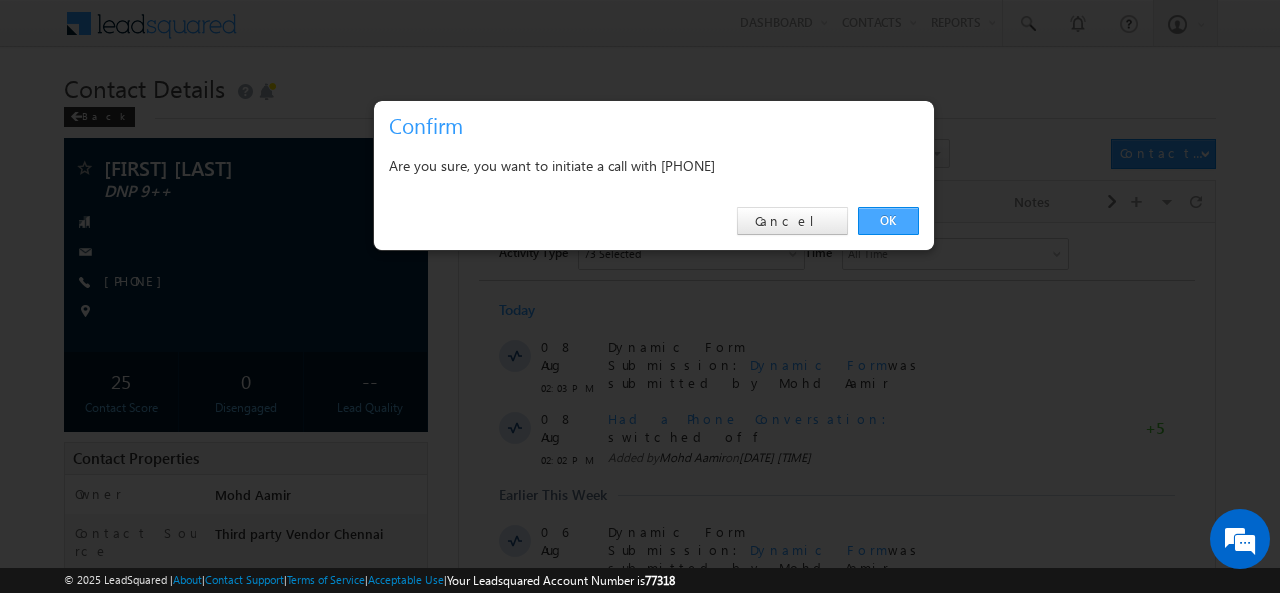 click on "OK" at bounding box center [888, 221] 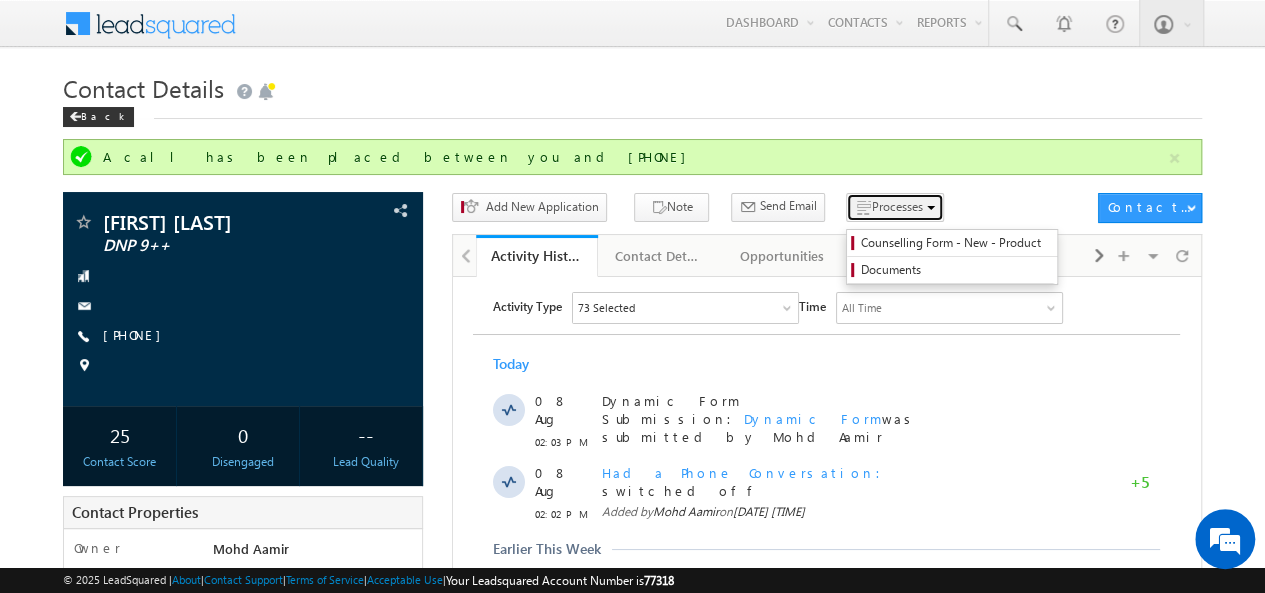 click on "Processes" at bounding box center [896, 206] 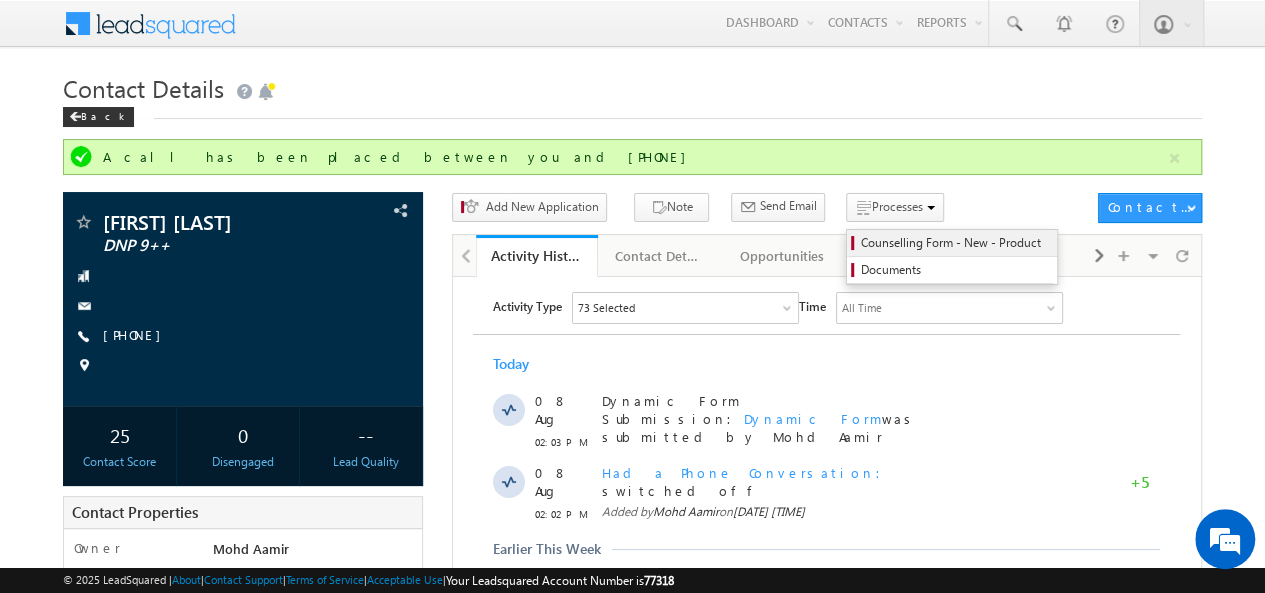 click on "Counselling Form - New - Product" at bounding box center (955, 243) 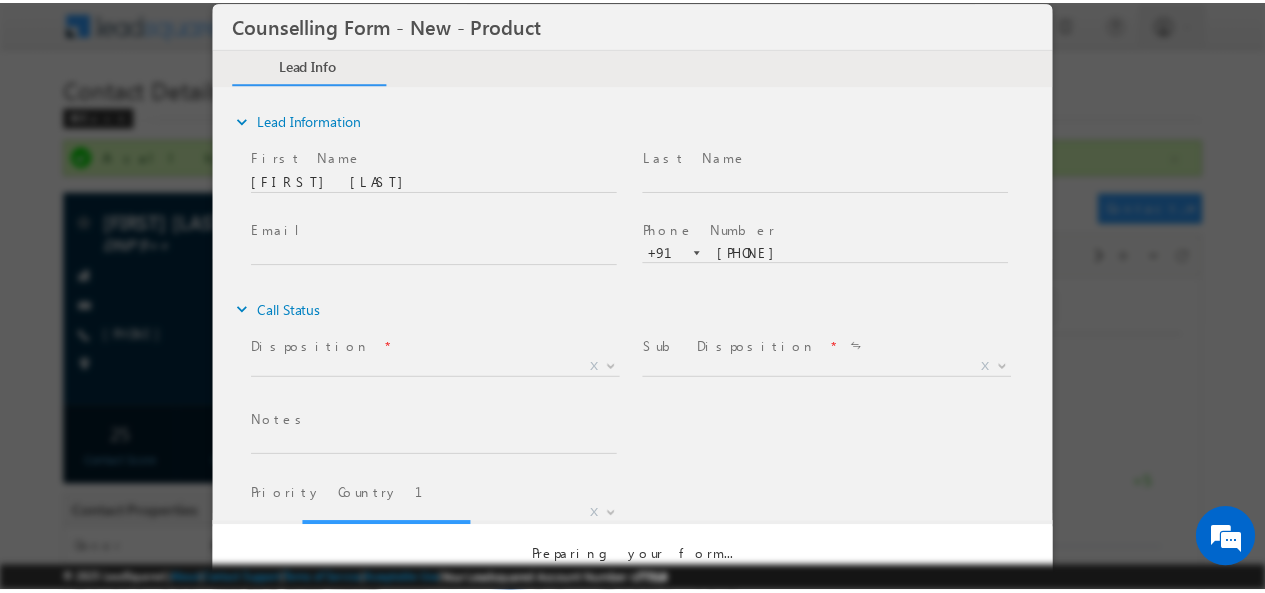 scroll, scrollTop: 0, scrollLeft: 0, axis: both 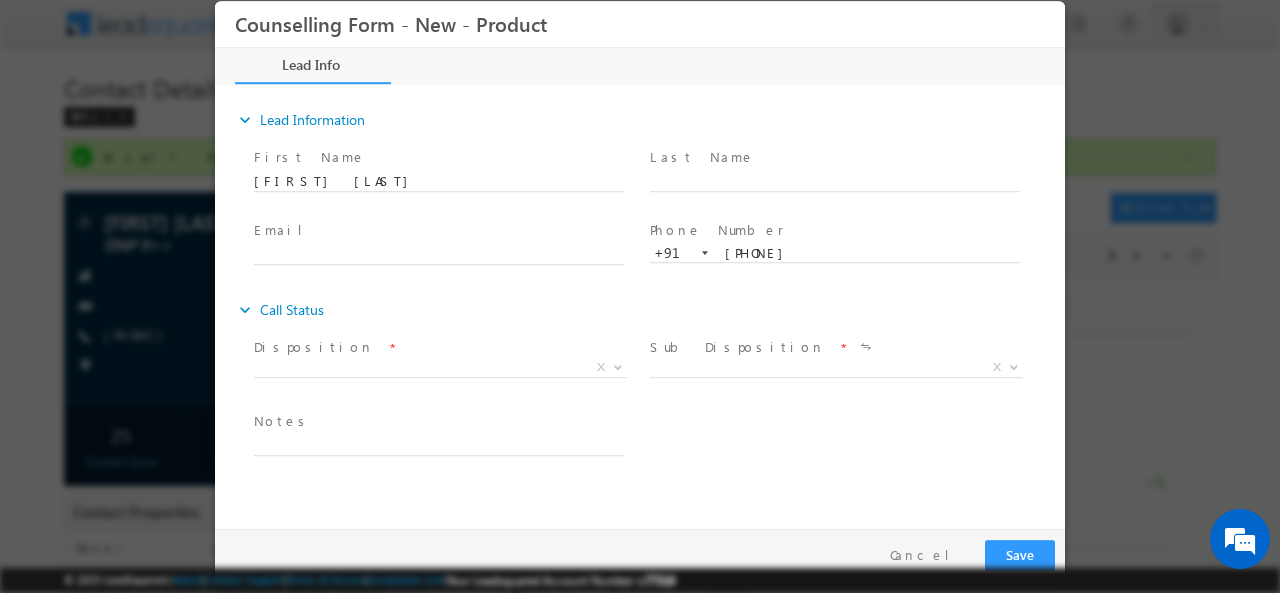 click on "Disposition
*" at bounding box center (438, 347) 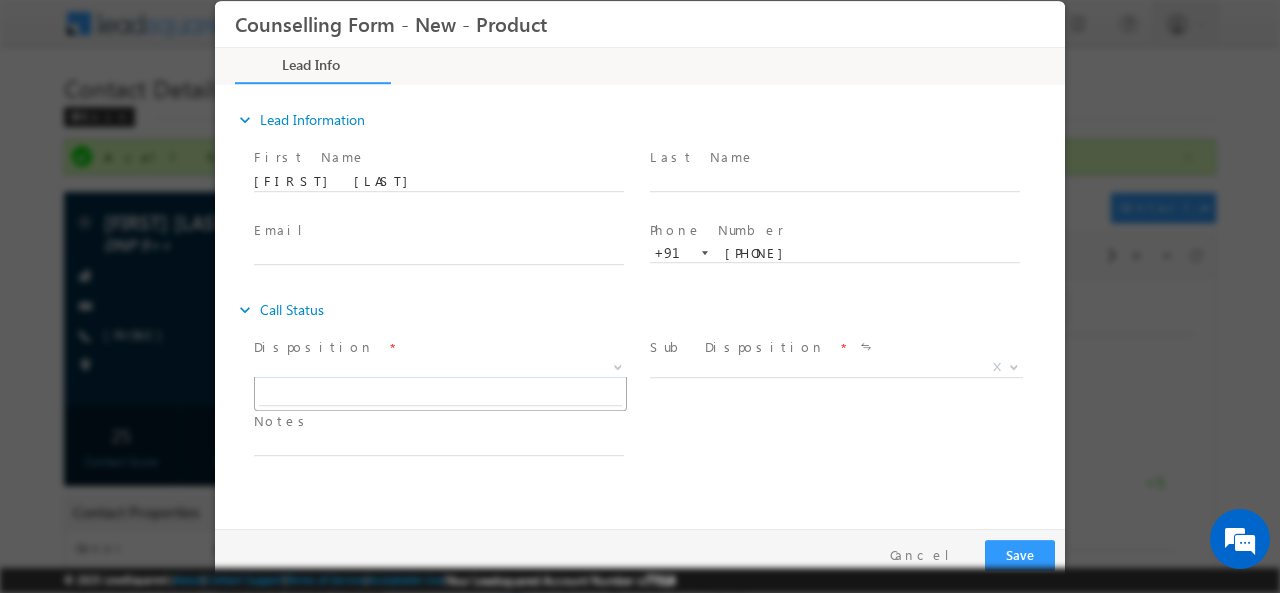 click on "X" at bounding box center (440, 367) 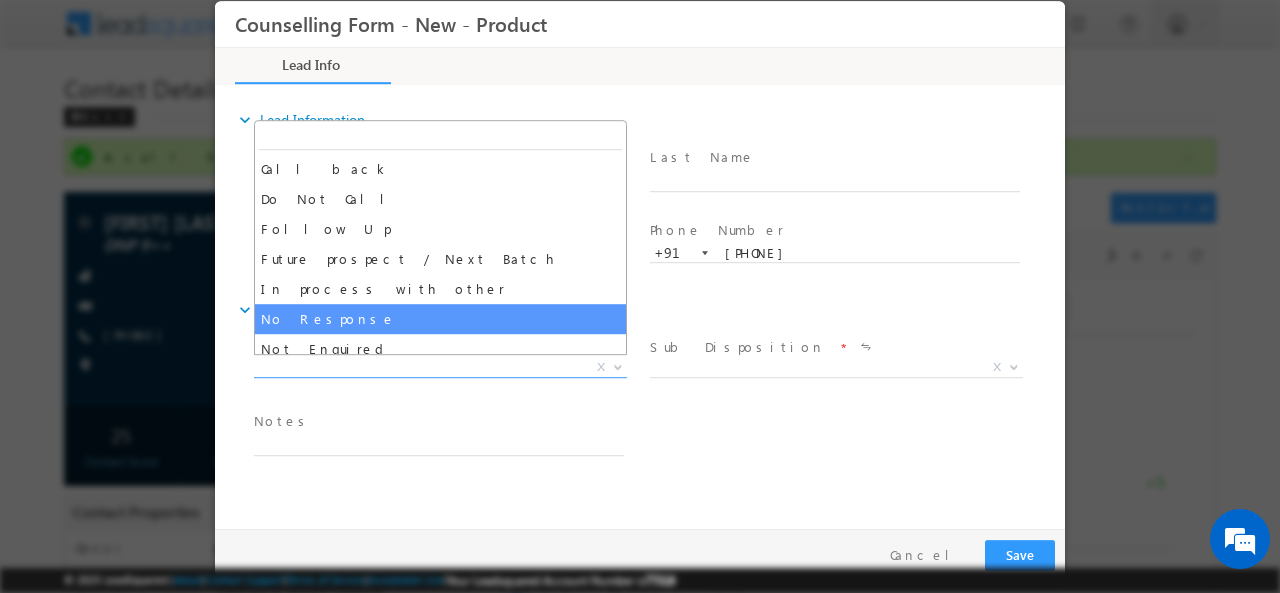 select on "No Response" 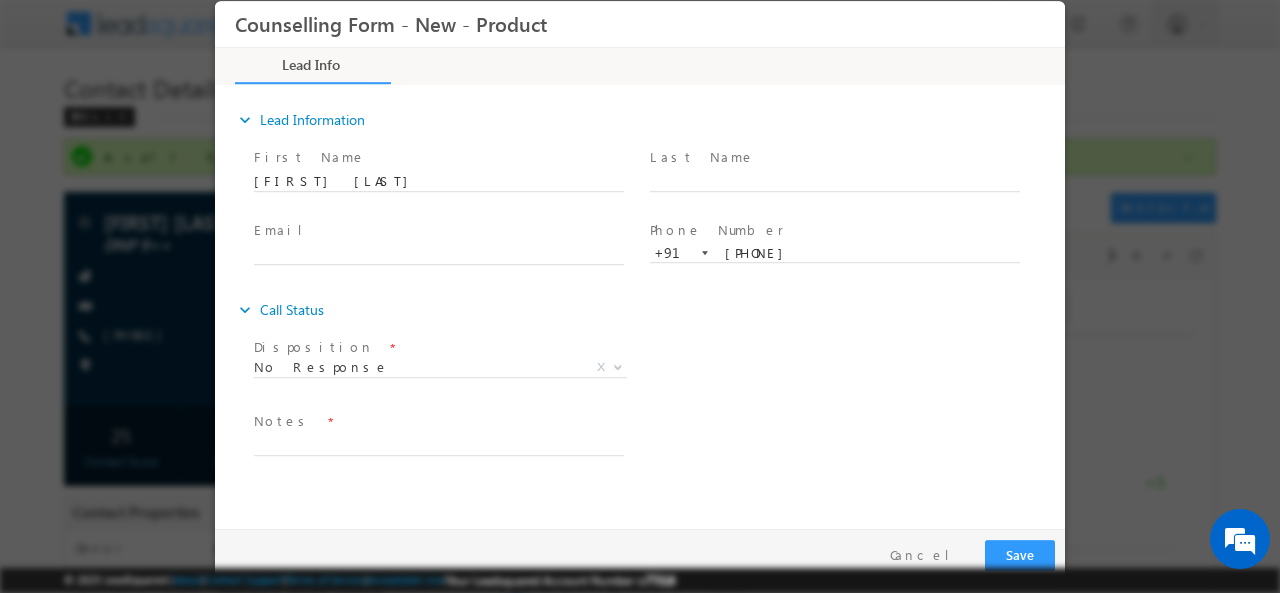 click at bounding box center [438, 465] 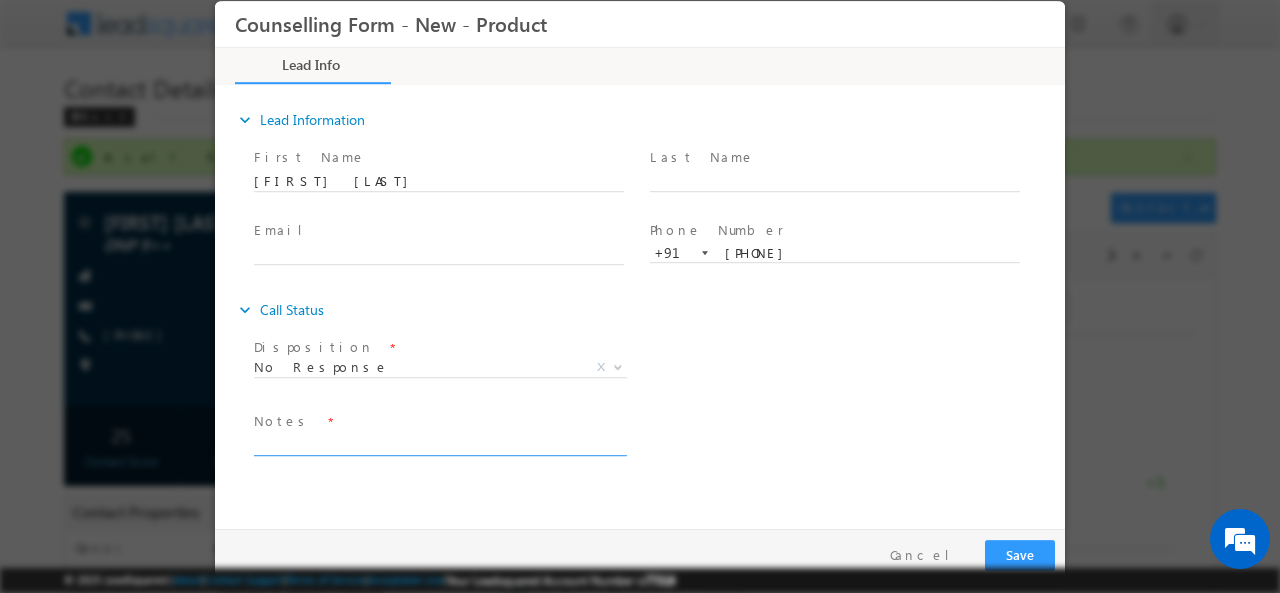 click at bounding box center [439, 443] 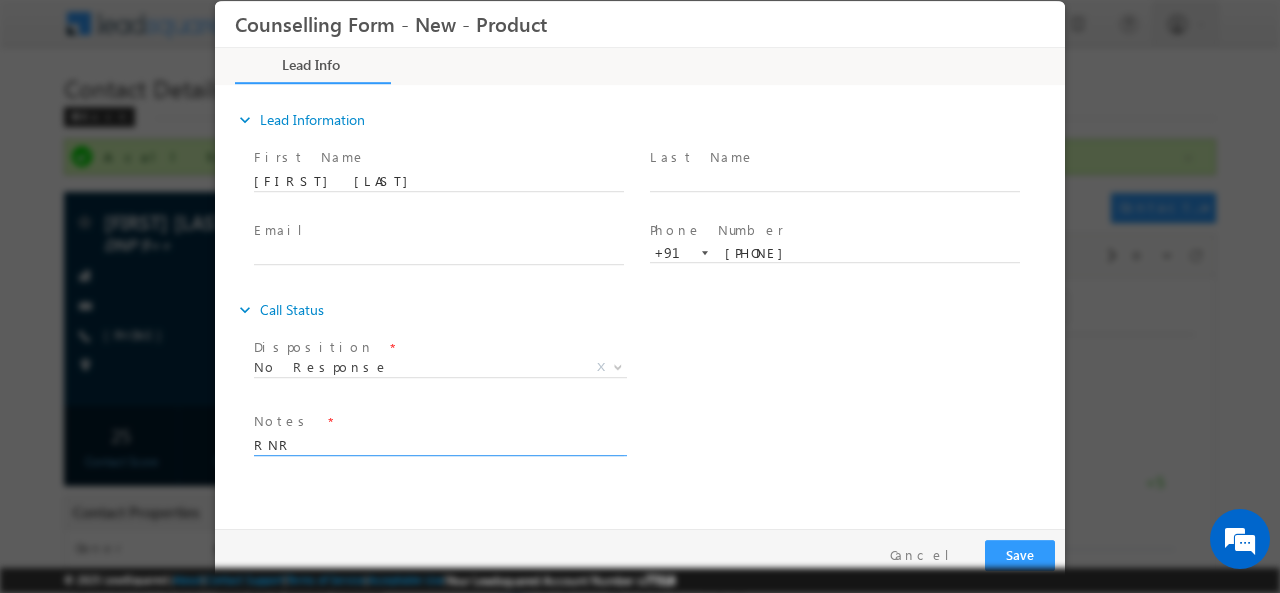 type on "RNR" 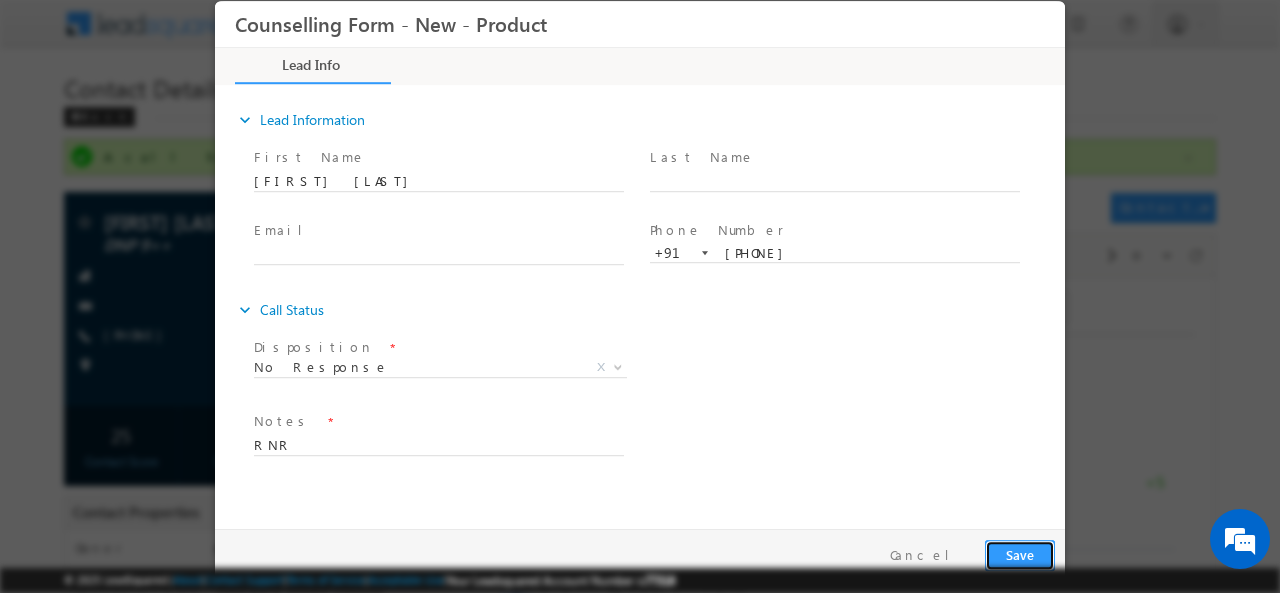 click on "Save" at bounding box center [1020, 554] 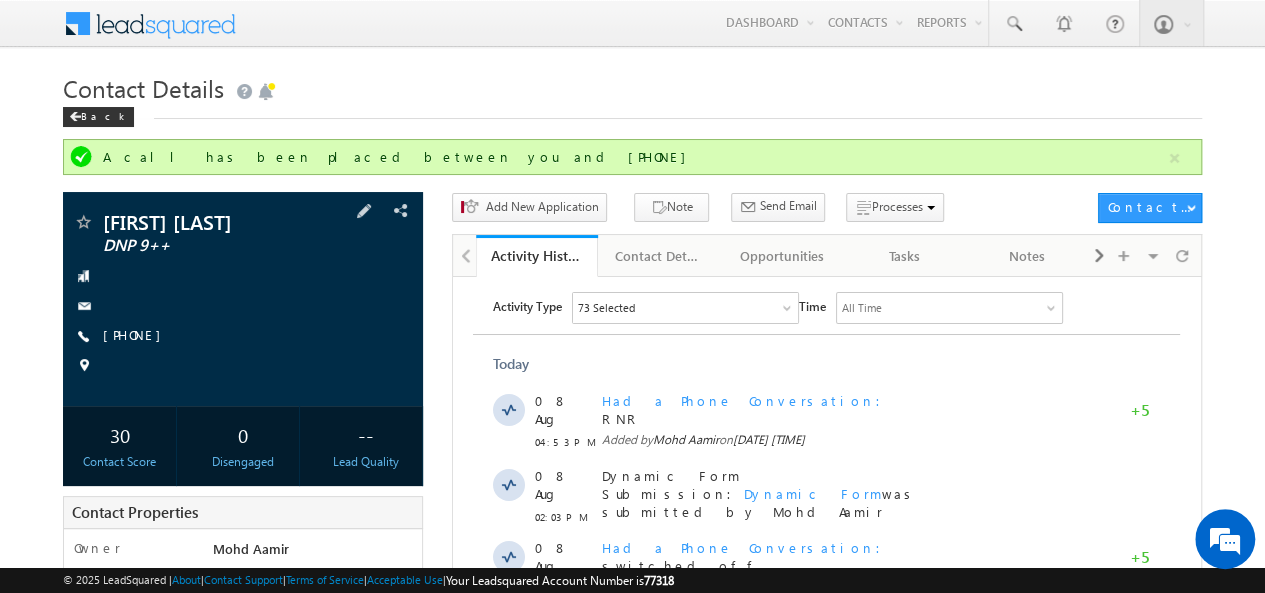 click on "[FIRST] [LAST]
DNP 9++
[PHONE]" at bounding box center (243, 299) 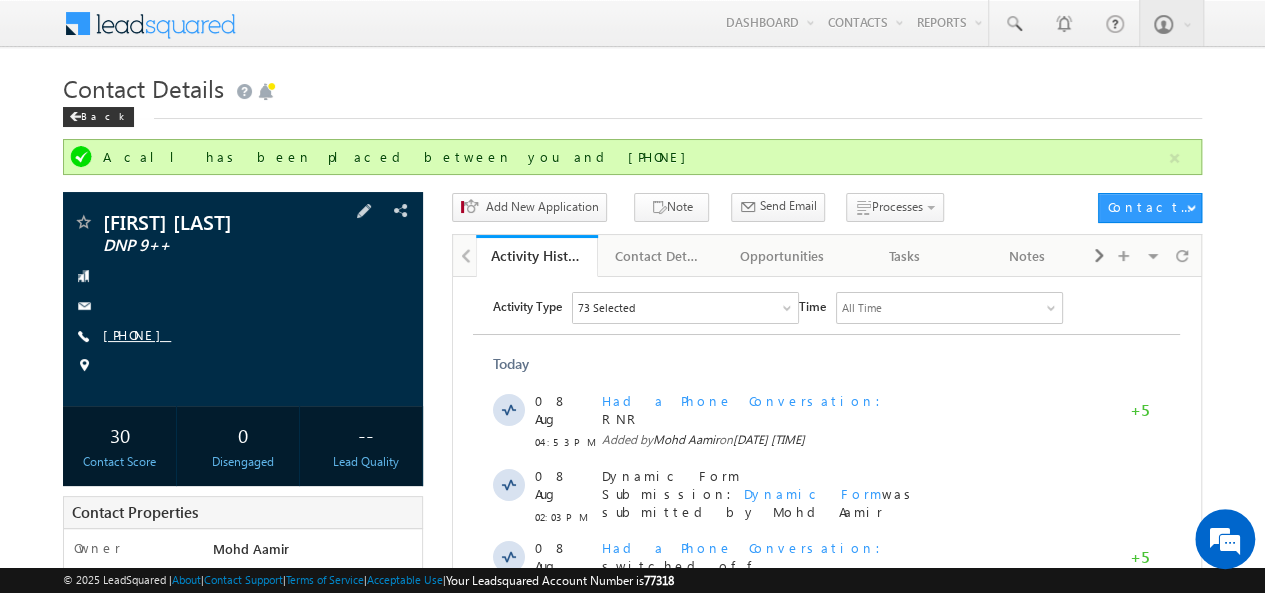 click on "[PHONE]" at bounding box center [137, 334] 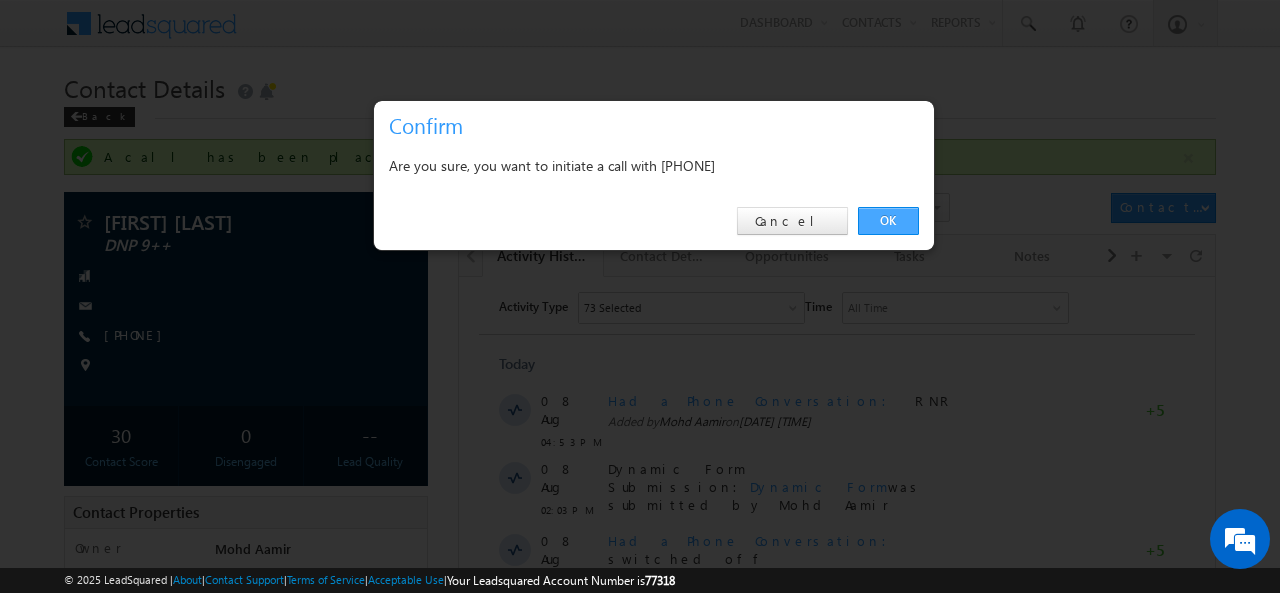 click on "OK" at bounding box center (888, 221) 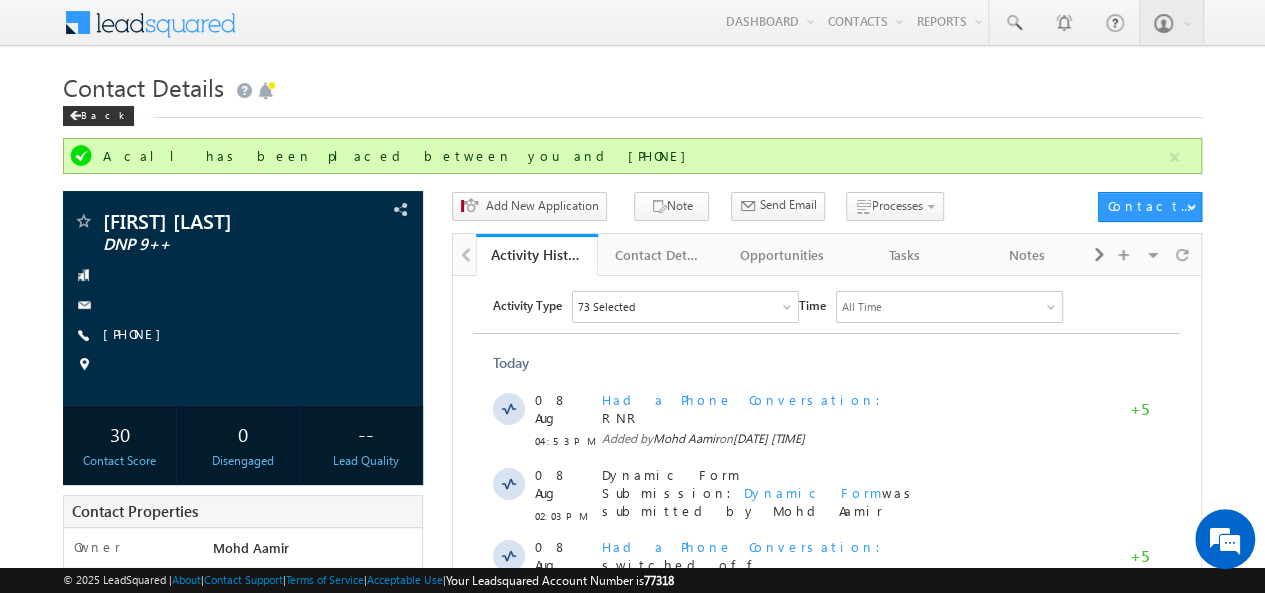 scroll, scrollTop: 0, scrollLeft: 0, axis: both 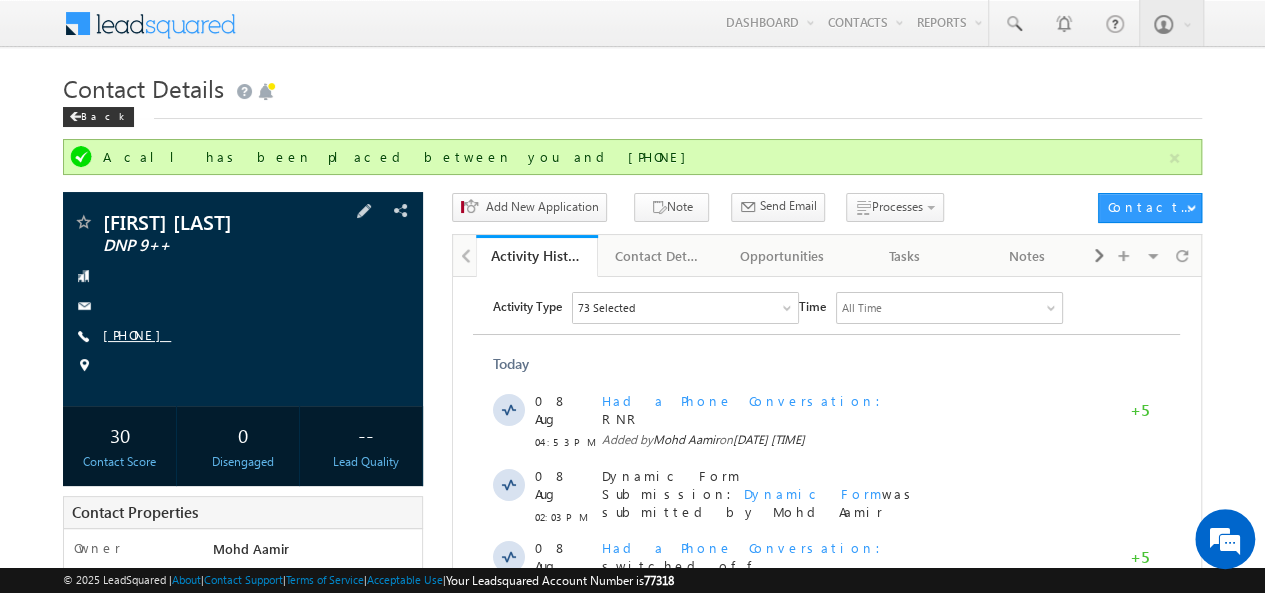 click on "[PHONE]" at bounding box center (137, 334) 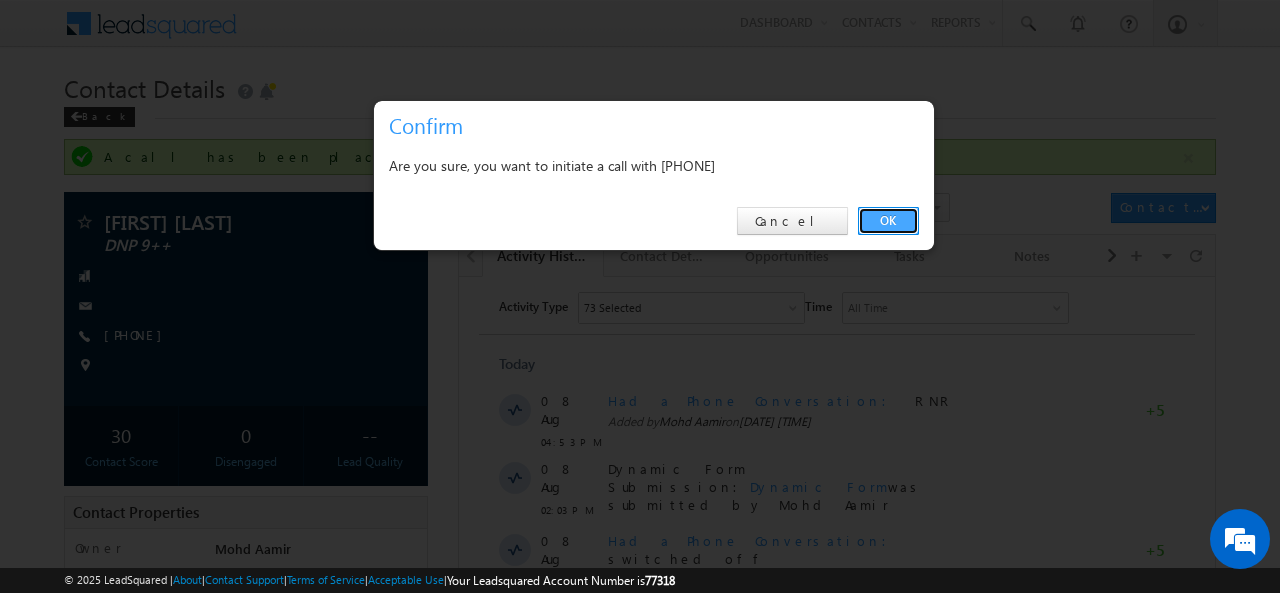 click on "OK" at bounding box center (888, 221) 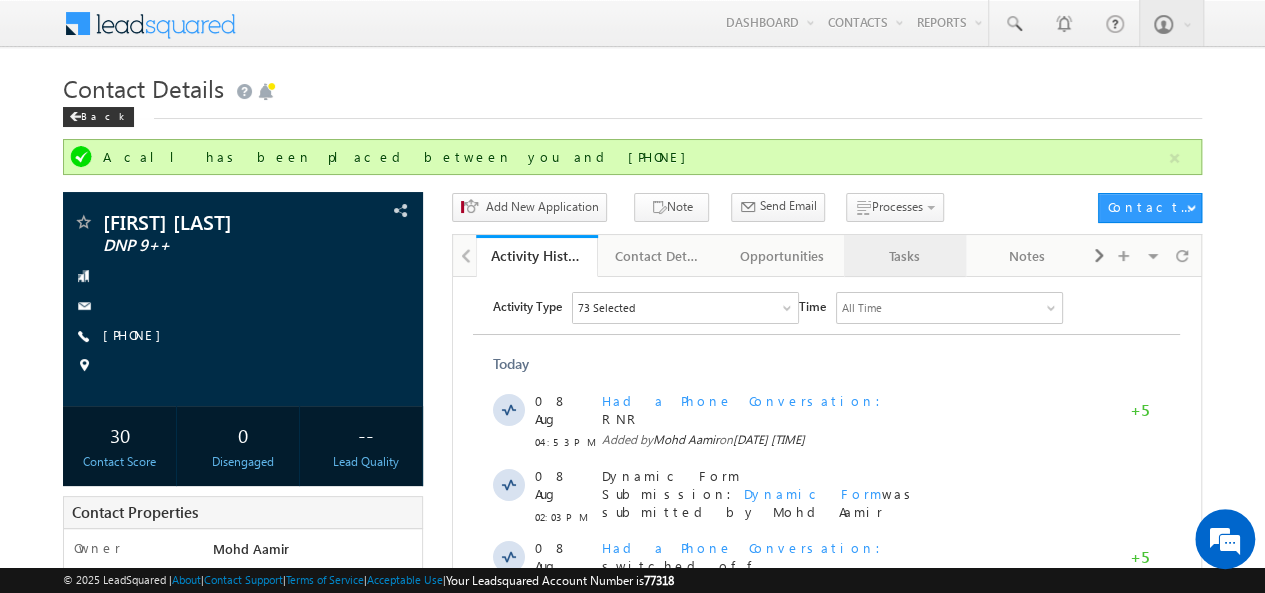 click on "Tasks" at bounding box center (904, 256) 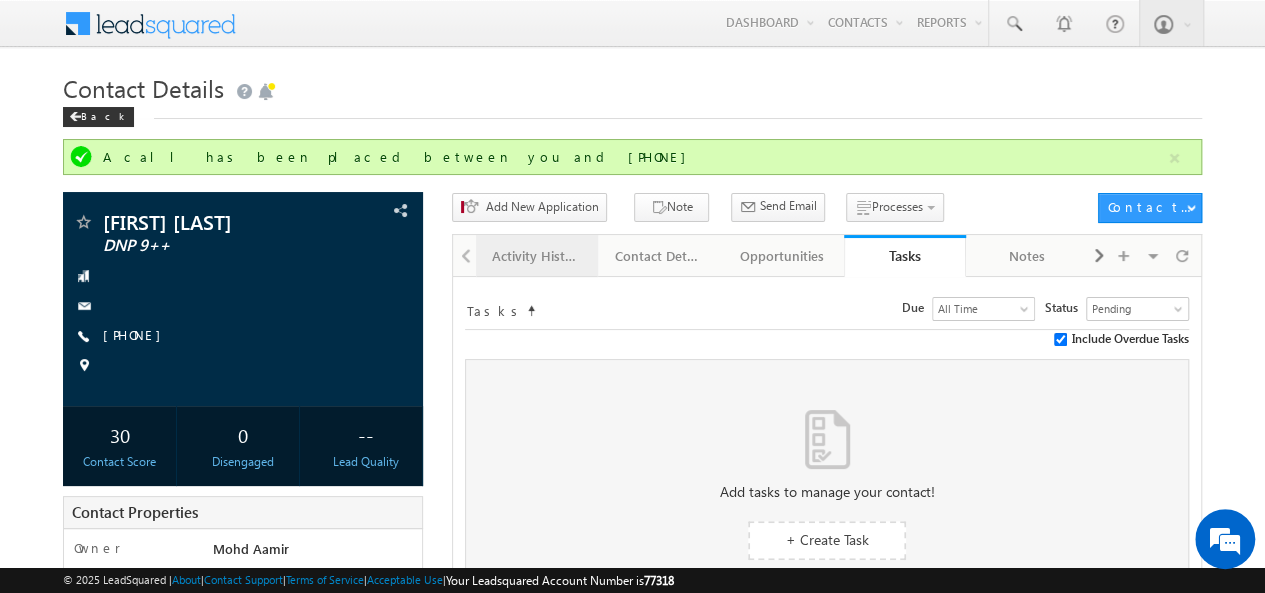 click on "Activity History" at bounding box center (536, 256) 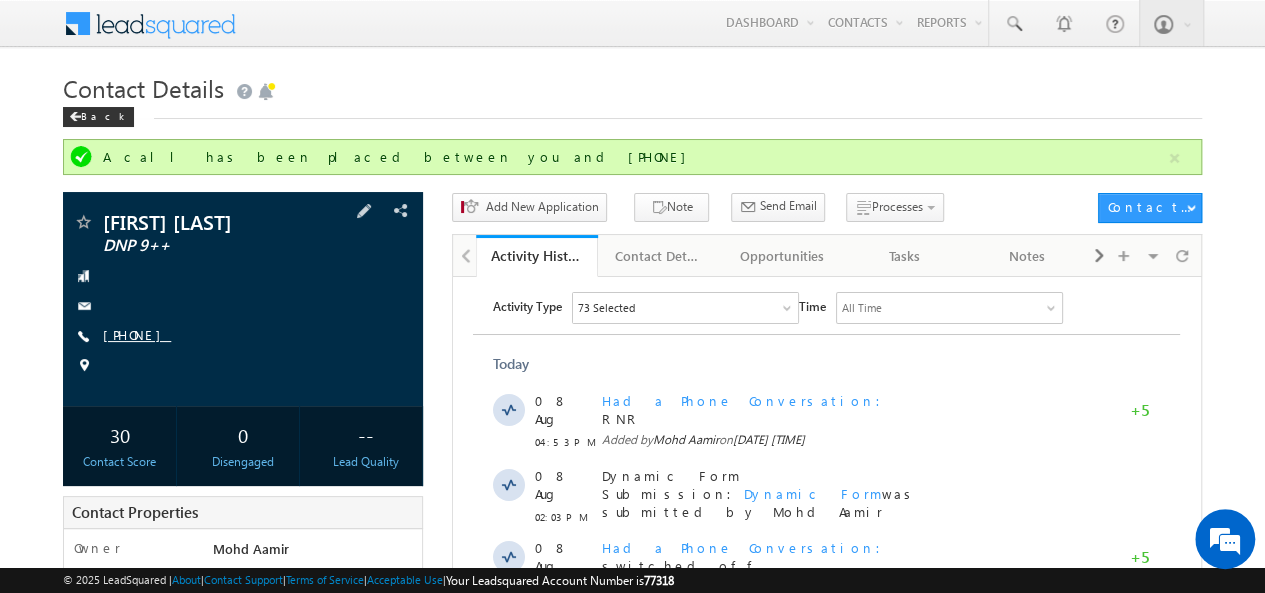 click on "[PHONE]" at bounding box center [137, 334] 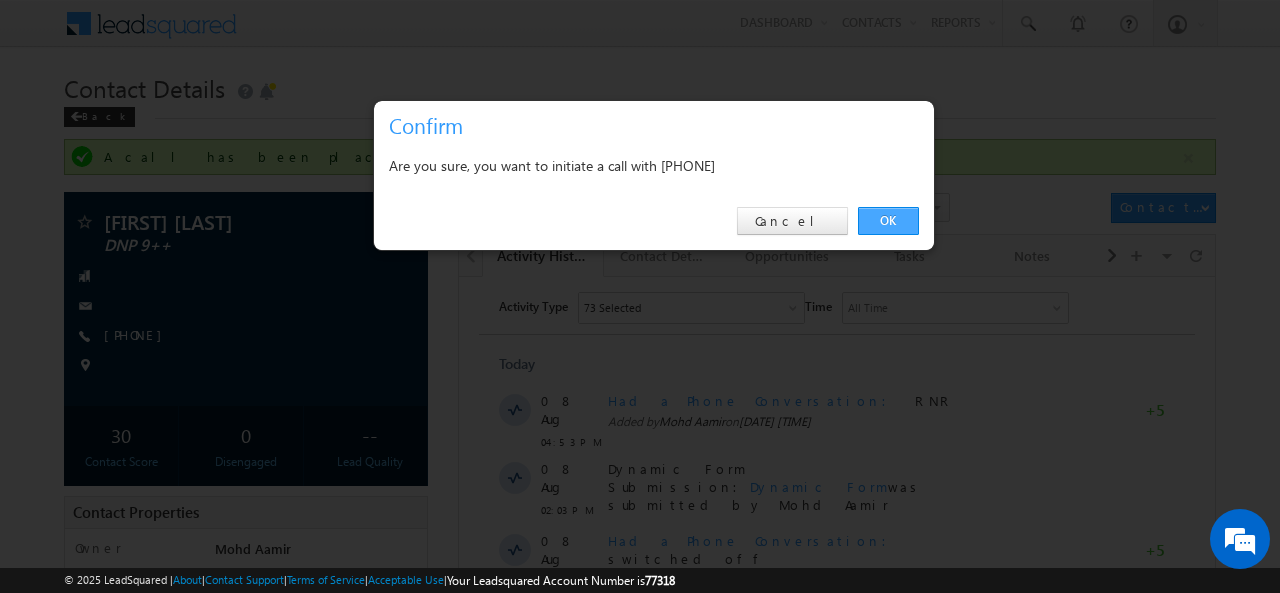 click on "OK" at bounding box center (888, 221) 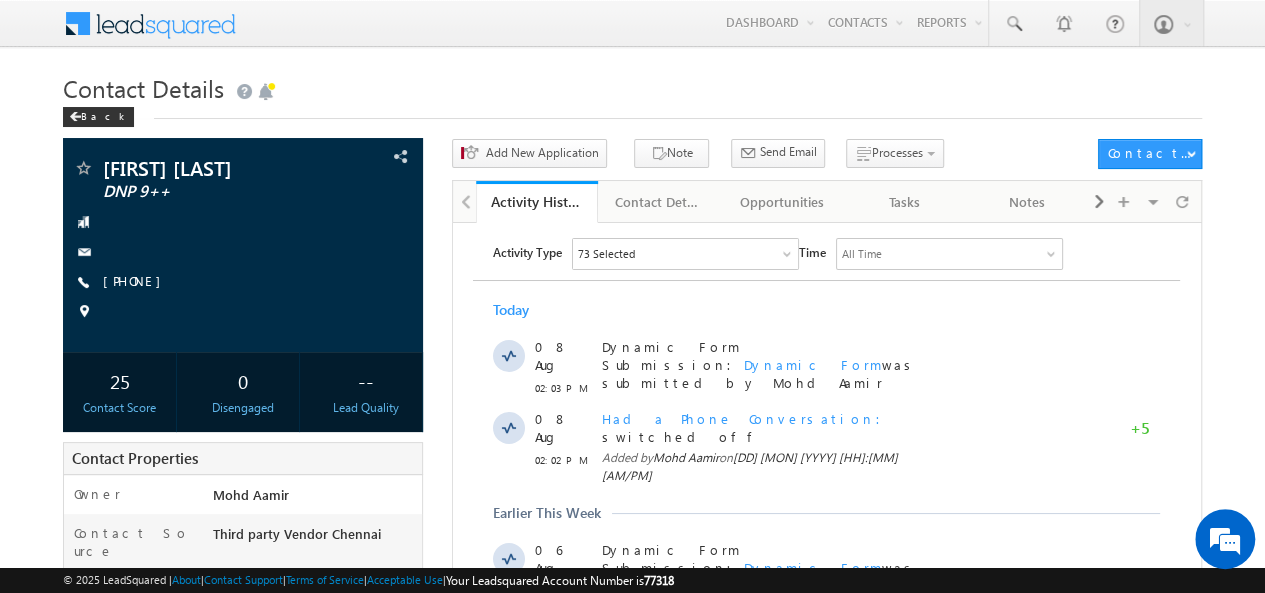 scroll, scrollTop: 0, scrollLeft: 0, axis: both 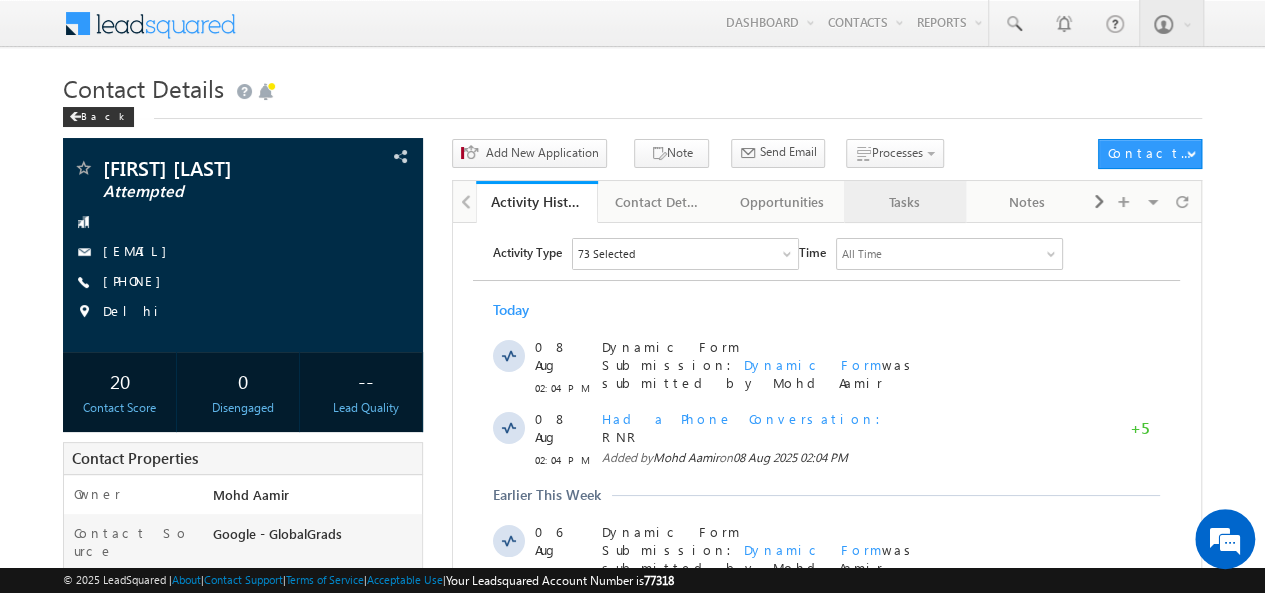 click on "Tasks" at bounding box center (904, 202) 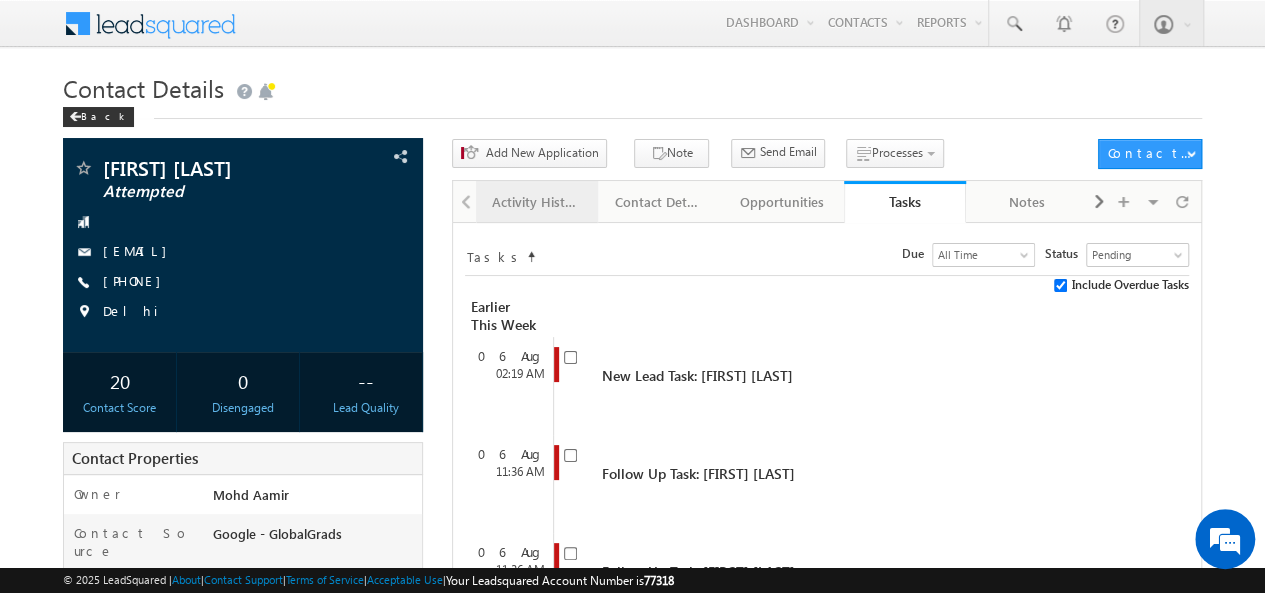click on "Activity History" at bounding box center [536, 202] 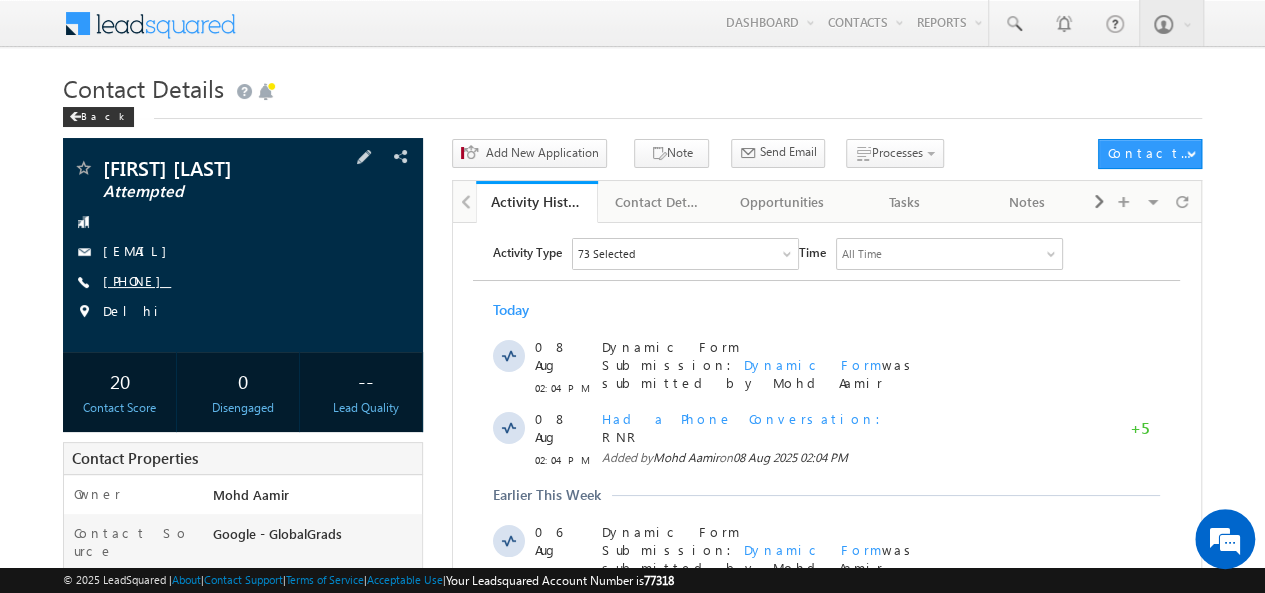 click on "+91-9310706613" at bounding box center [137, 280] 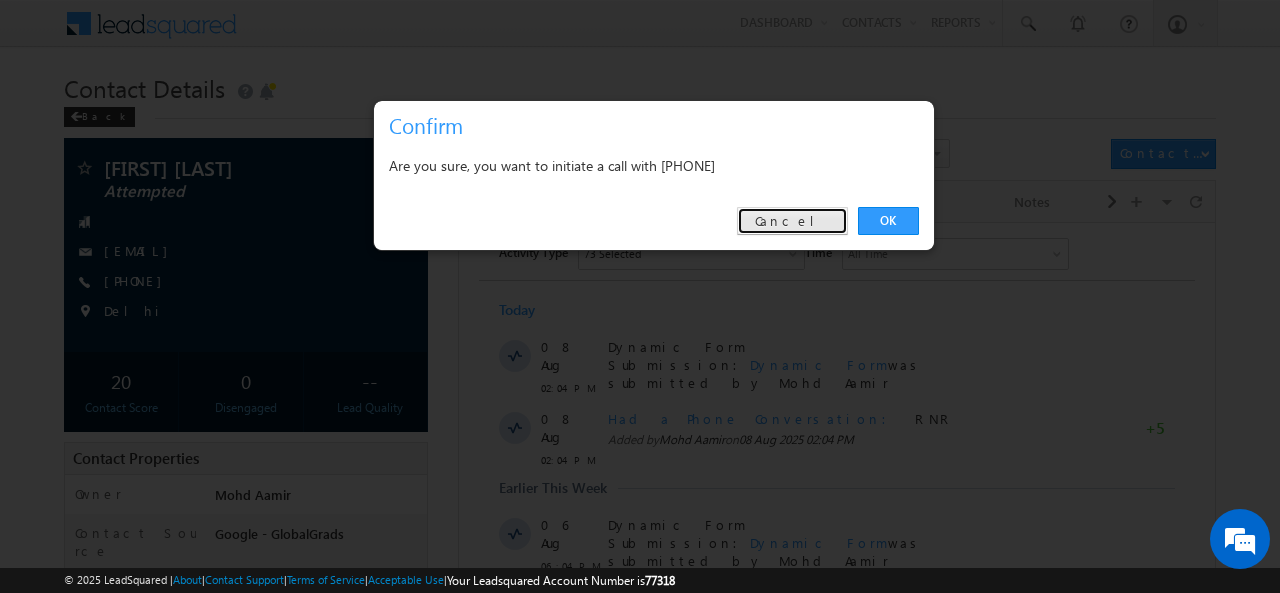 click on "Cancel" at bounding box center (792, 221) 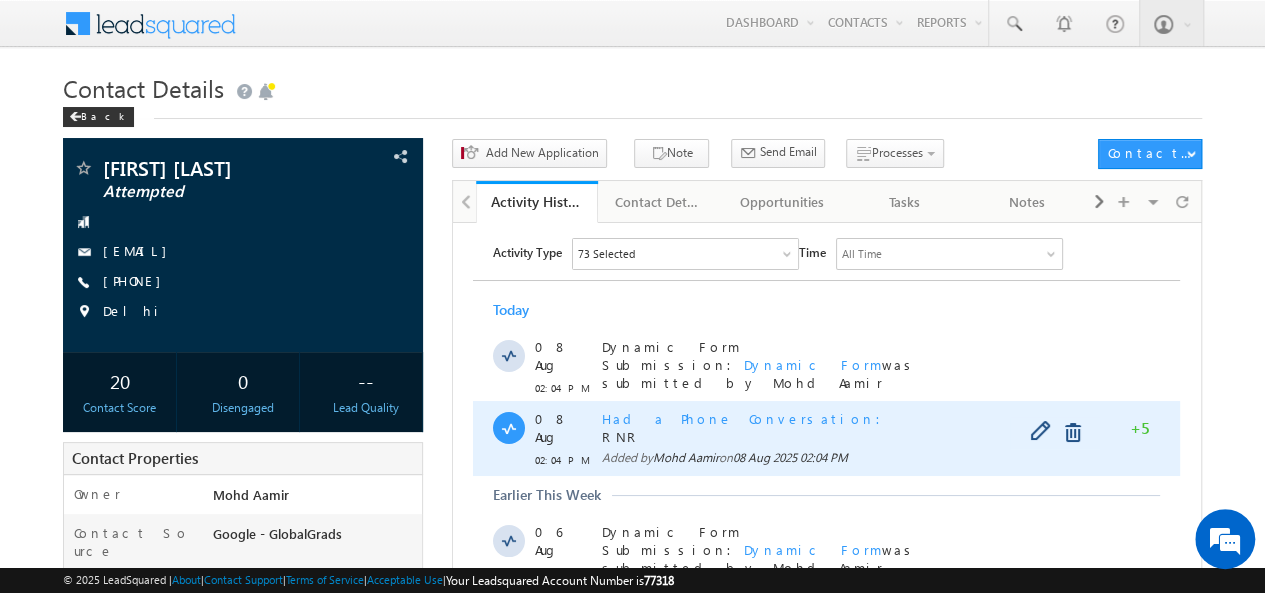 click on "Had a Phone Conversation
RNR
Added by  Mohd Aamir  on  08 Aug 2025 02:04 PM" at bounding box center [774, 437] 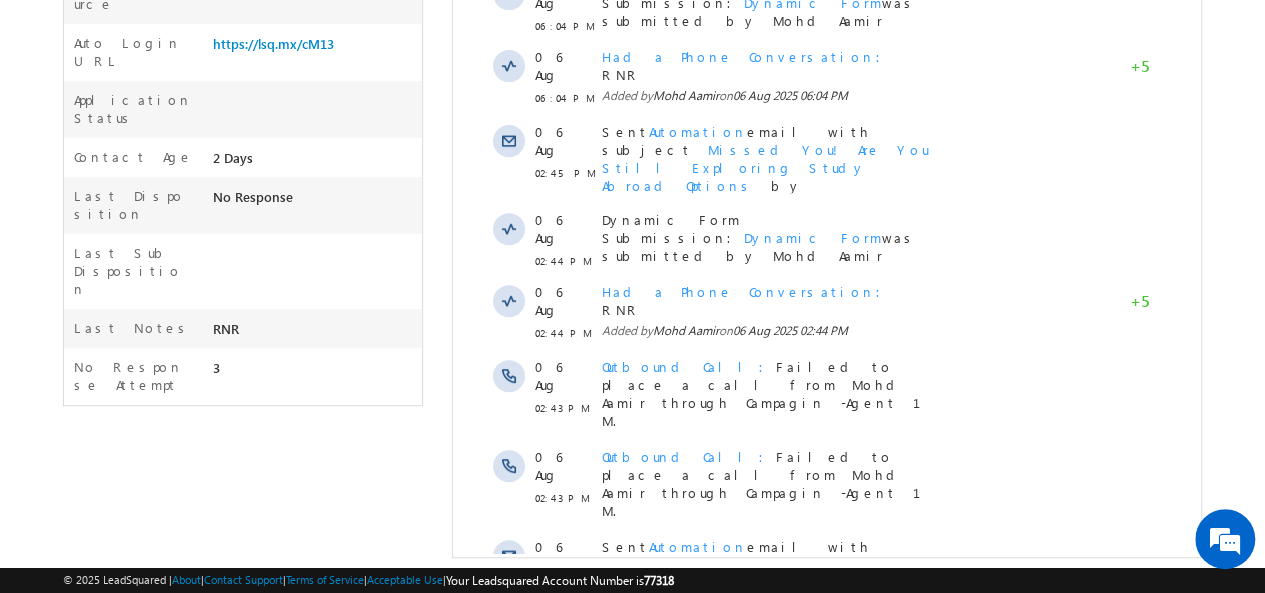 scroll, scrollTop: 560, scrollLeft: 0, axis: vertical 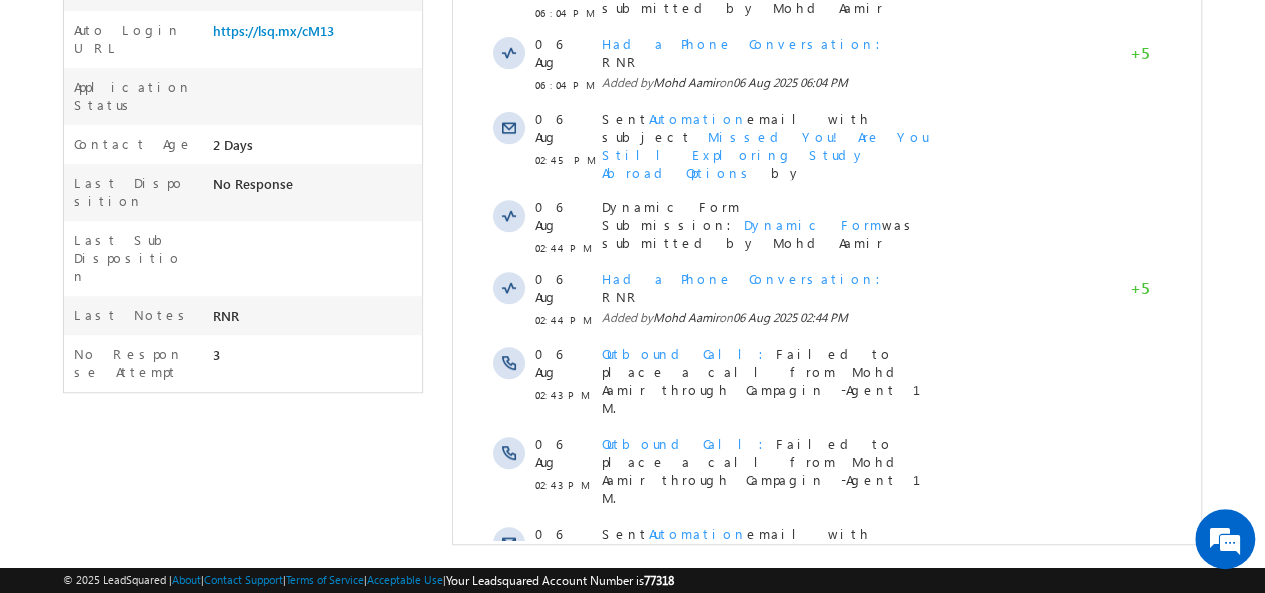 click on "Show More" at bounding box center [826, 639] 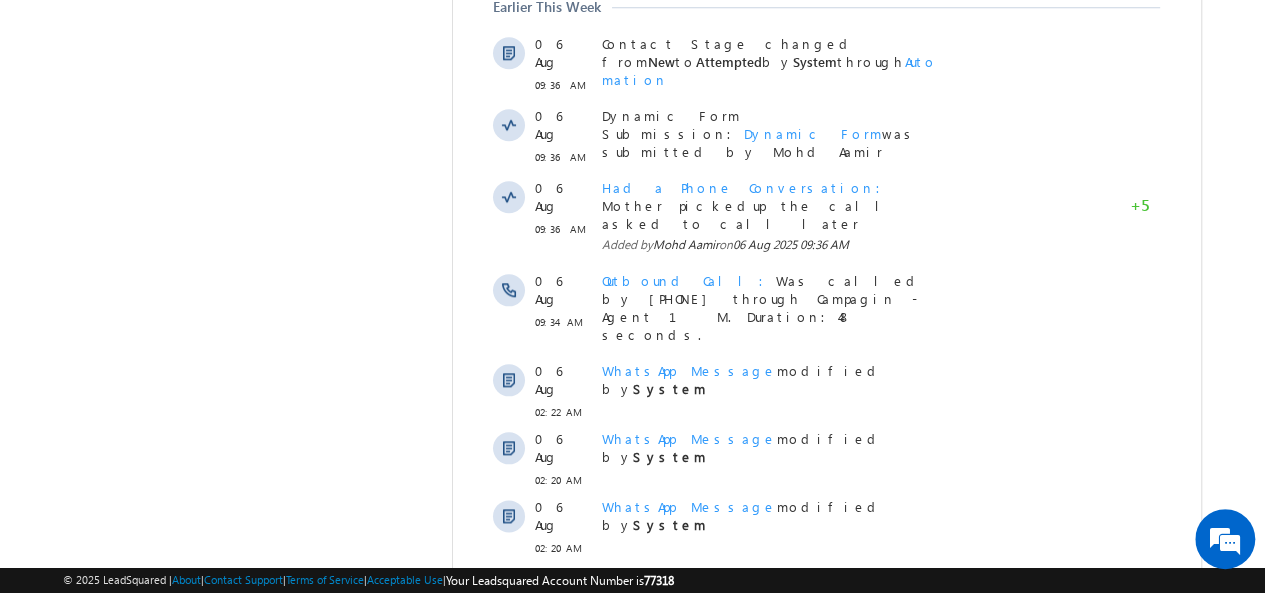 scroll, scrollTop: 1238, scrollLeft: 0, axis: vertical 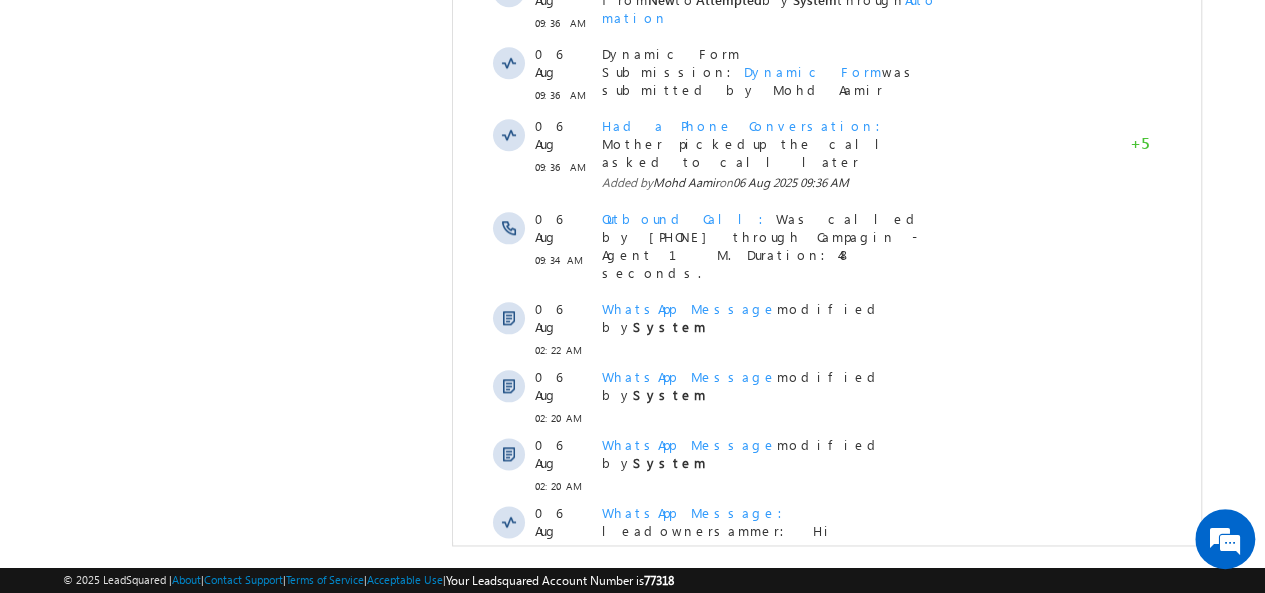 click on "Show More" at bounding box center (826, 797) 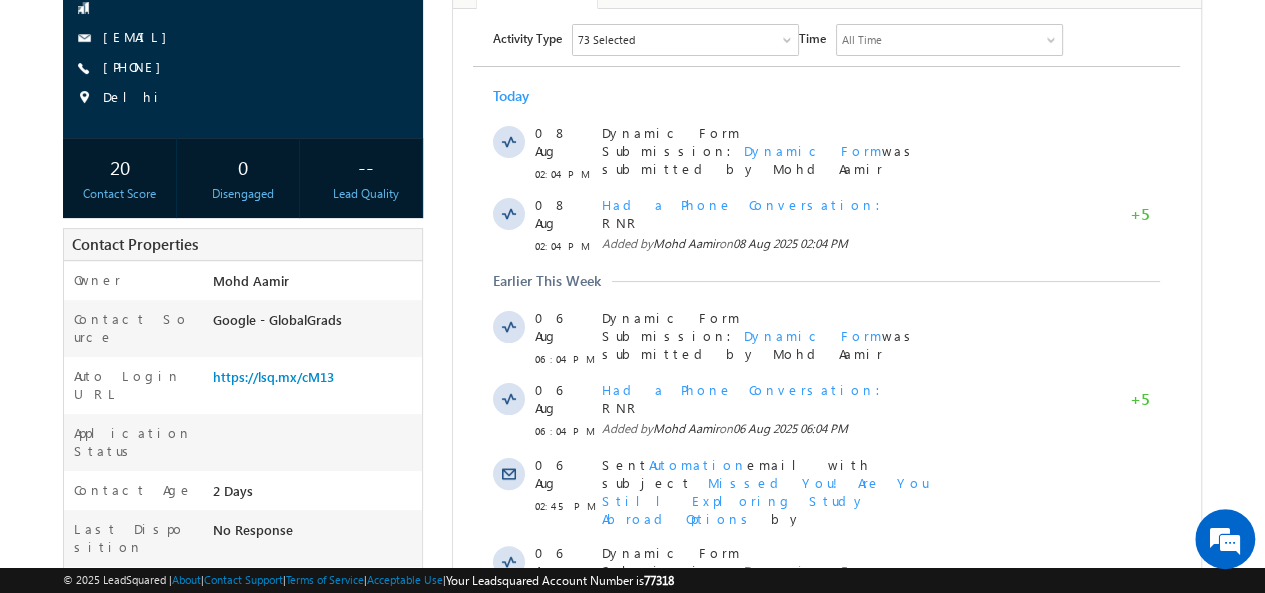 scroll, scrollTop: 0, scrollLeft: 0, axis: both 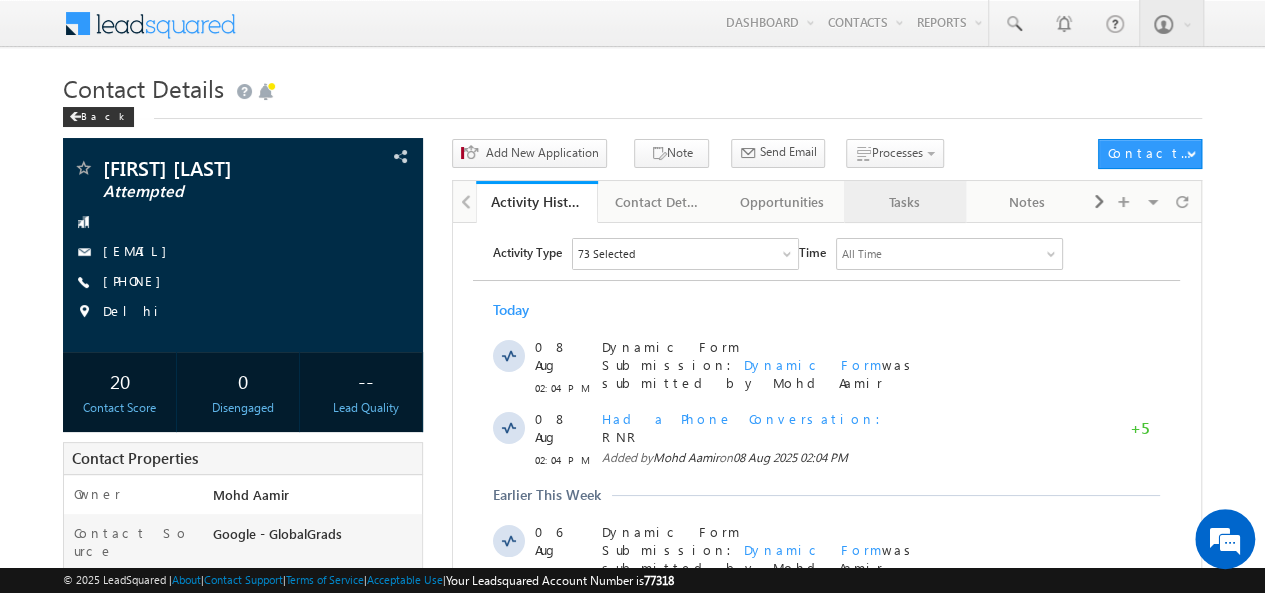 click on "Tasks" at bounding box center [904, 202] 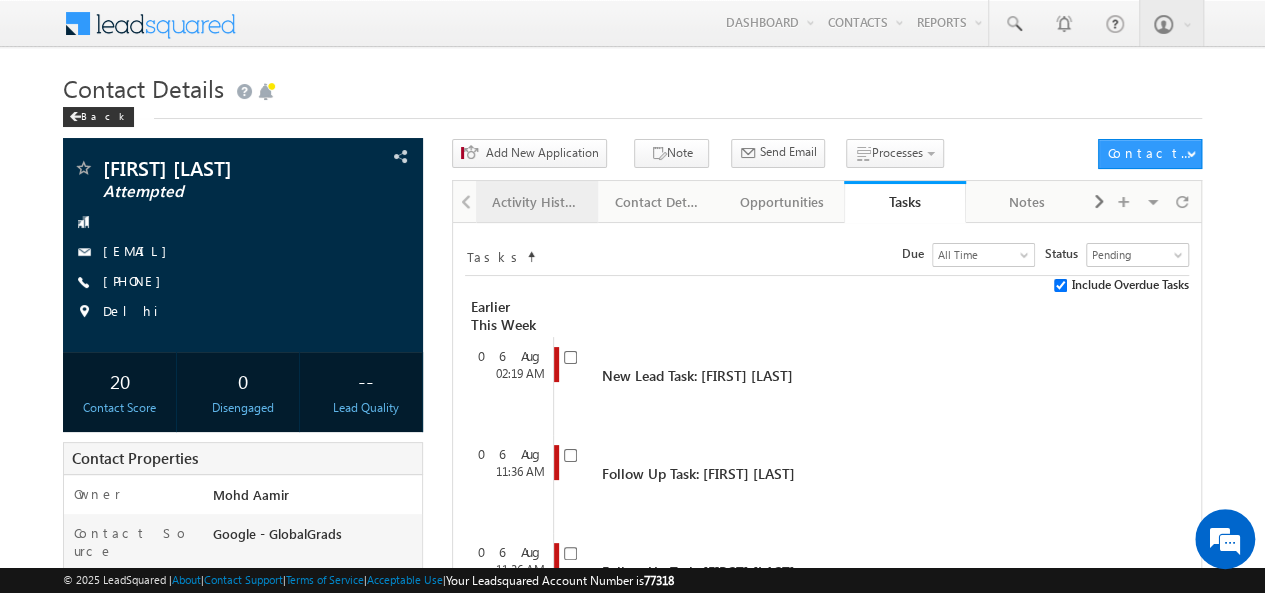 click on "Activity History" at bounding box center (536, 202) 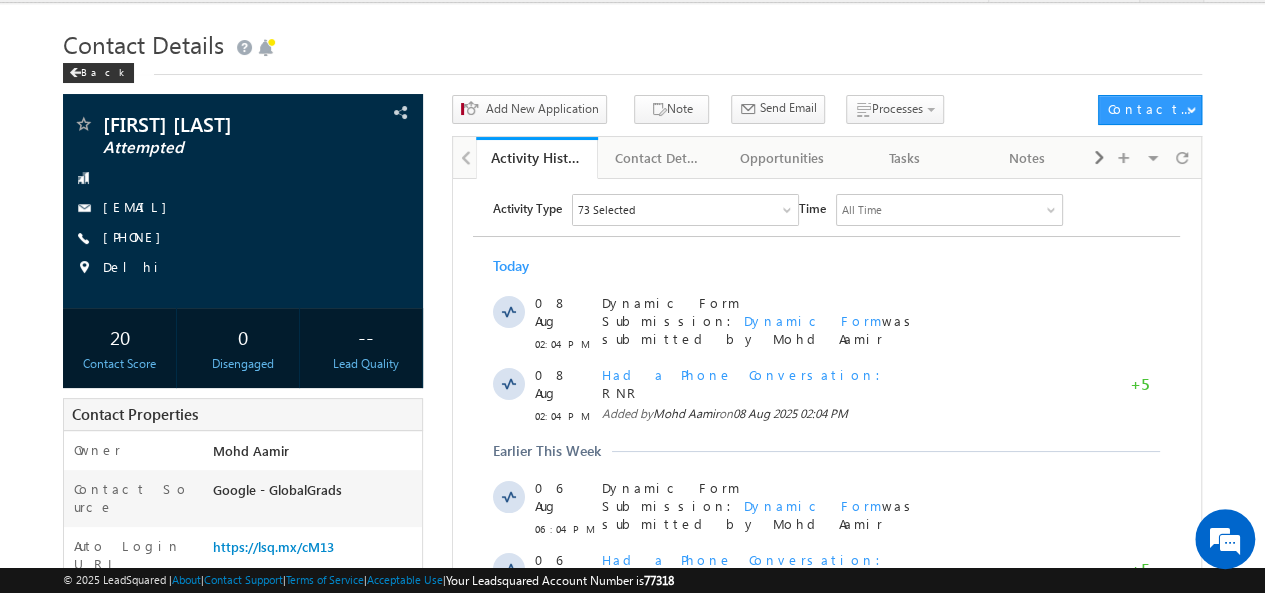 scroll, scrollTop: 0, scrollLeft: 0, axis: both 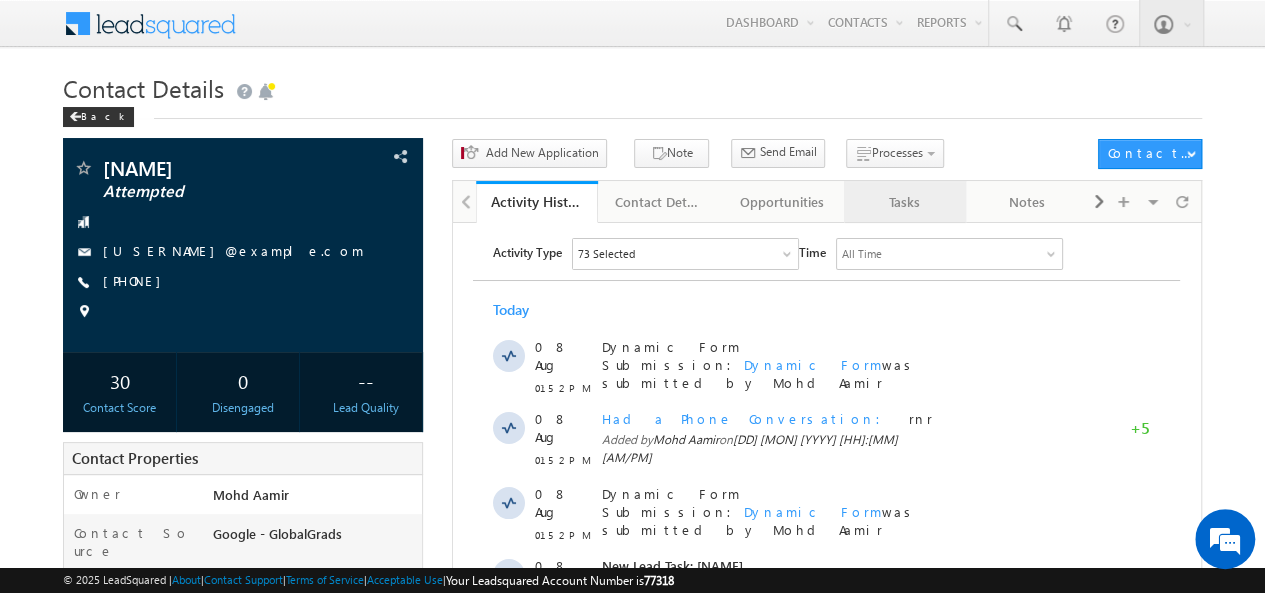 click on "Tasks" at bounding box center (904, 202) 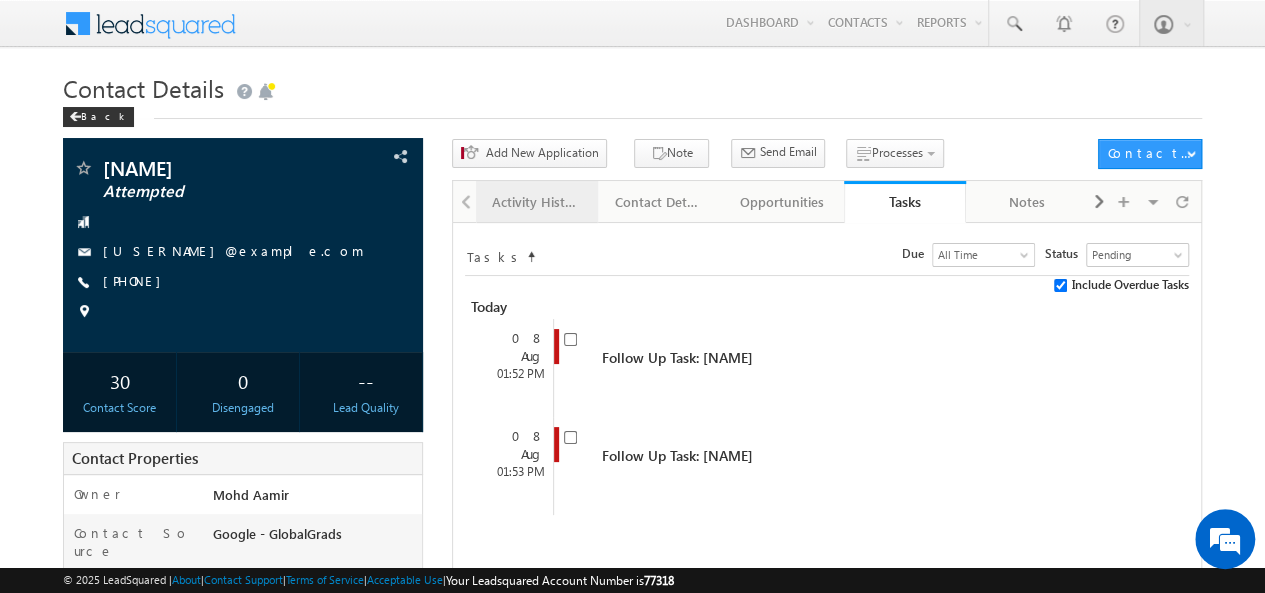 click on "Activity History" at bounding box center [537, 202] 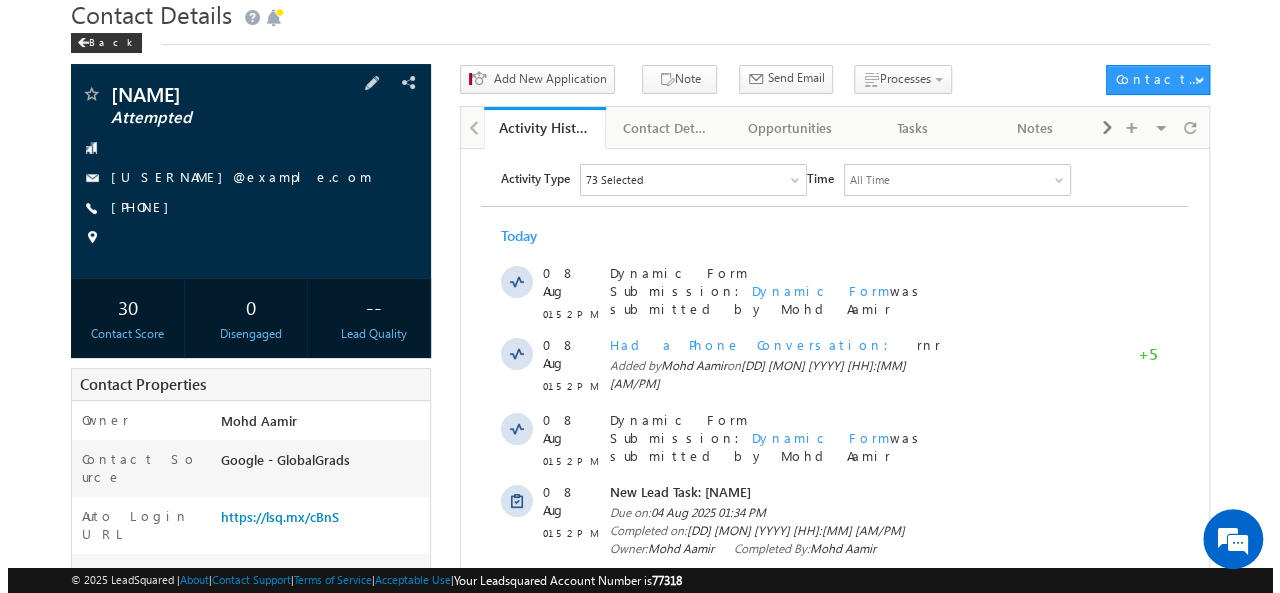 scroll, scrollTop: 76, scrollLeft: 0, axis: vertical 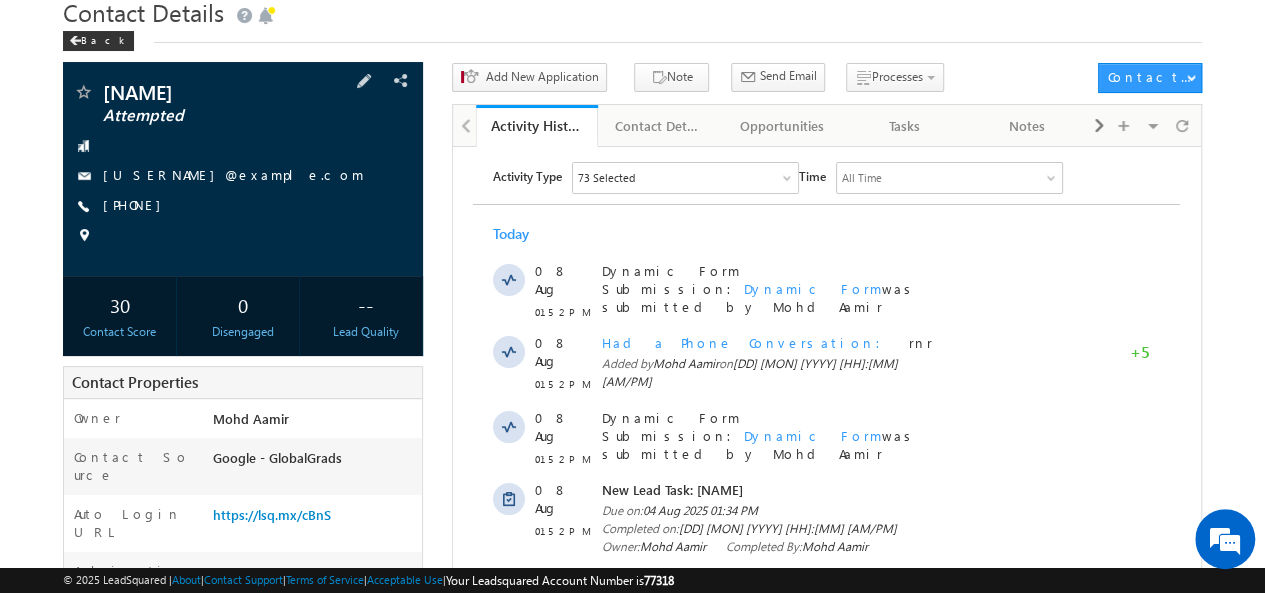 click on "[PHONE]" at bounding box center (137, 206) 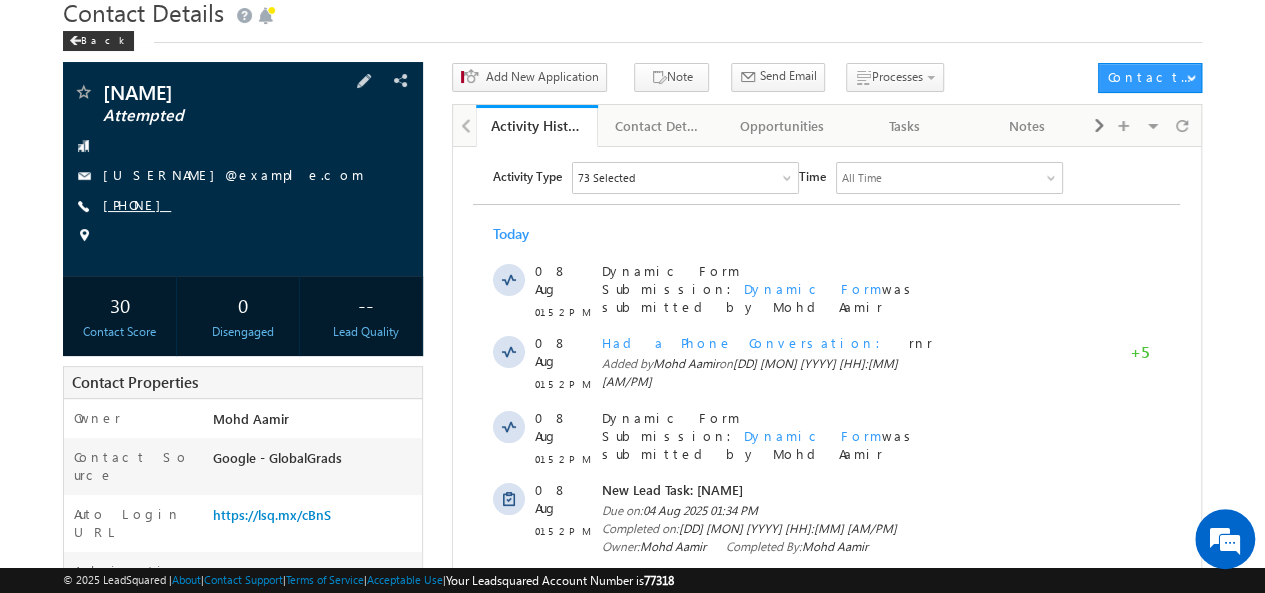 click on "+91-7715866377" at bounding box center [137, 204] 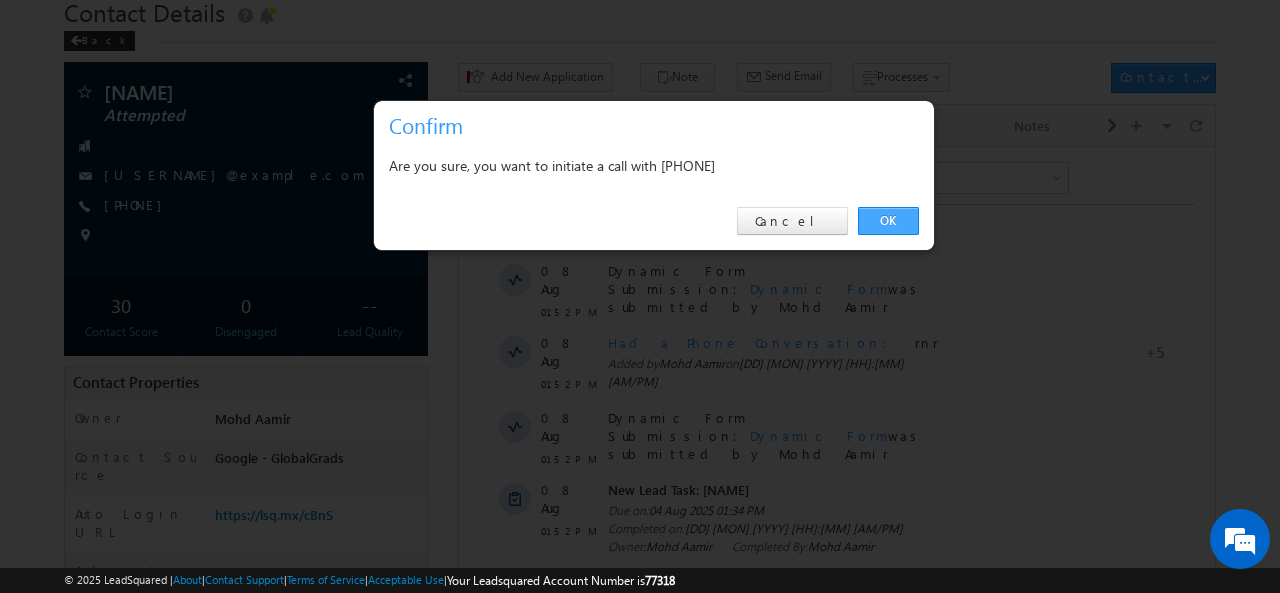 click on "OK" at bounding box center (888, 221) 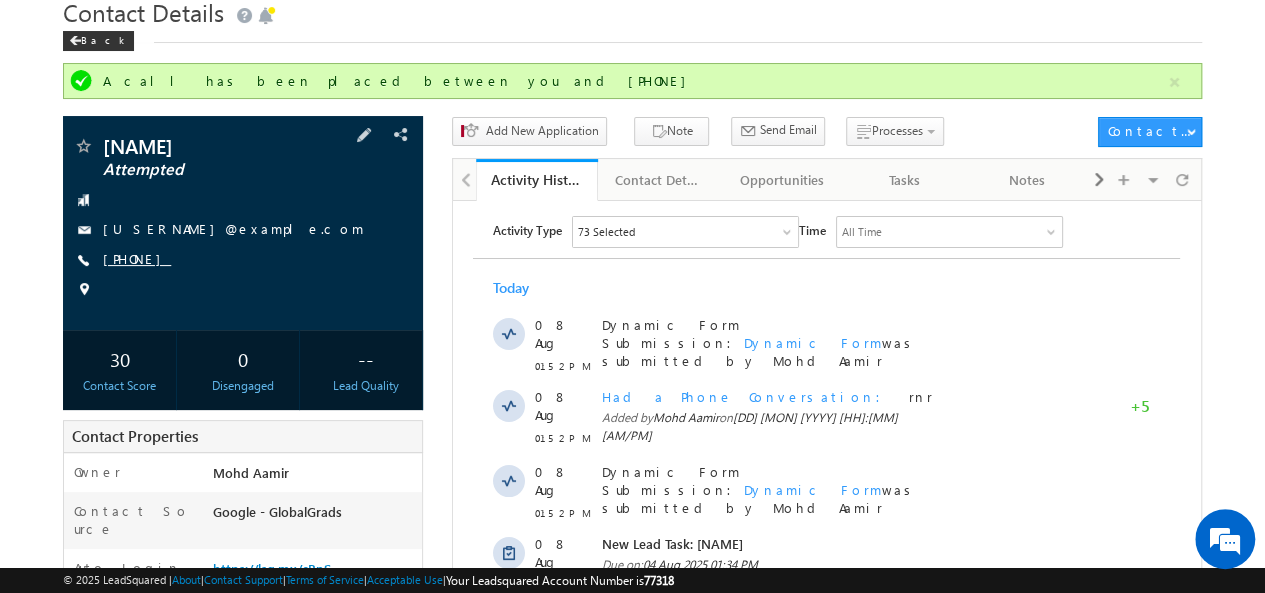 click on "+91-7715866377" at bounding box center [137, 258] 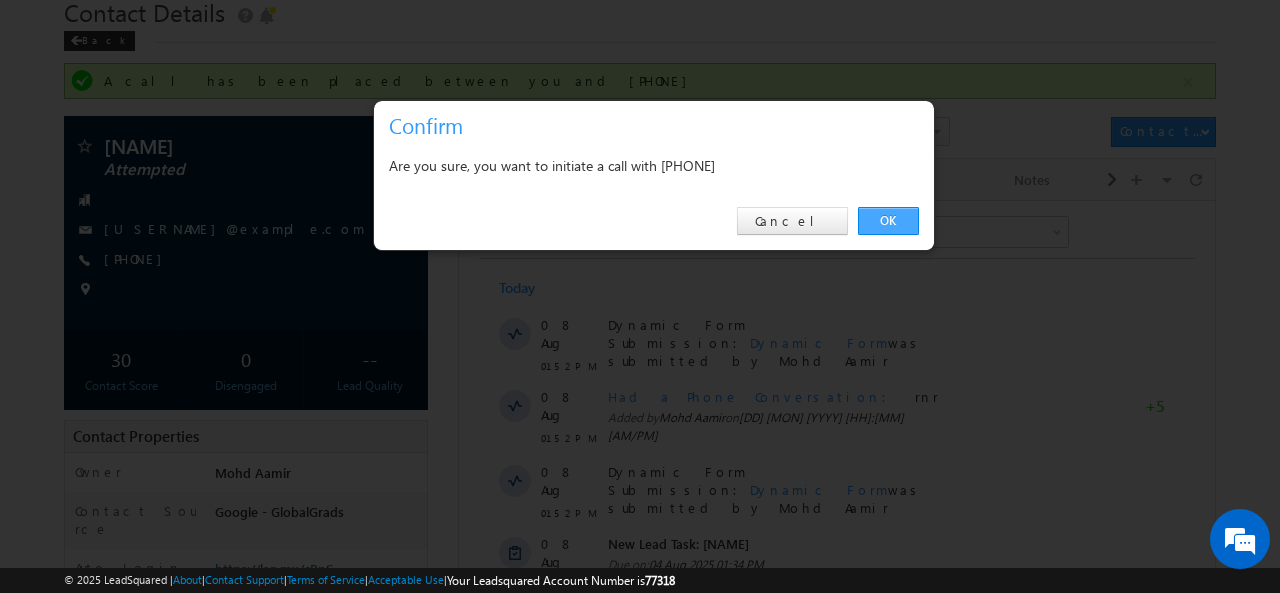 click on "OK" at bounding box center [888, 221] 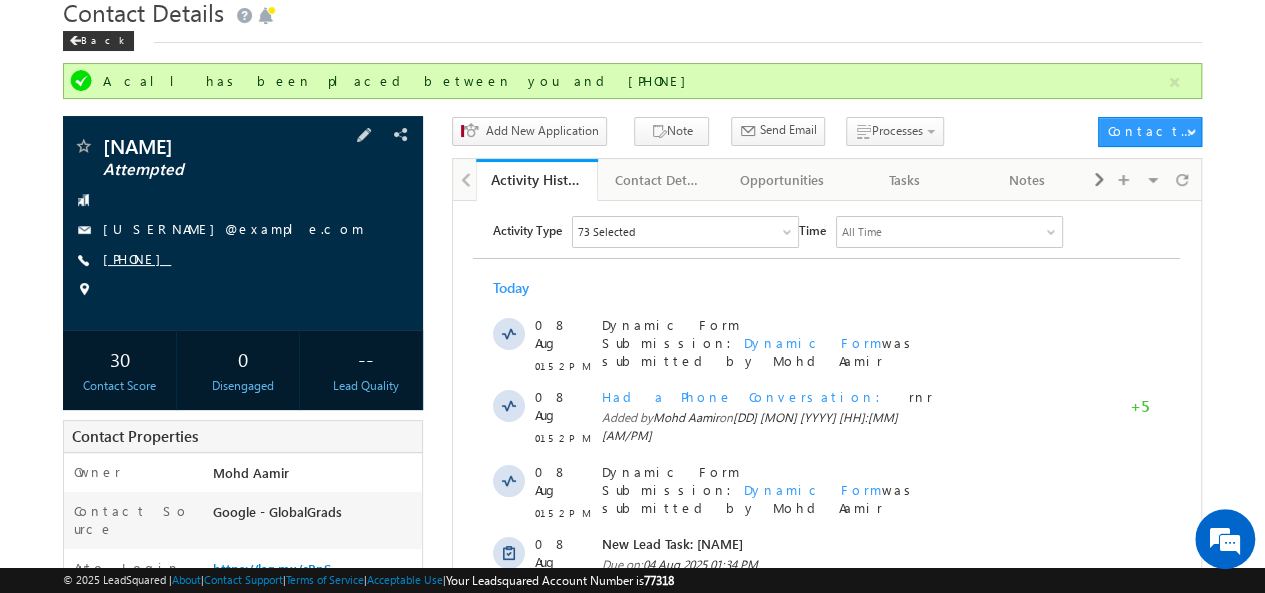 click on "+91-7715866377" at bounding box center (137, 258) 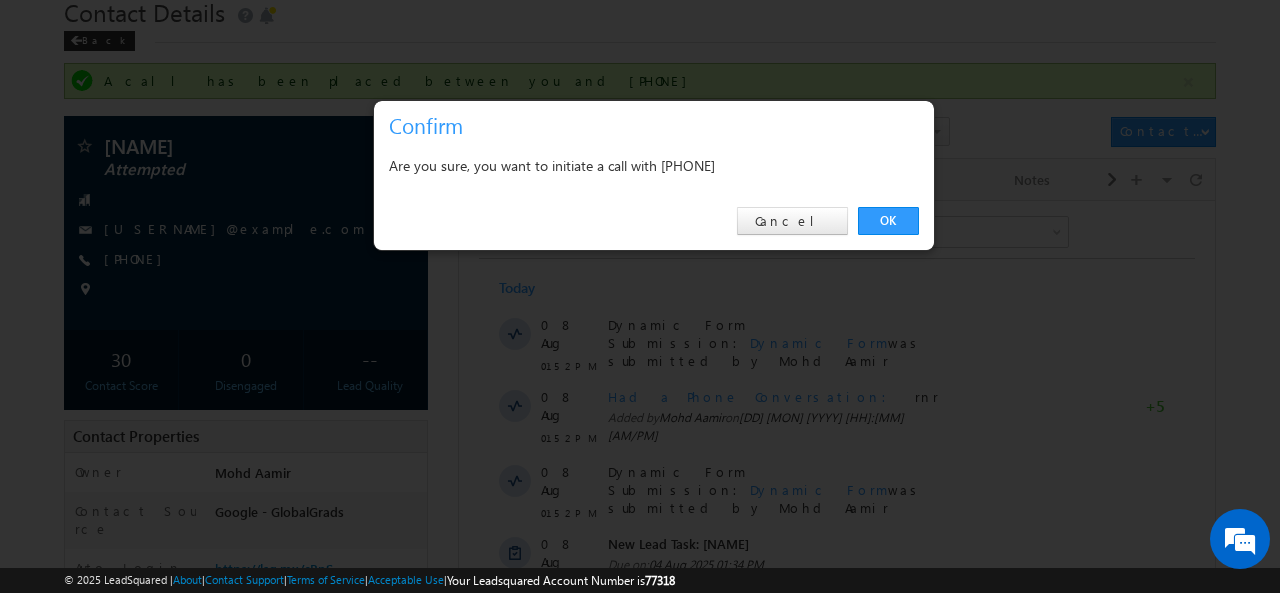 click on "Are you sure, you want to initiate a call with +91-7715866377" at bounding box center [654, 165] 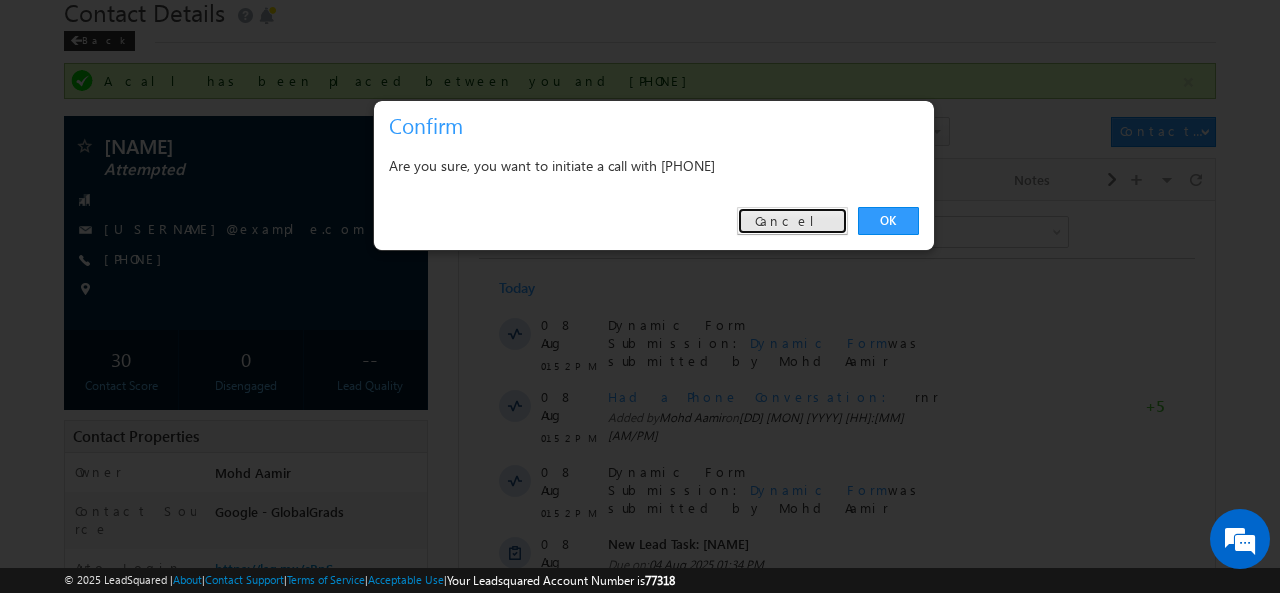click on "Cancel" at bounding box center (792, 221) 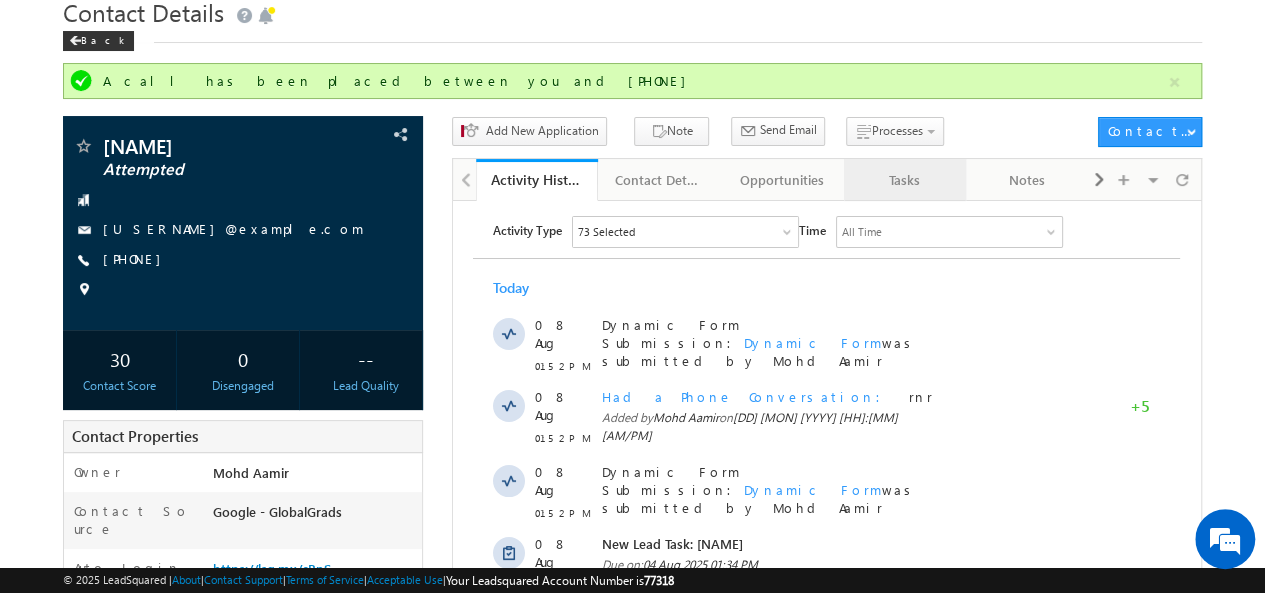 click on "Tasks" at bounding box center (904, 180) 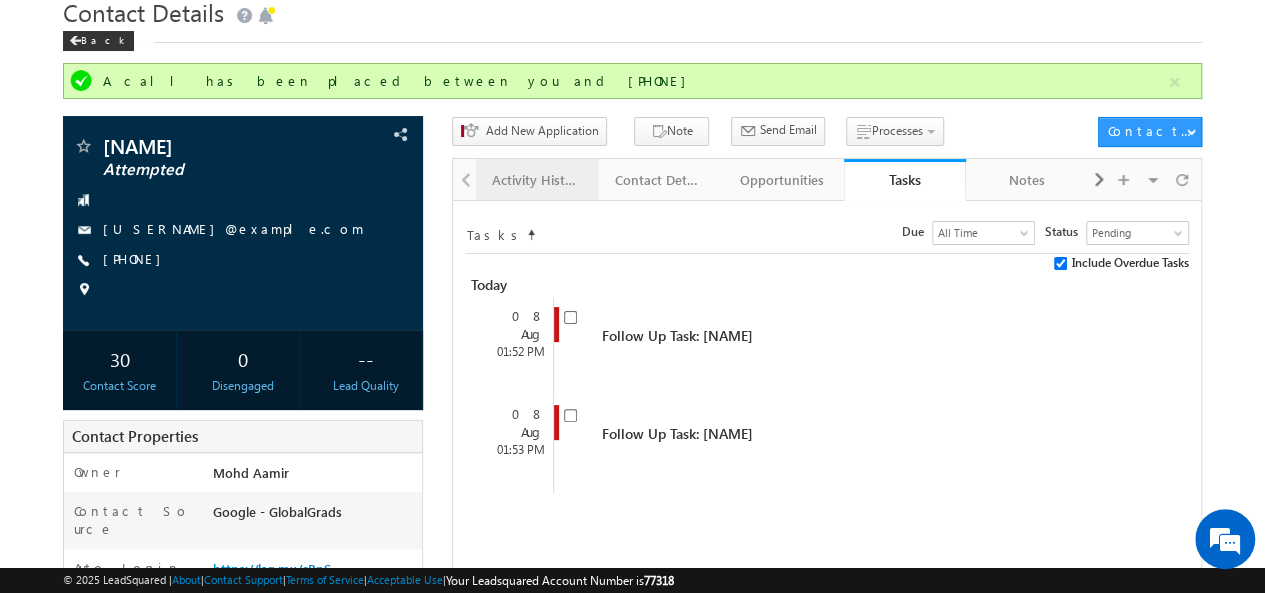 click on "Activity History" at bounding box center [536, 180] 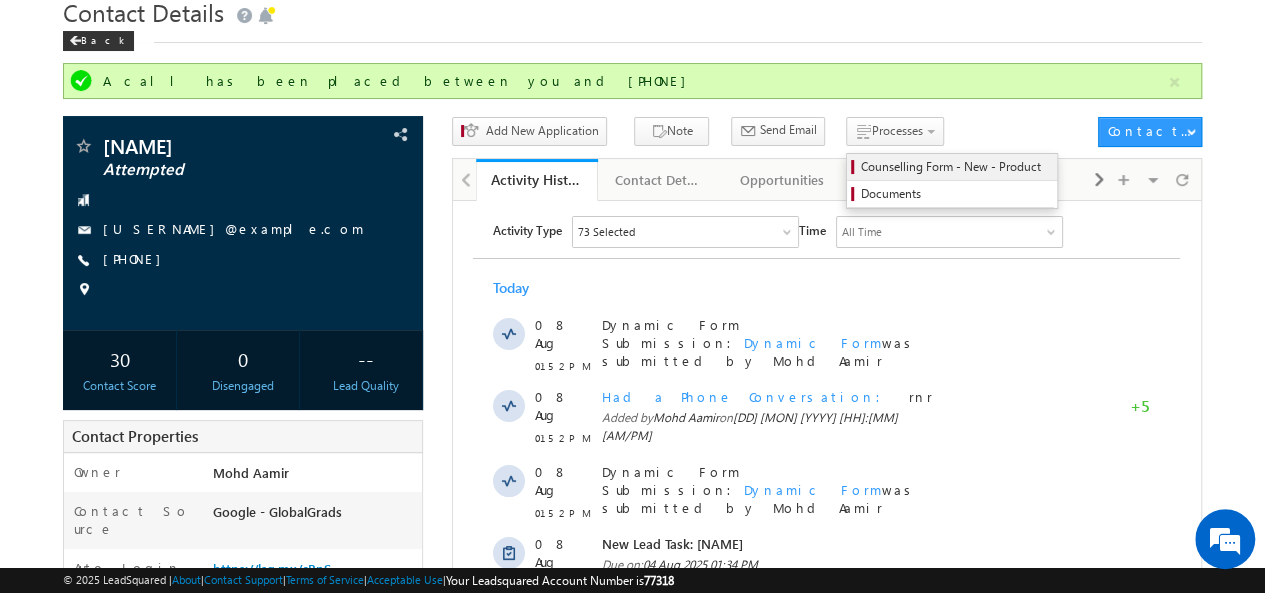 click on "Counselling Form - New - Product" at bounding box center (955, 167) 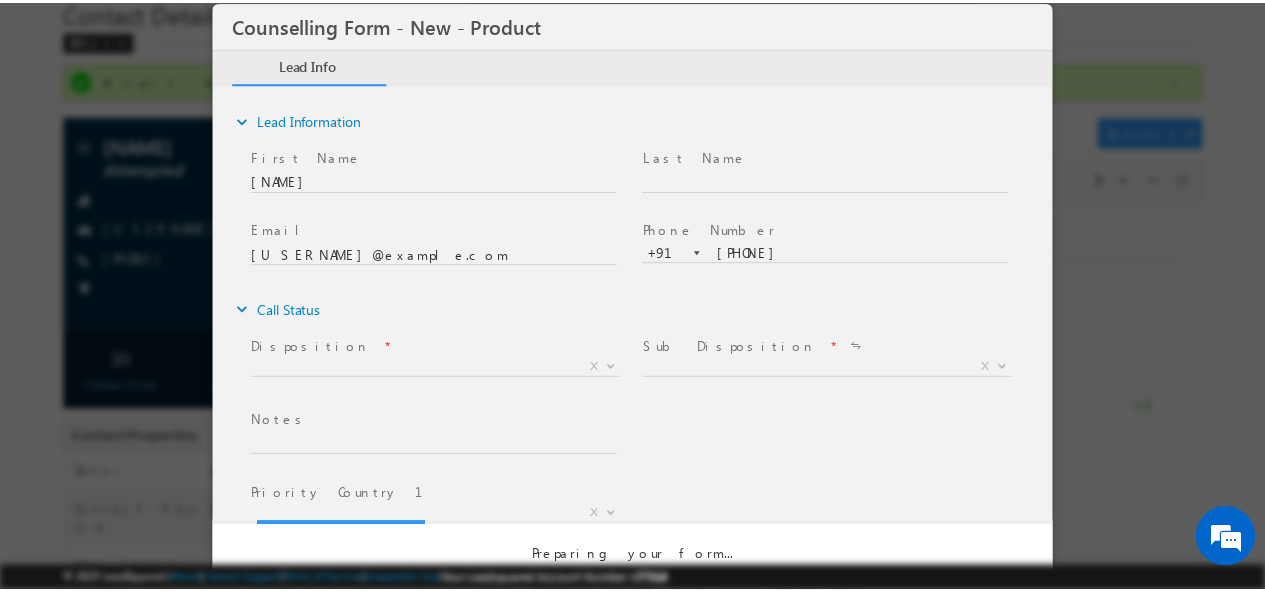 scroll, scrollTop: 0, scrollLeft: 0, axis: both 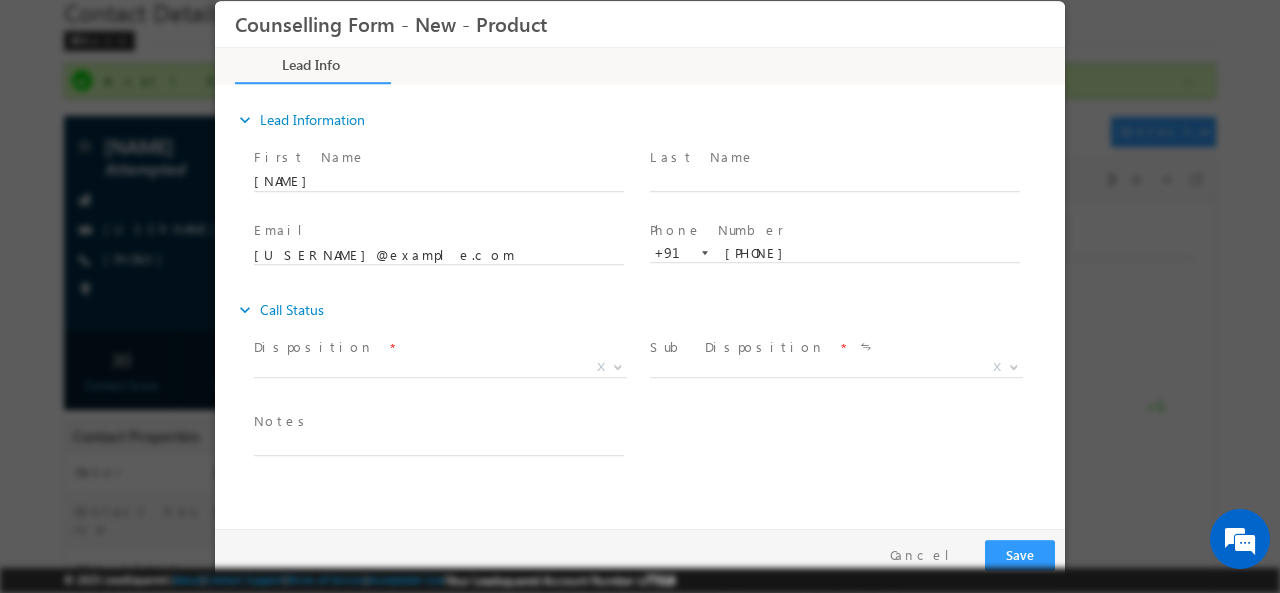 click at bounding box center [438, 391] 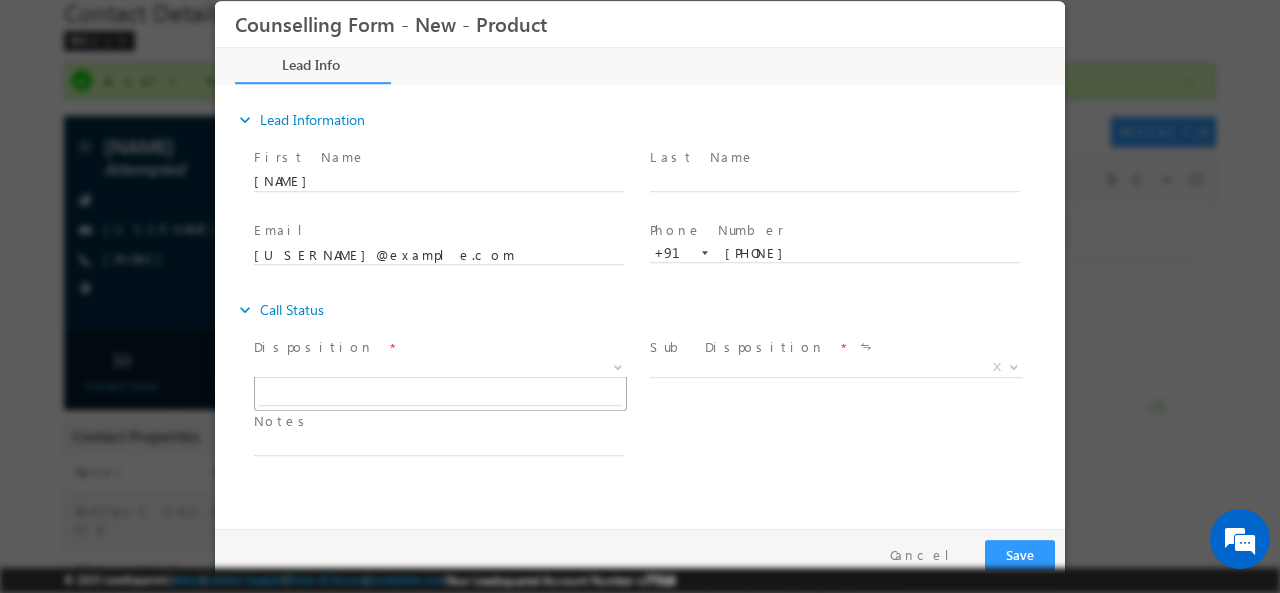 click on "X" at bounding box center [440, 367] 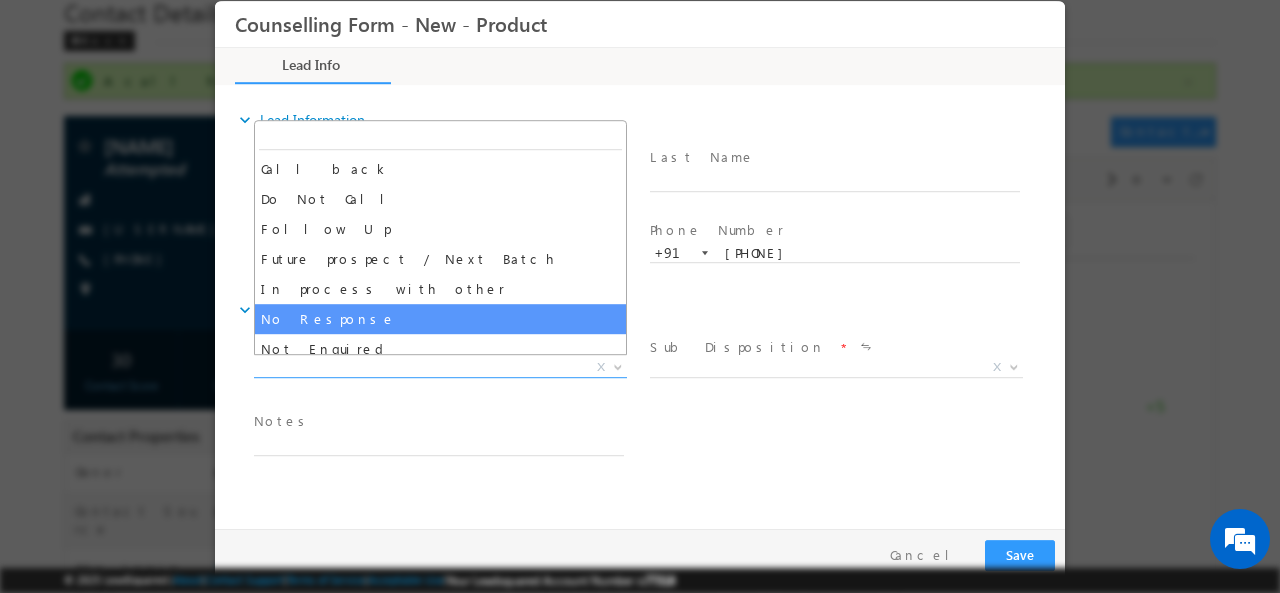 select on "No Response" 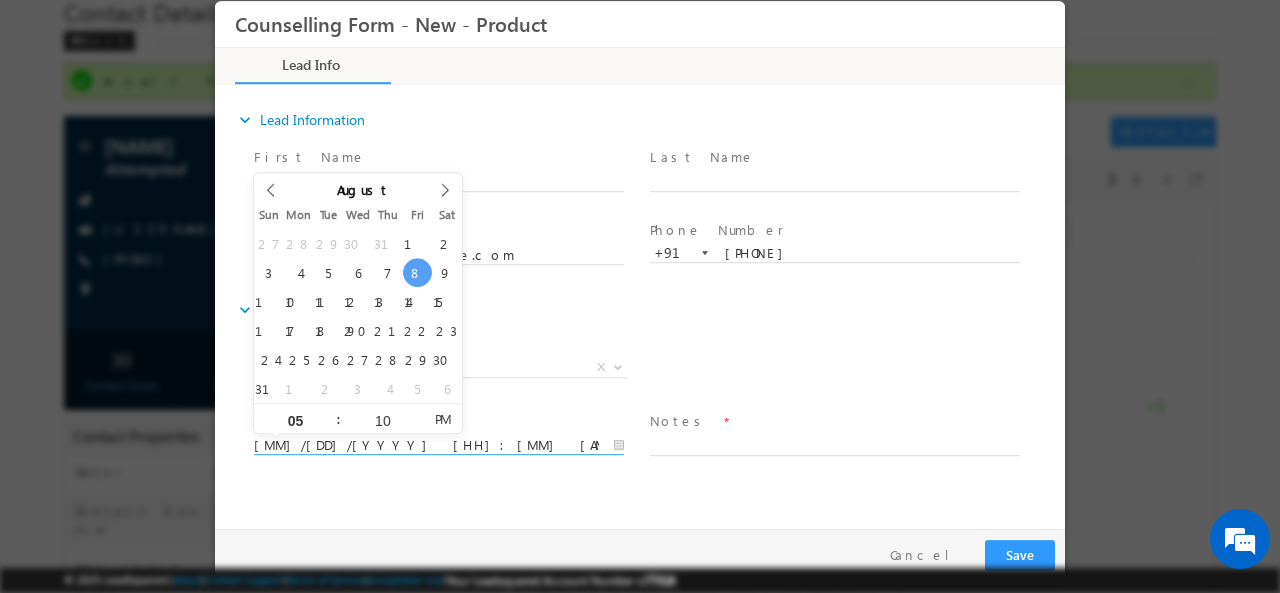 click on "08/08/2025 5:10 PM" at bounding box center [439, 445] 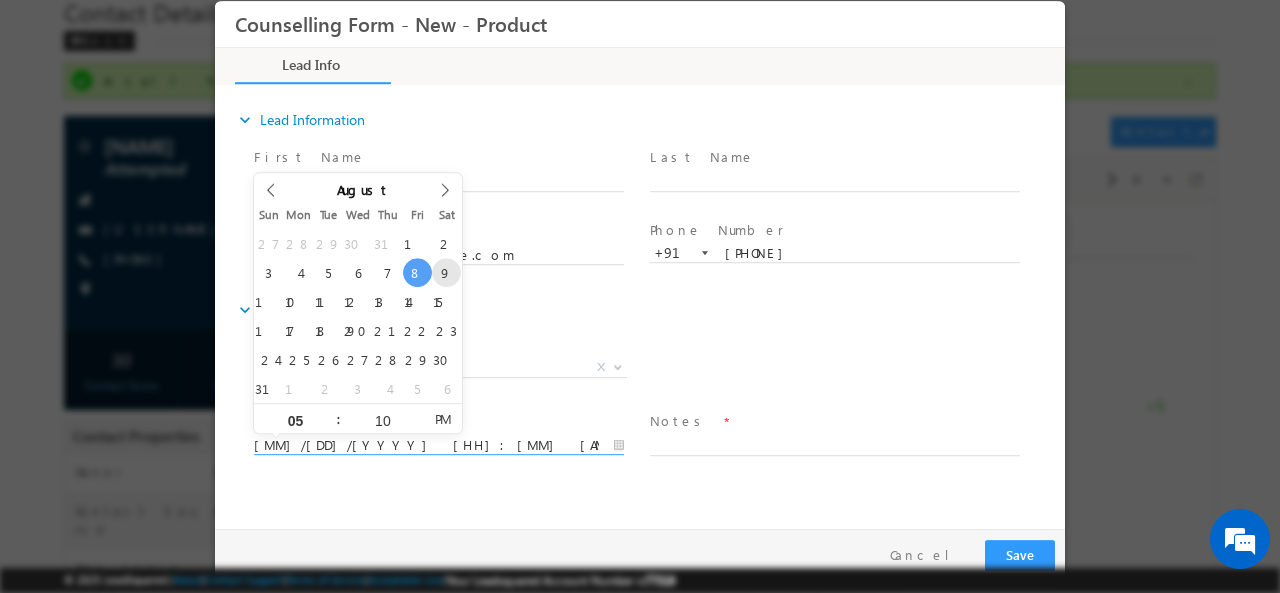 type on "09/08/2025 5:10 PM" 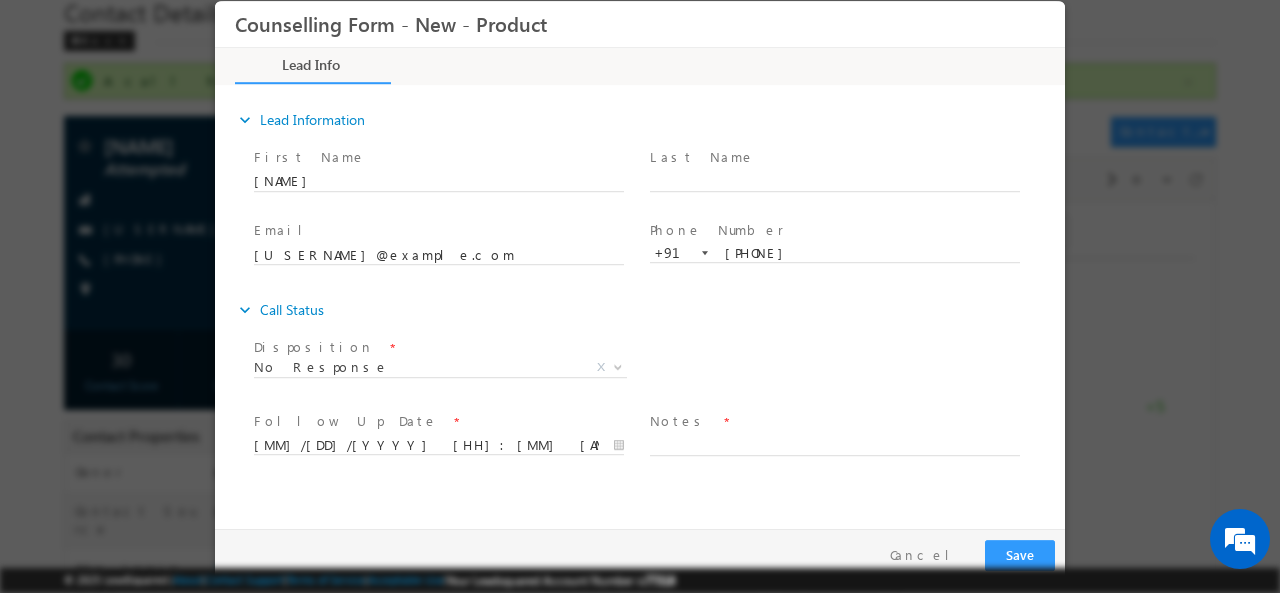 click on "Disposition
*
No Response No Response X" at bounding box center [448, 369] 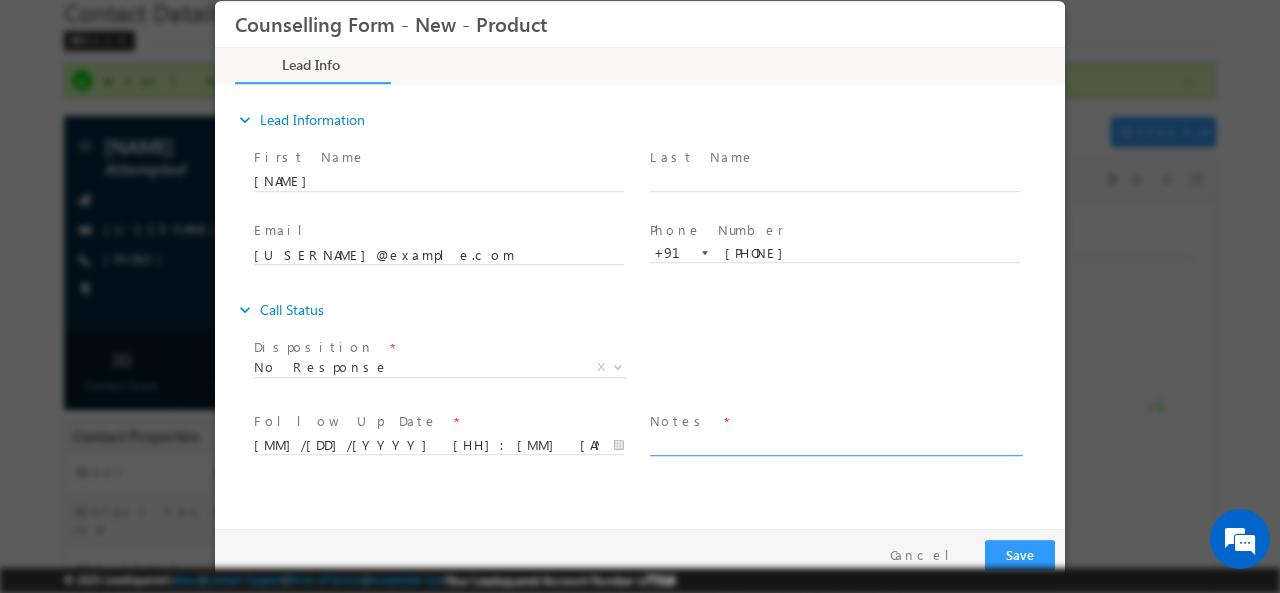 click at bounding box center (835, 443) 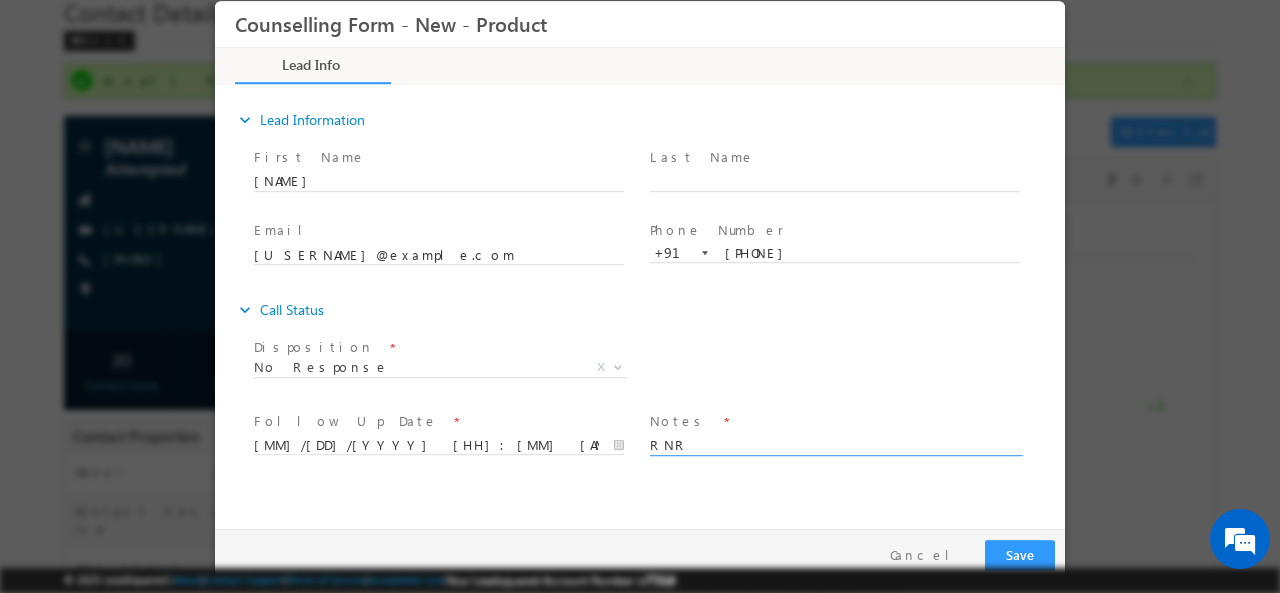 type on "RNR" 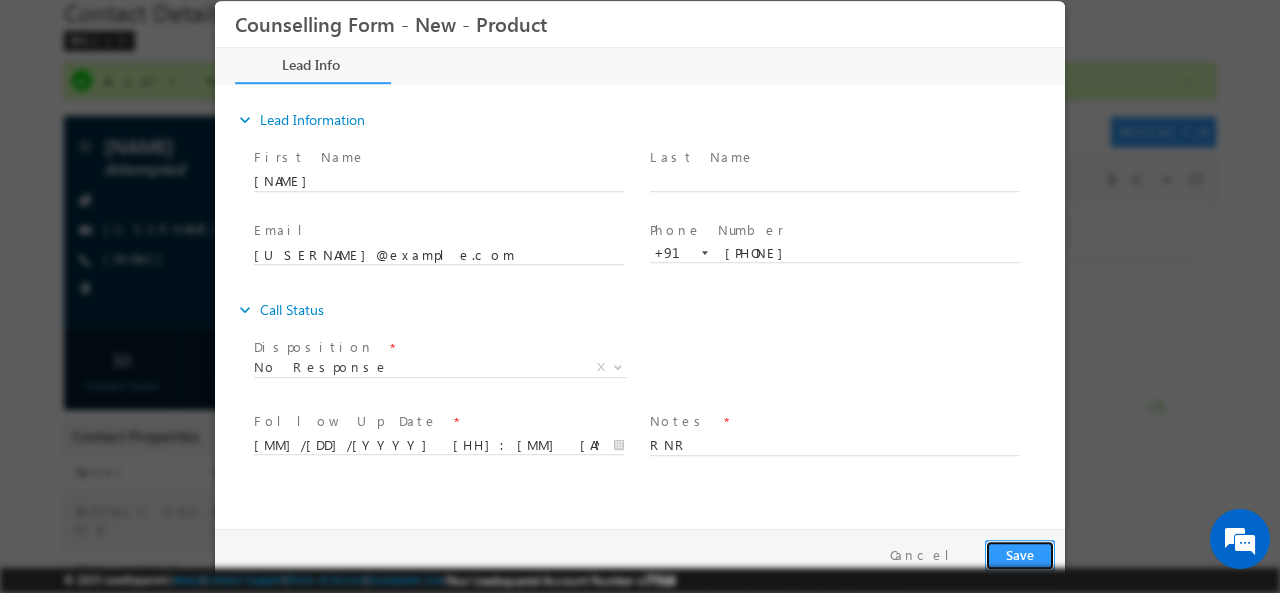 click on "Save" at bounding box center (1020, 554) 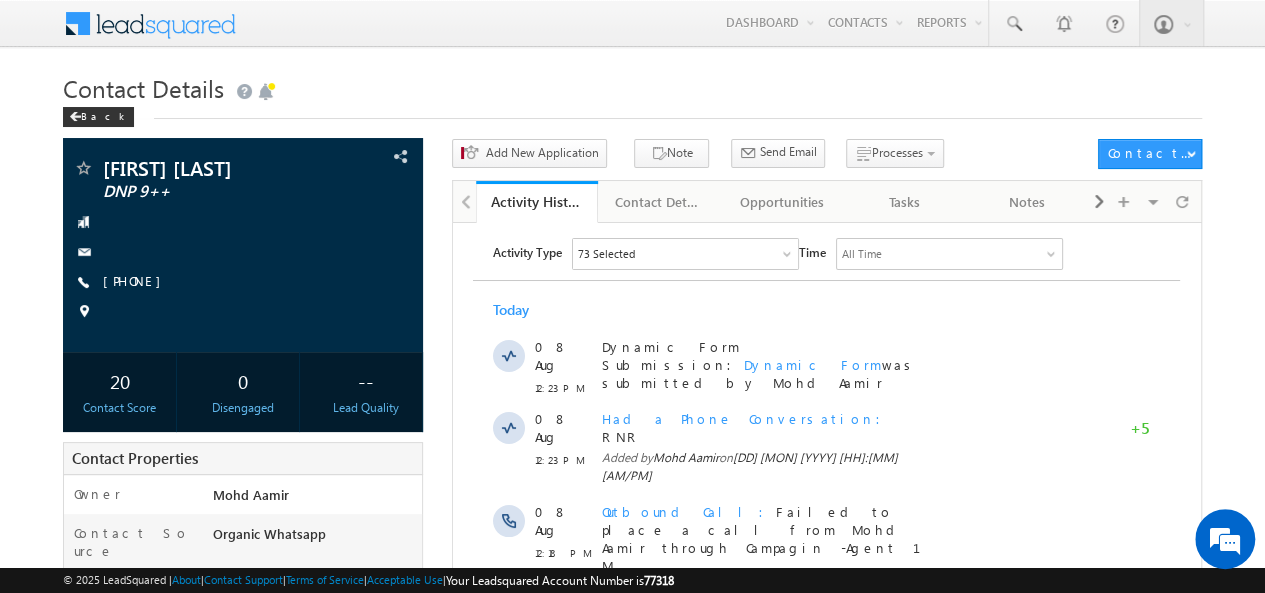 scroll, scrollTop: 0, scrollLeft: 0, axis: both 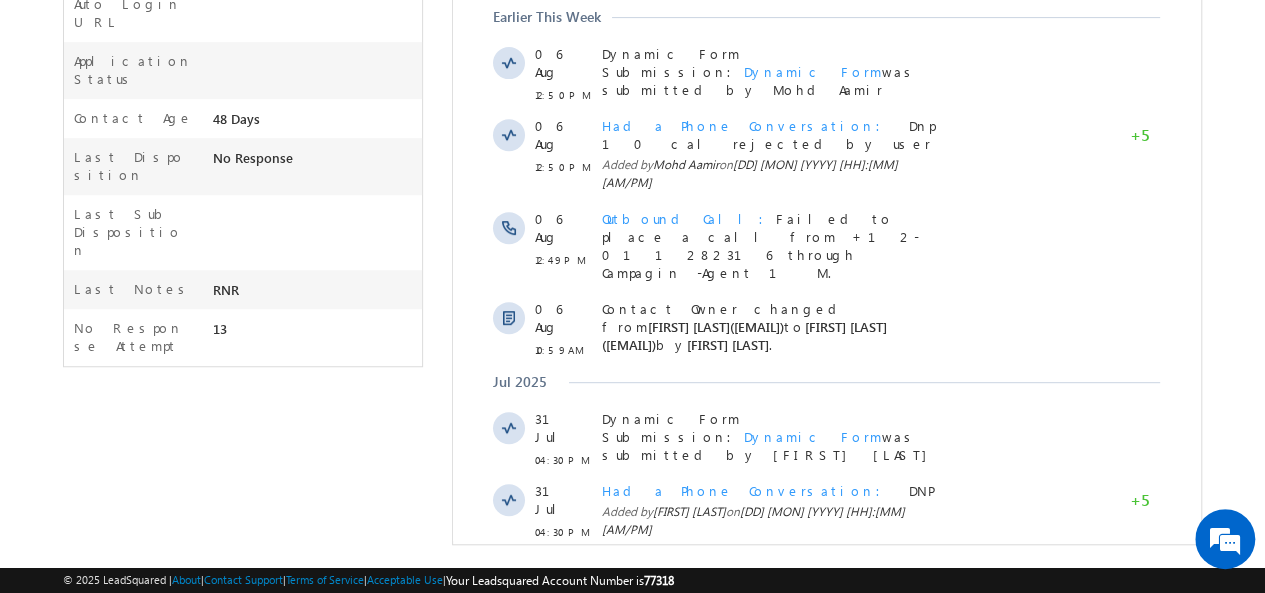 click on "Show More" at bounding box center (826, 673) 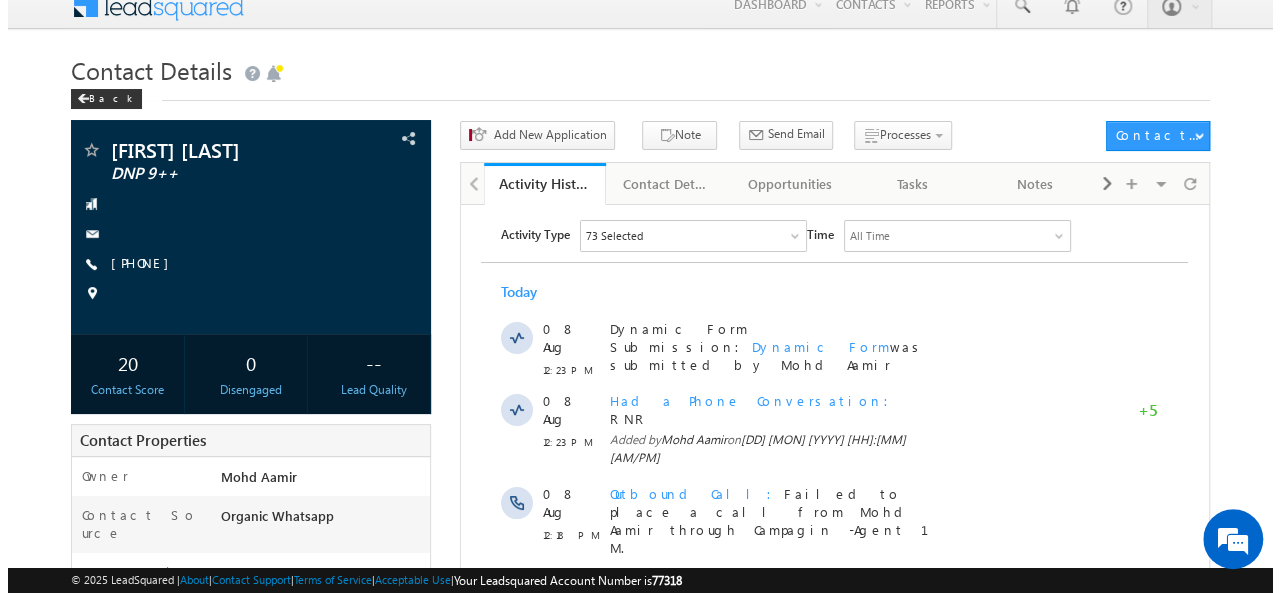 scroll, scrollTop: 0, scrollLeft: 0, axis: both 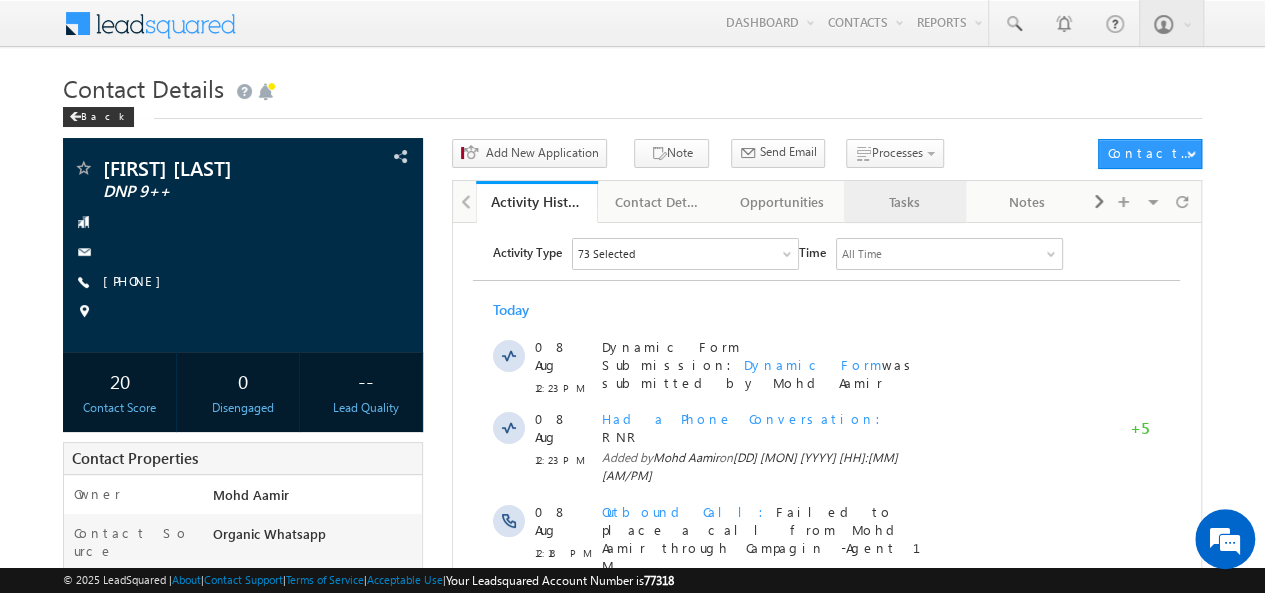 click on "Tasks" at bounding box center [905, 202] 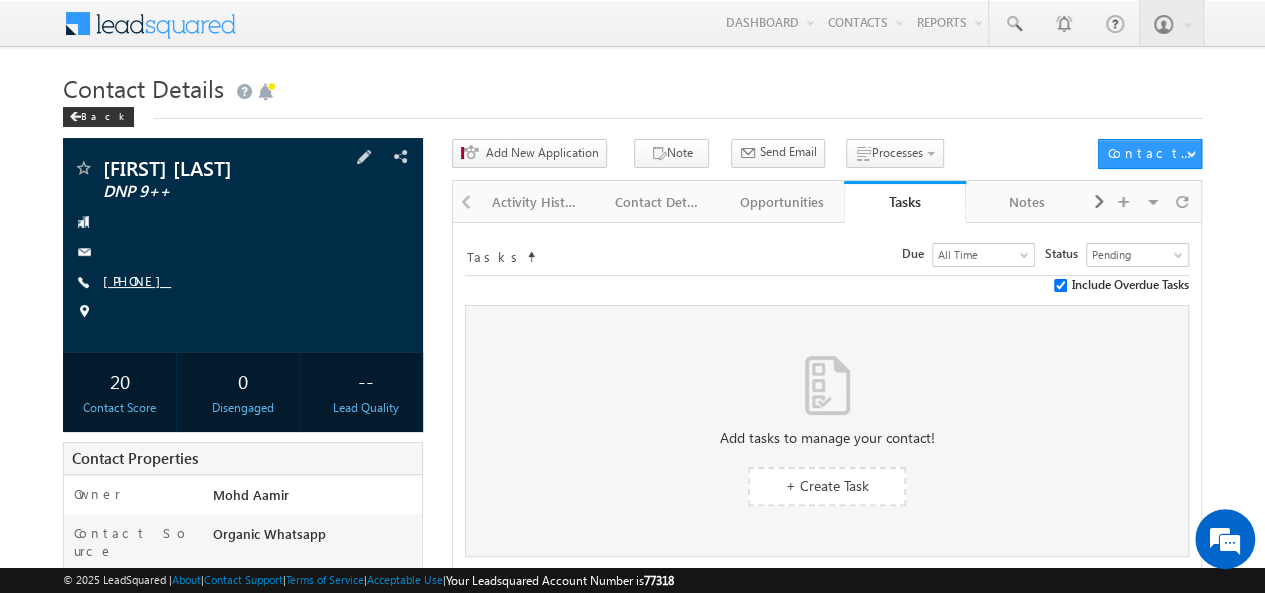click on "[PHONE]" at bounding box center [137, 280] 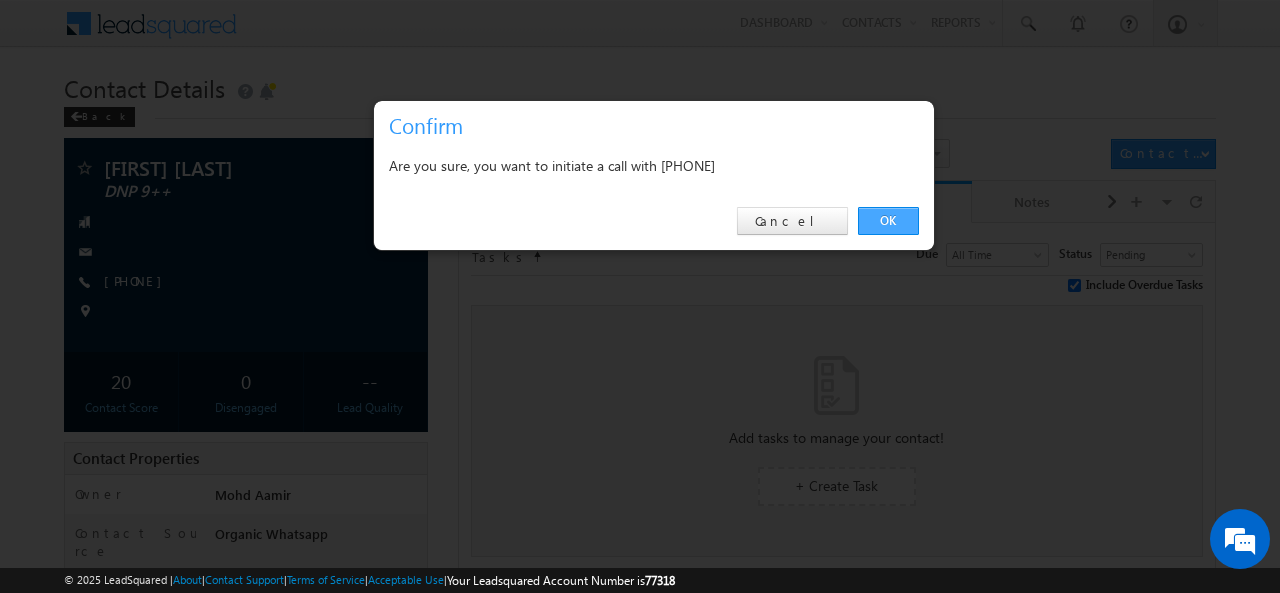click on "OK" at bounding box center [888, 221] 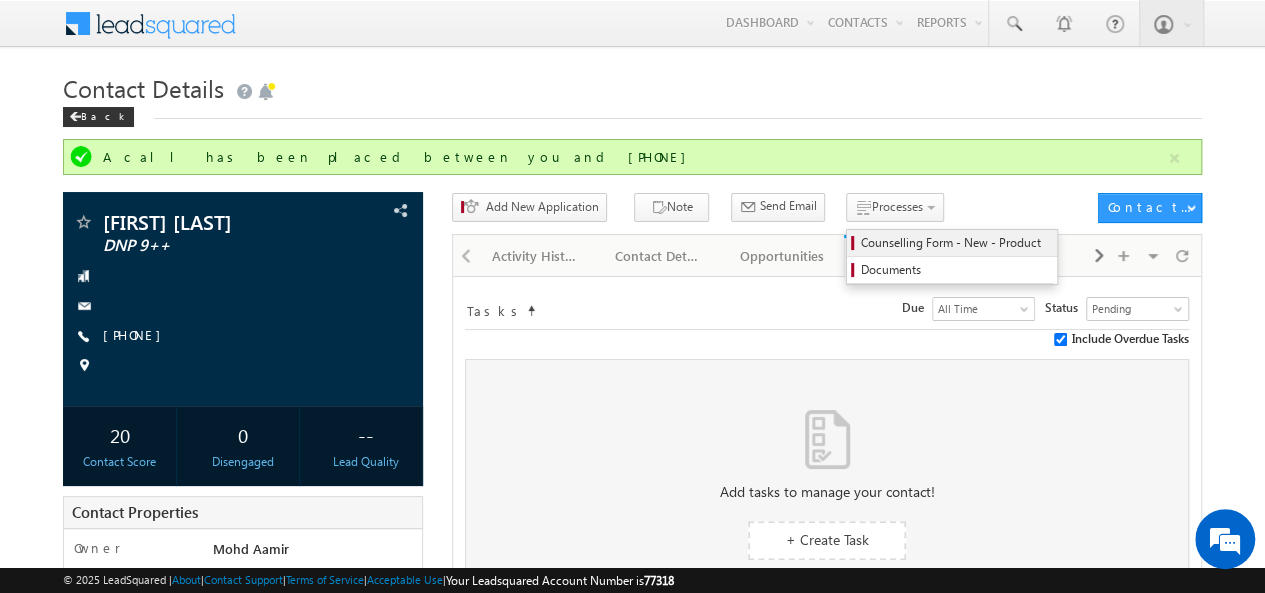 click on "Counselling Form - New - Product" at bounding box center (955, 243) 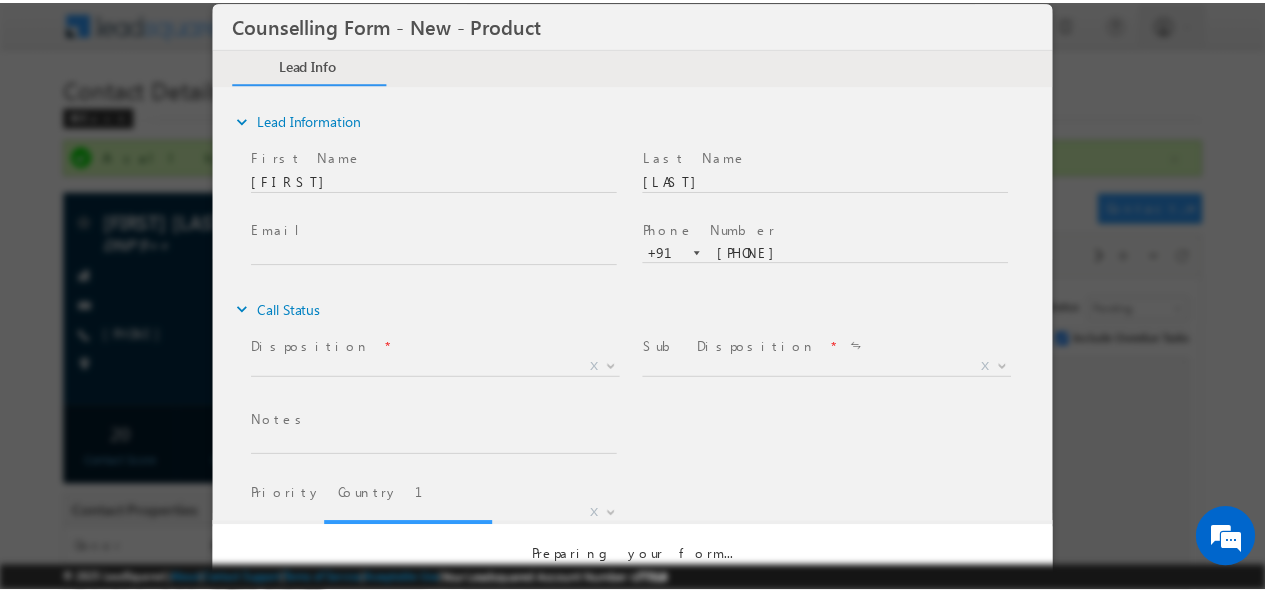 scroll, scrollTop: 0, scrollLeft: 0, axis: both 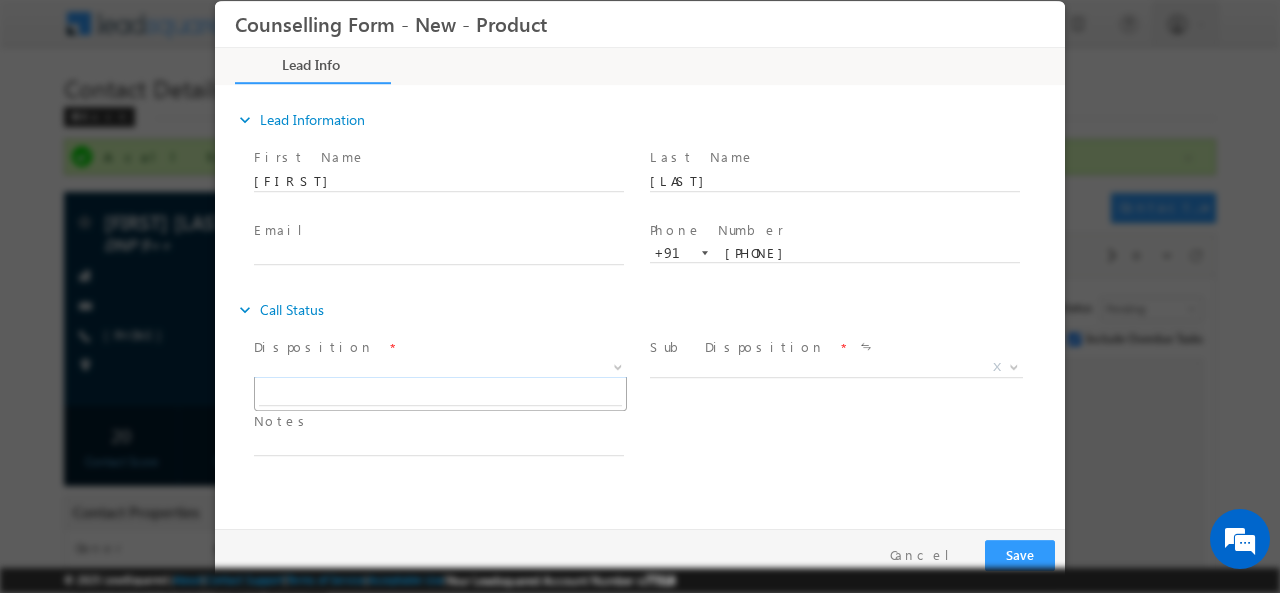 click on "X" at bounding box center [440, 367] 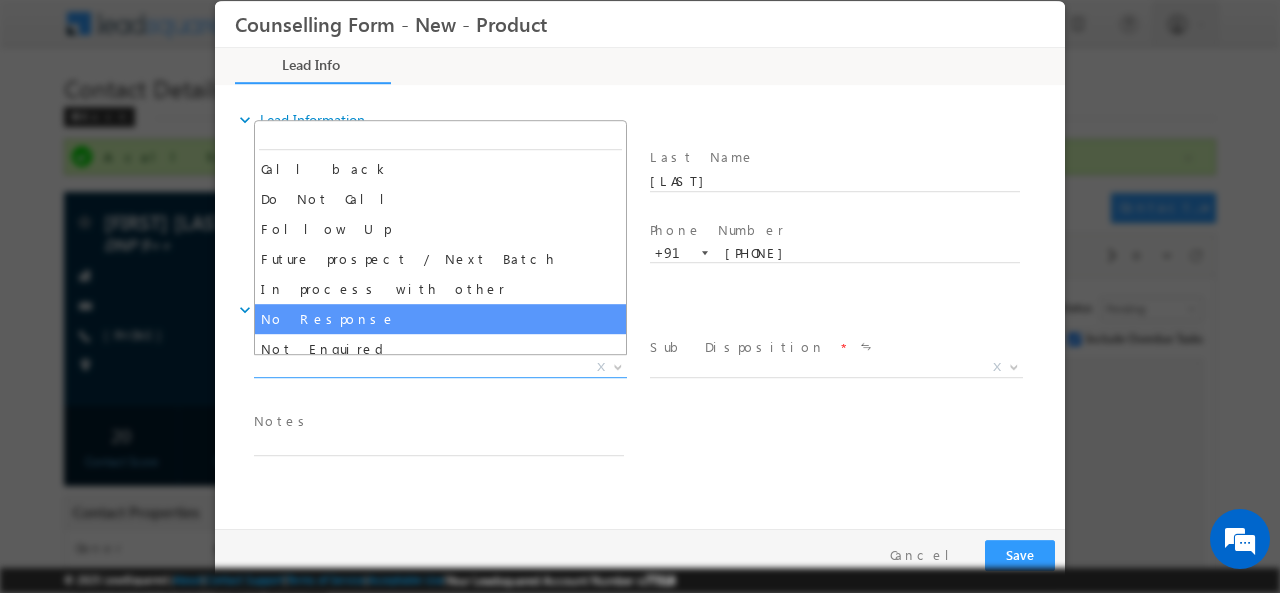 select on "No Response" 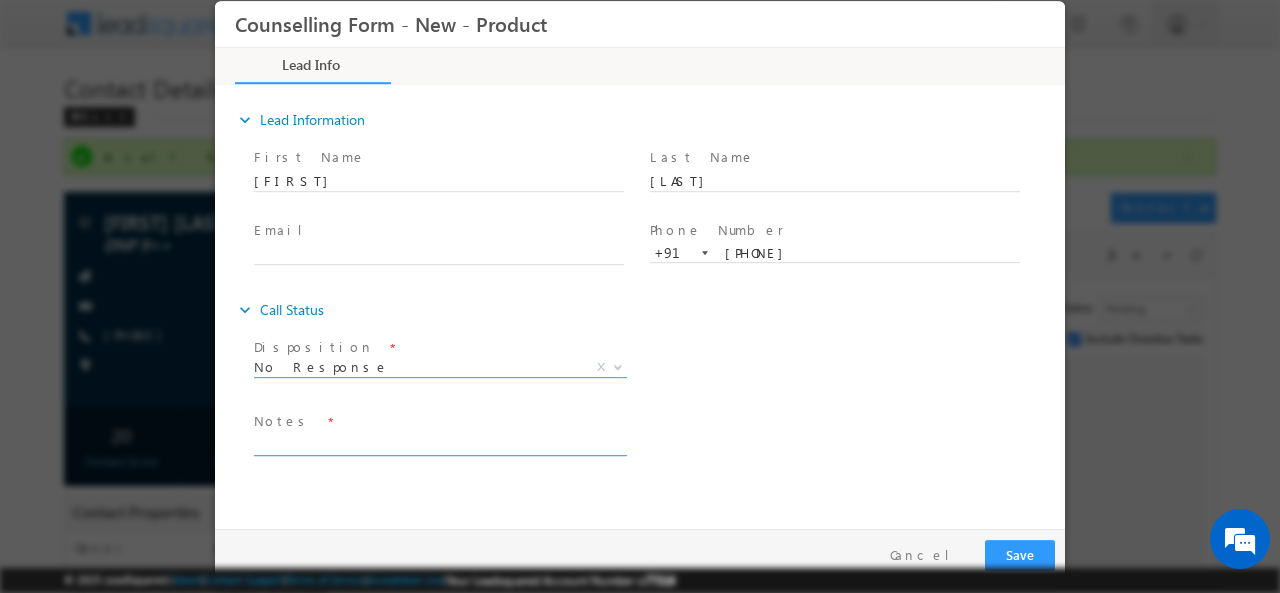 click at bounding box center (439, 443) 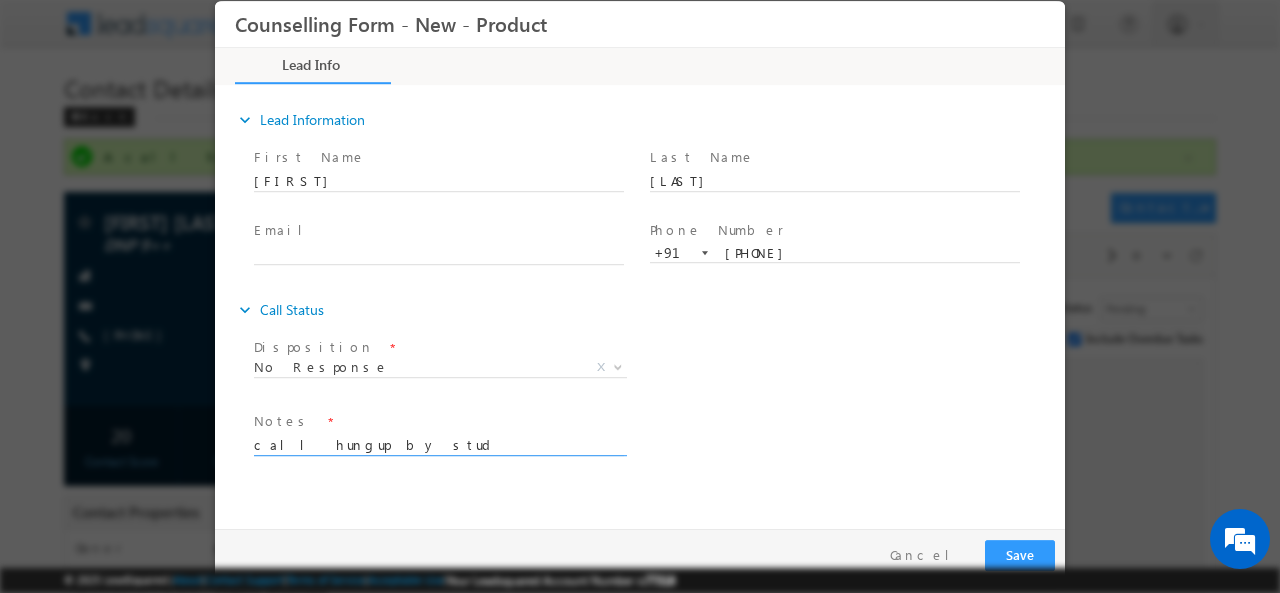type on "call hungup by stud" 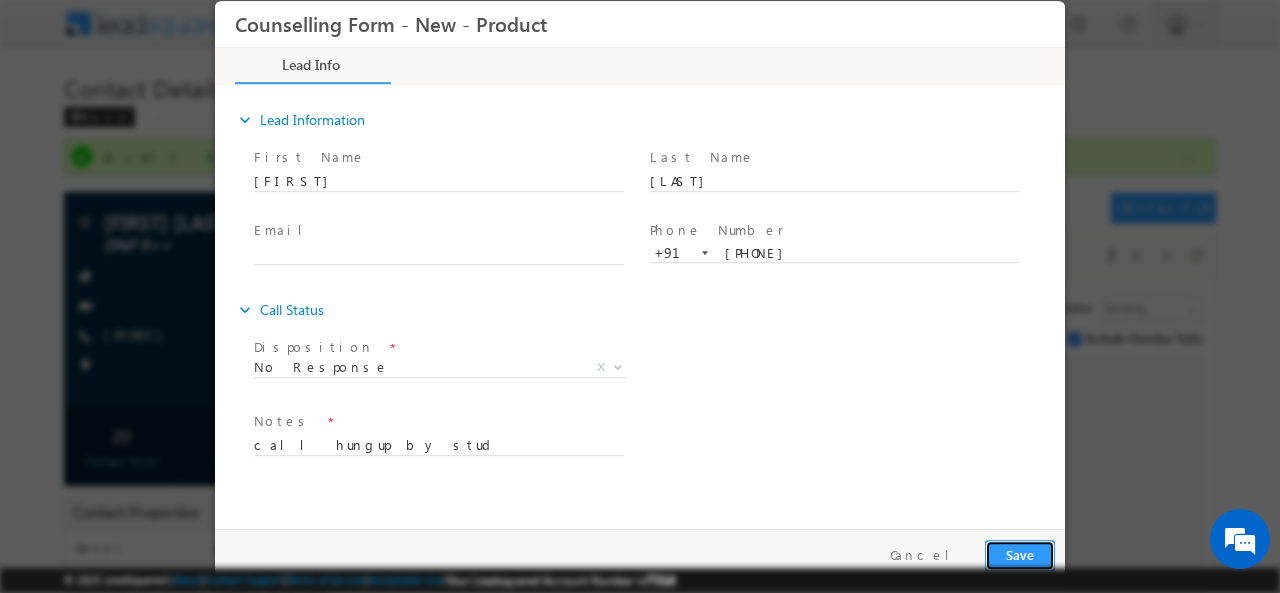 click on "Save" at bounding box center [1020, 554] 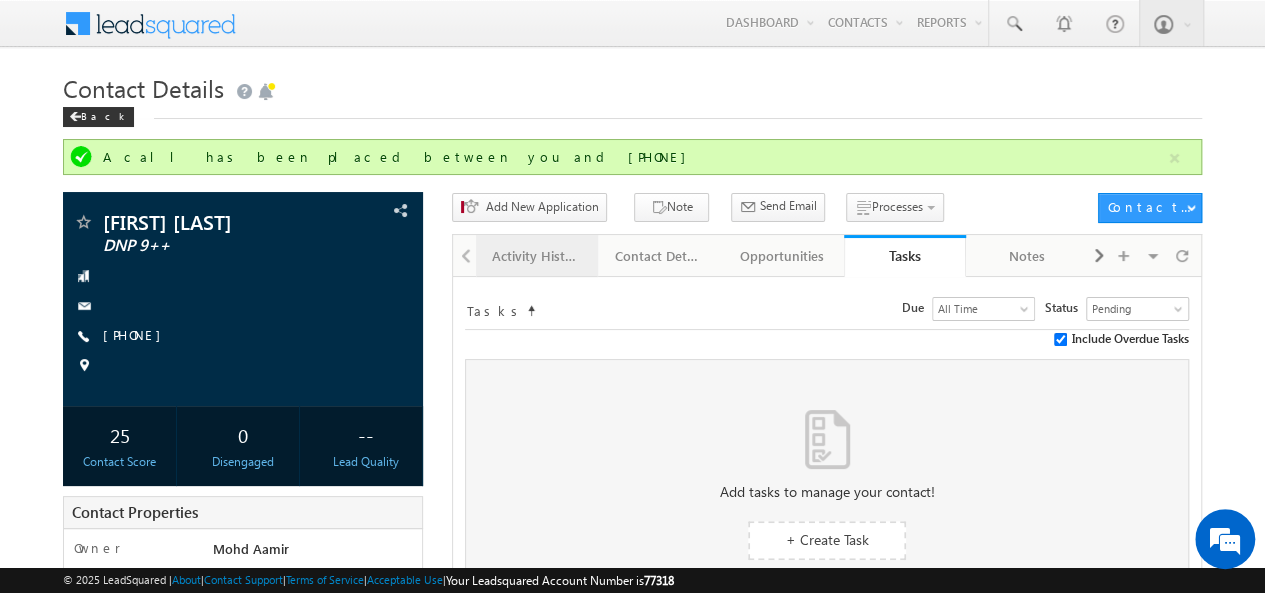click on "Activity History" at bounding box center (537, 256) 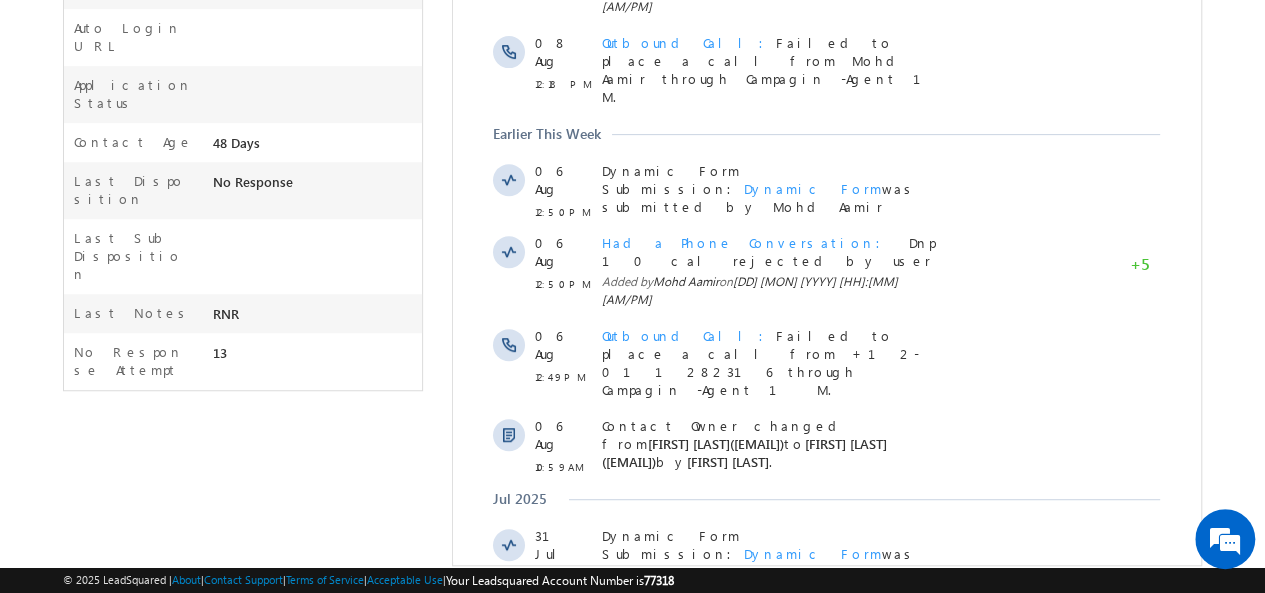 scroll, scrollTop: 636, scrollLeft: 0, axis: vertical 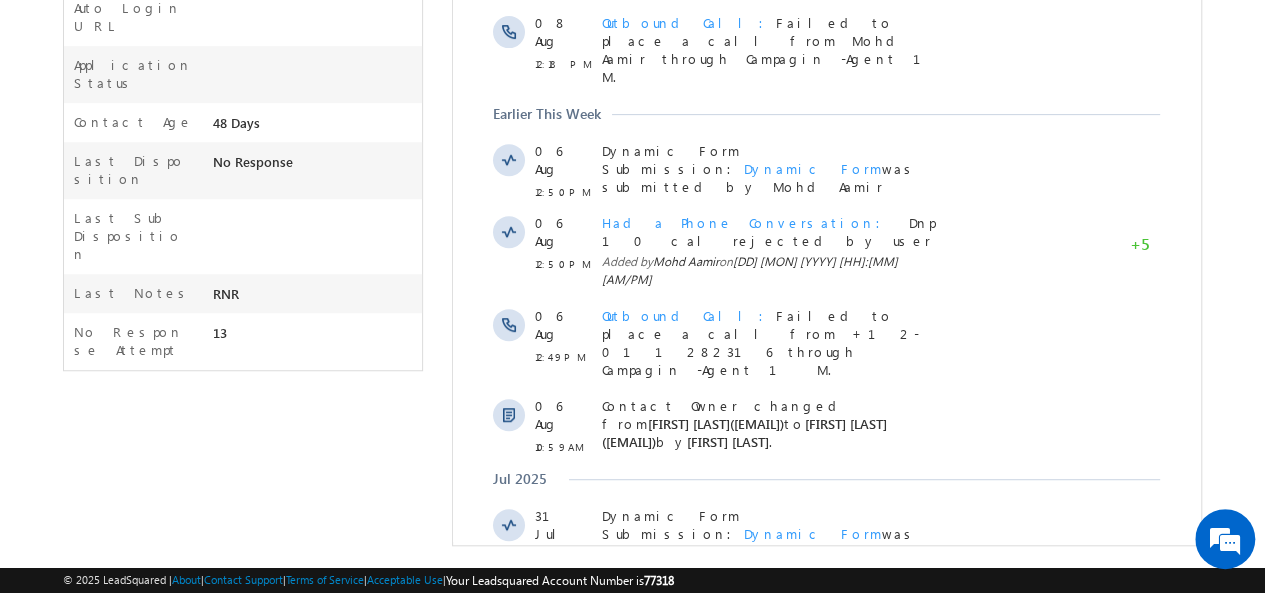 click at bounding box center [774, 683] 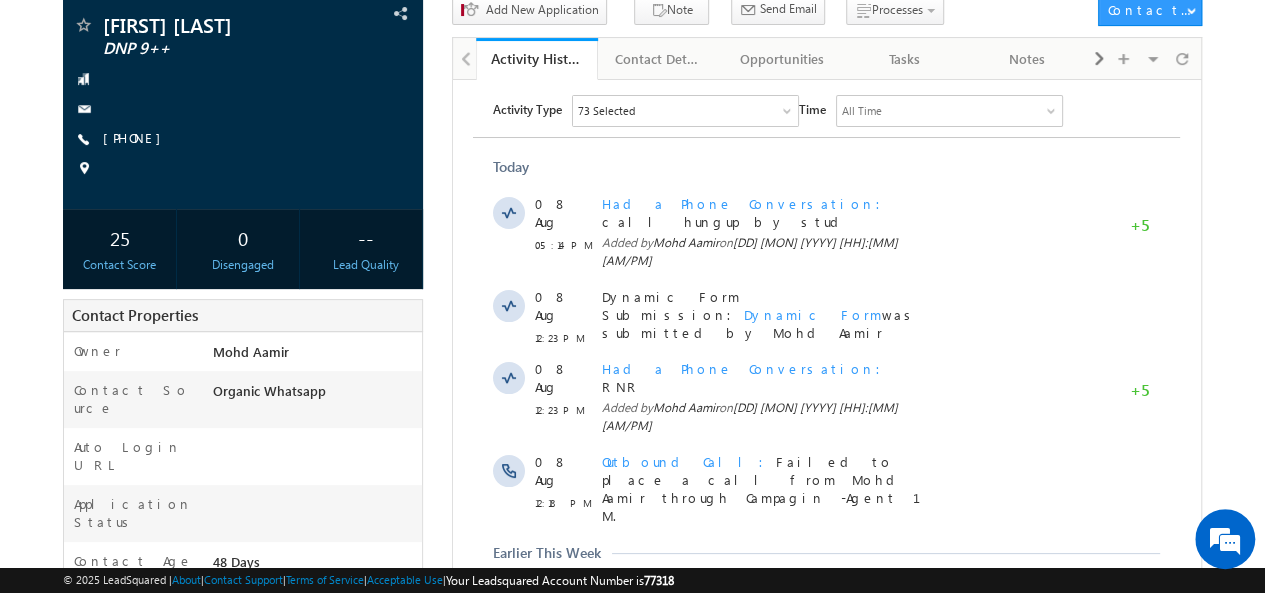 scroll, scrollTop: 0, scrollLeft: 0, axis: both 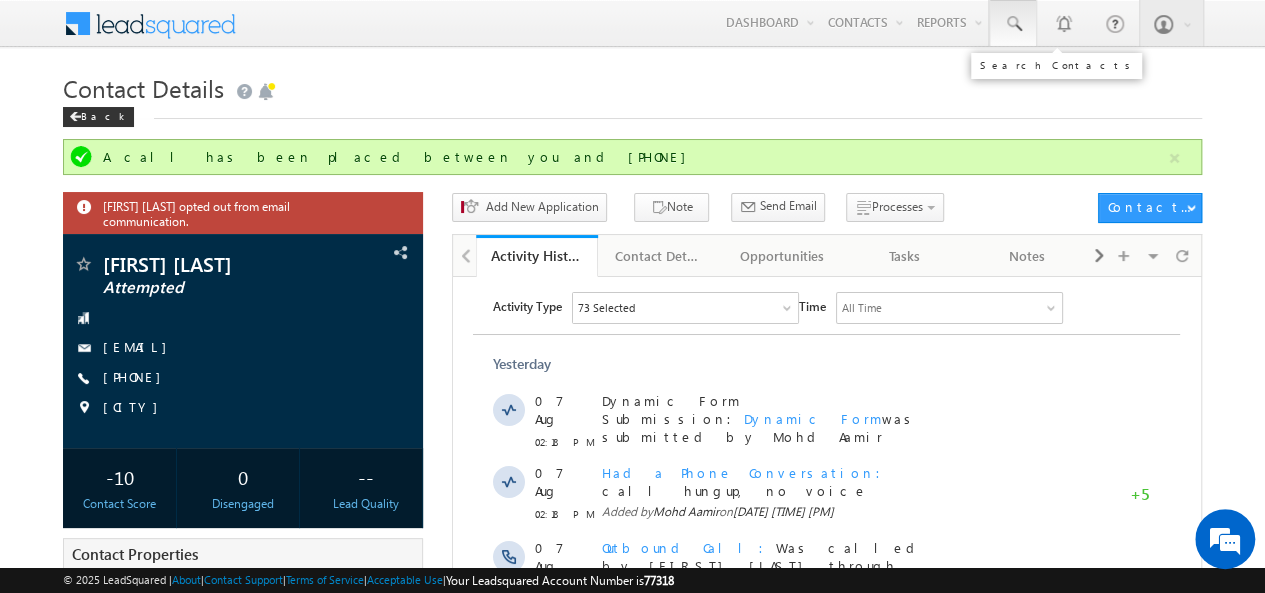 click at bounding box center [1013, 23] 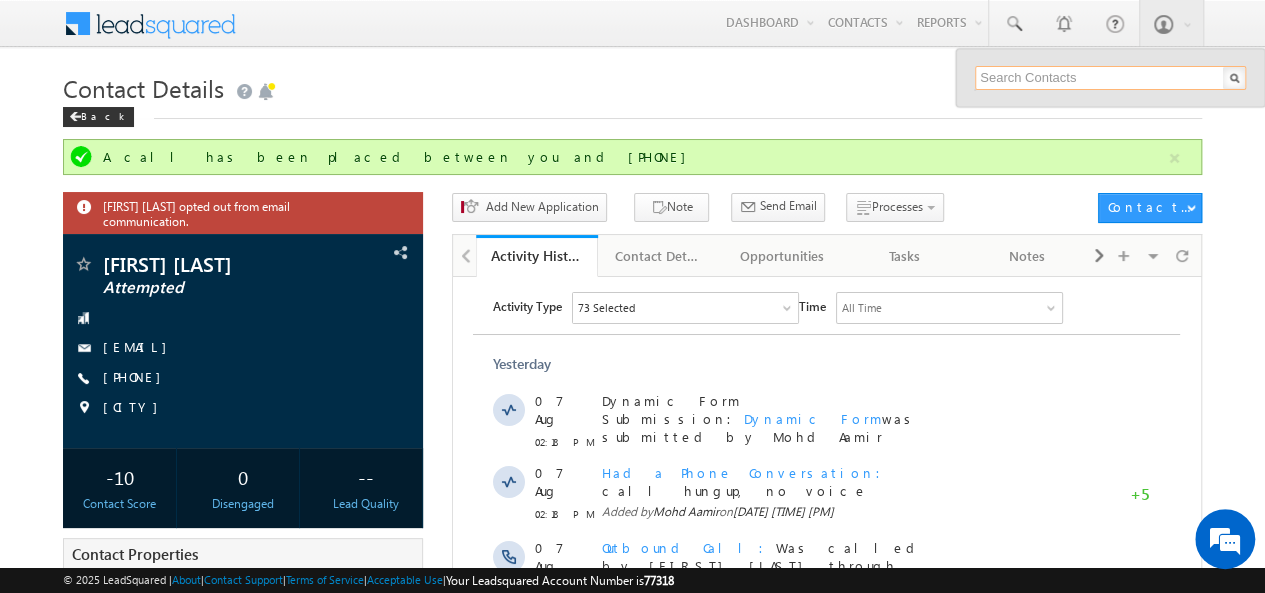 click at bounding box center (1110, 78) 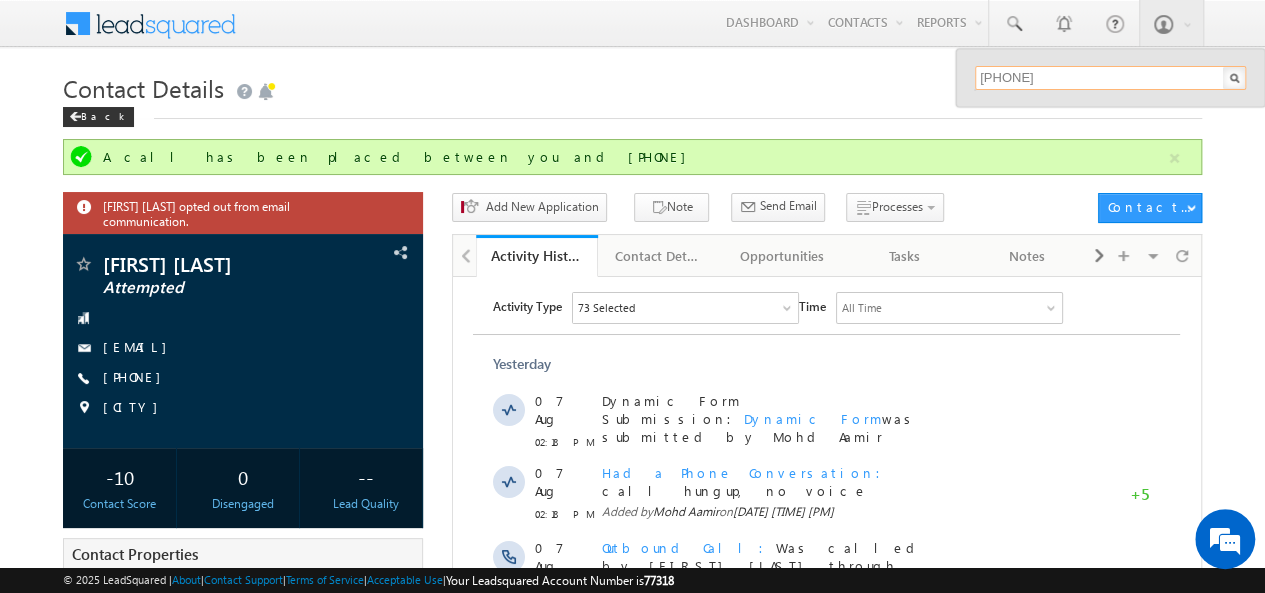 type on "[PHONE]" 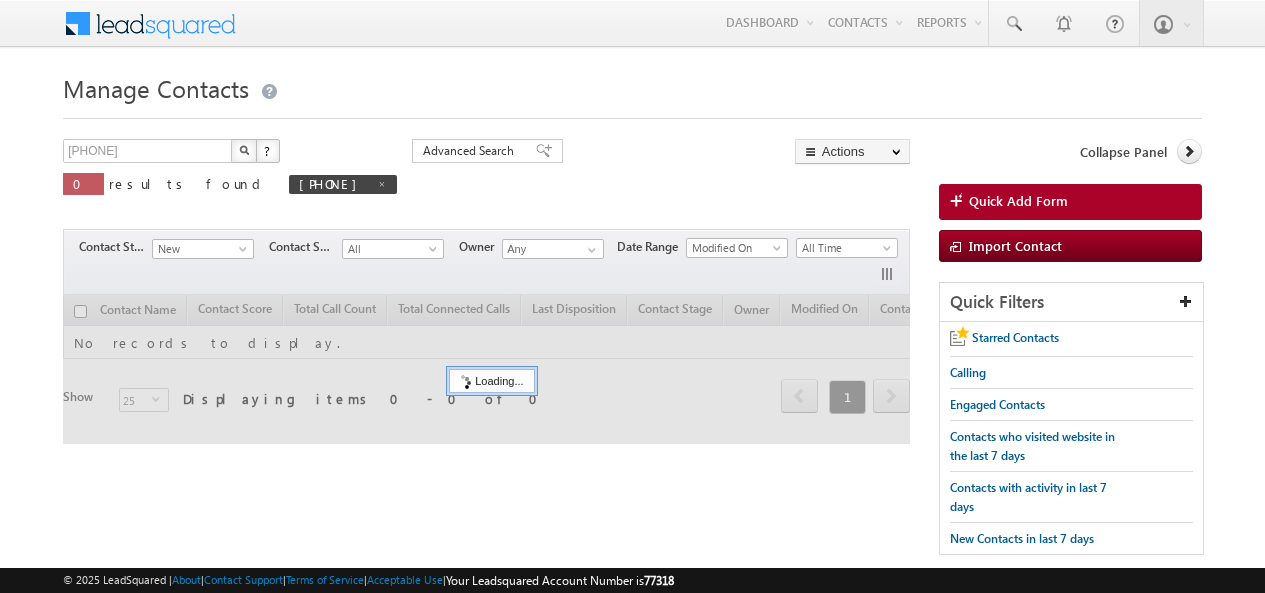 scroll, scrollTop: 0, scrollLeft: 0, axis: both 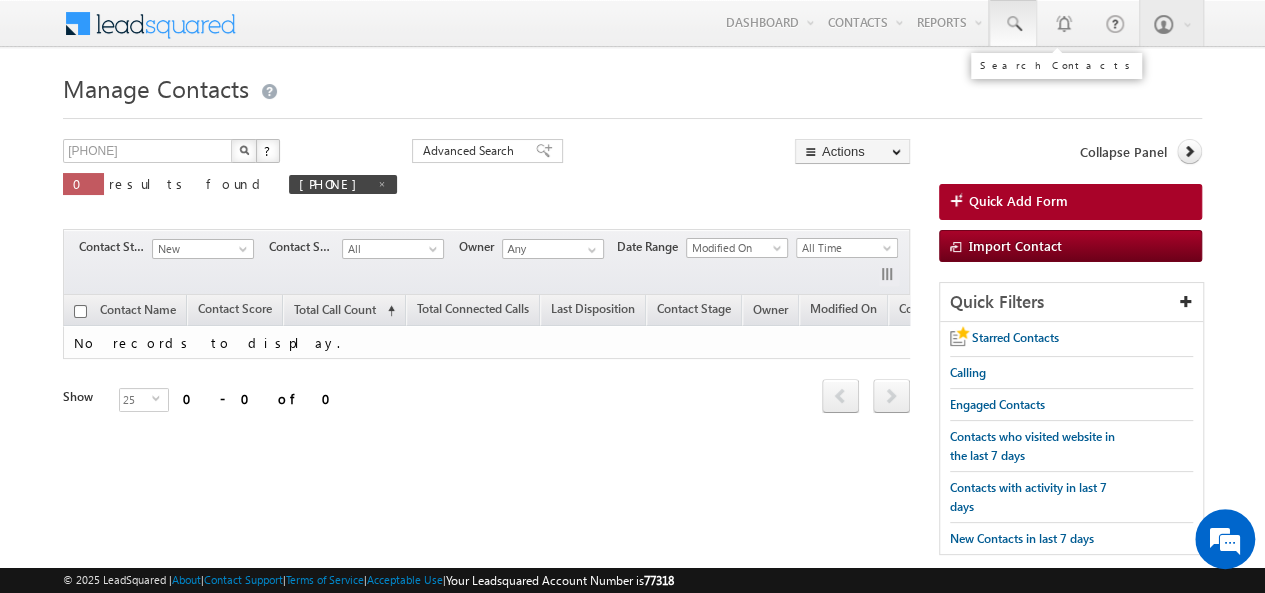 click at bounding box center [1013, 24] 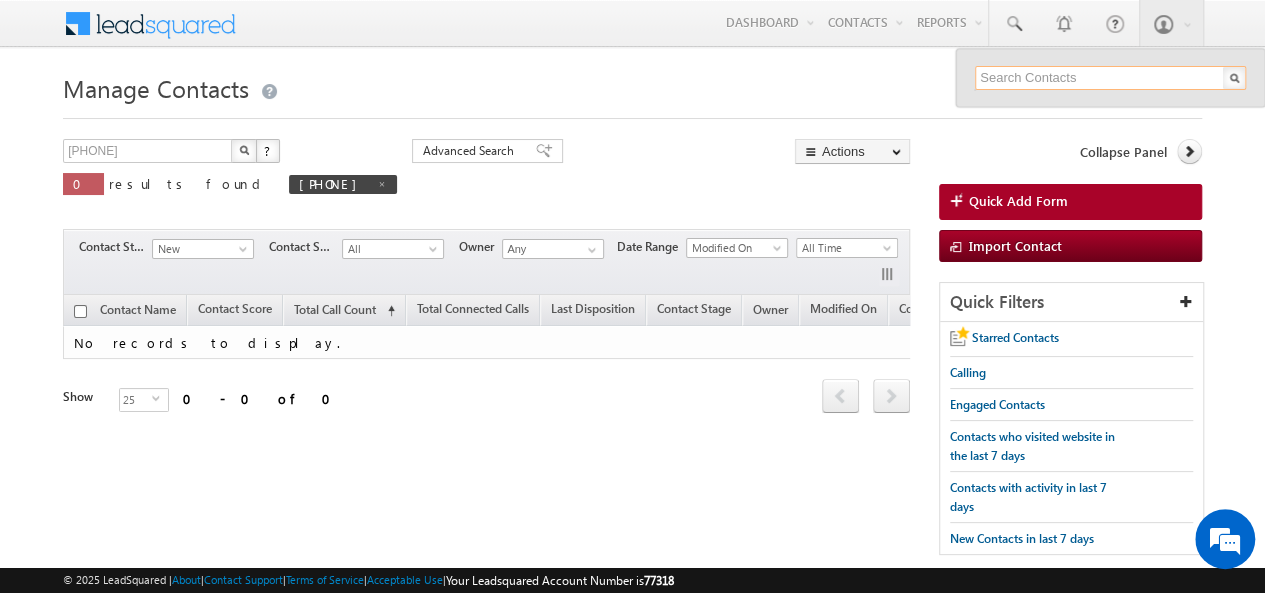 paste on "[PHONE]" 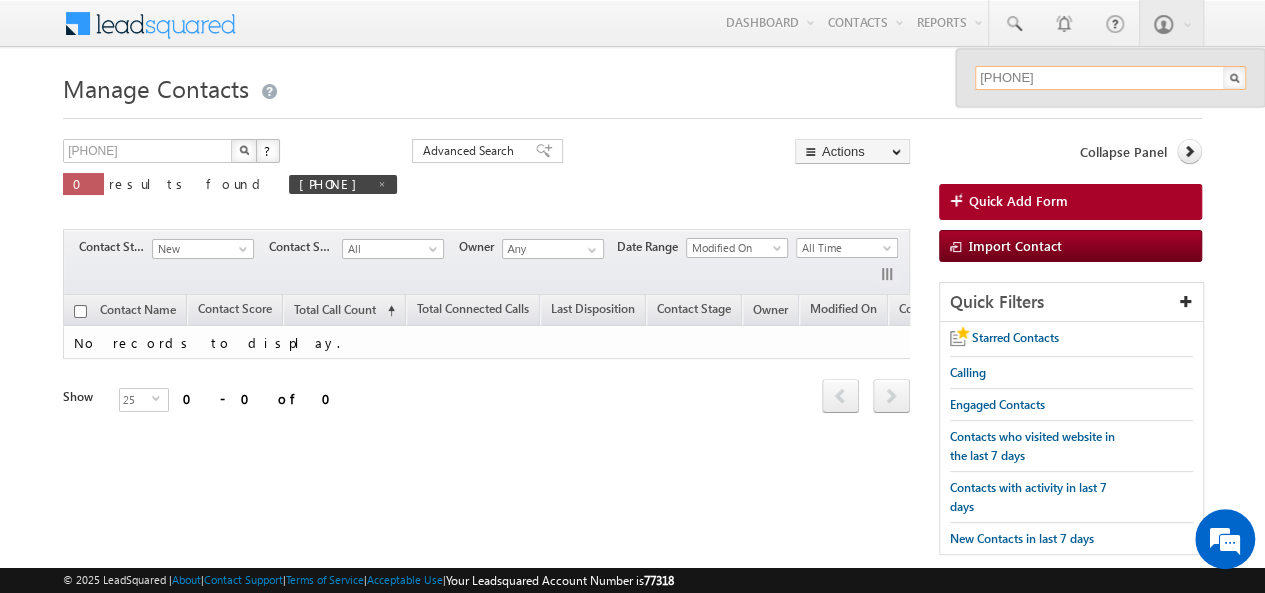 click on "[PHONE]" at bounding box center [1110, 78] 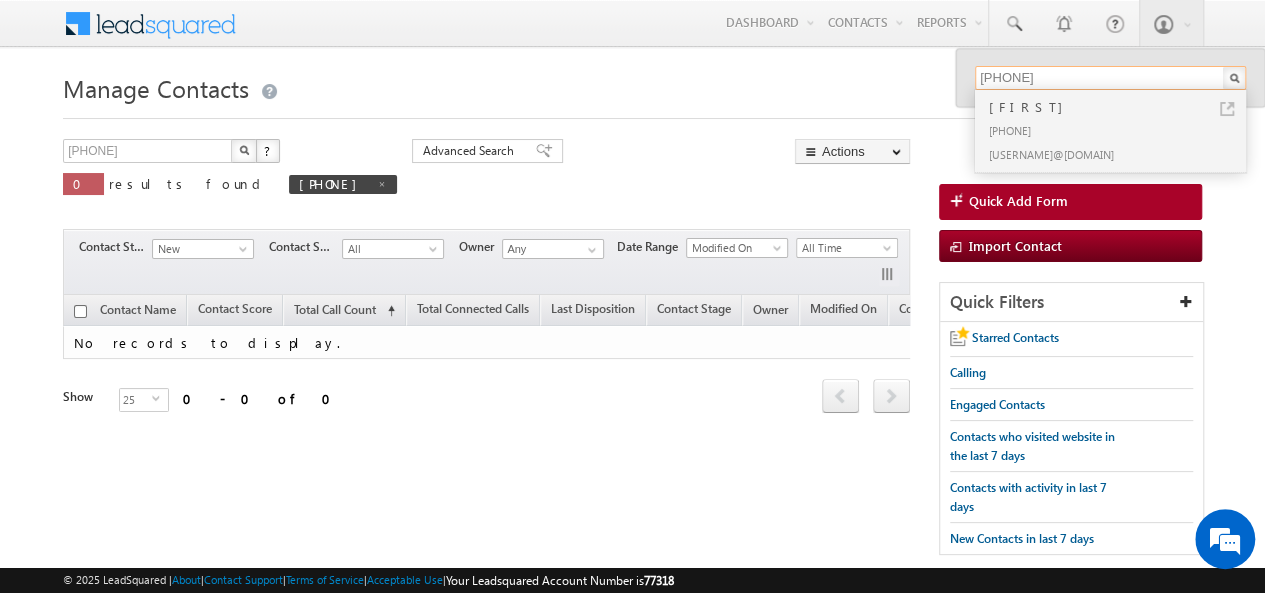 type on "[PHONE]" 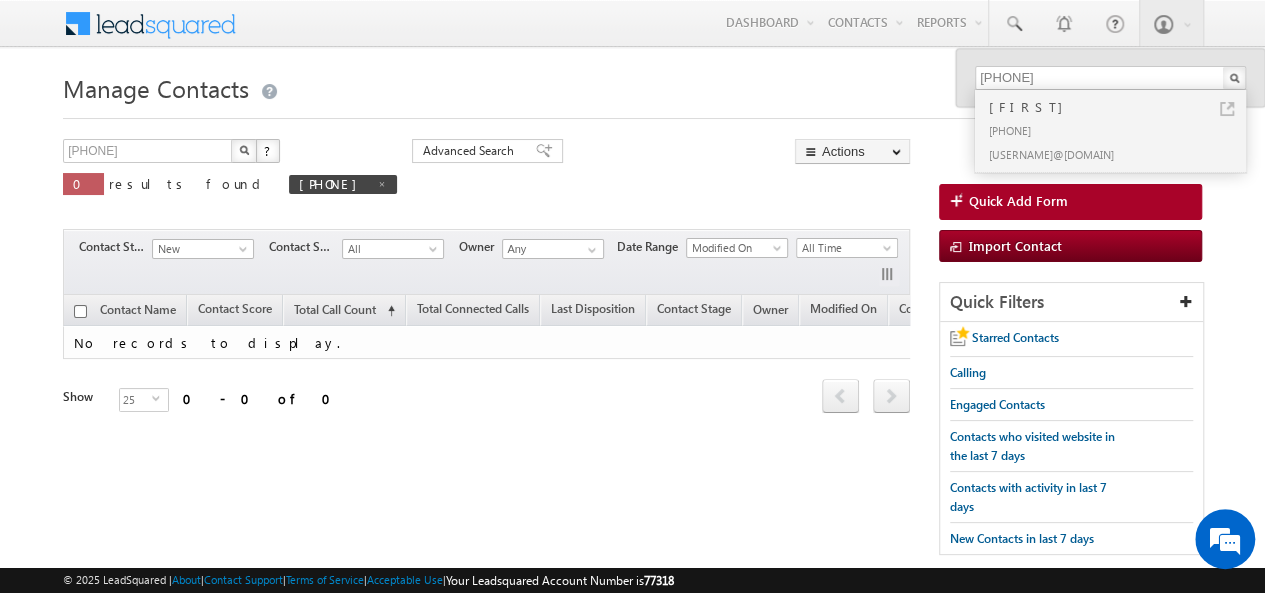click on "[PHONE]" at bounding box center (1119, 130) 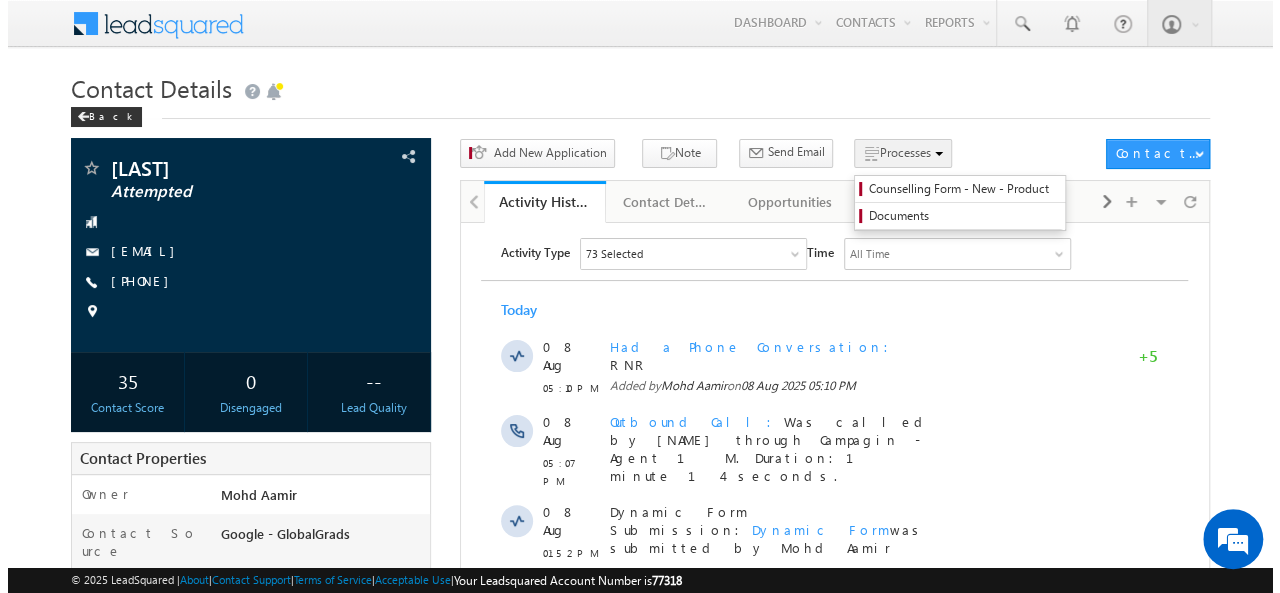 scroll, scrollTop: 0, scrollLeft: 0, axis: both 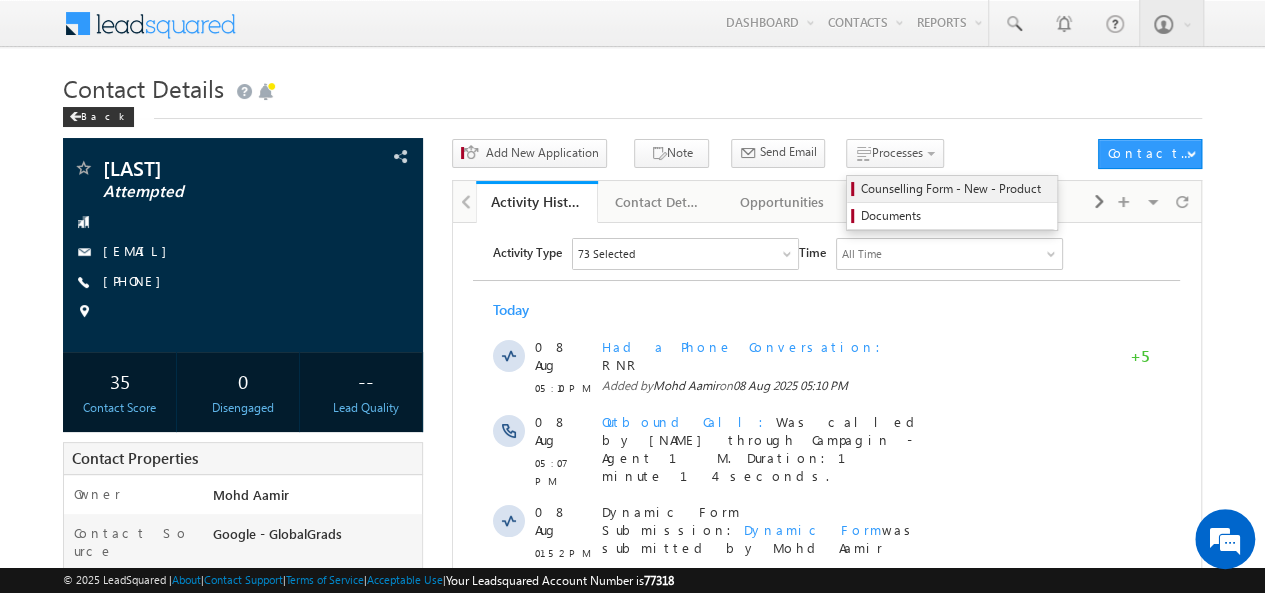 click on "Counselling Form - New - Product" at bounding box center (955, 189) 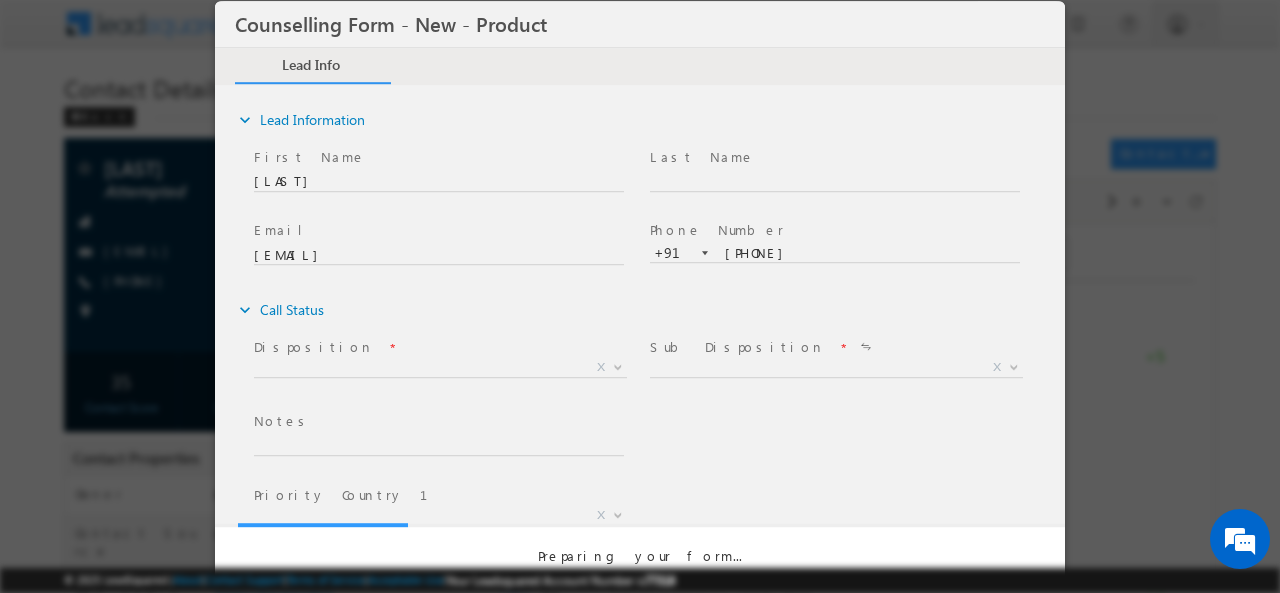 scroll, scrollTop: 0, scrollLeft: 0, axis: both 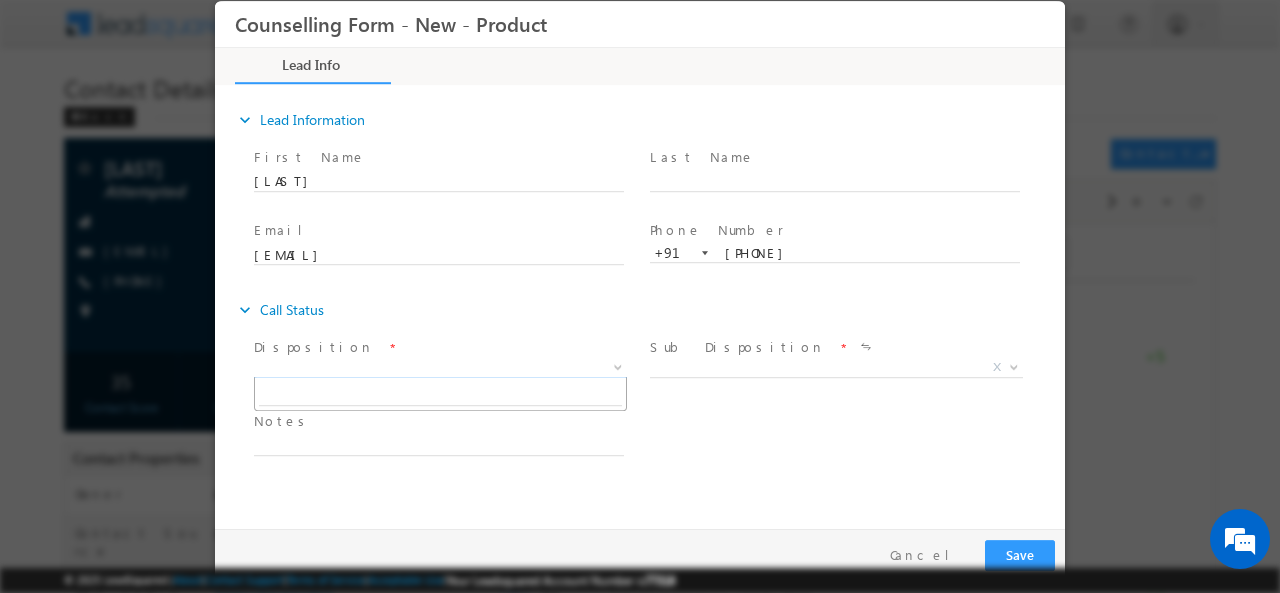 click on "X" at bounding box center [440, 367] 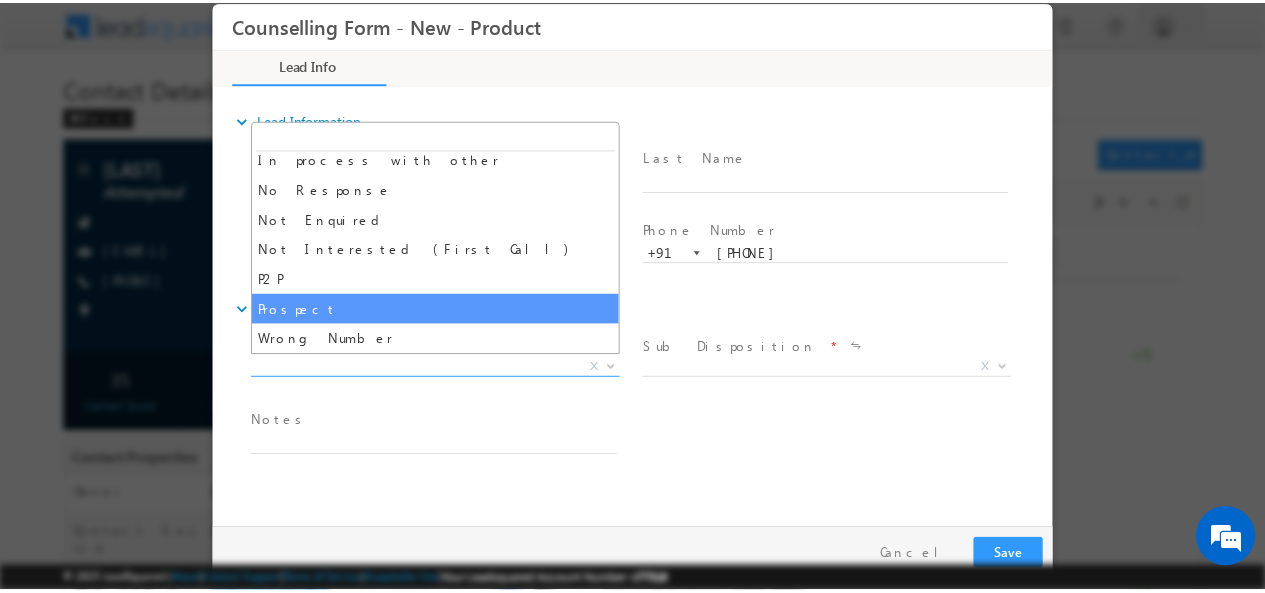 scroll, scrollTop: 0, scrollLeft: 0, axis: both 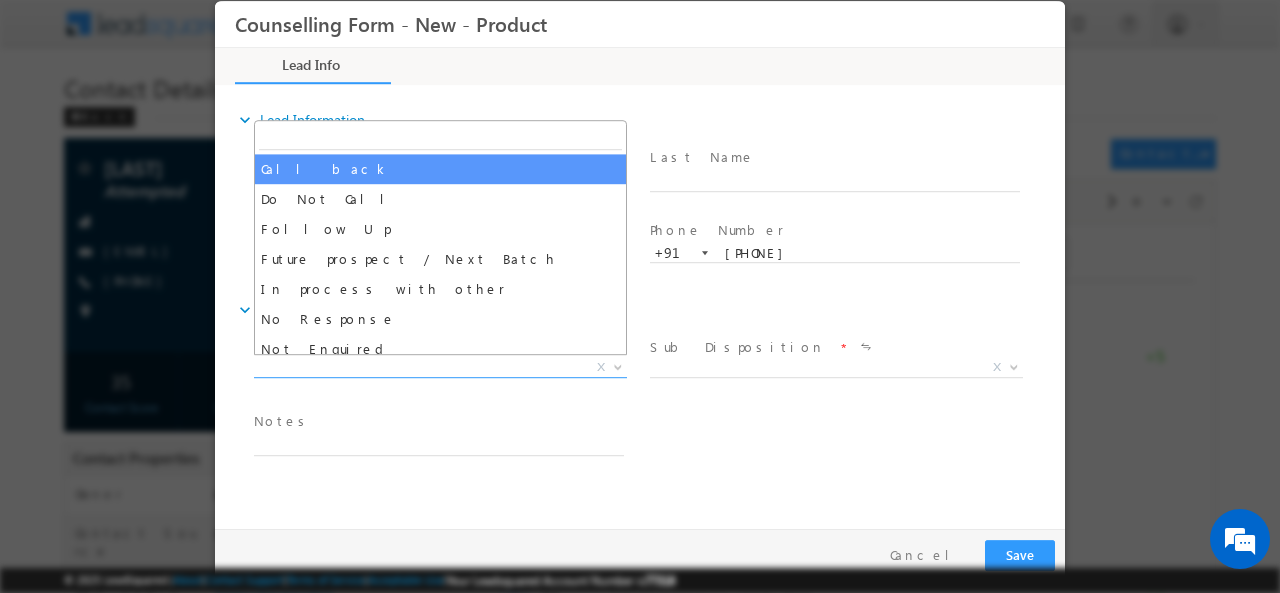 select on "Call back" 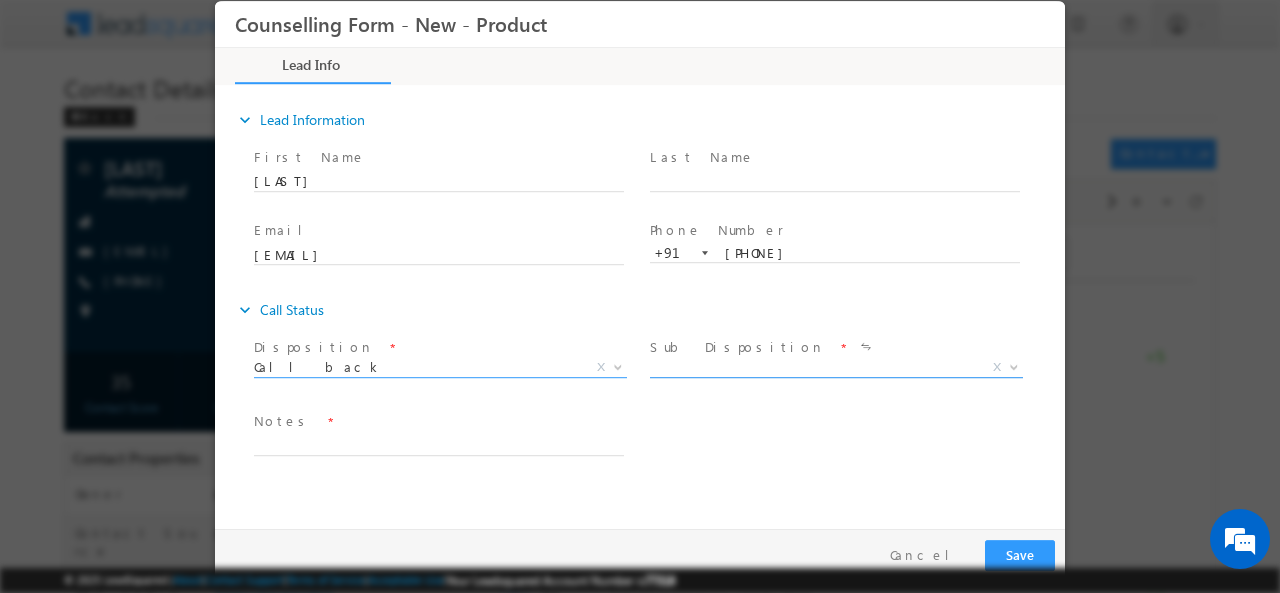 click on "Later At time X" at bounding box center [844, 370] 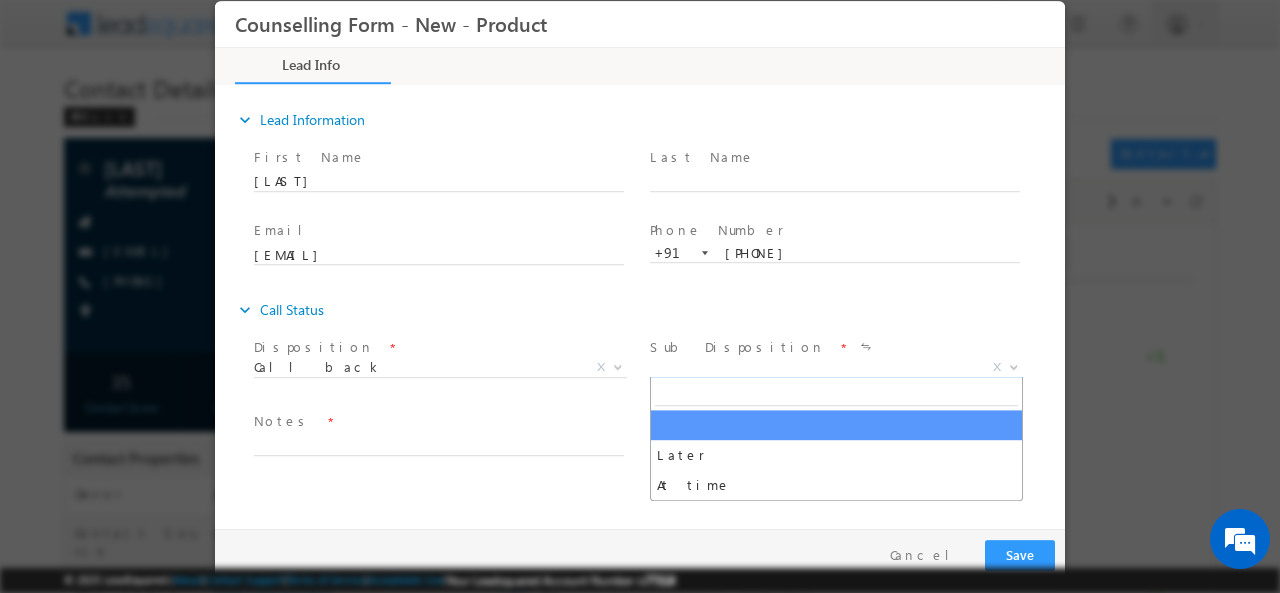 click on "X" at bounding box center [836, 367] 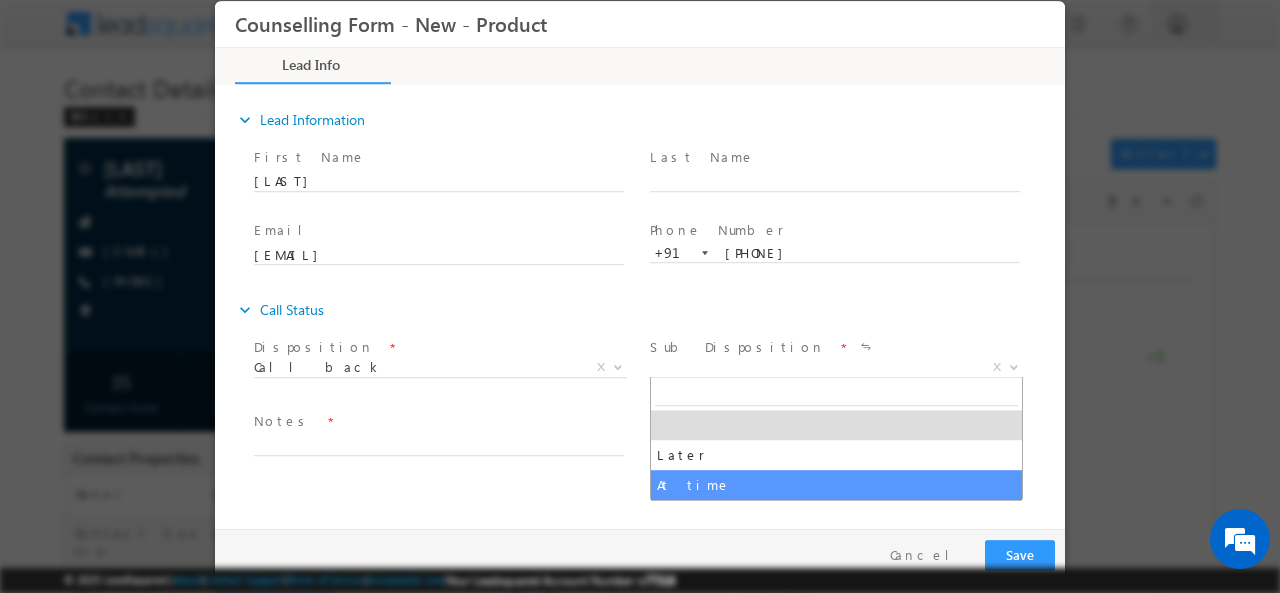 select on "At time" 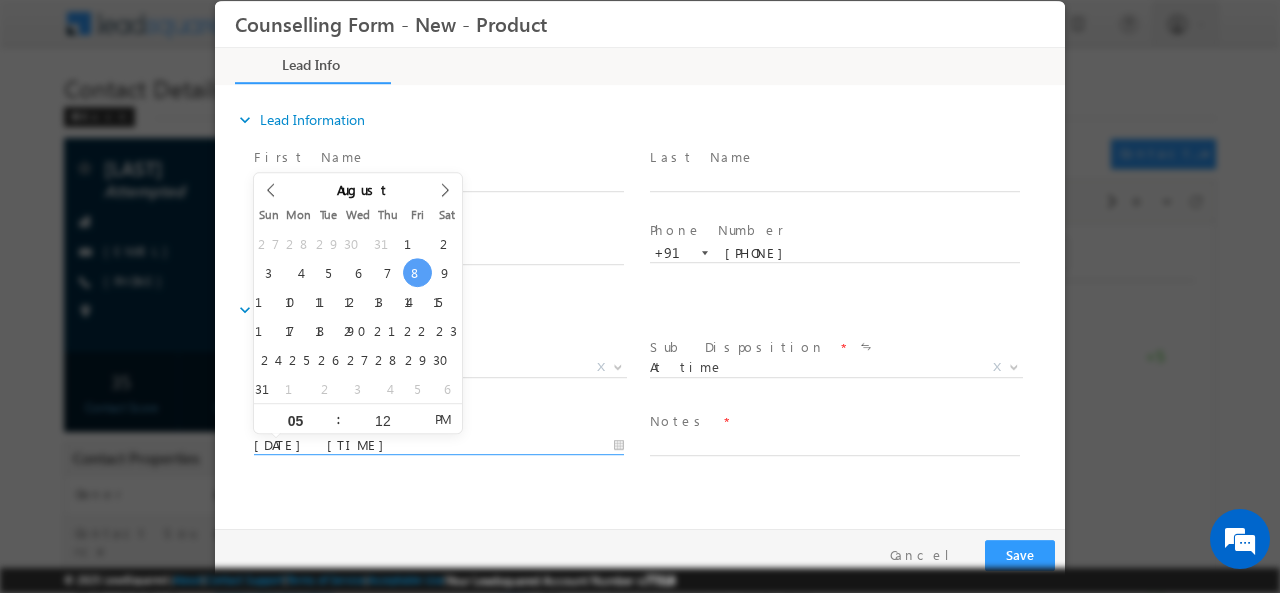 click on "08/08/2025 5:12 PM" at bounding box center (439, 445) 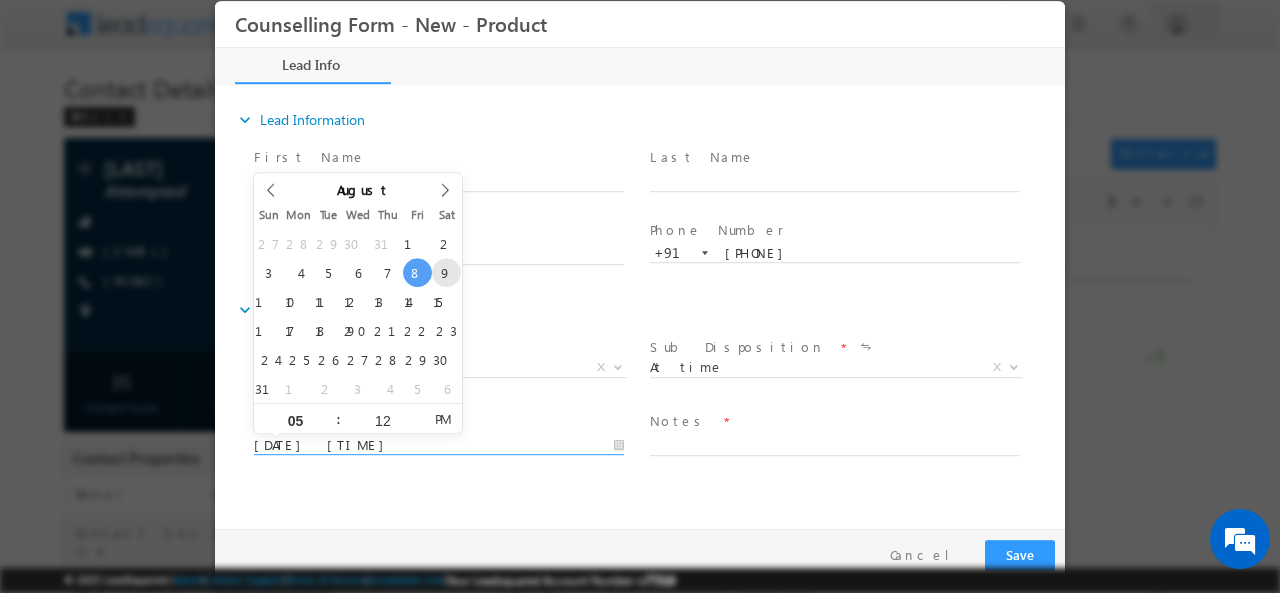 type on "09/08/2025 5:12 PM" 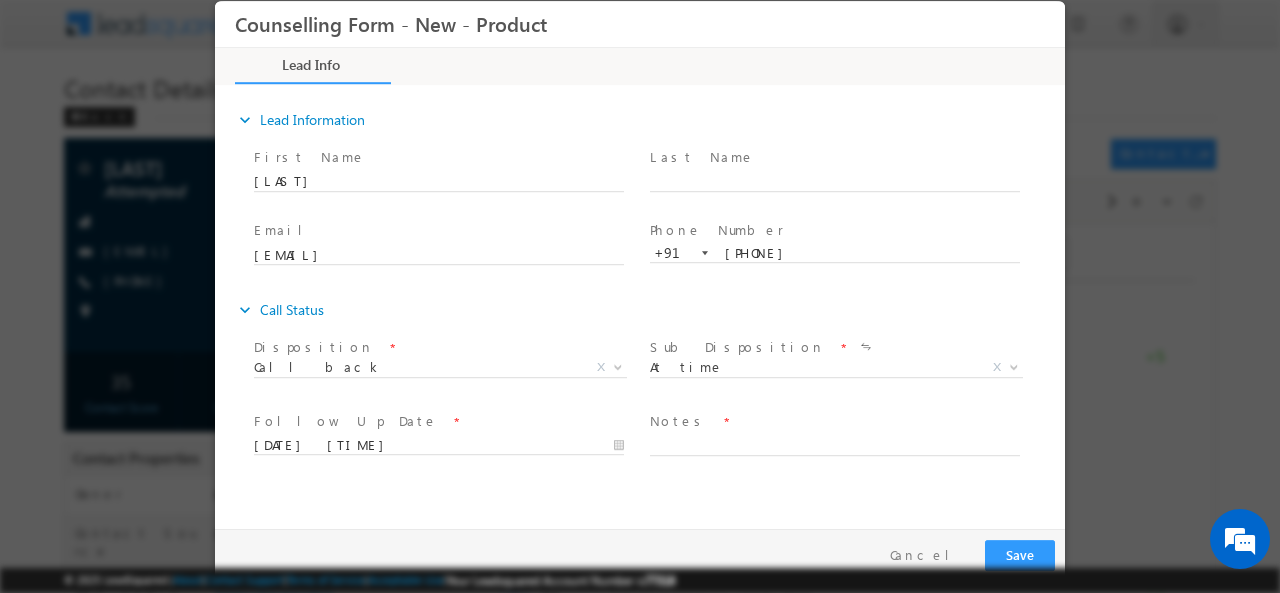 click at bounding box center (834, 465) 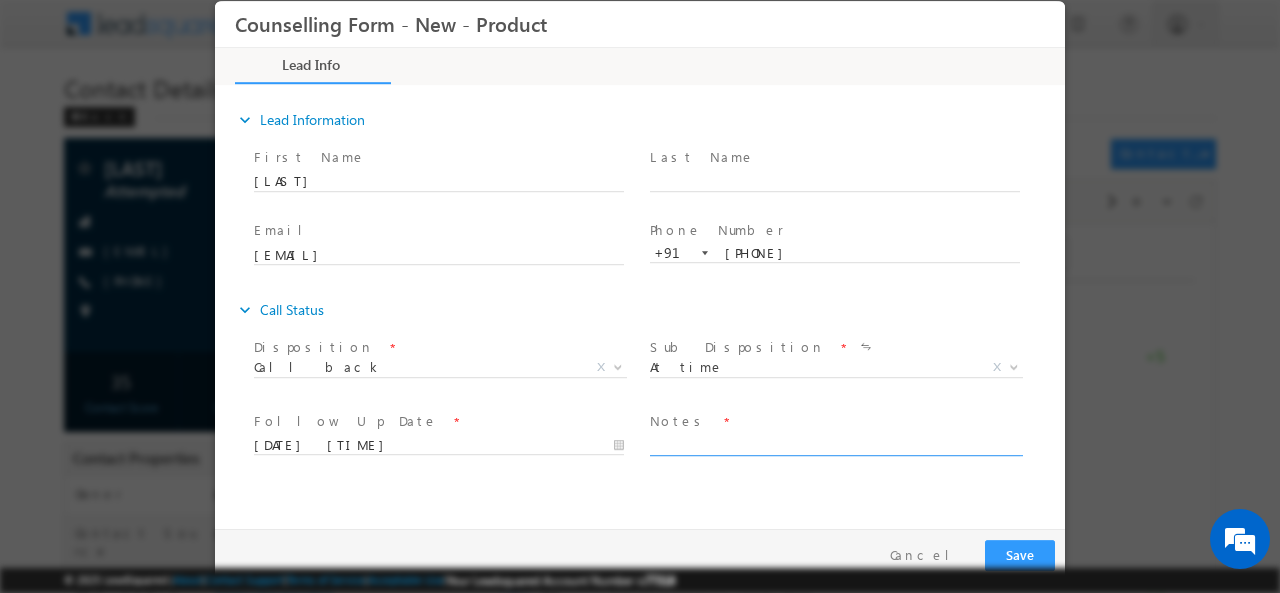 click at bounding box center (835, 443) 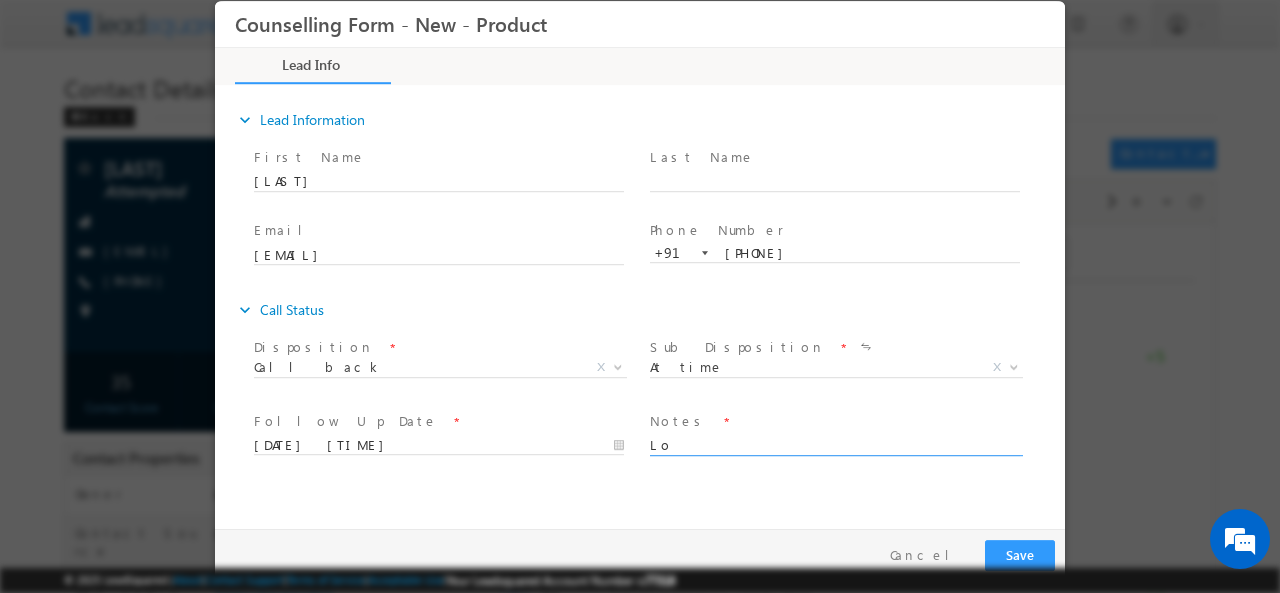type on "L" 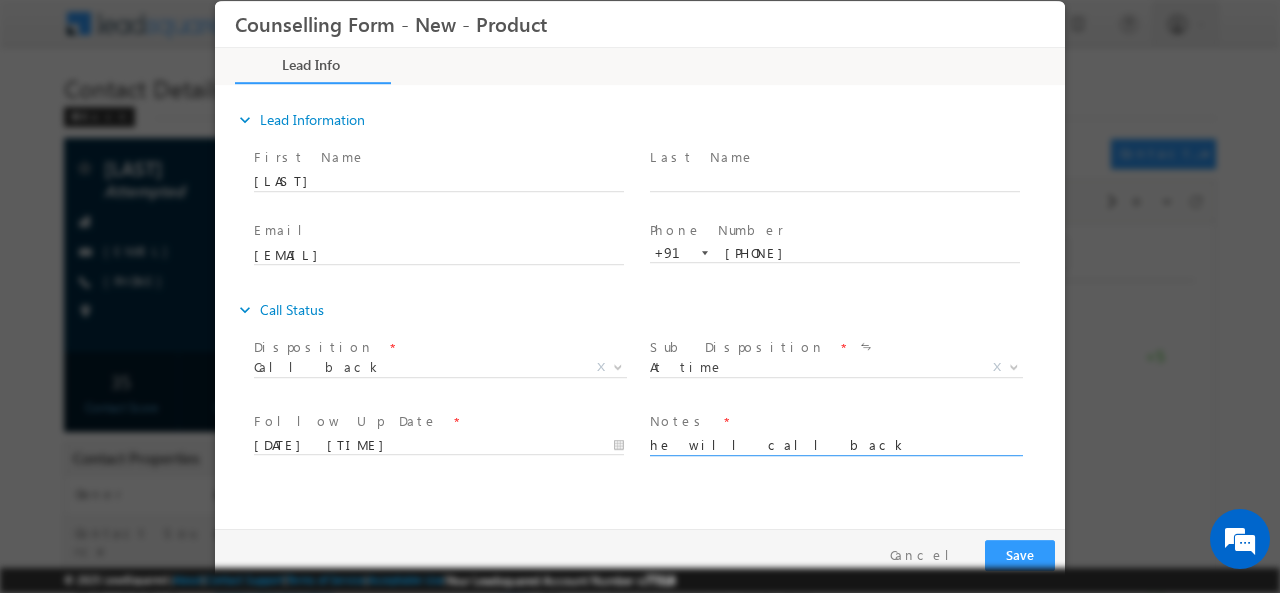 type on "he will call back looking for his family" 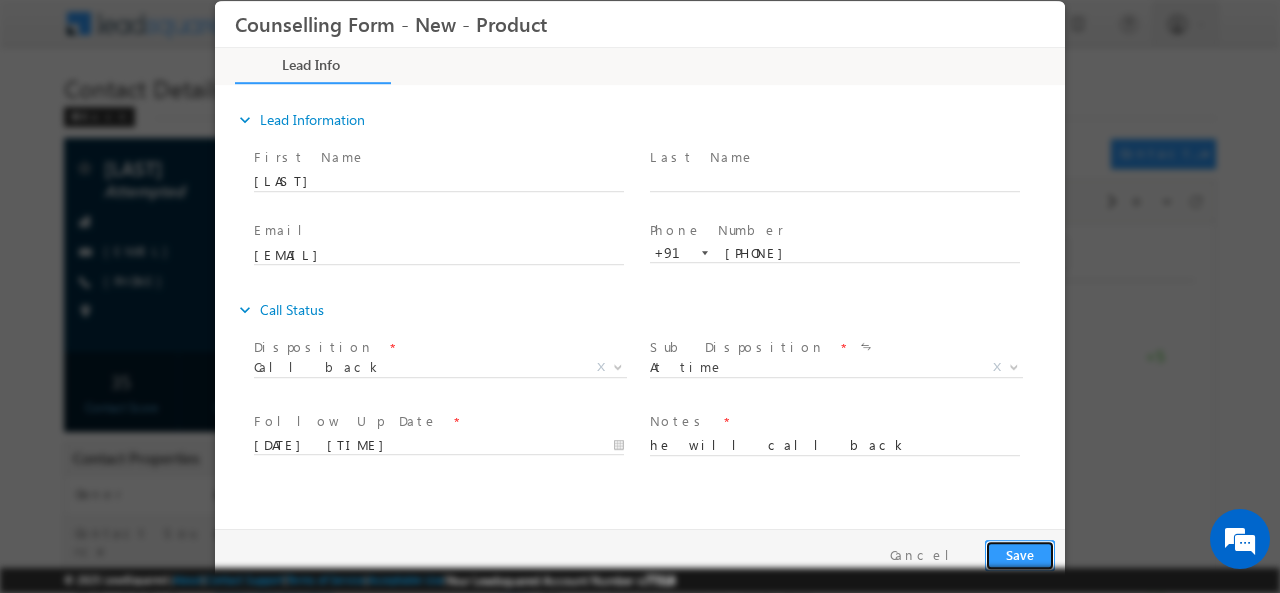 click on "Save" at bounding box center [1020, 554] 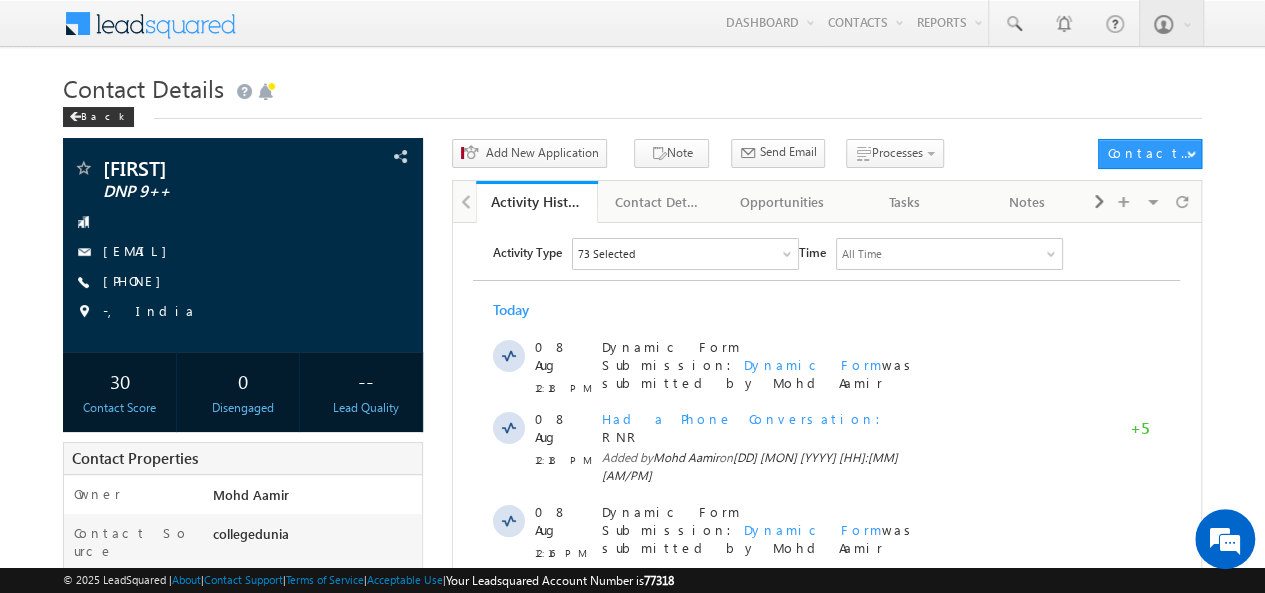 scroll, scrollTop: 0, scrollLeft: 0, axis: both 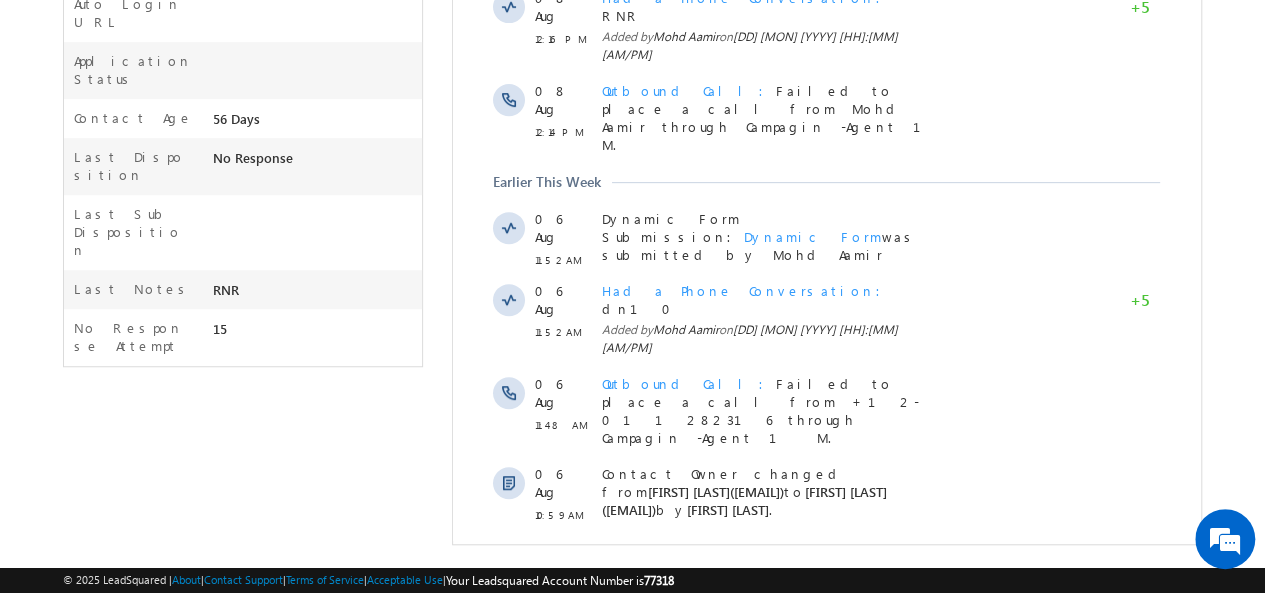 drag, startPoint x: 705, startPoint y: 499, endPoint x: 715, endPoint y: 477, distance: 24.166092 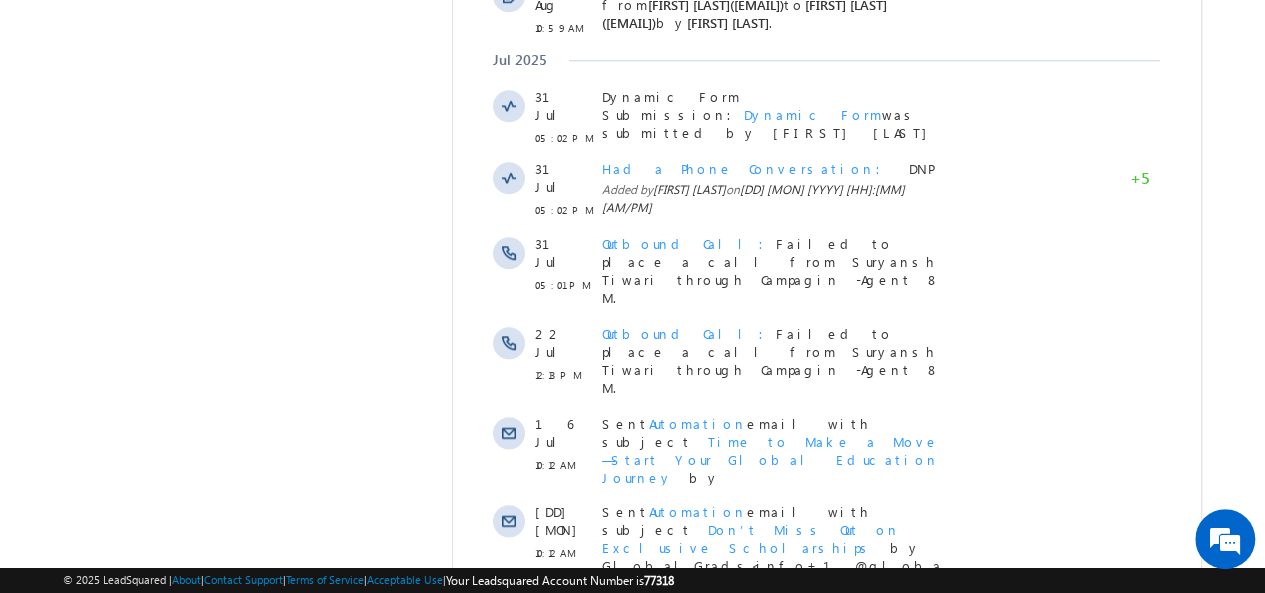 scroll, scrollTop: 1194, scrollLeft: 0, axis: vertical 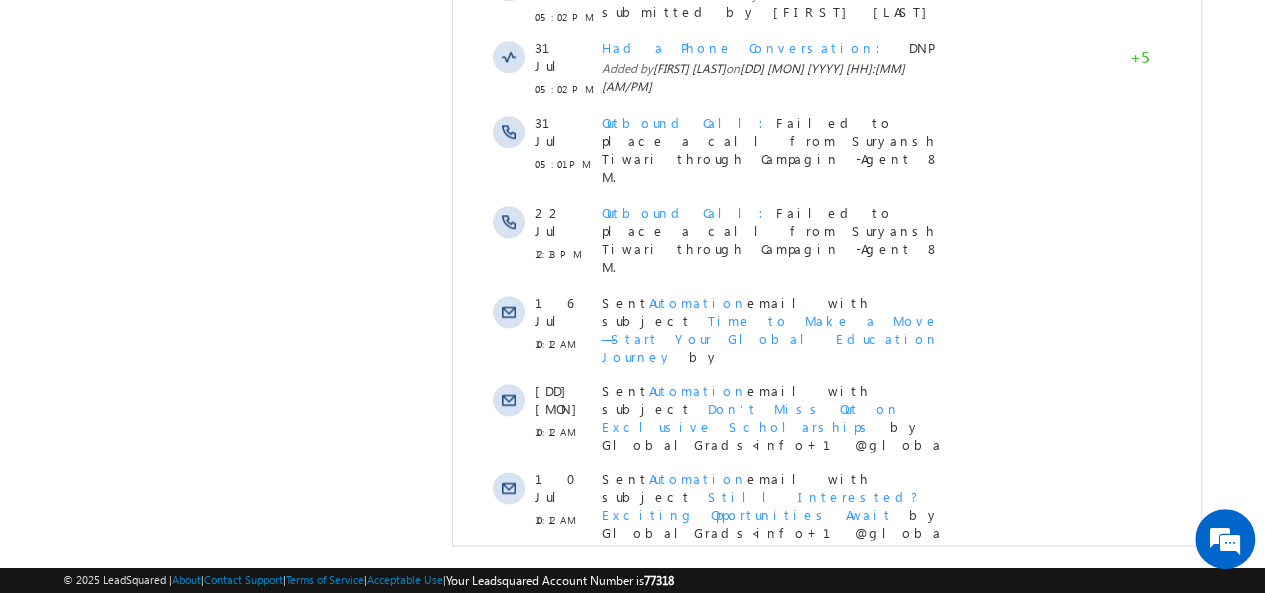 click on "Show More" at bounding box center [826, 893] 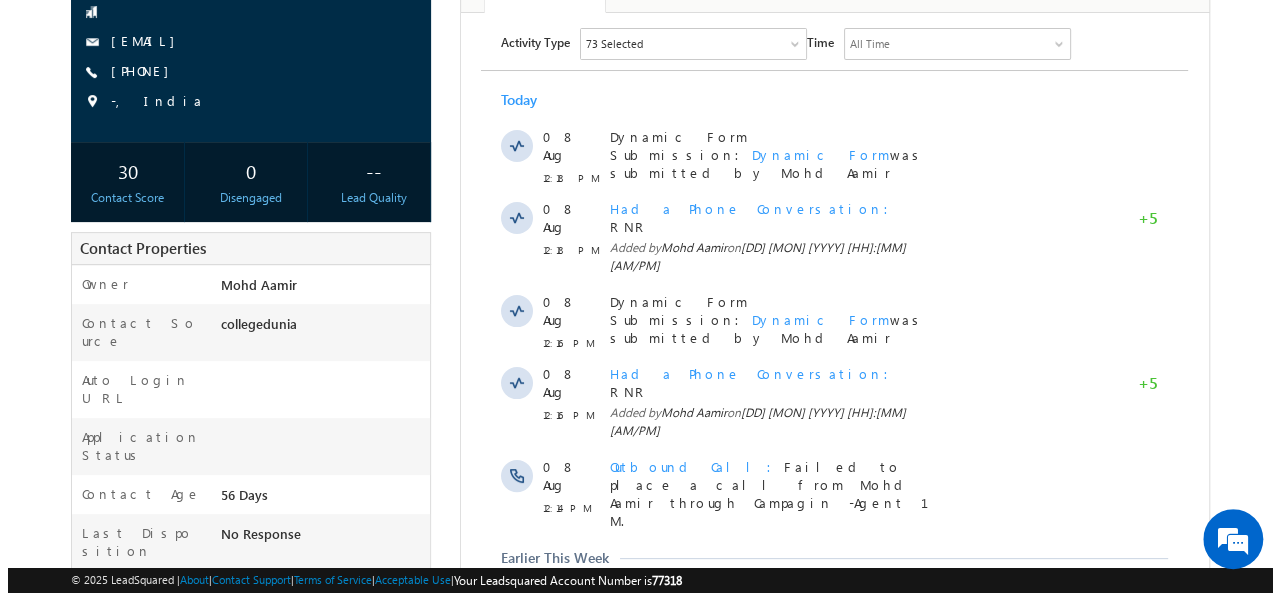 scroll, scrollTop: 0, scrollLeft: 0, axis: both 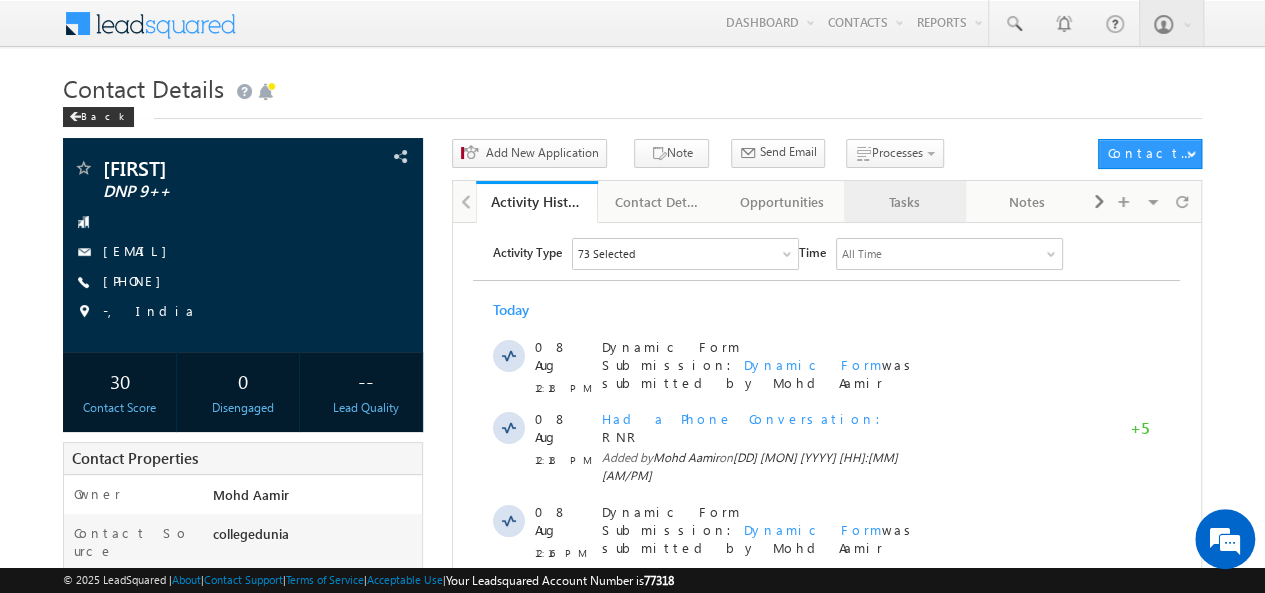 click on "Tasks" at bounding box center [904, 202] 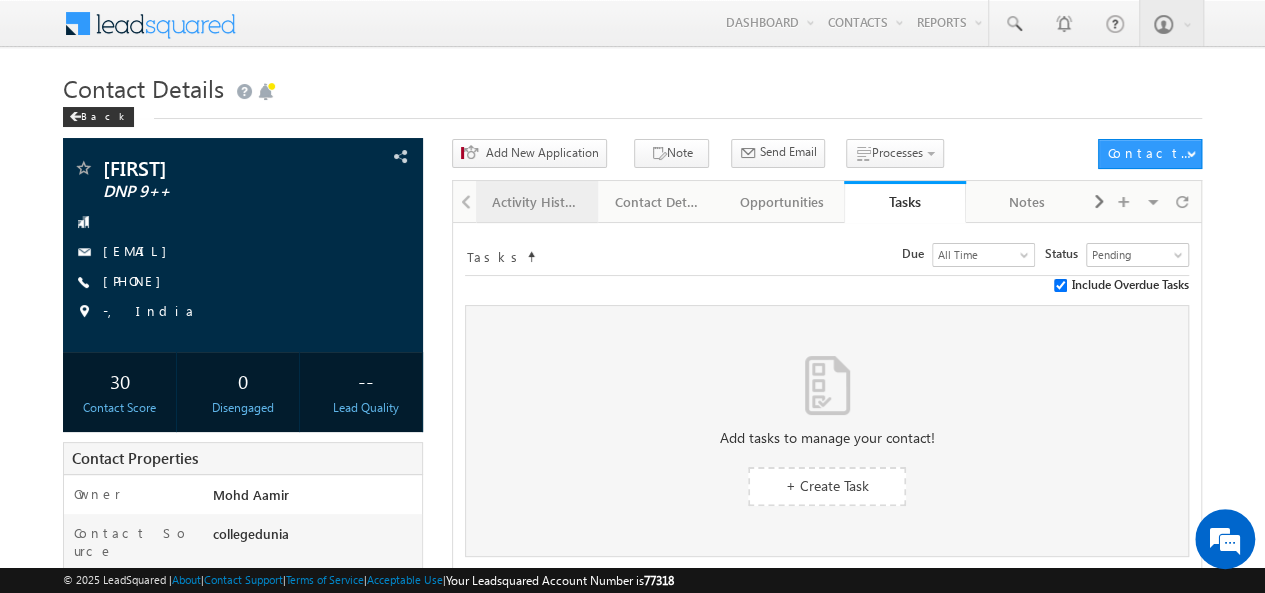 click on "Activity History" at bounding box center [536, 202] 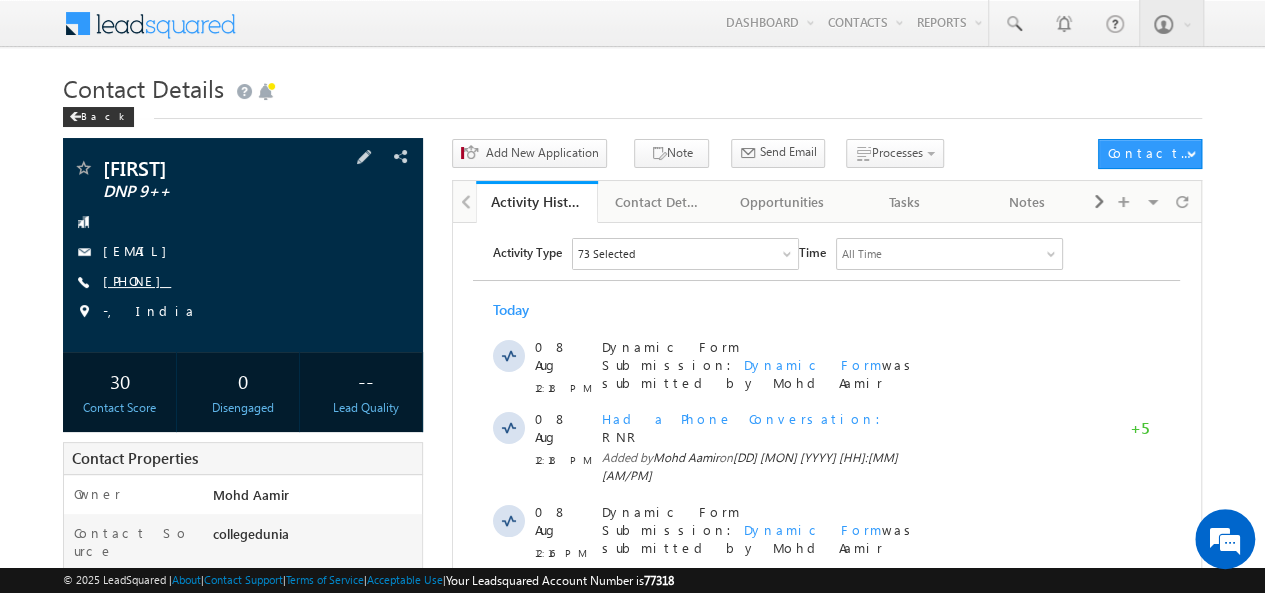 click on "+91-9877808834" at bounding box center (137, 280) 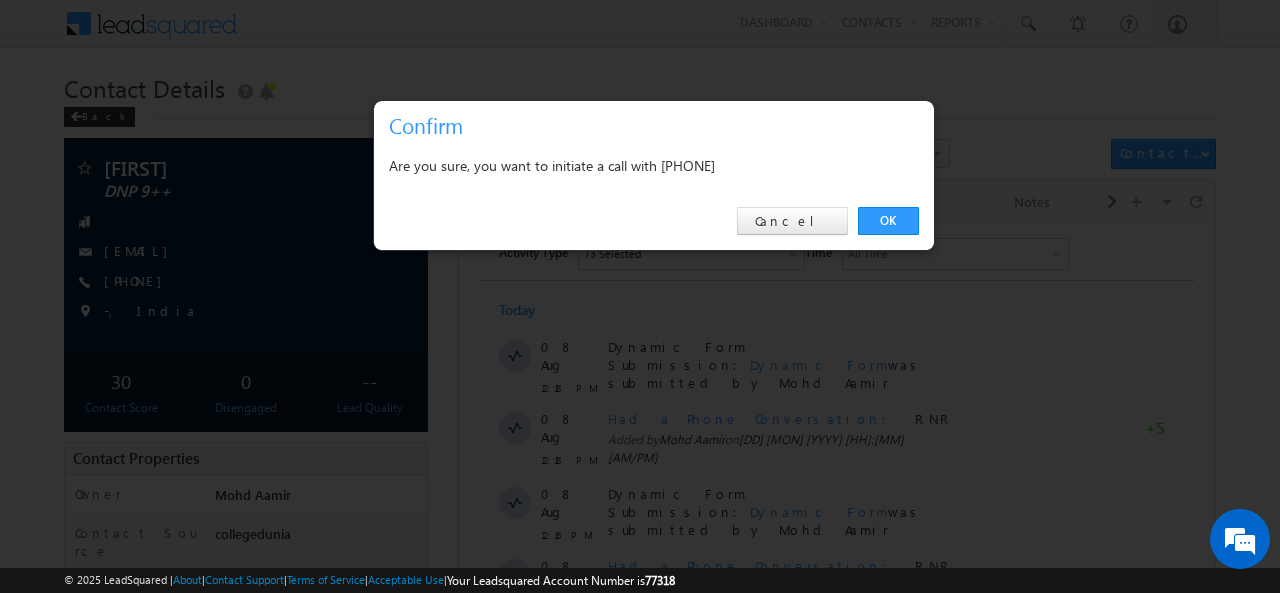 click on "Are you sure, you want to initiate a call with +91-9877808834" at bounding box center [654, 165] 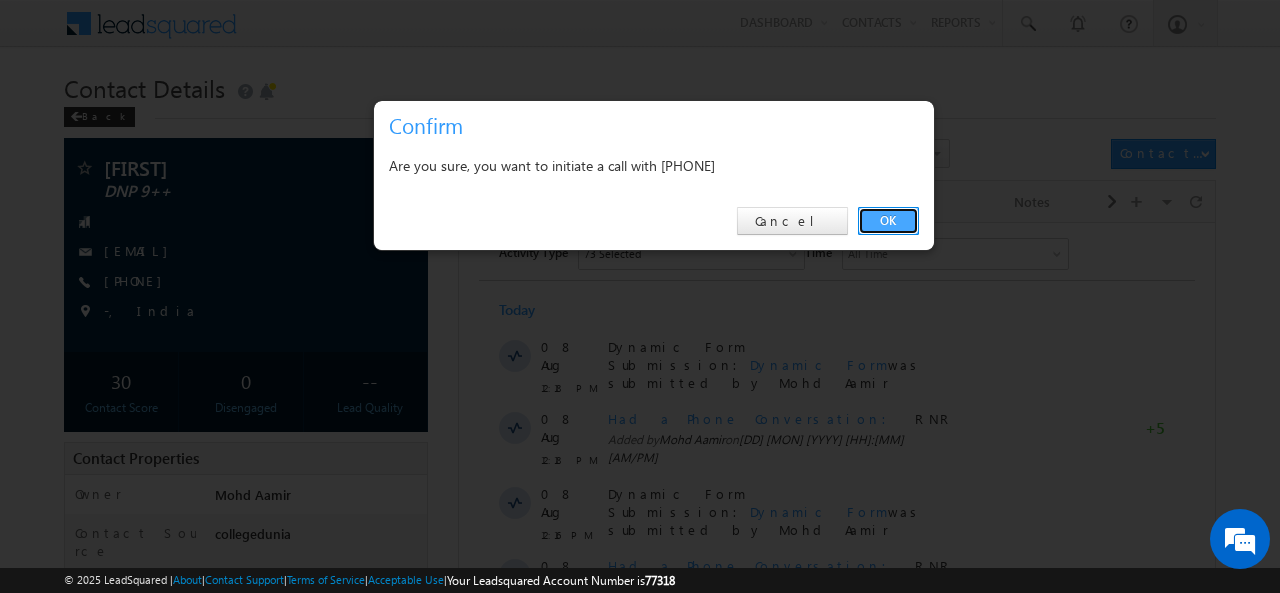 click on "OK" at bounding box center [888, 221] 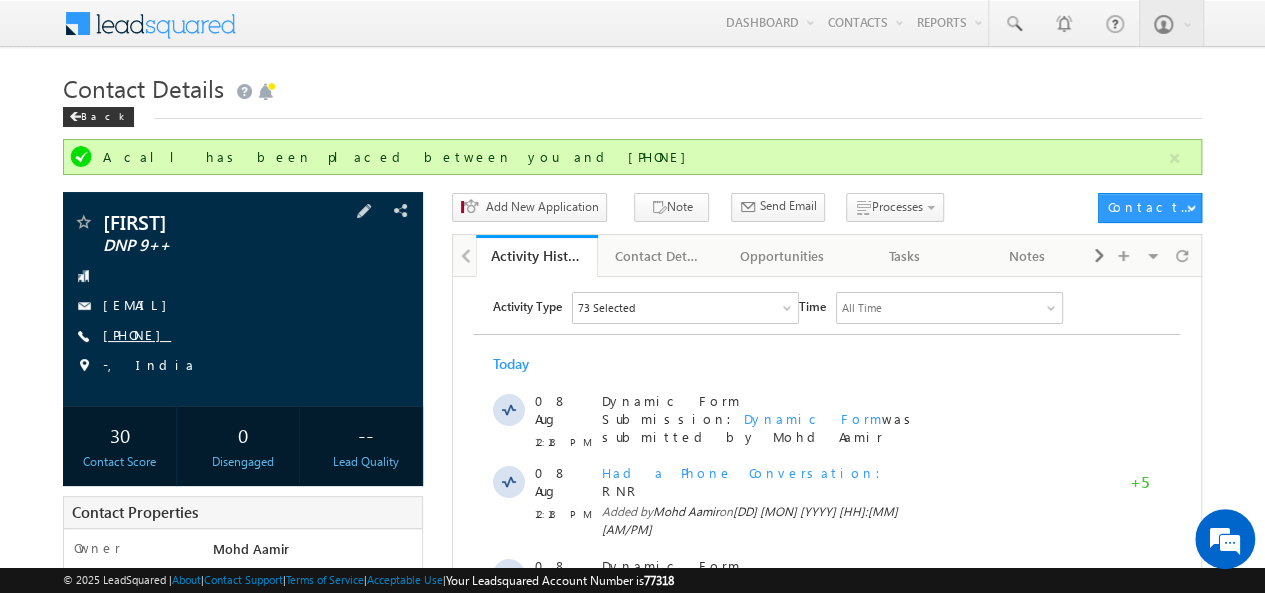 click on "+91-9877808834" at bounding box center [137, 334] 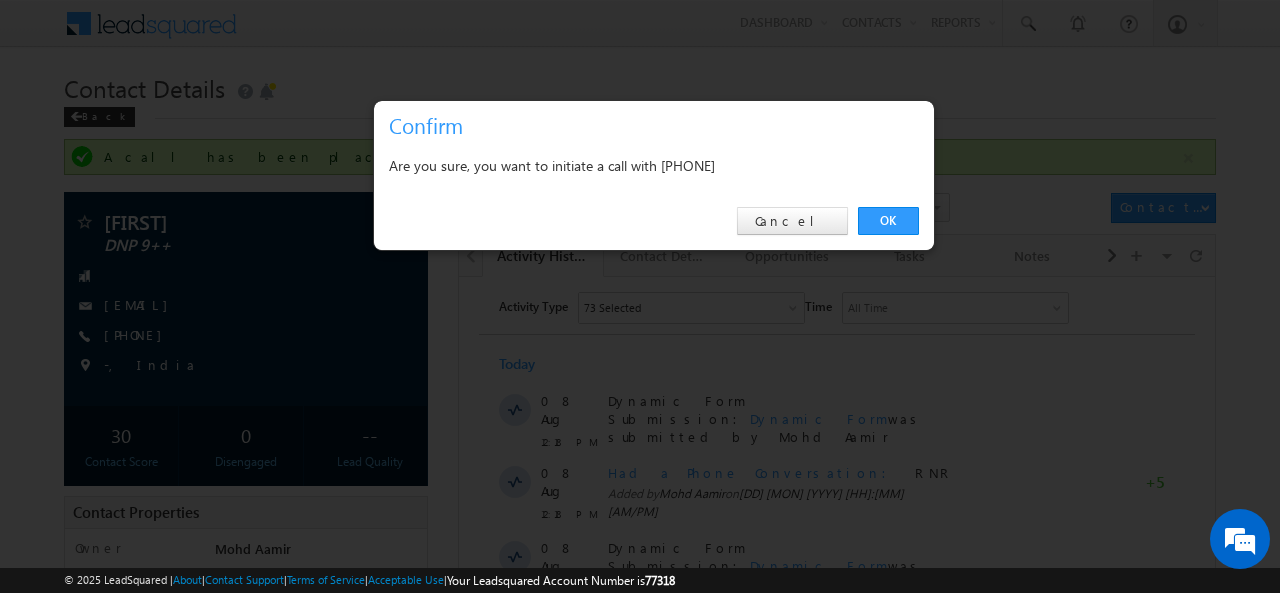 click on "OK Cancel" at bounding box center (654, 221) 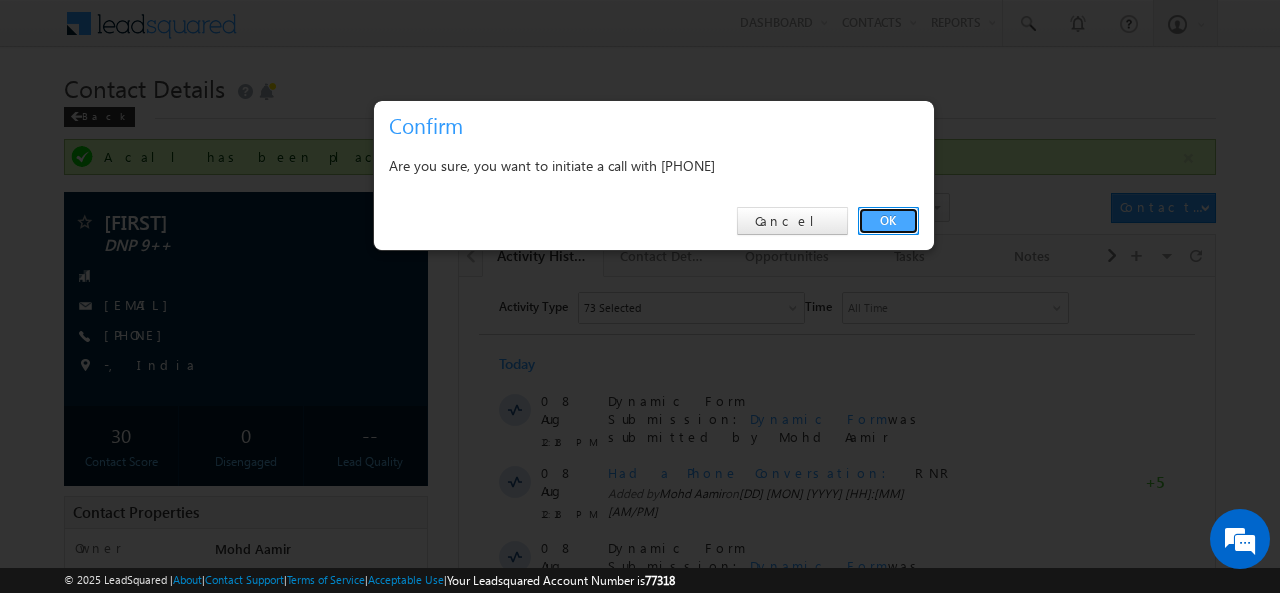 click on "OK" at bounding box center (888, 221) 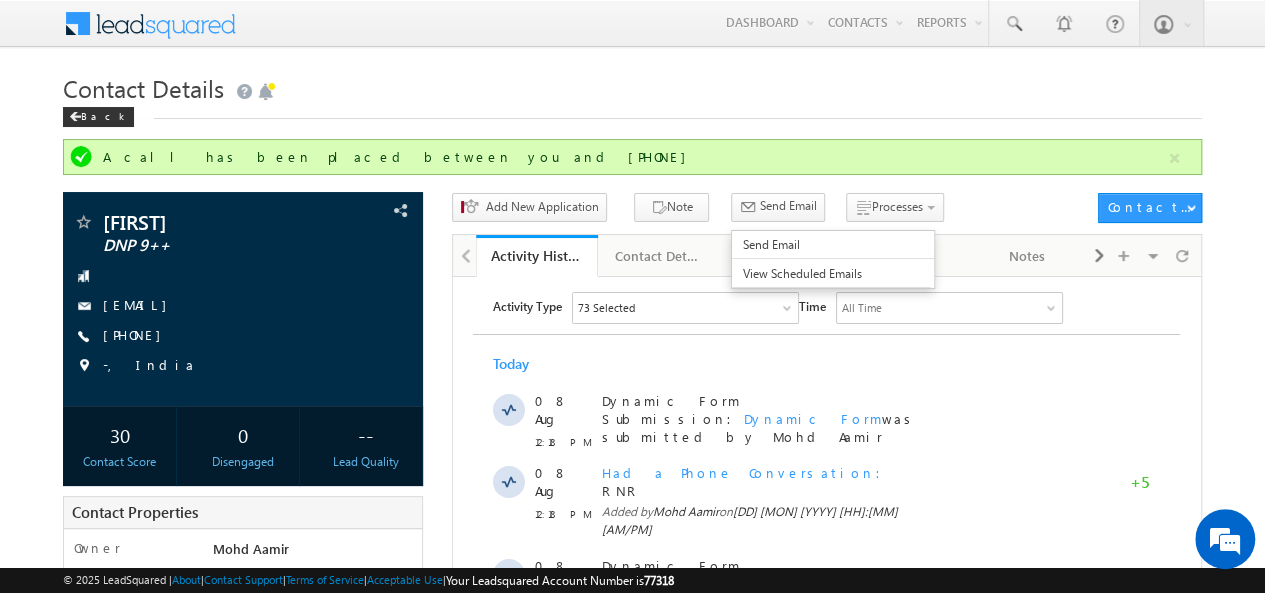 drag, startPoint x: 1051, startPoint y: 303, endPoint x: 795, endPoint y: 335, distance: 257.99225 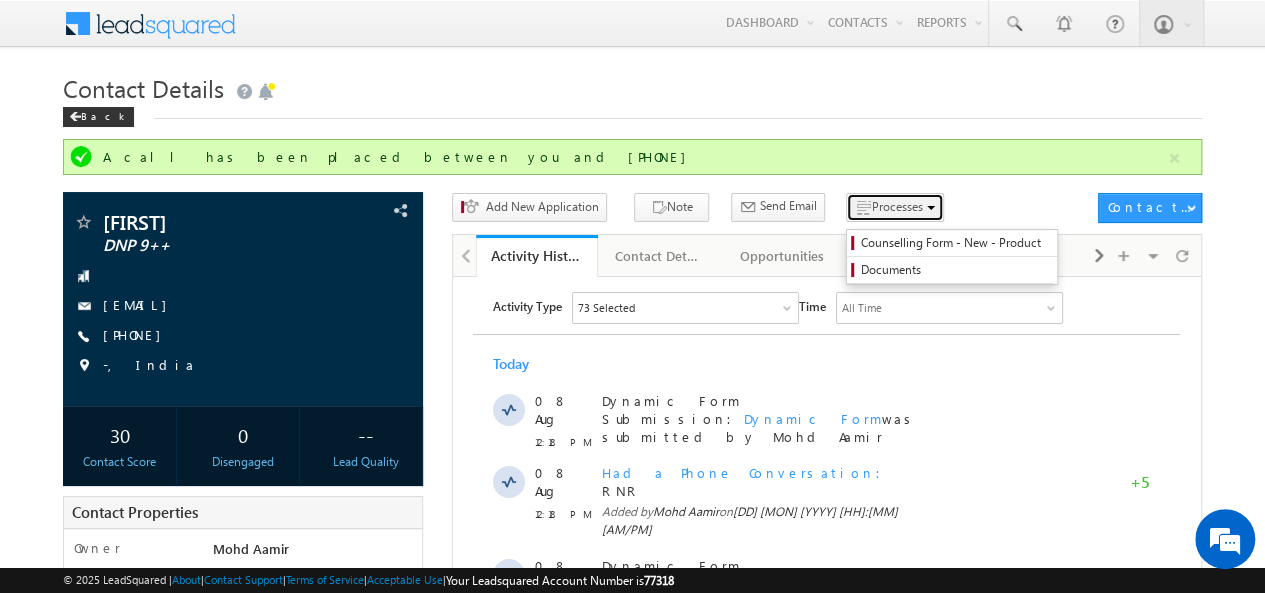 click on "Processes" at bounding box center (896, 206) 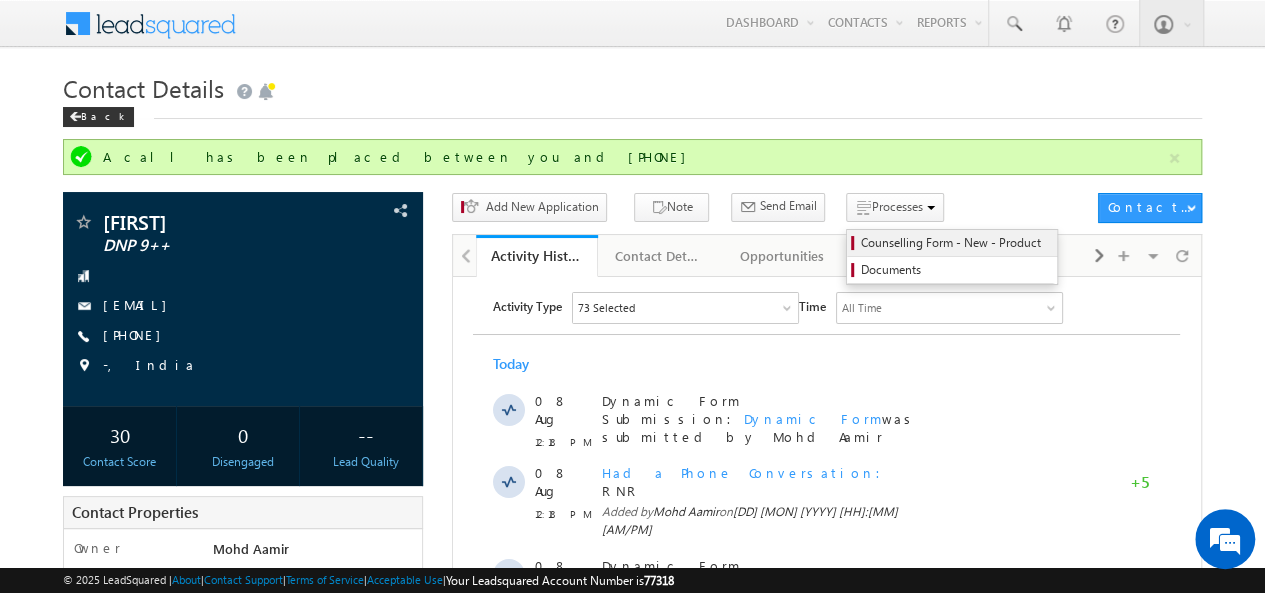 click on "Counselling Form - New - Product" at bounding box center [955, 243] 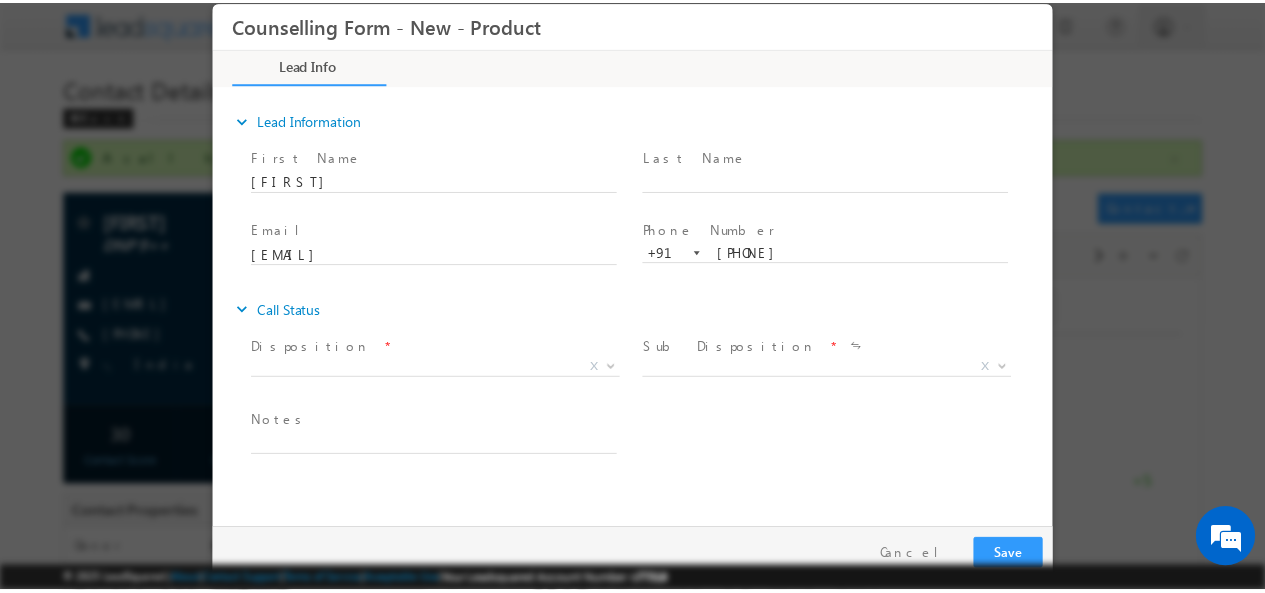 scroll, scrollTop: 0, scrollLeft: 0, axis: both 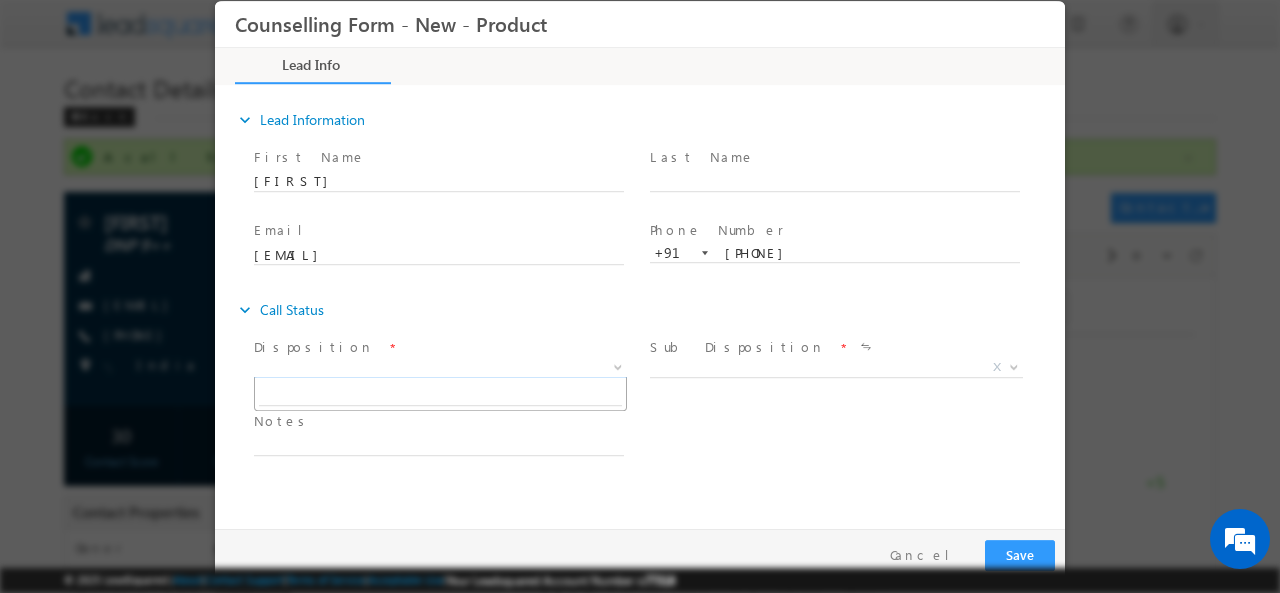 click on "X" at bounding box center (440, 367) 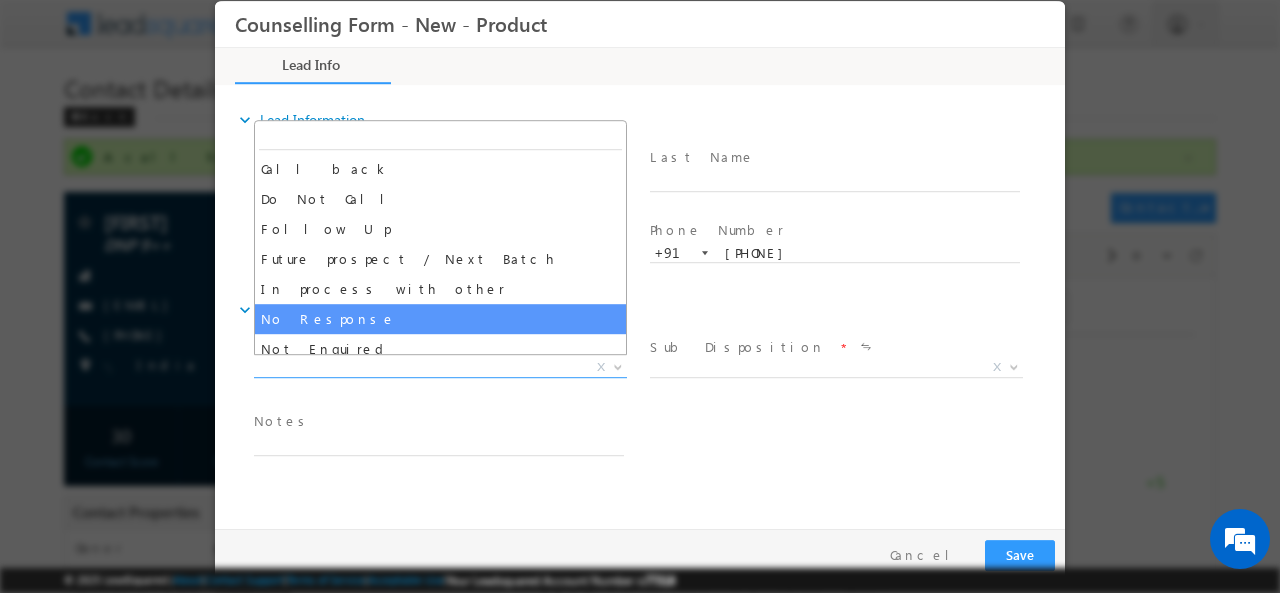 select on "No Response" 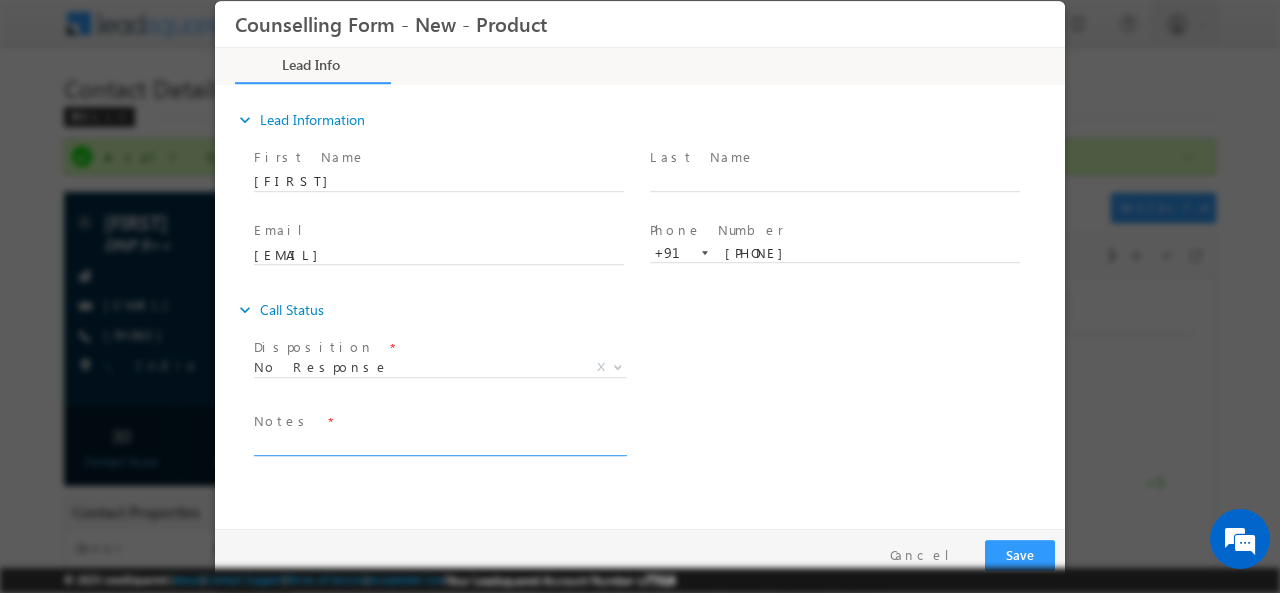 click at bounding box center [439, 443] 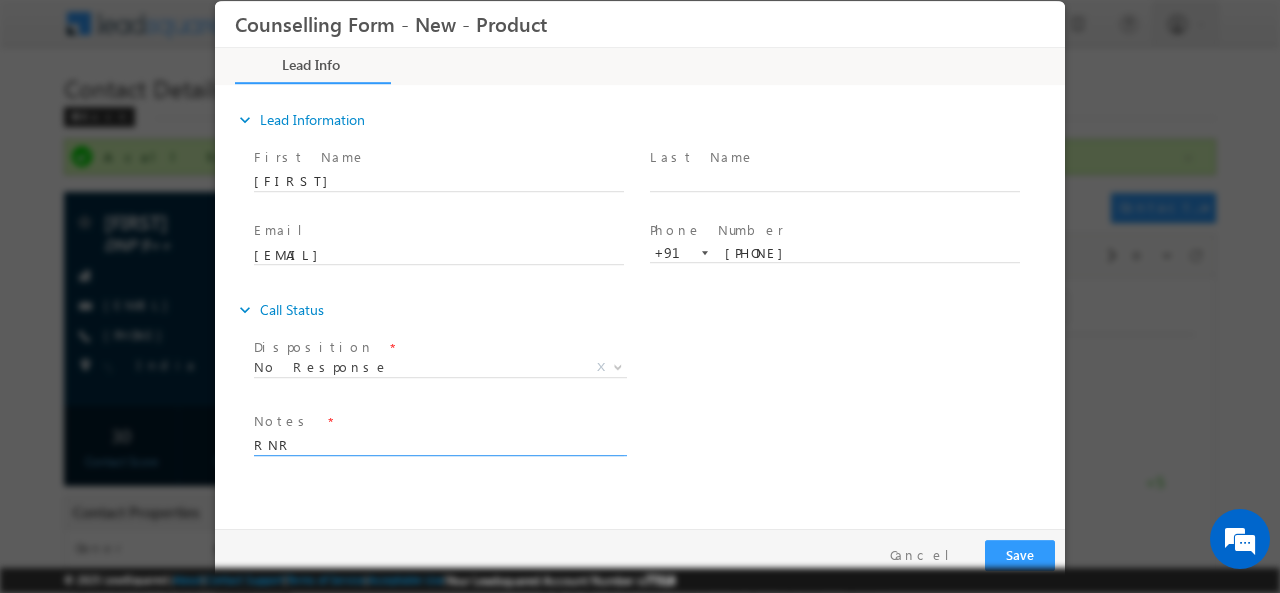 type on "RNR" 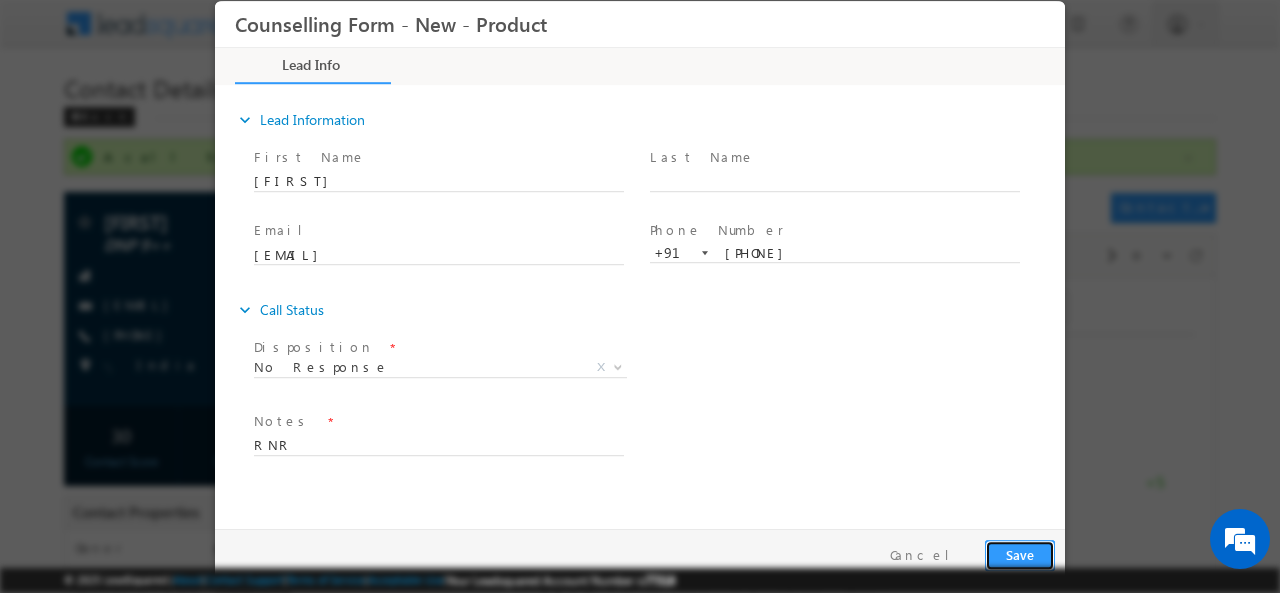 click on "Save" at bounding box center (1020, 554) 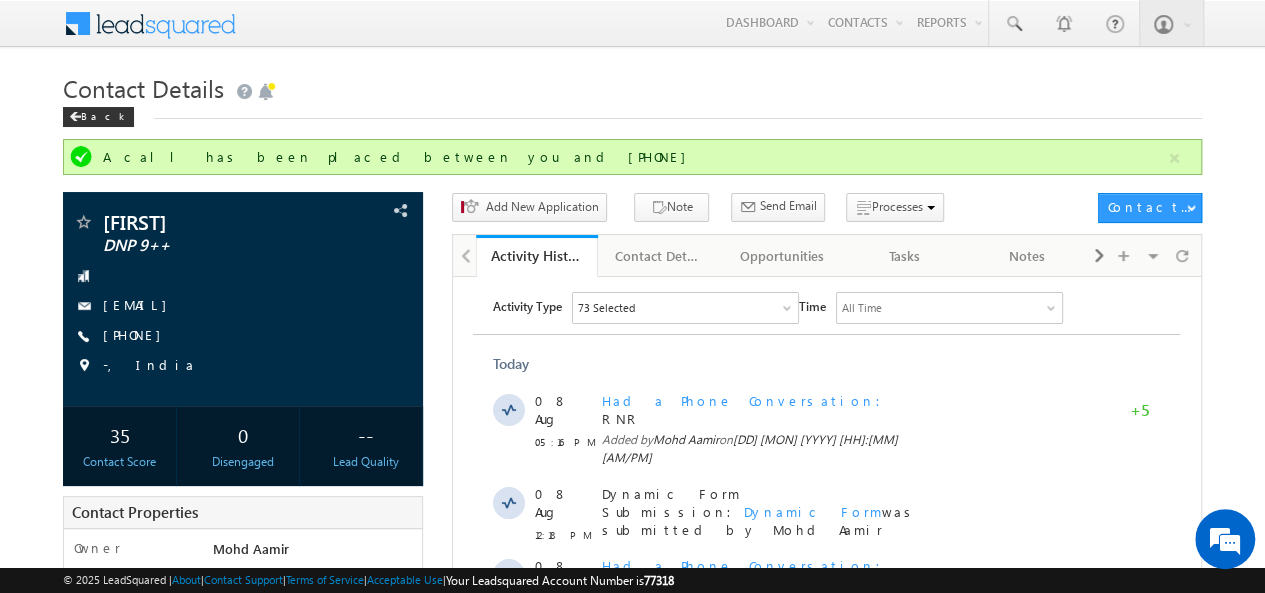 click on "play
pause
stop
mute
unmute
max
volume
repeat
repeat
off
X" at bounding box center [826, 802] 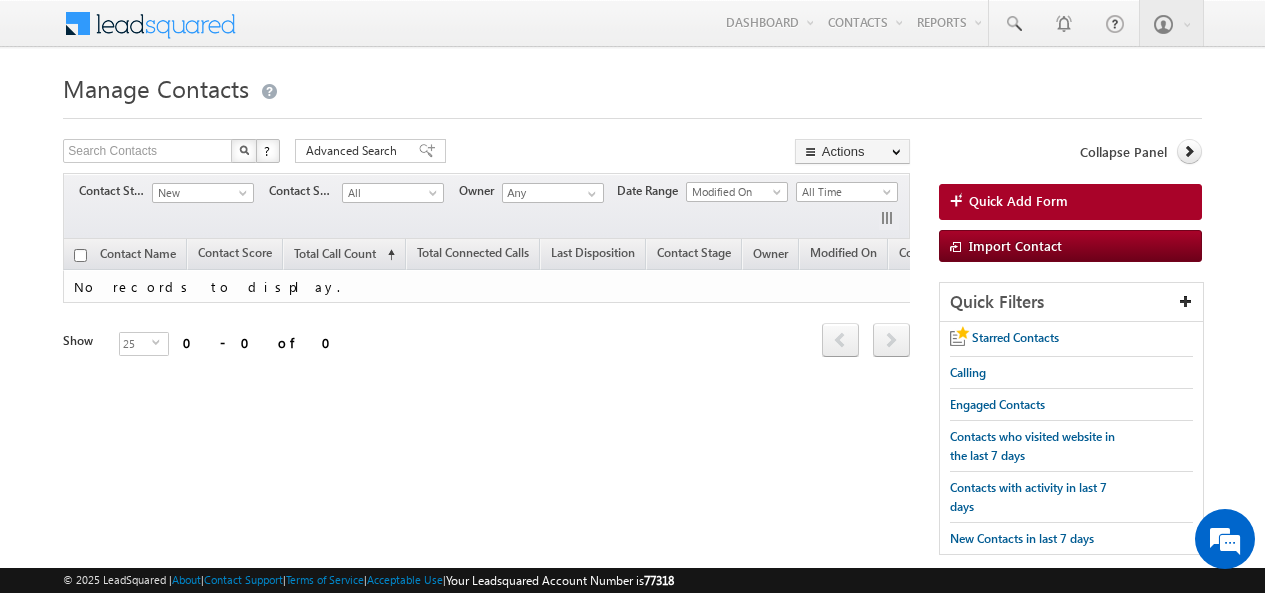 scroll, scrollTop: 24, scrollLeft: 0, axis: vertical 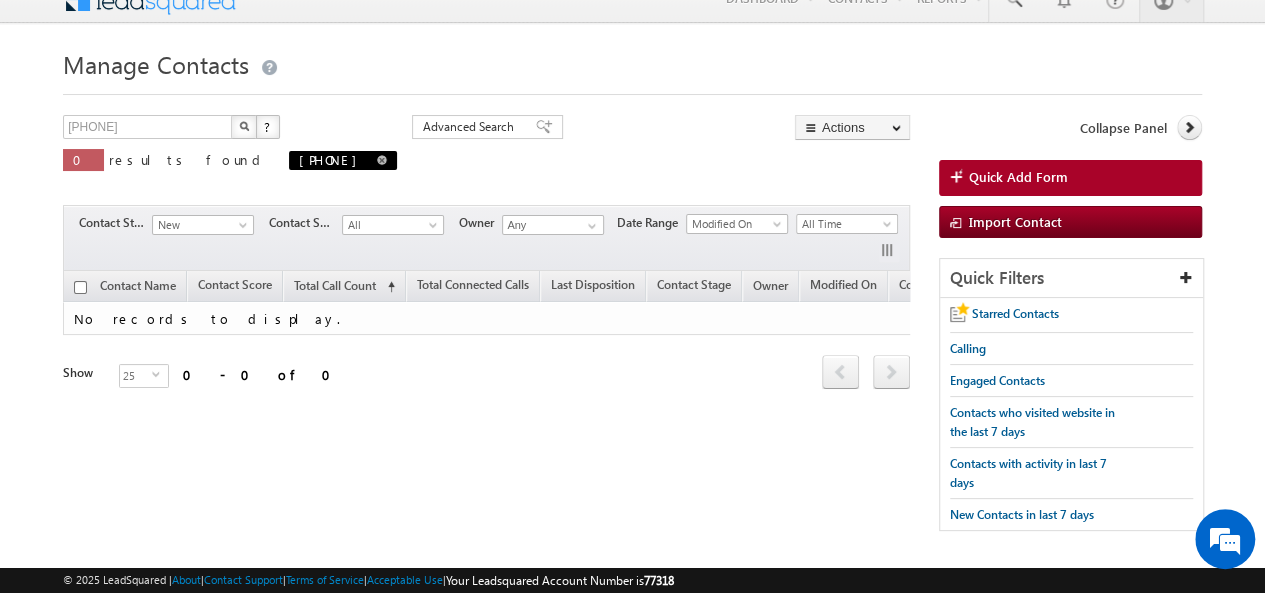 click at bounding box center [382, 160] 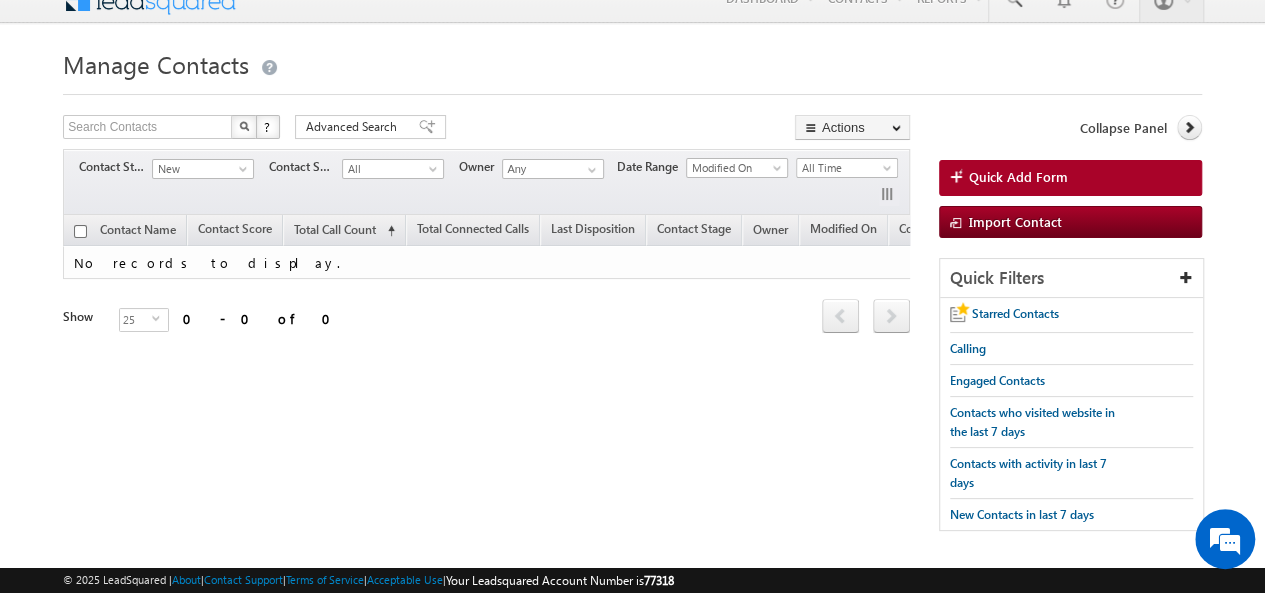 scroll, scrollTop: 0, scrollLeft: 0, axis: both 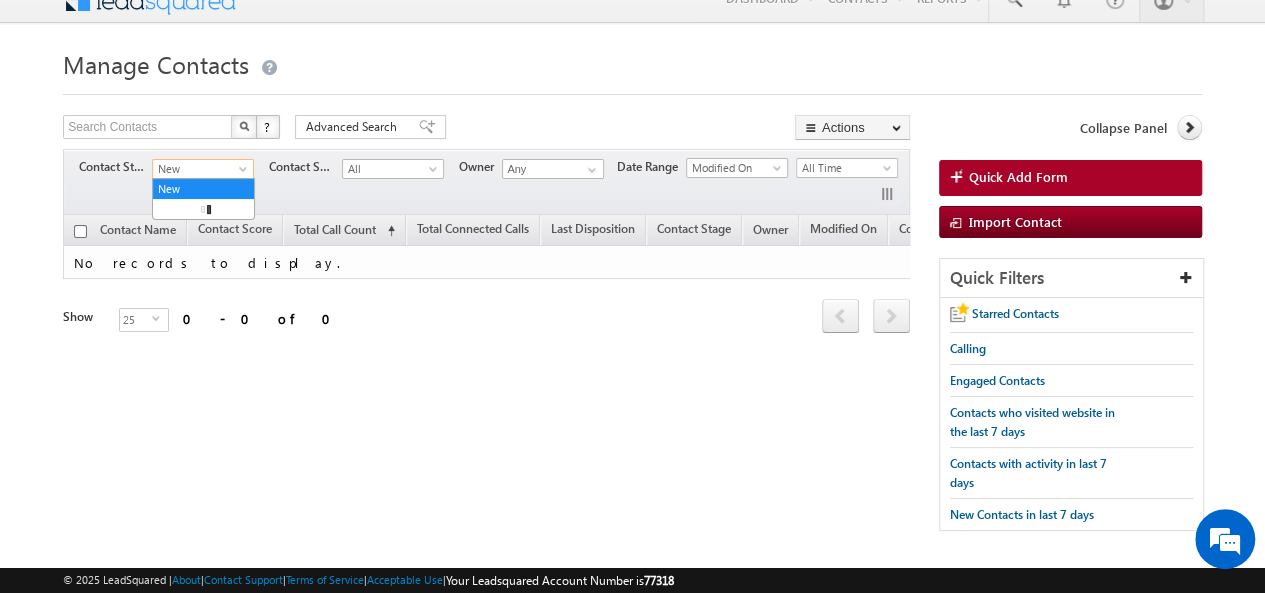 click on "New" at bounding box center (200, 169) 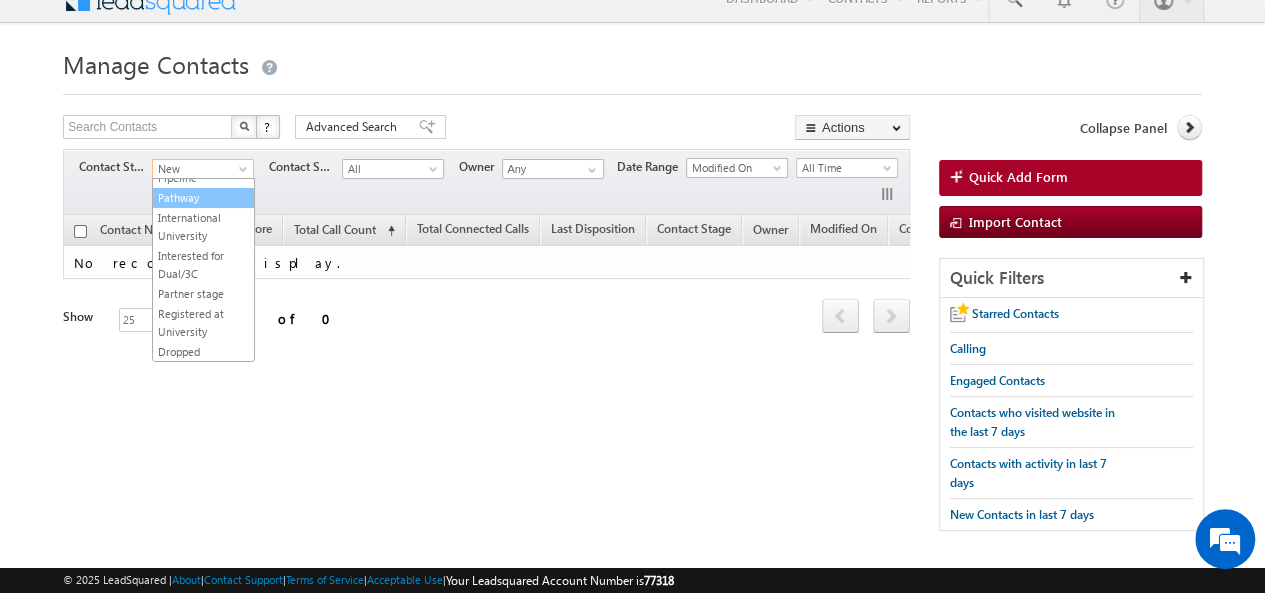 scroll, scrollTop: 0, scrollLeft: 0, axis: both 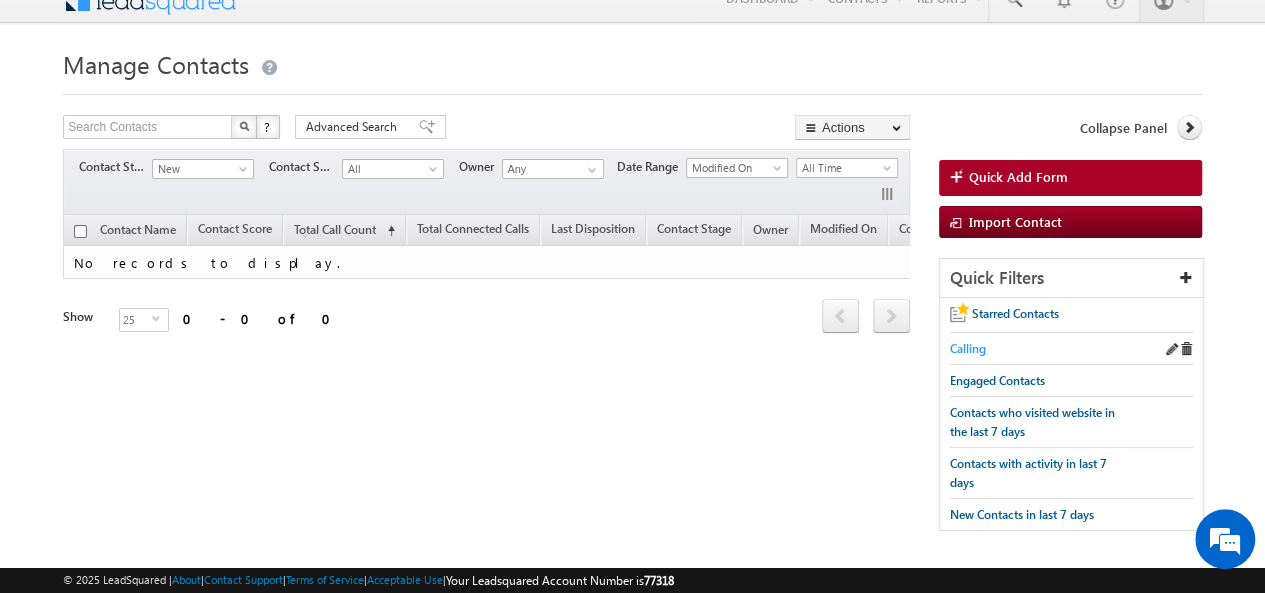 click on "Calling" at bounding box center [968, 348] 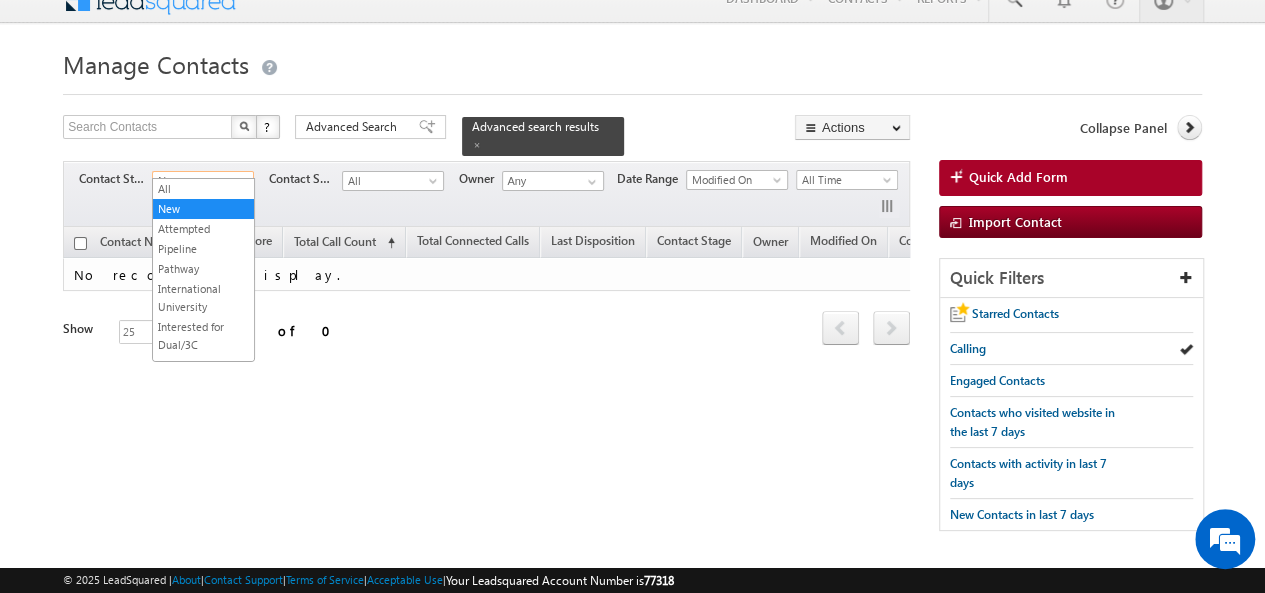 click on "New" at bounding box center (200, 181) 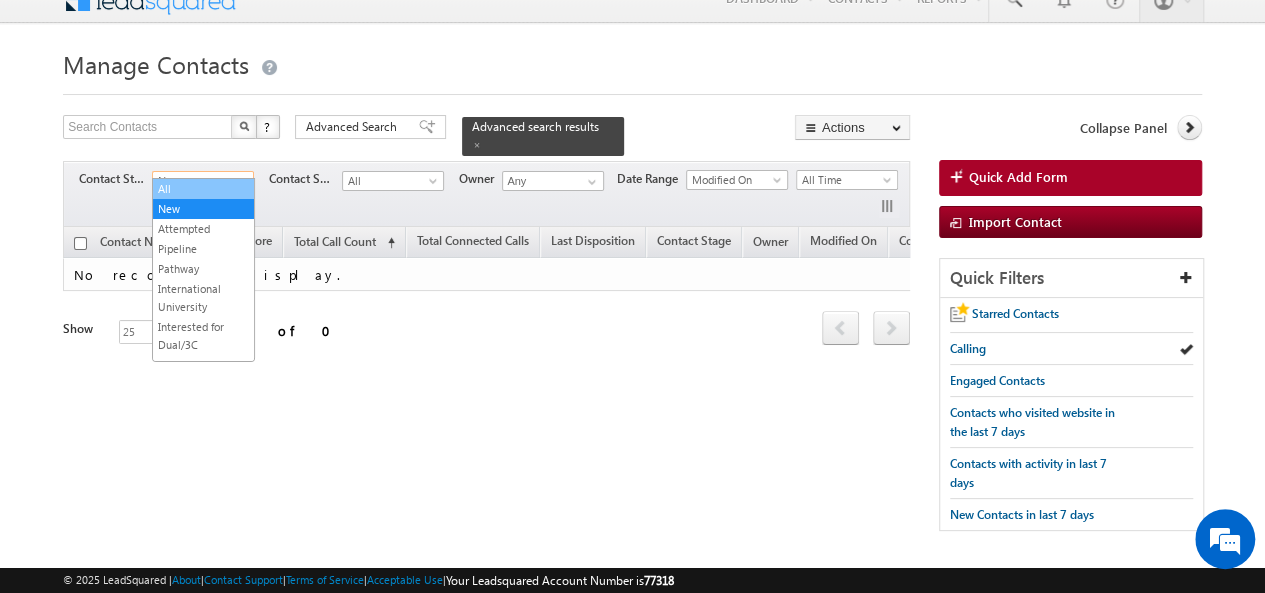 click on "All" at bounding box center (203, 189) 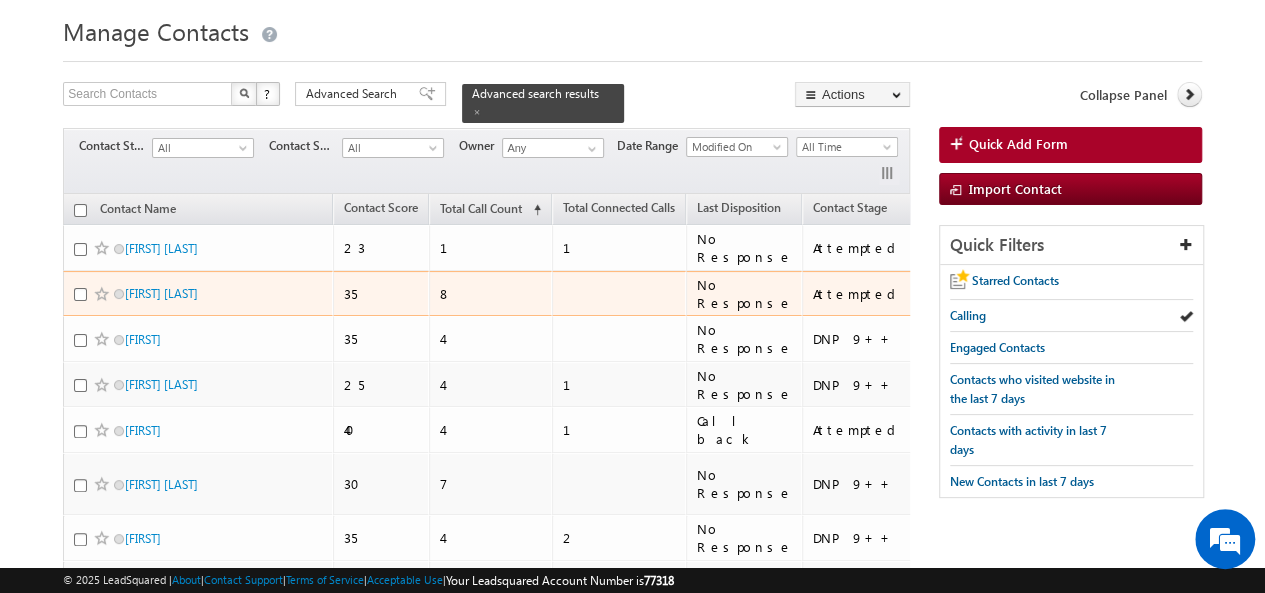 scroll, scrollTop: 0, scrollLeft: 0, axis: both 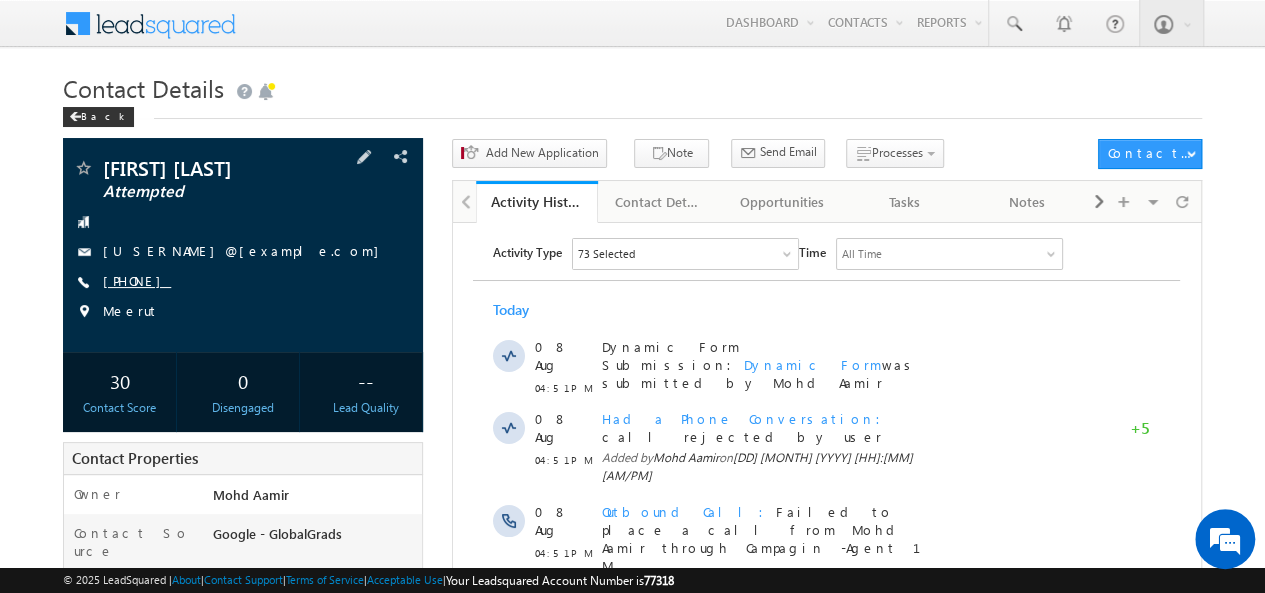 click on "[PHONE]" at bounding box center [137, 280] 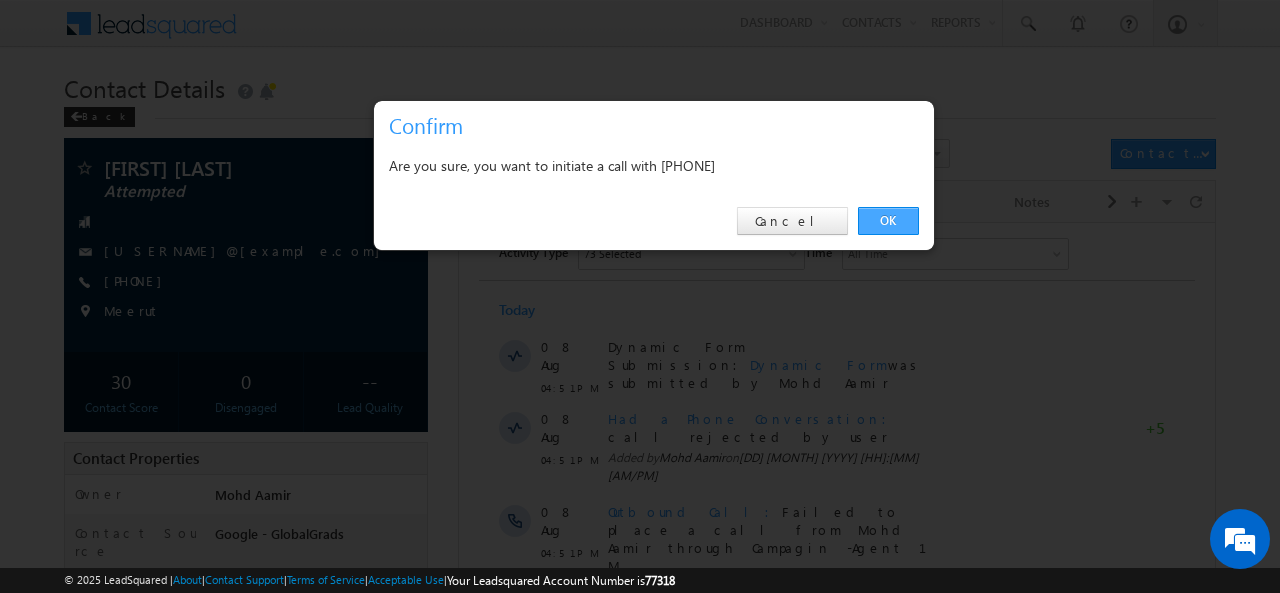 click on "OK" at bounding box center [888, 221] 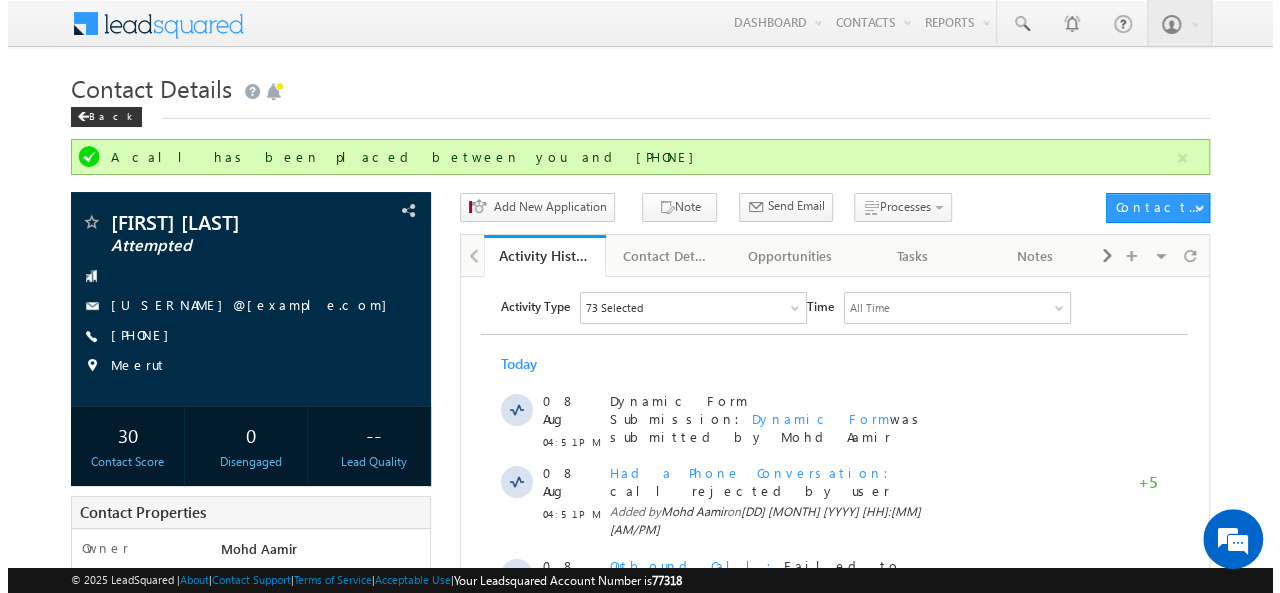 scroll, scrollTop: 0, scrollLeft: 0, axis: both 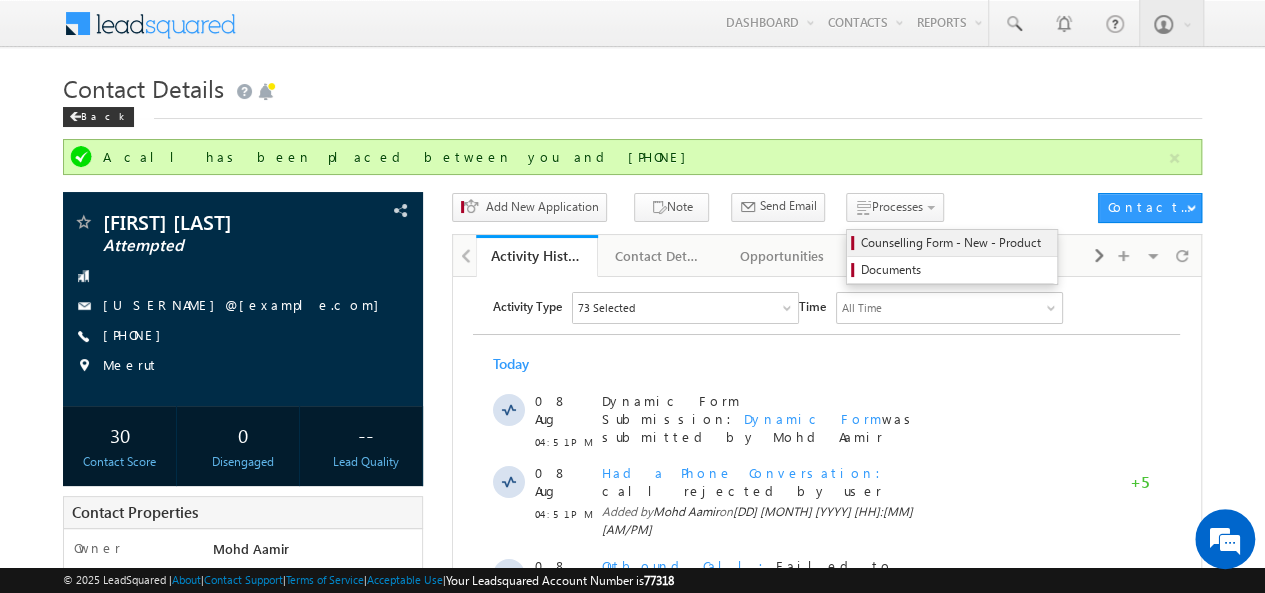 click on "Counselling Form - New - Product" at bounding box center [955, 243] 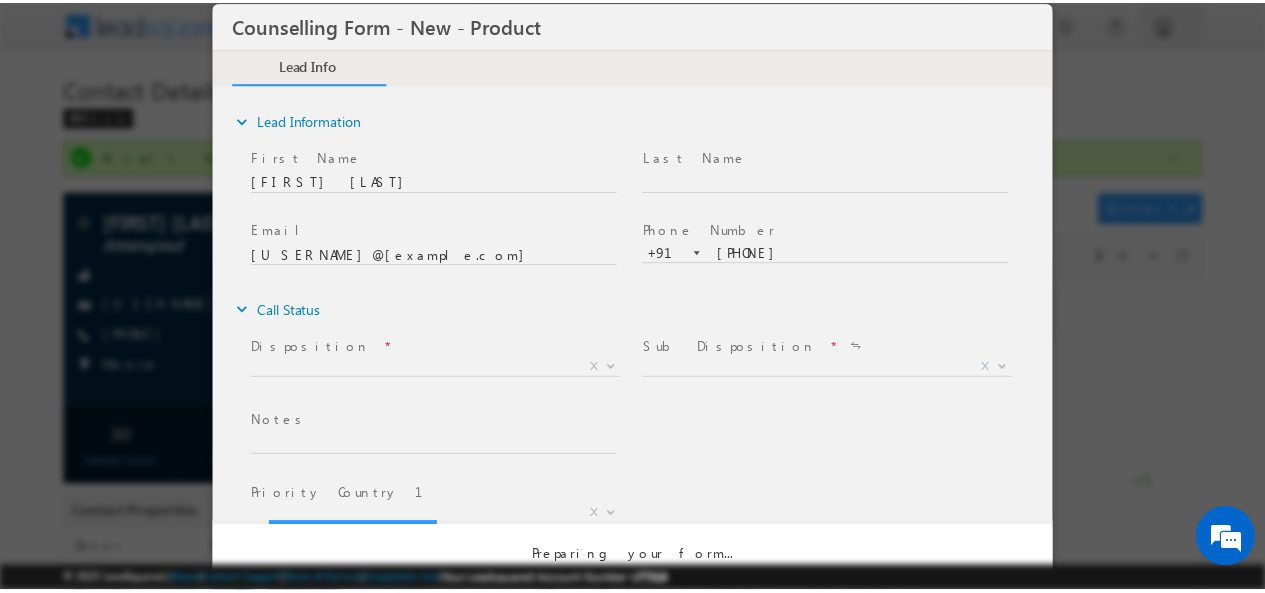 scroll, scrollTop: 0, scrollLeft: 0, axis: both 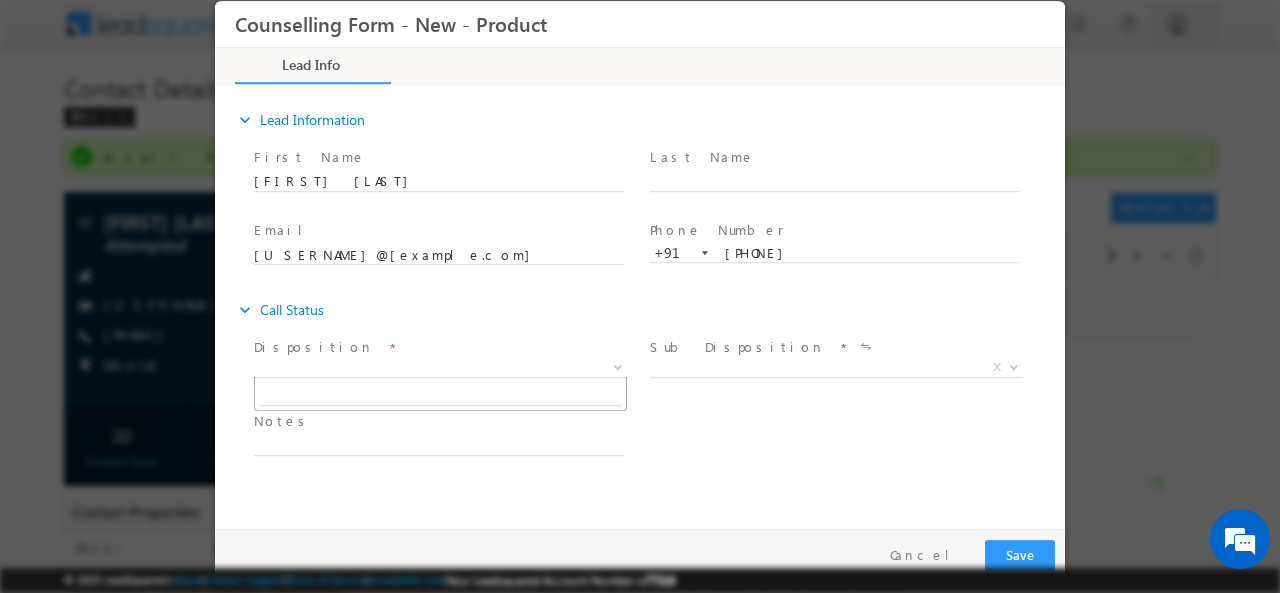 click on "X" at bounding box center [440, 367] 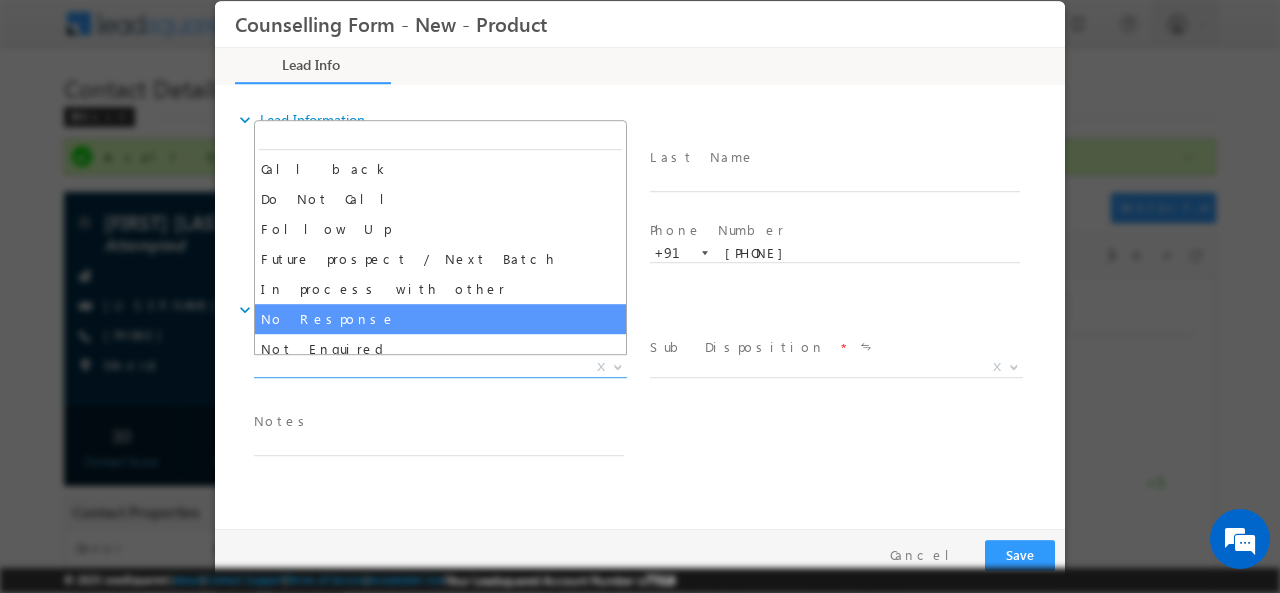 select on "No Response" 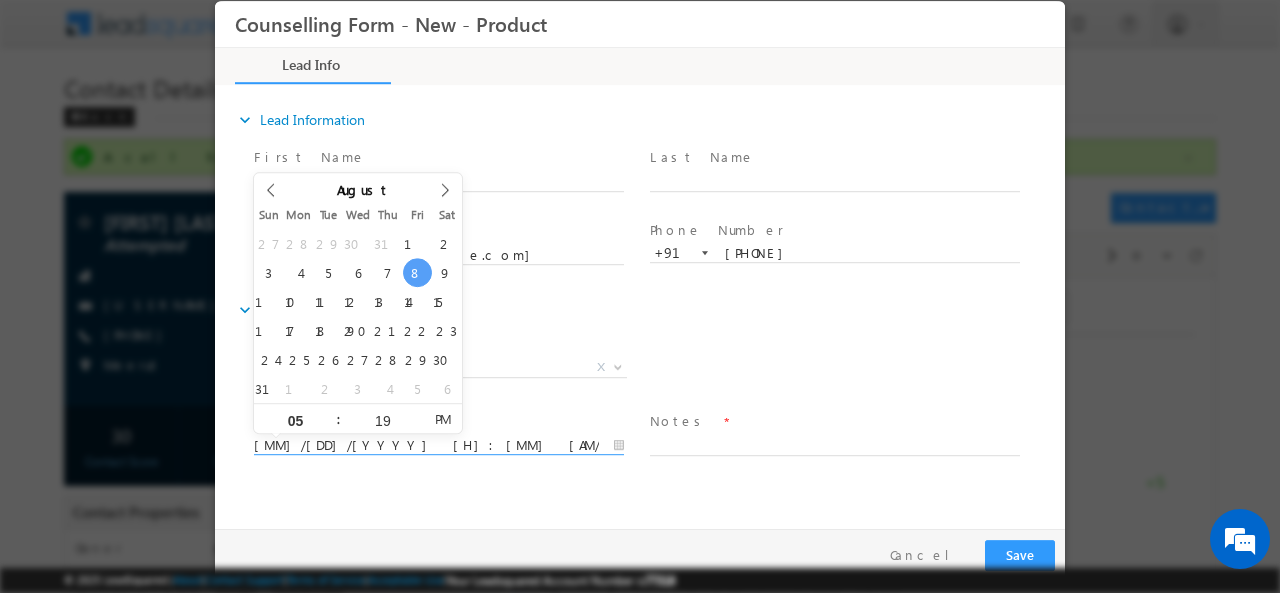 click on "08/08/2025 5:19 PM" at bounding box center (439, 445) 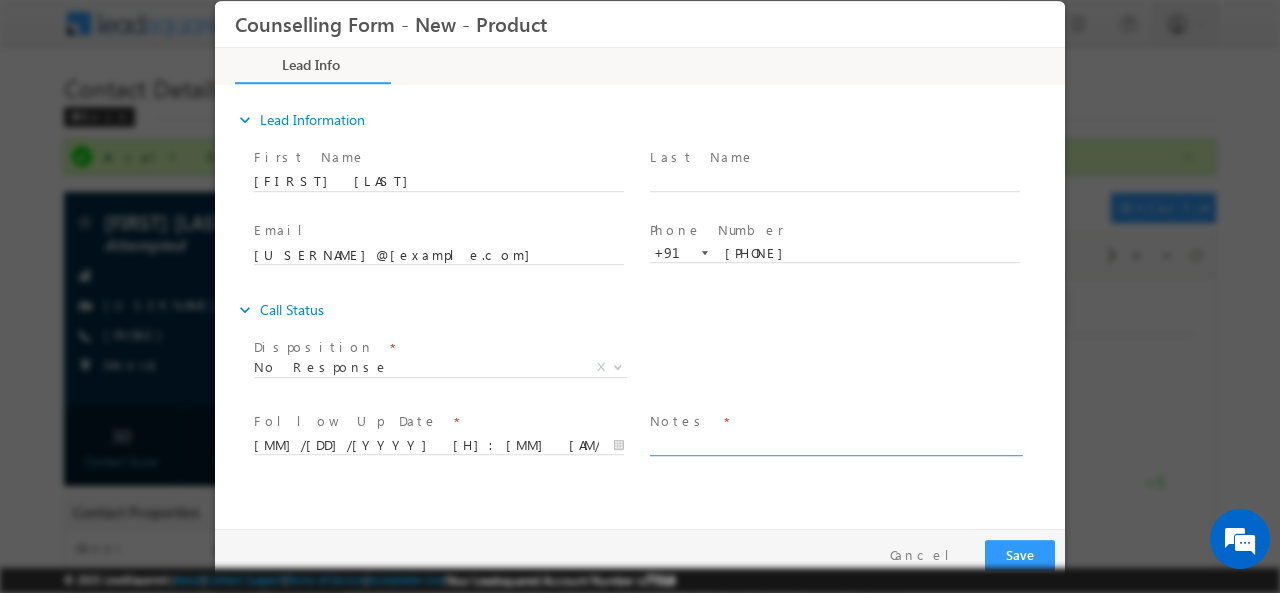 click at bounding box center [835, 443] 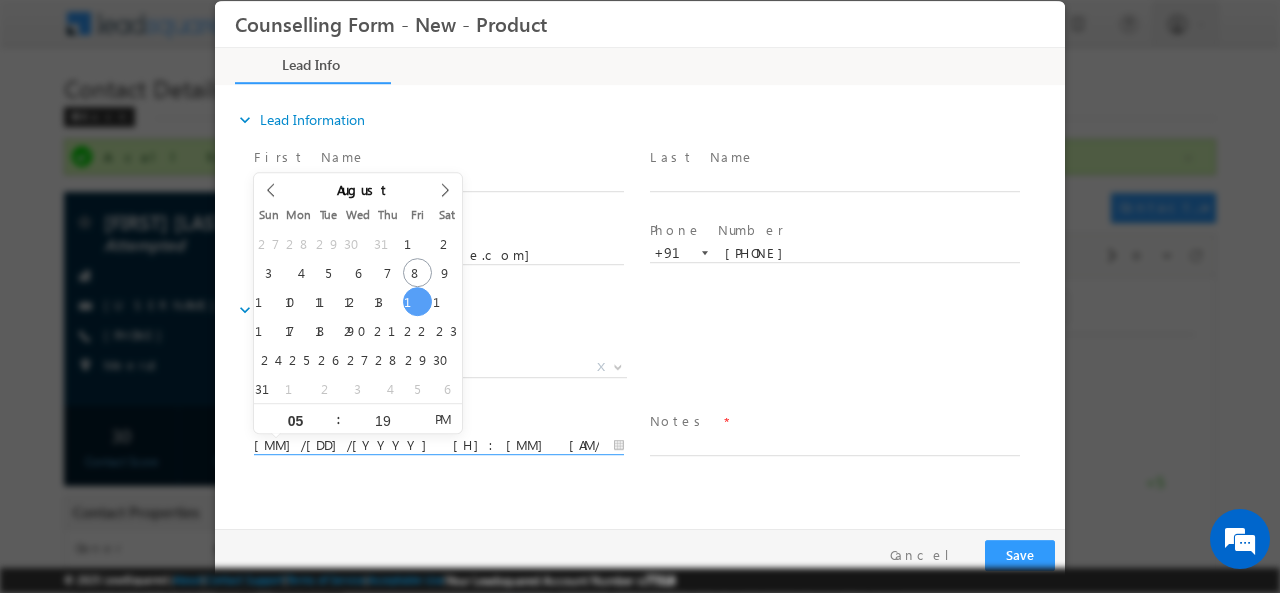 click on "15/08/2025 5:19 PM" at bounding box center (439, 445) 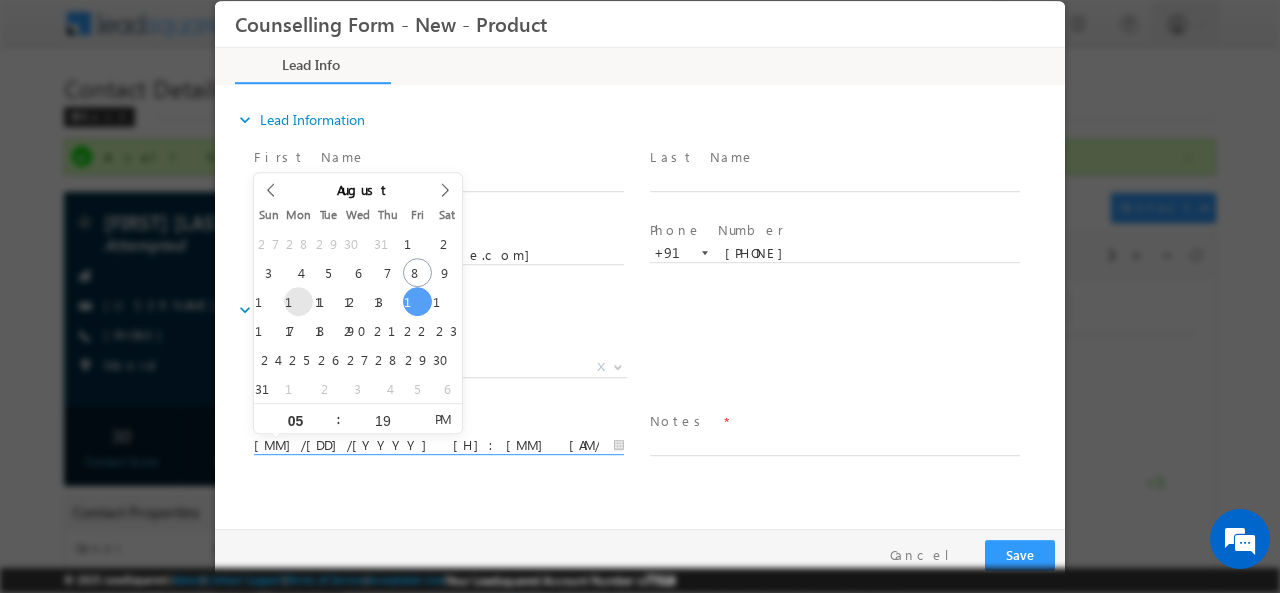 type on "11/08/2025 5:19 PM" 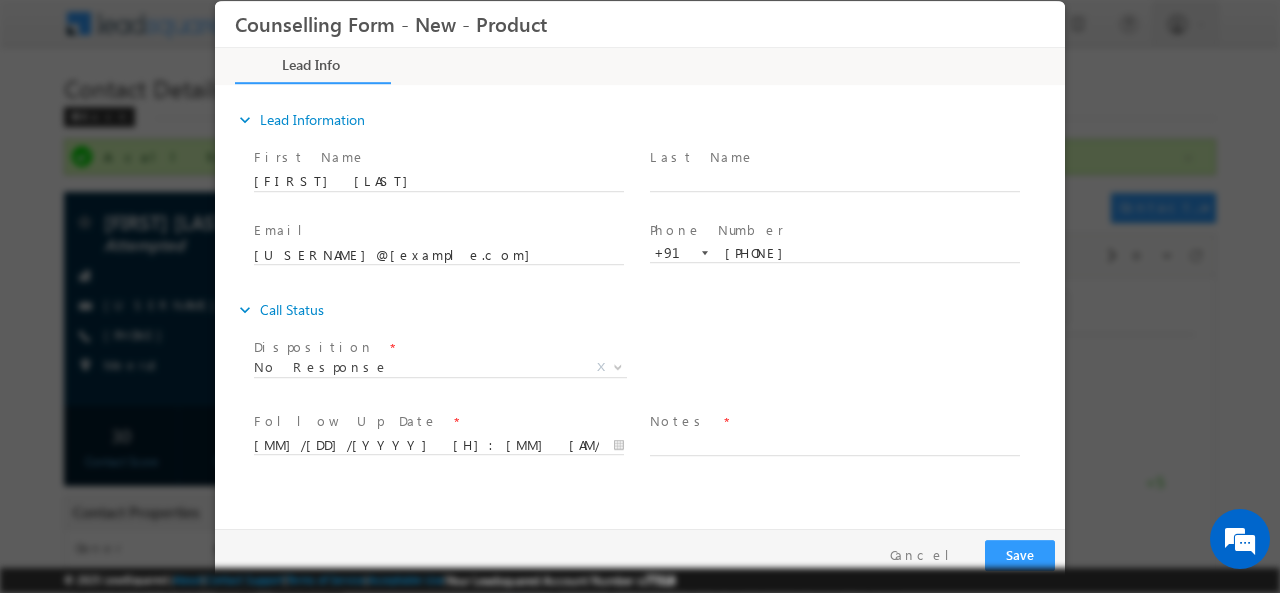 click at bounding box center [834, 465] 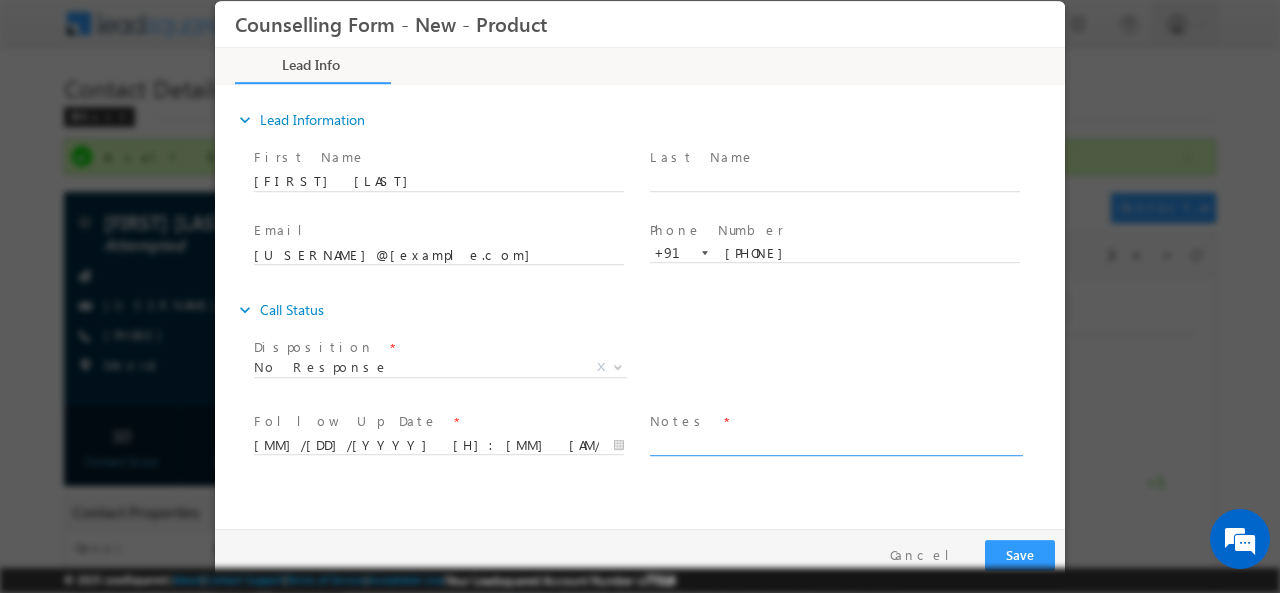 click at bounding box center [835, 443] 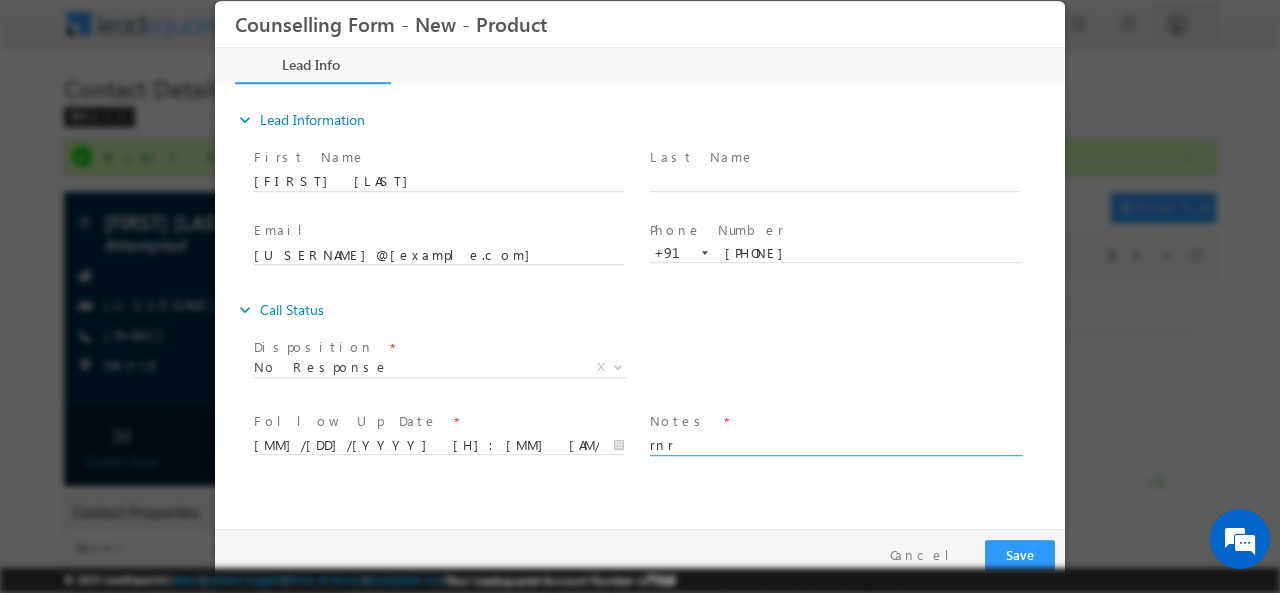 type on "rnr" 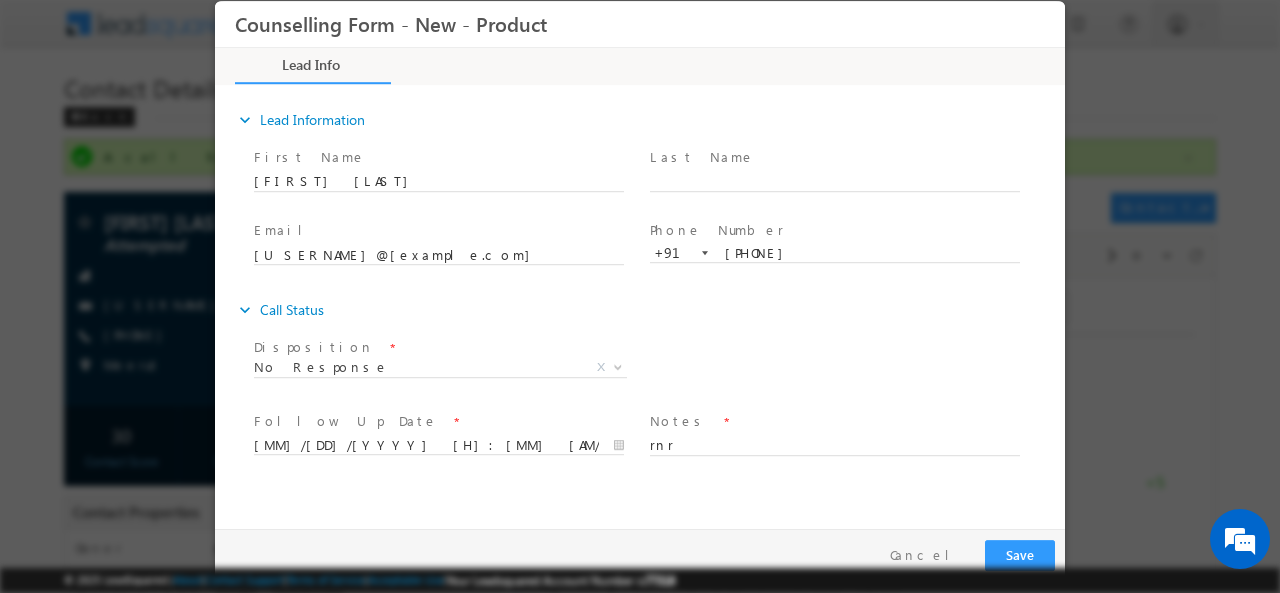 click on "Pay & Save
Save
Cancel" at bounding box center [645, 554] 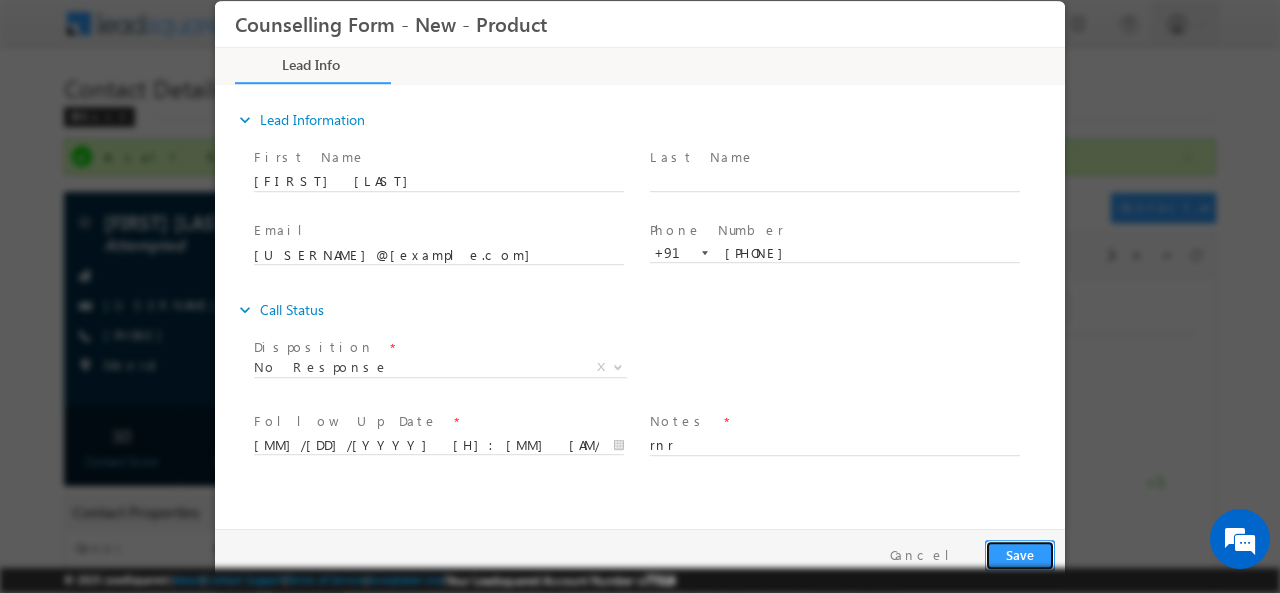 click on "Save" at bounding box center [1020, 554] 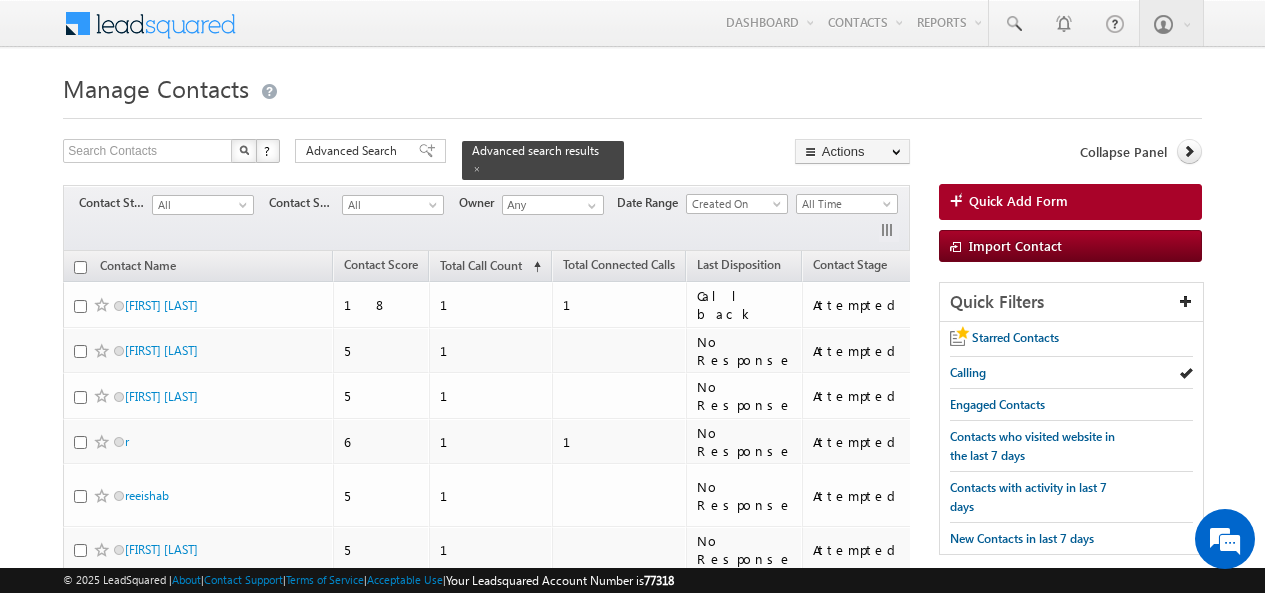 scroll, scrollTop: 0, scrollLeft: 0, axis: both 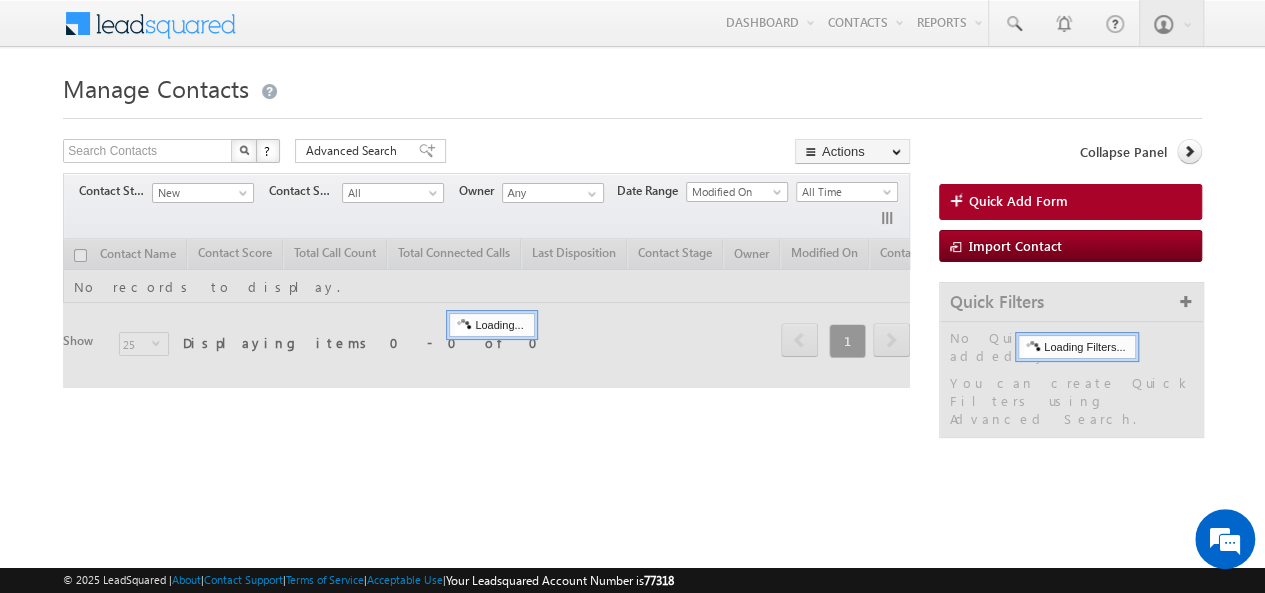 click on "Date Range
Go [TIME] maxdate [TIME] mindate All Time
Custom
Yesterday
Today
Last Week
This Week
Last Month
This Month
Last Year
This Year
Last 7 Days
Last 30 Days
All Time
Last Activity
Created On
Modified On
Modified On" at bounding box center [757, 192] 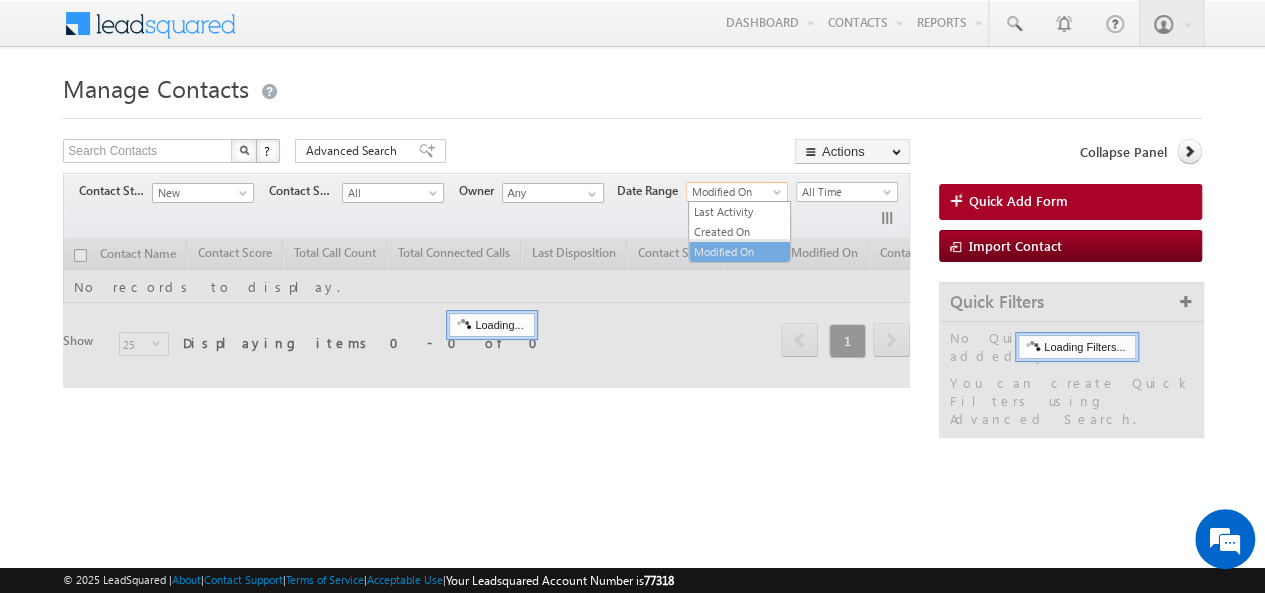 click on "Modified On" at bounding box center [734, 192] 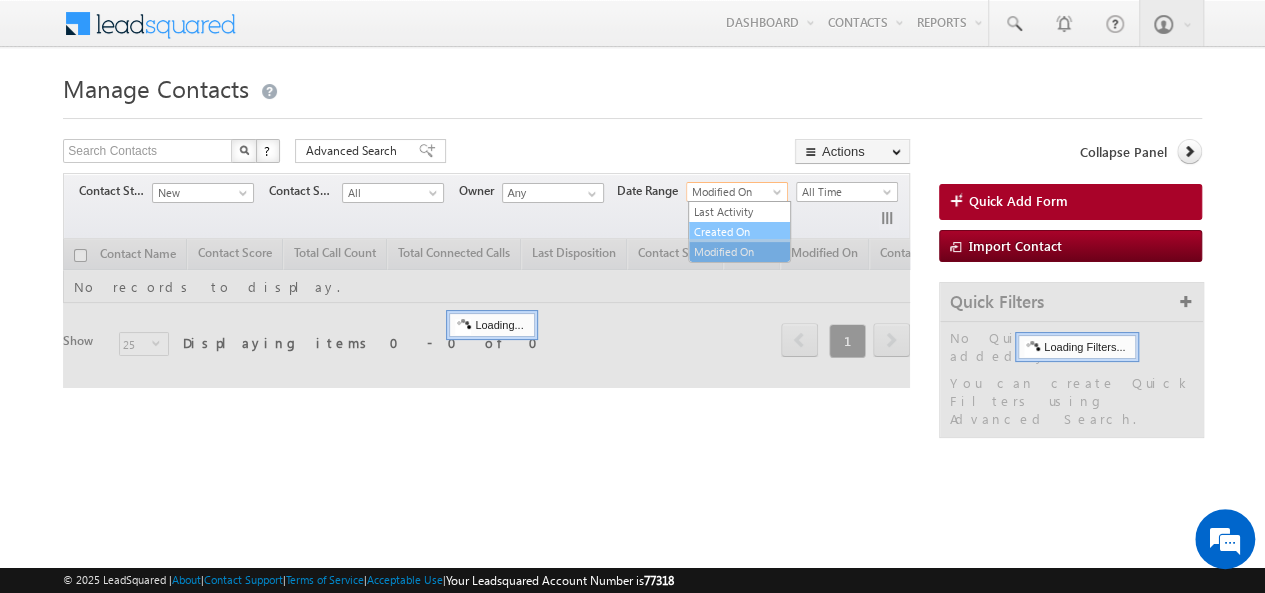 click on "Created On" at bounding box center (739, 232) 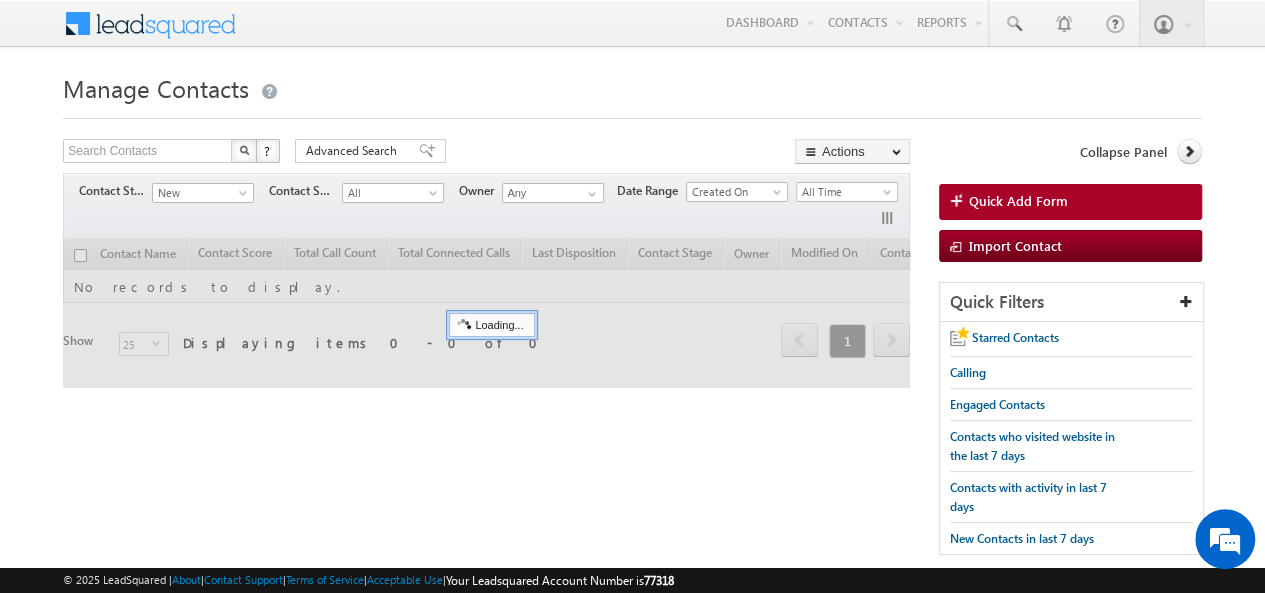 scroll, scrollTop: 0, scrollLeft: 0, axis: both 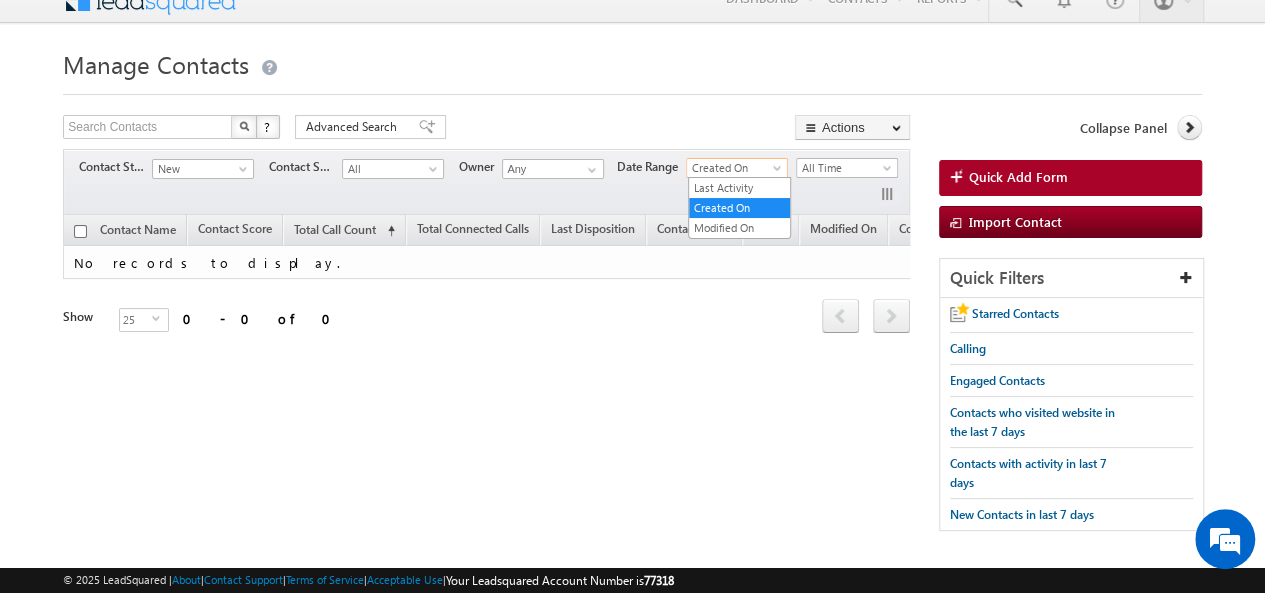 click on "Created On" at bounding box center (734, 168) 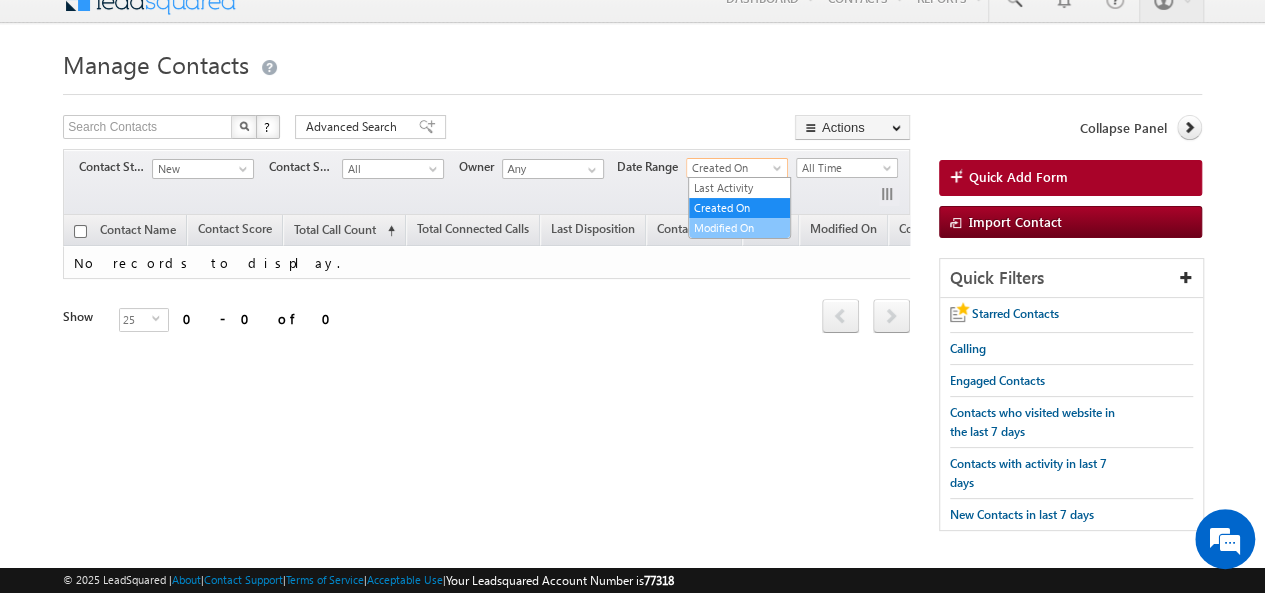 click on "Modified On" at bounding box center (739, 228) 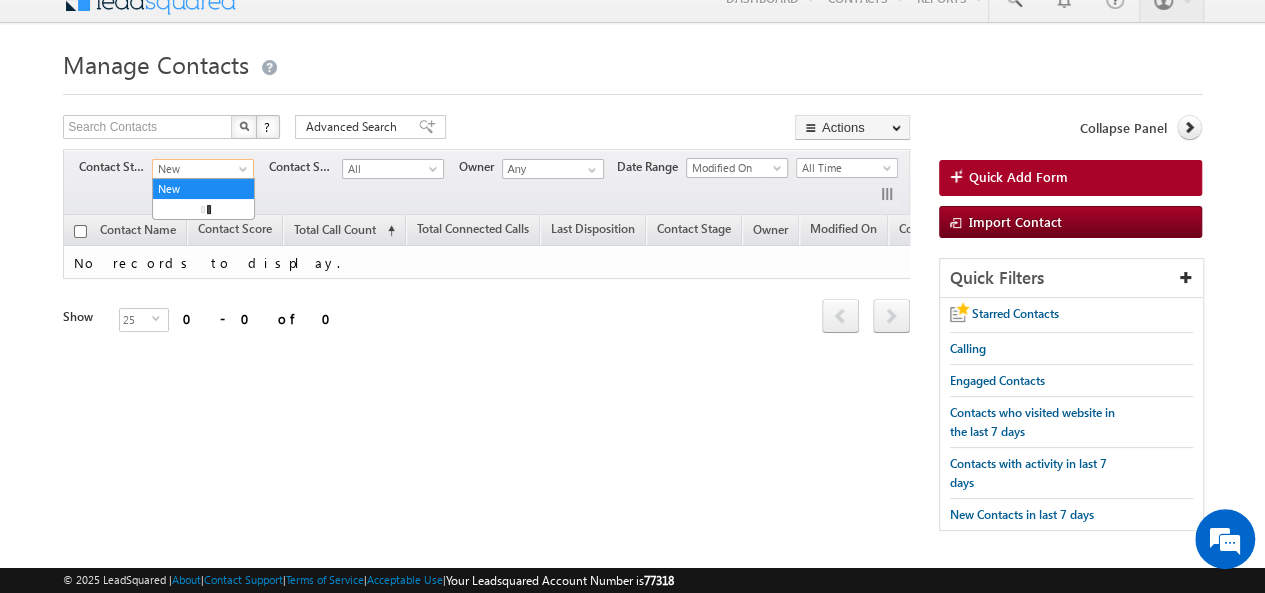 click on "New" at bounding box center (200, 169) 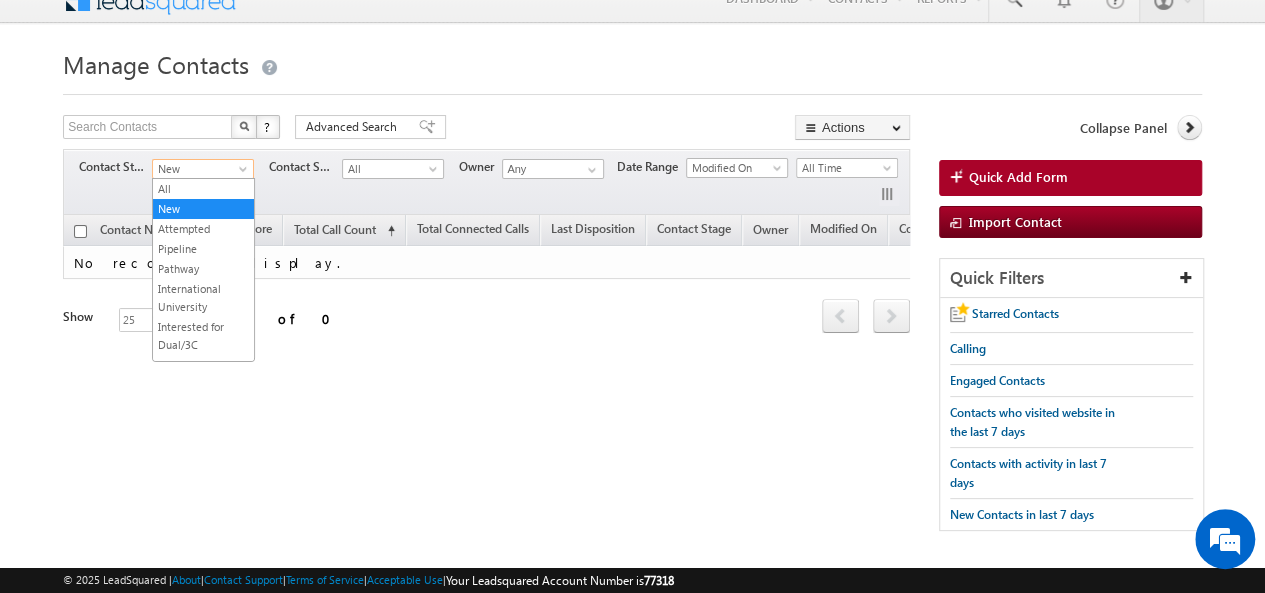 click on "All New Attempted Pipeline Pathway International University Interested for Dual/3C Partner stage Registered at University Dropped DNP 9++" at bounding box center (203, 270) 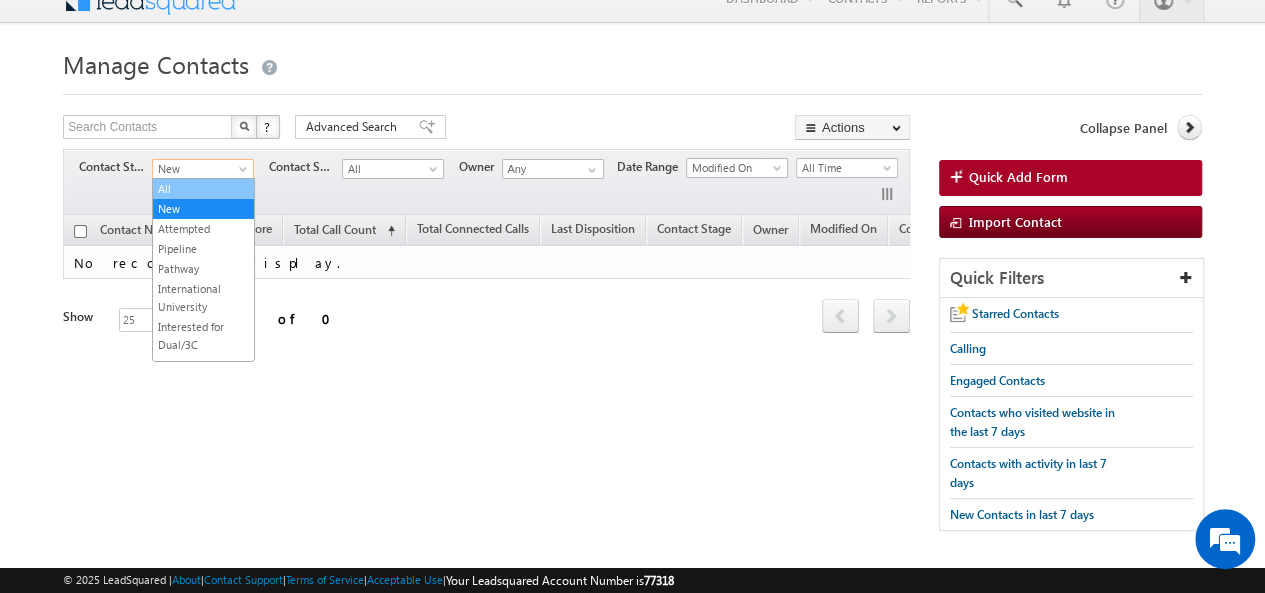 click on "All" at bounding box center [203, 189] 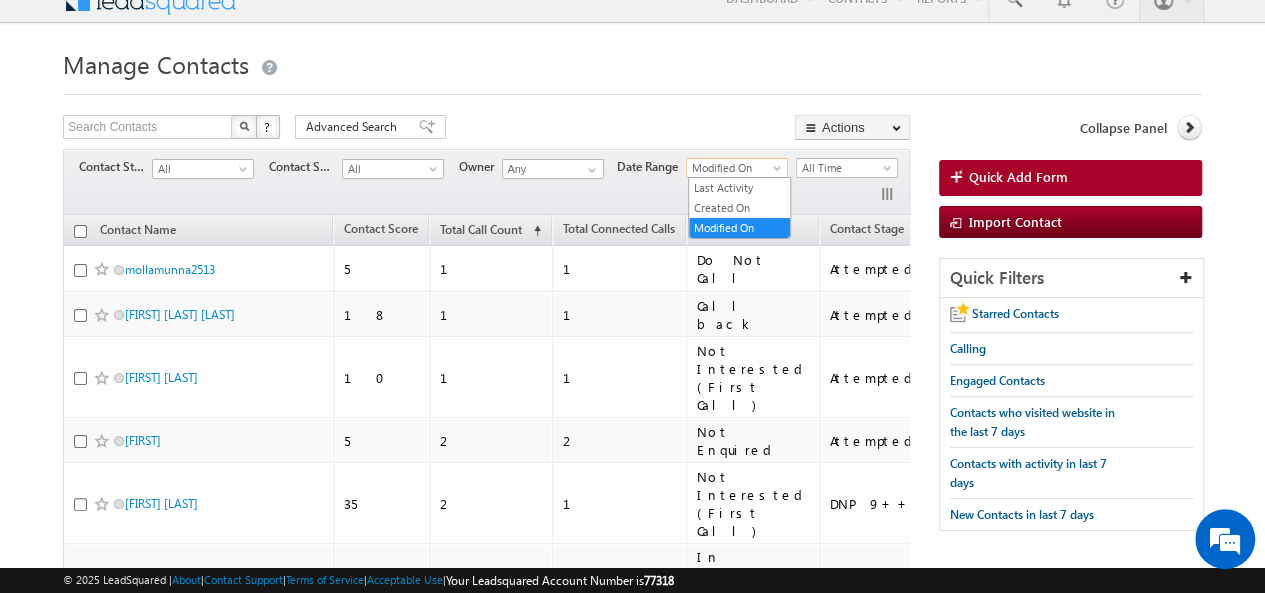 click on "Modified On" at bounding box center (734, 168) 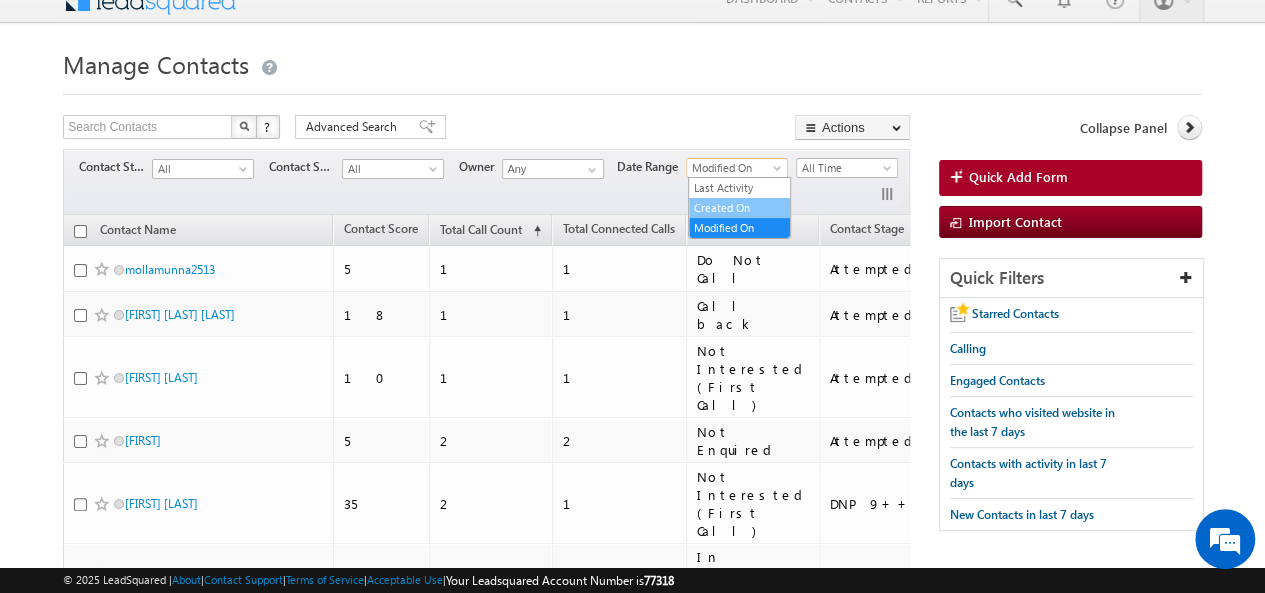 click on "Created On" at bounding box center [739, 208] 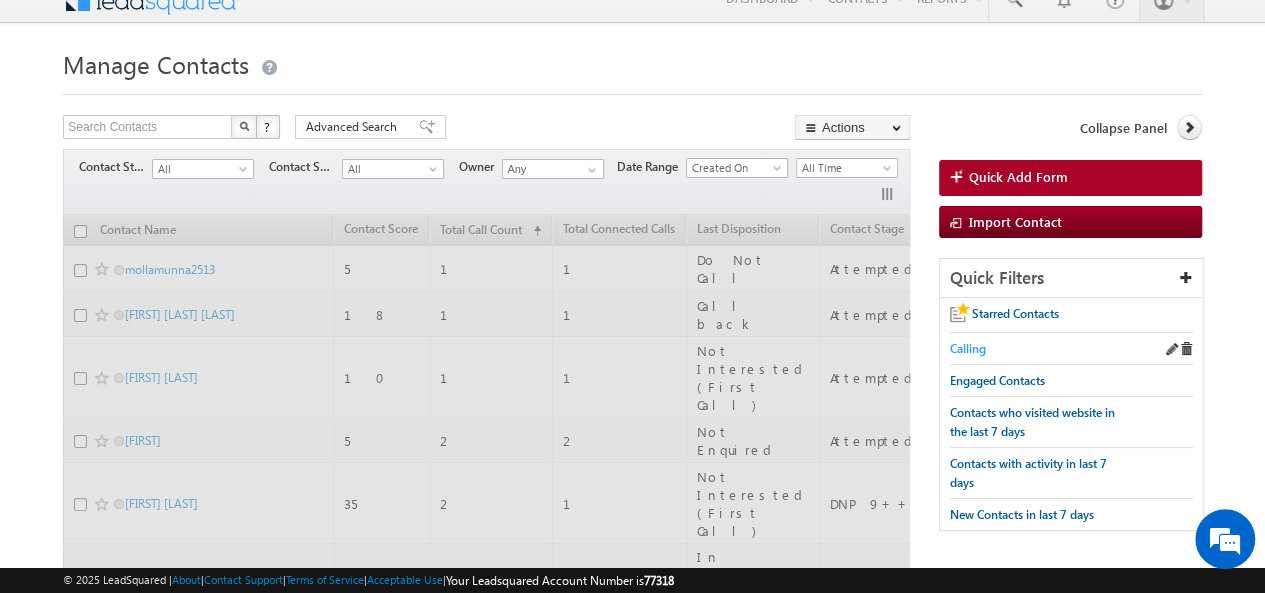 click on "Calling" at bounding box center (968, 348) 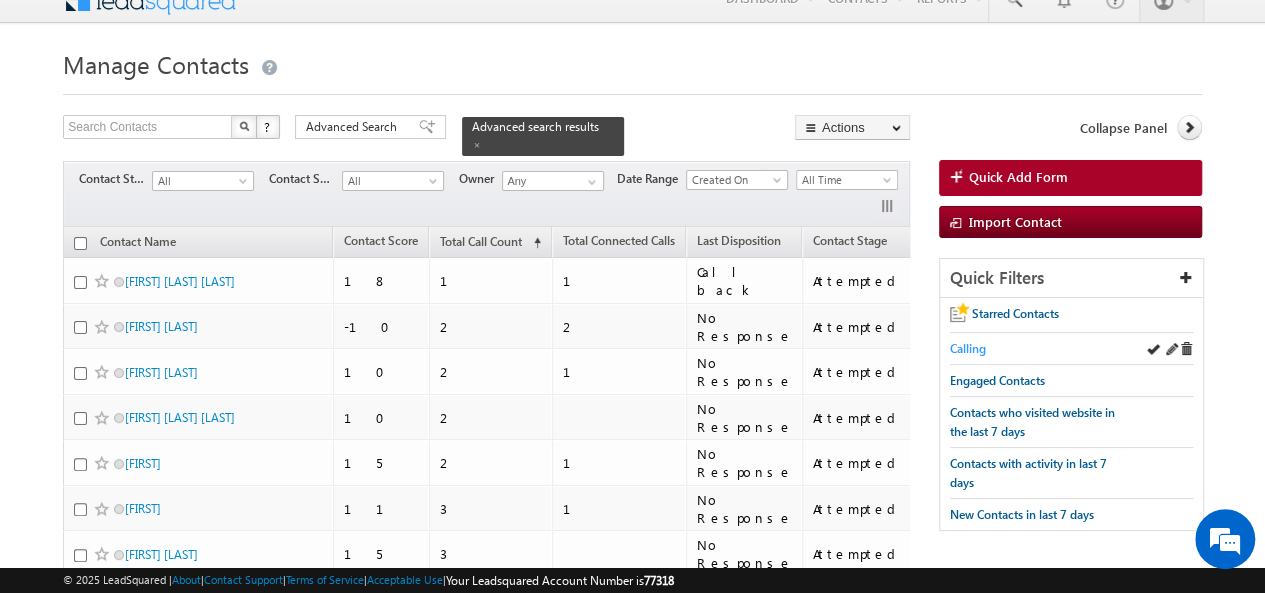 click on "Calling" at bounding box center (968, 348) 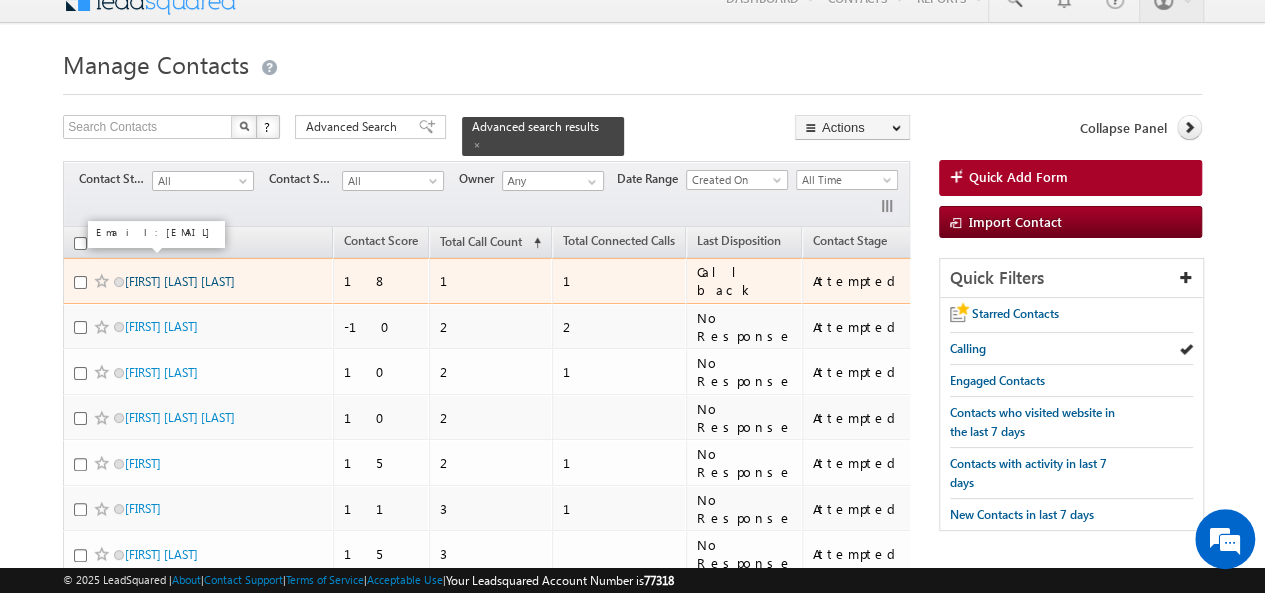 click on "[FIRST] [LAST]" at bounding box center (180, 281) 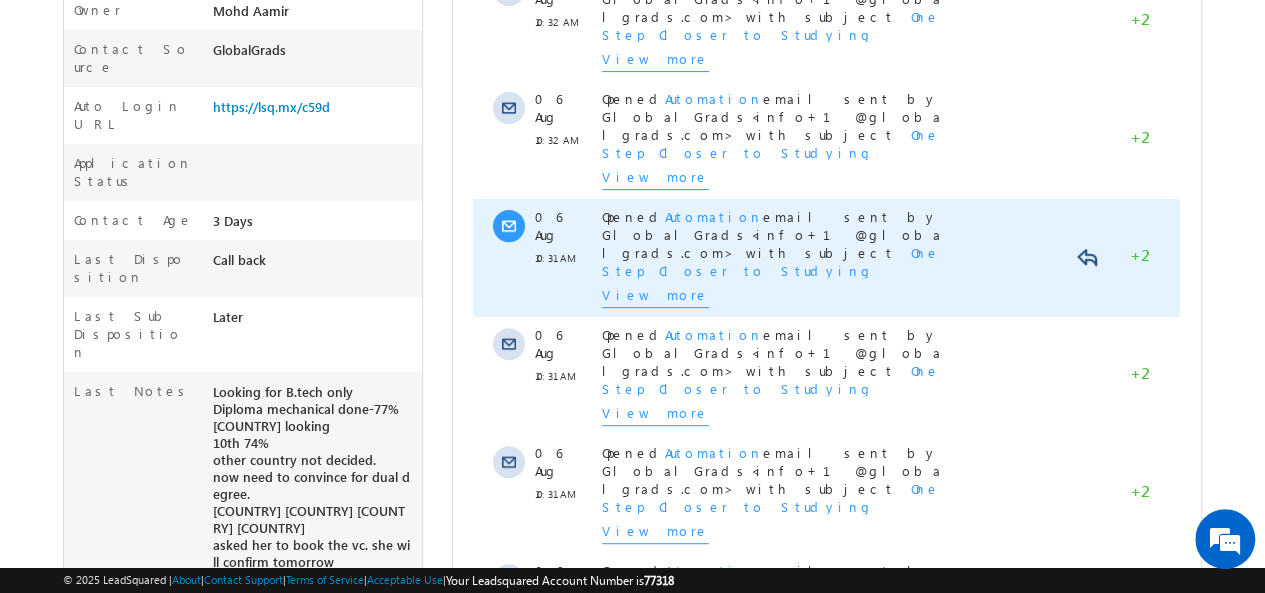 scroll, scrollTop: 485, scrollLeft: 0, axis: vertical 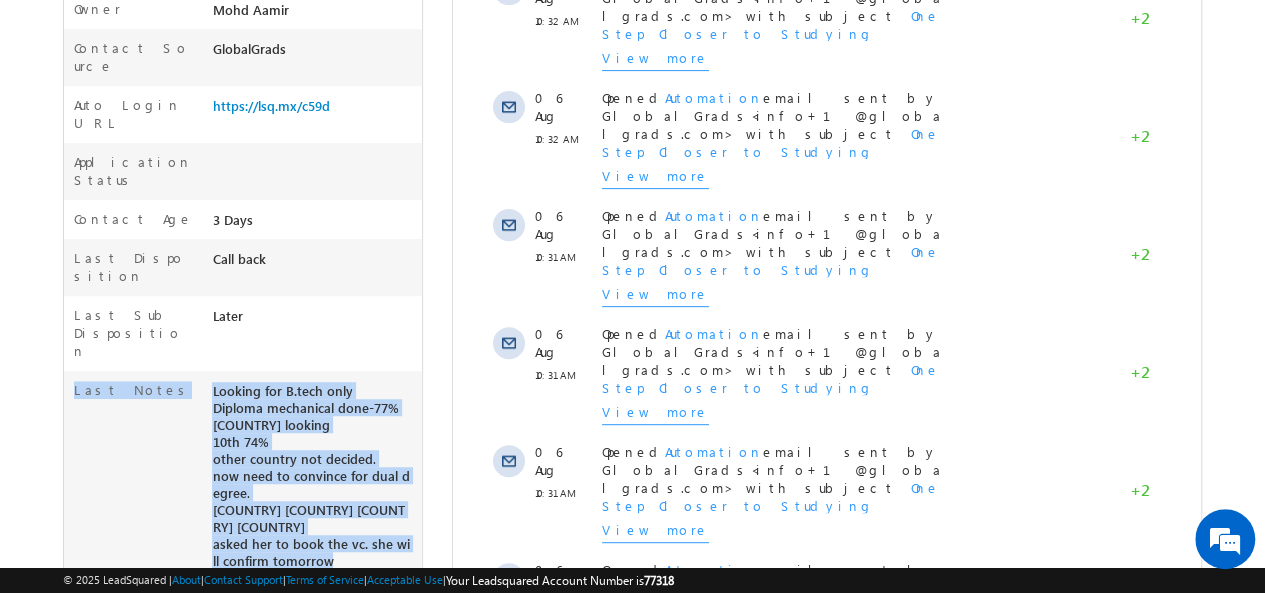 drag, startPoint x: 205, startPoint y: 288, endPoint x: 364, endPoint y: 437, distance: 217.90366 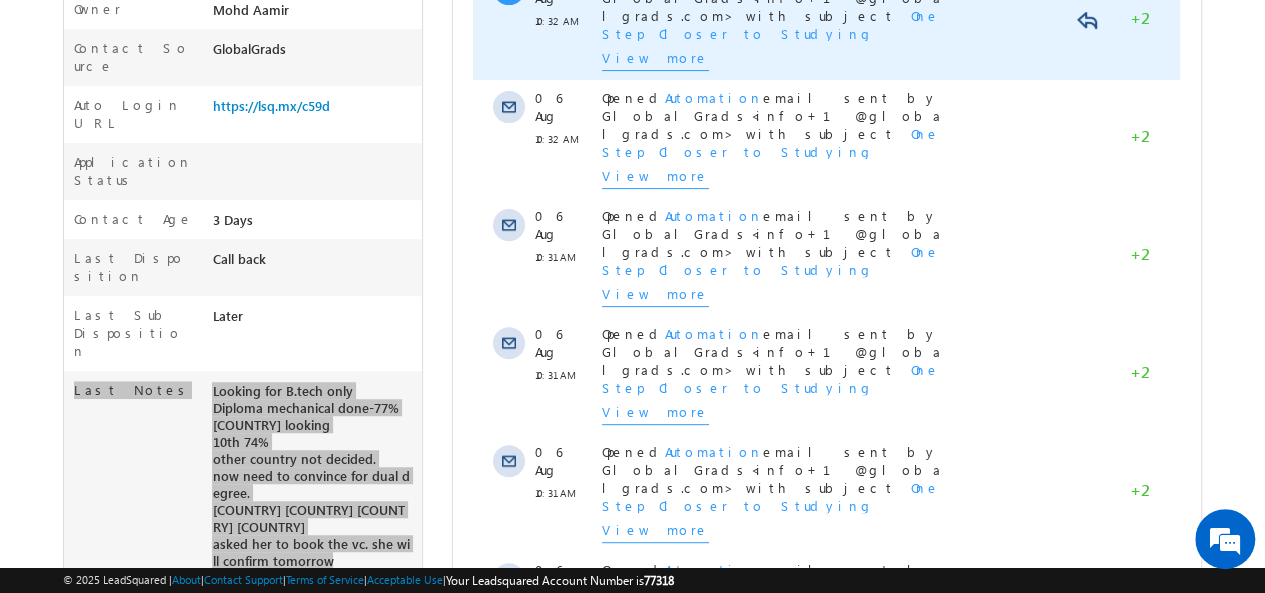 scroll, scrollTop: 0, scrollLeft: 0, axis: both 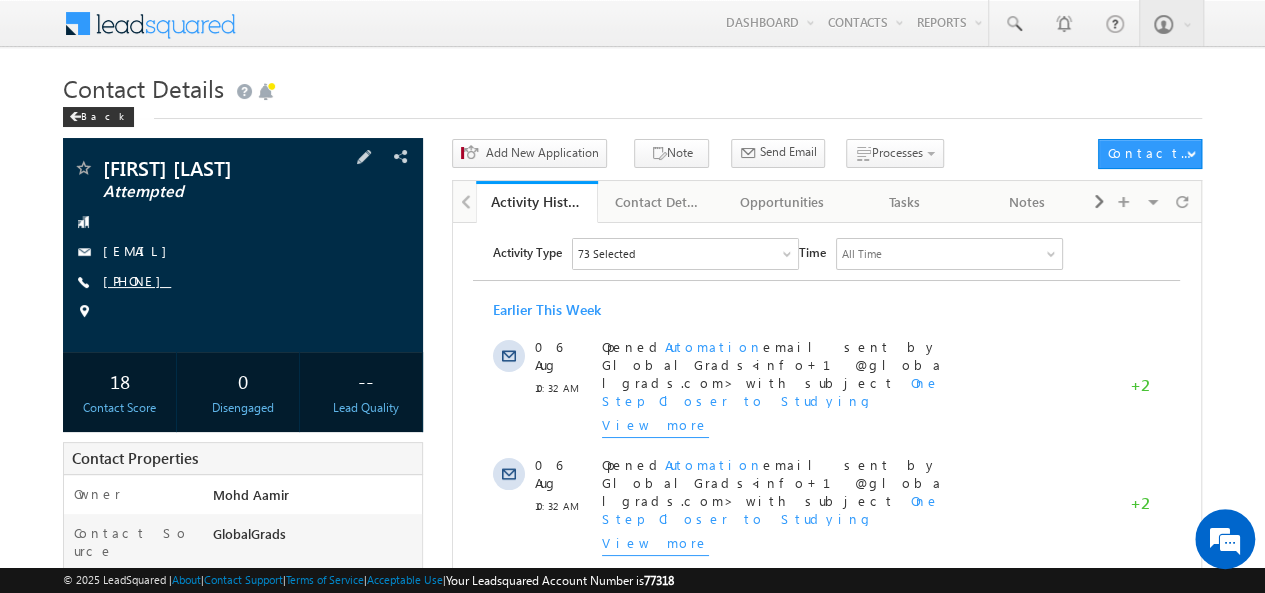click on "[PHONE]" at bounding box center (137, 280) 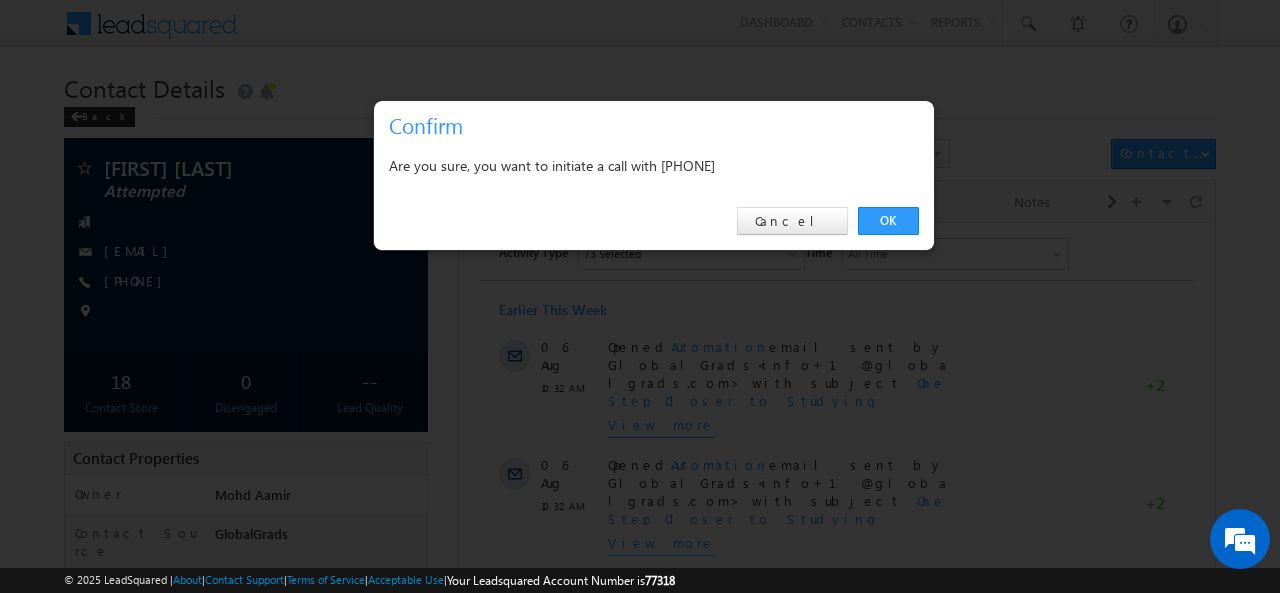 click on "OK Cancel" at bounding box center [654, 221] 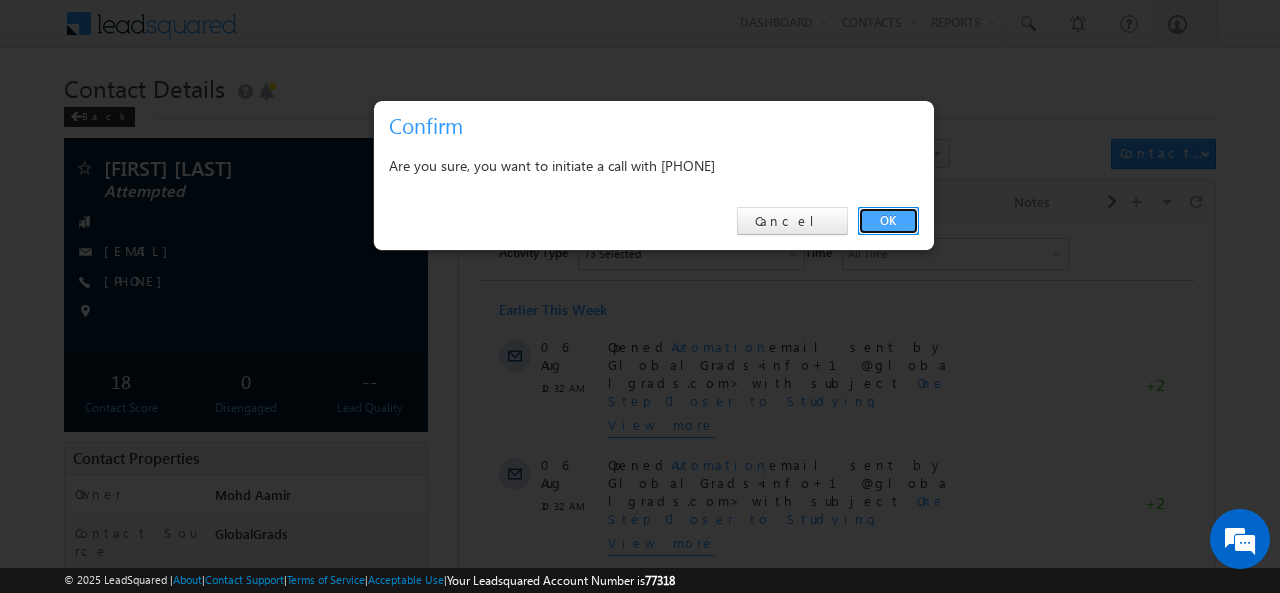 click on "OK" at bounding box center (888, 221) 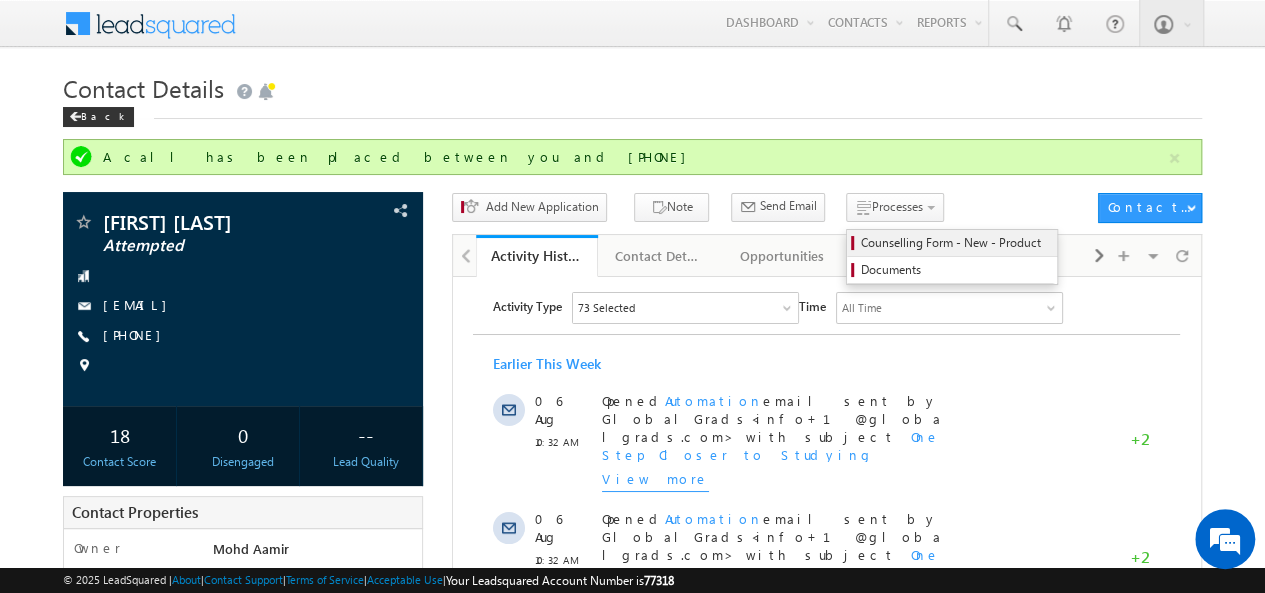 click on "Counselling Form - New - Product" at bounding box center (955, 243) 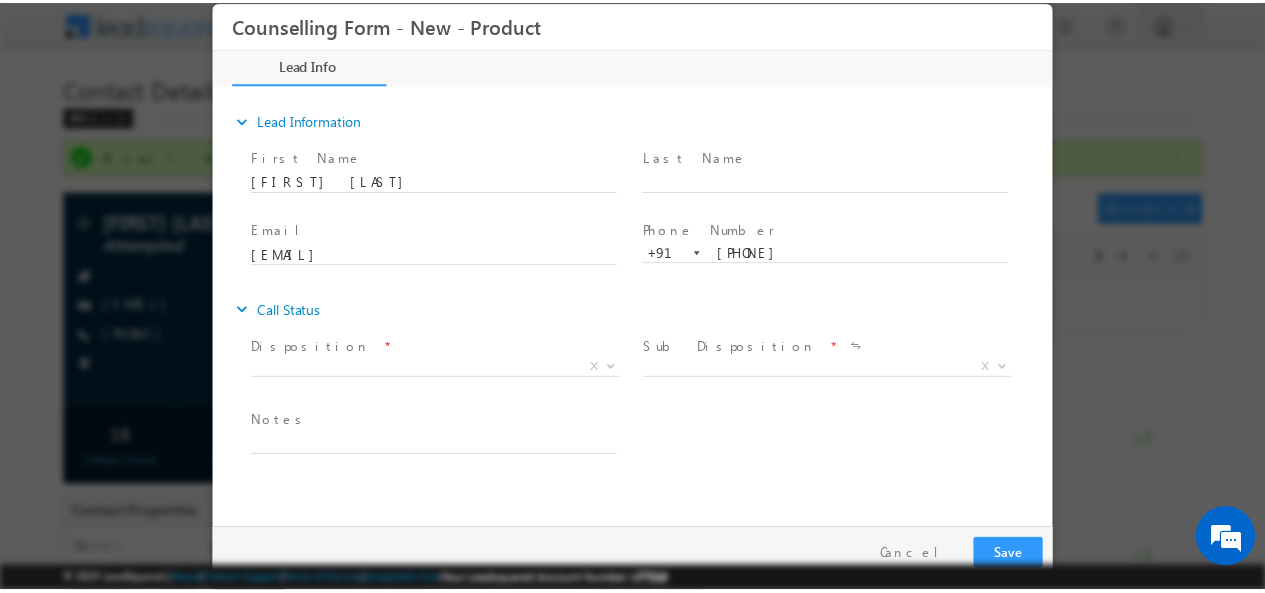 scroll, scrollTop: 0, scrollLeft: 0, axis: both 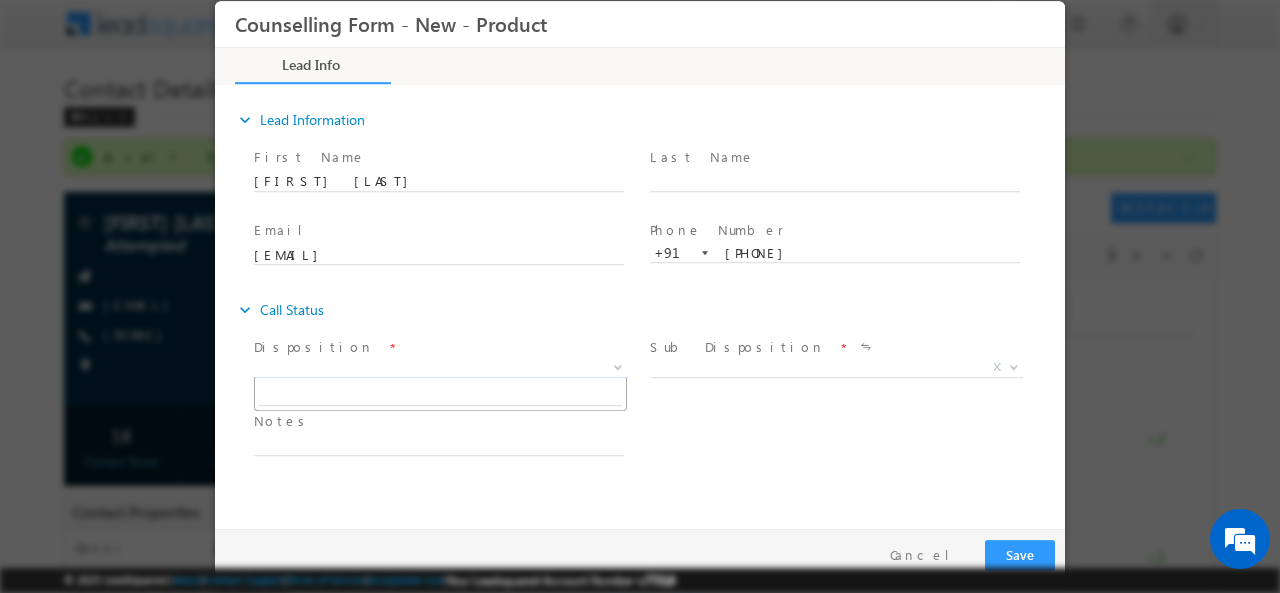 click on "X" at bounding box center [440, 367] 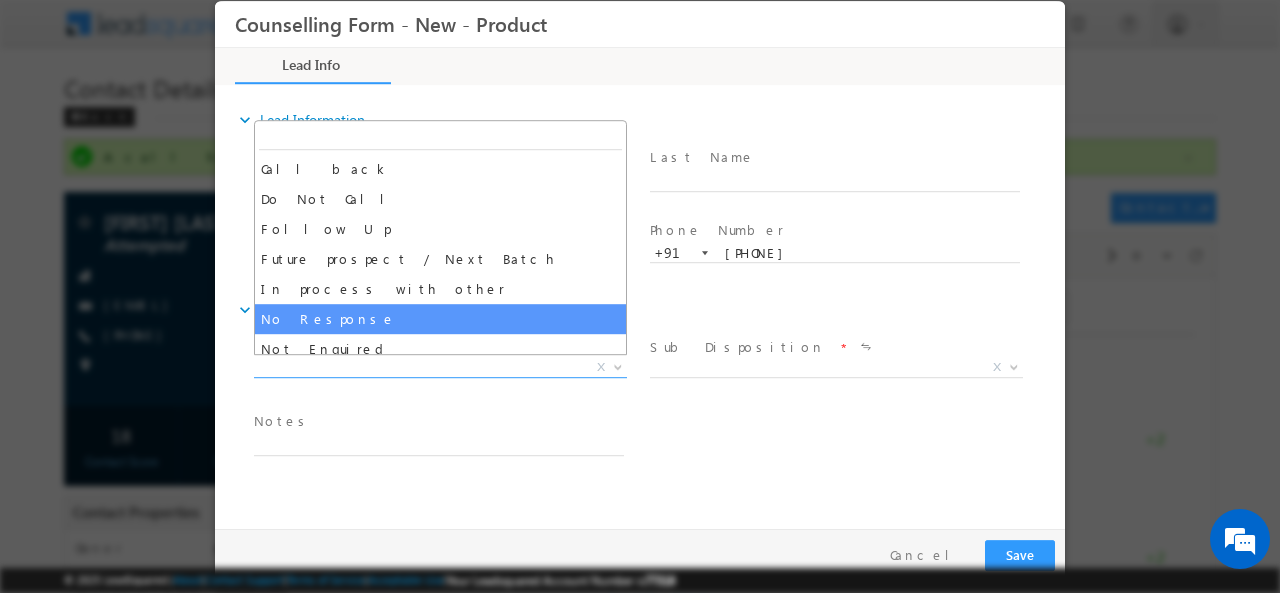 select on "No Response" 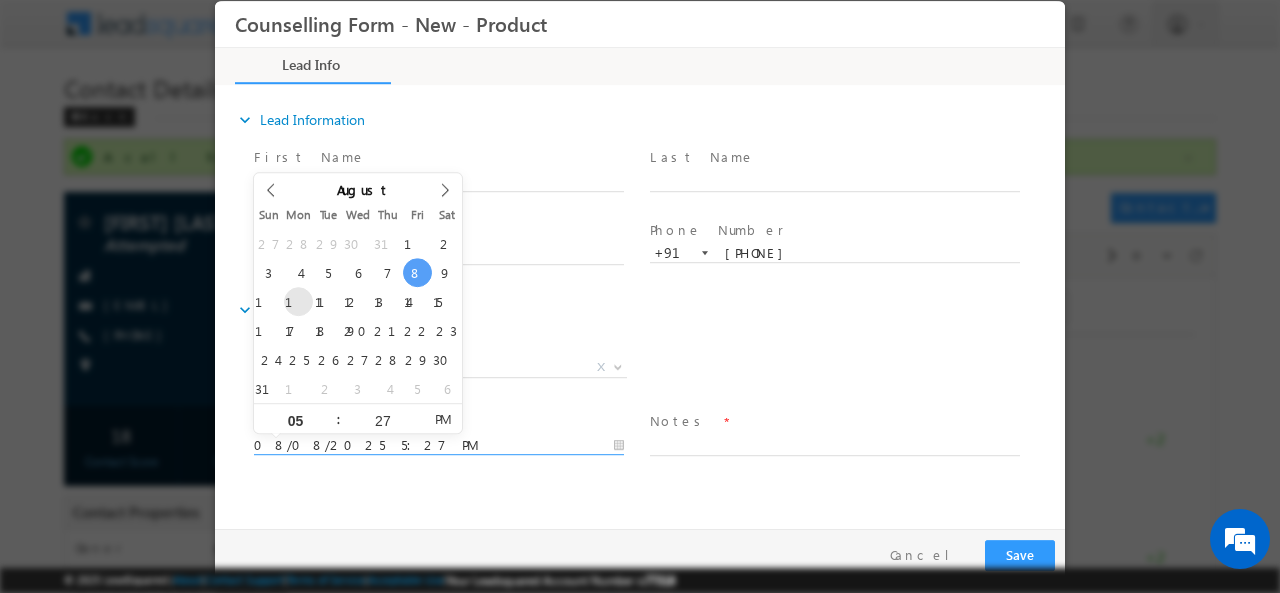 drag, startPoint x: 513, startPoint y: 443, endPoint x: 288, endPoint y: 305, distance: 263.94885 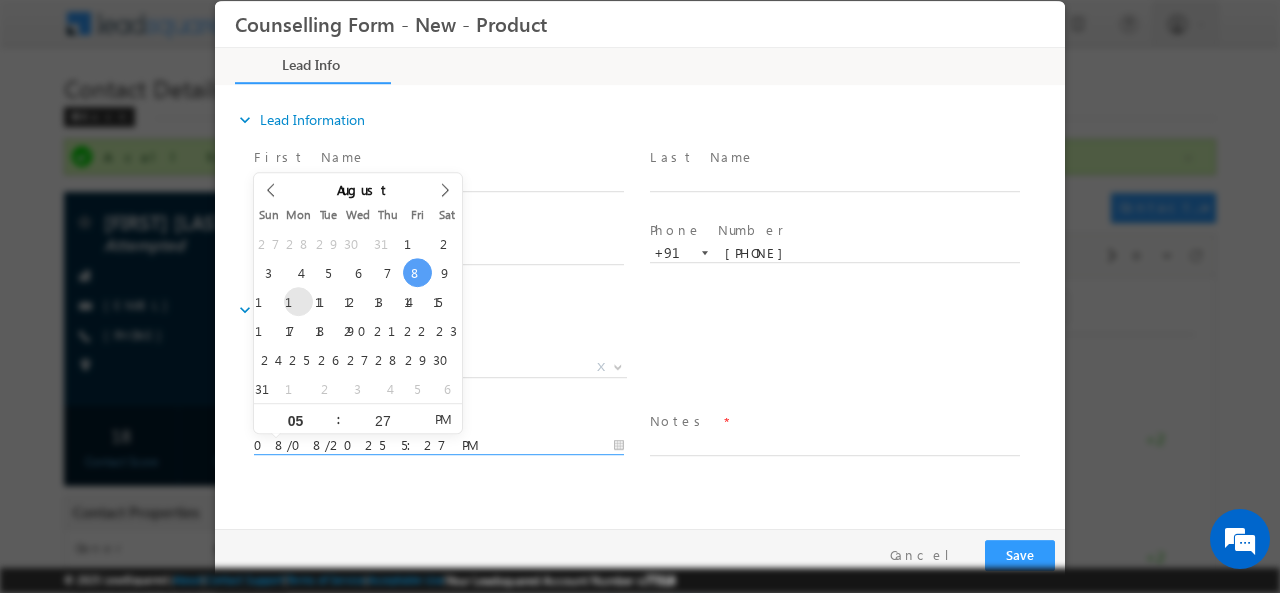 click on "Counselling Form - New - Product
Lead Info Documents *" at bounding box center (640, 259) 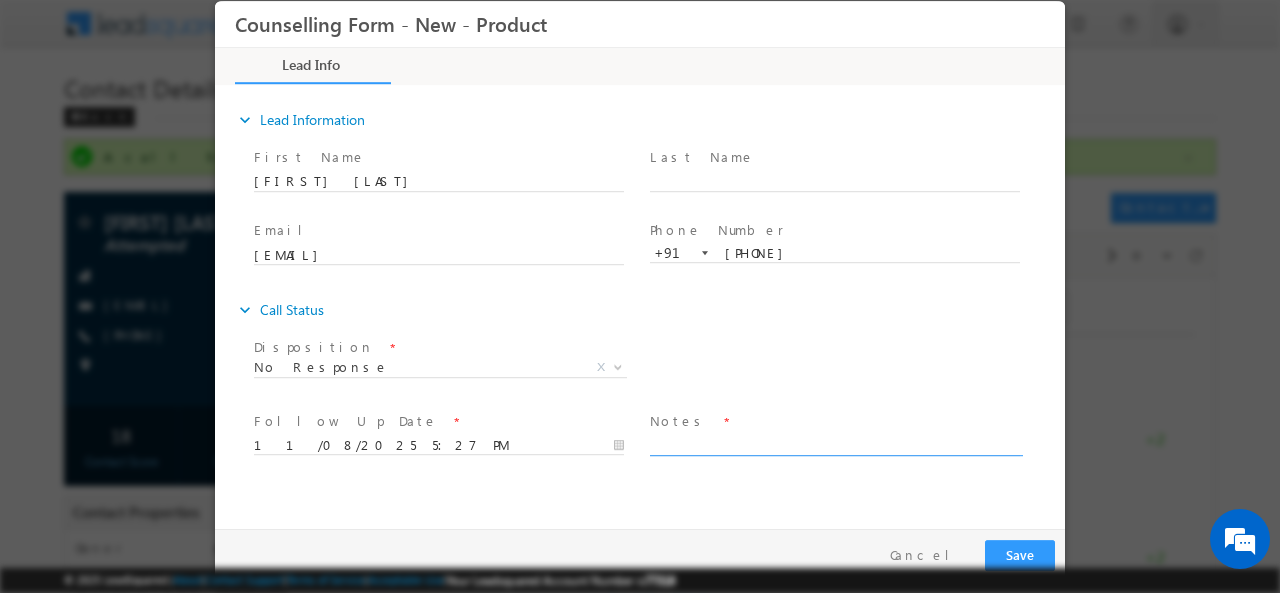 click at bounding box center [835, 443] 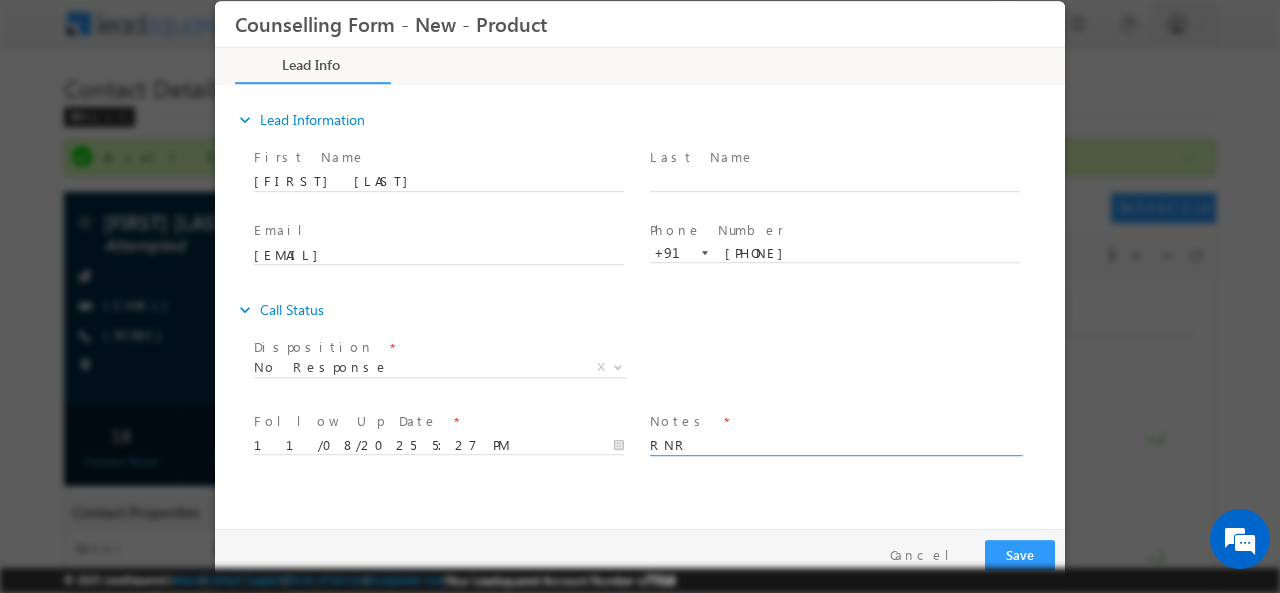 type on "RNR" 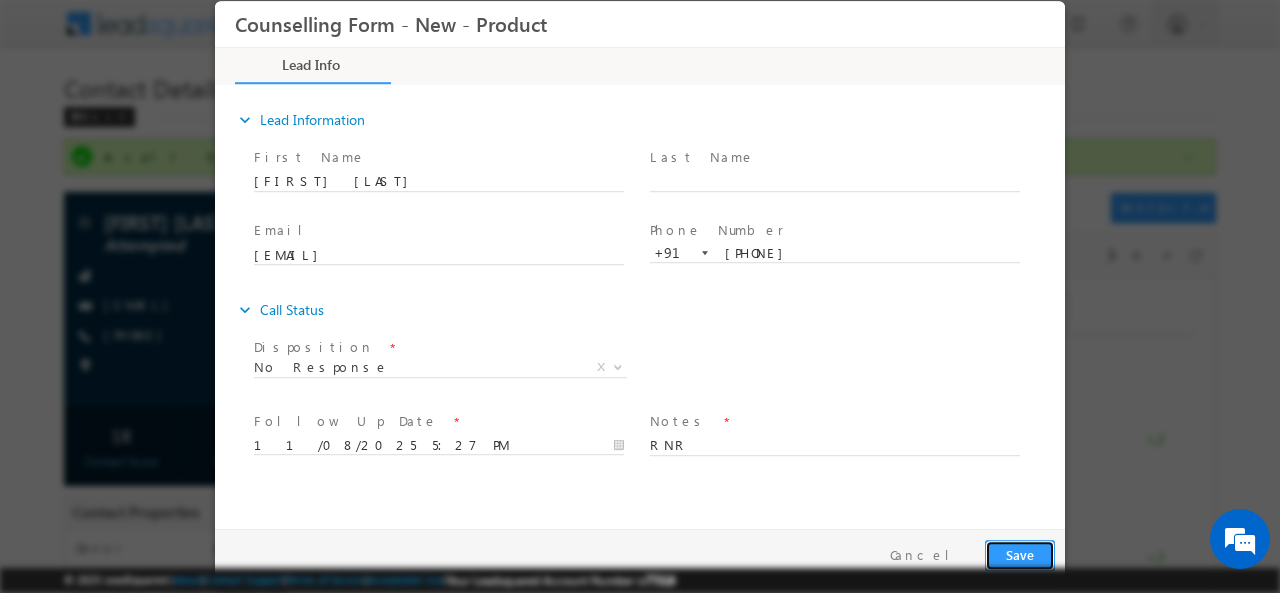 click on "Save" at bounding box center [1020, 554] 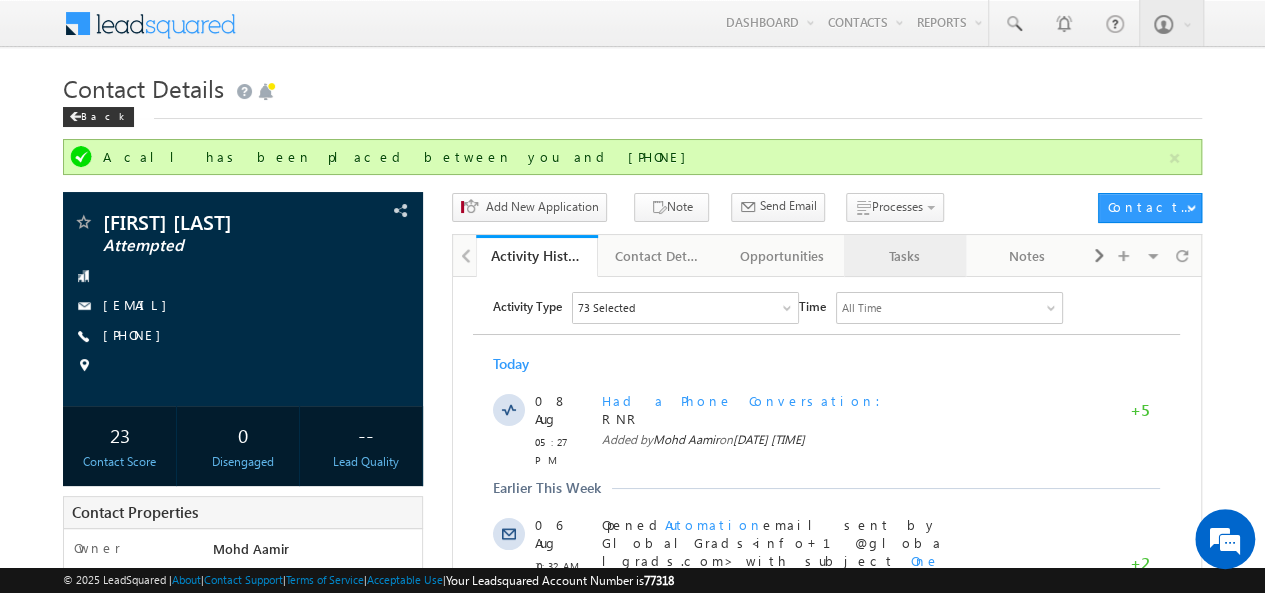 click on "Tasks" at bounding box center (904, 256) 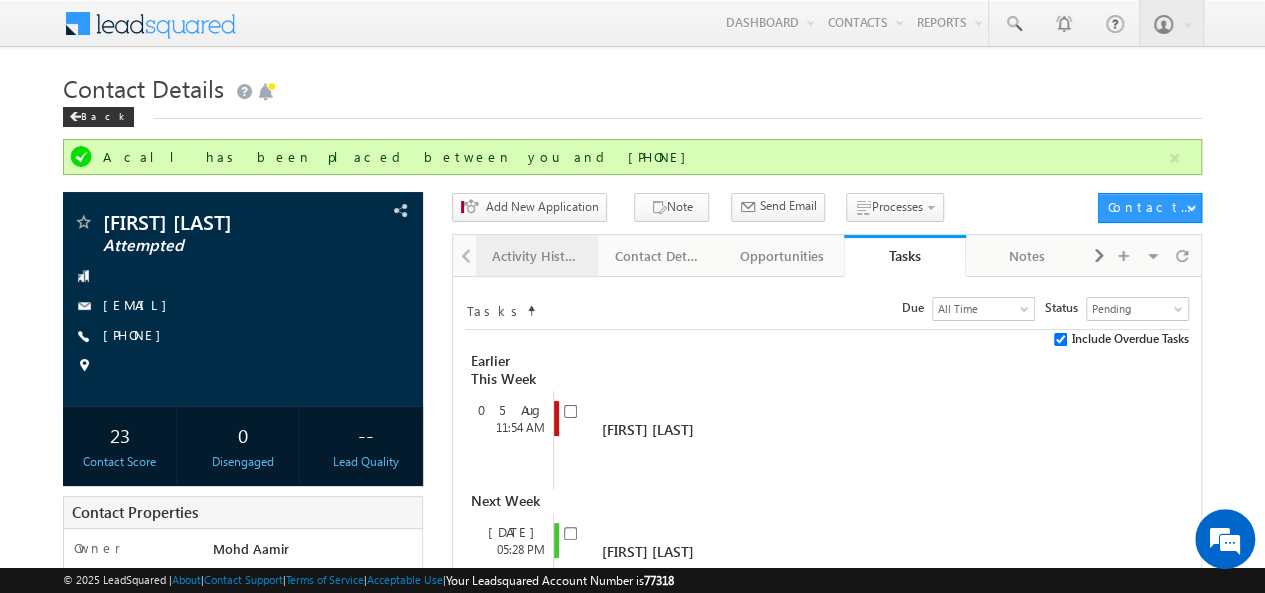 click on "Activity History" at bounding box center (536, 256) 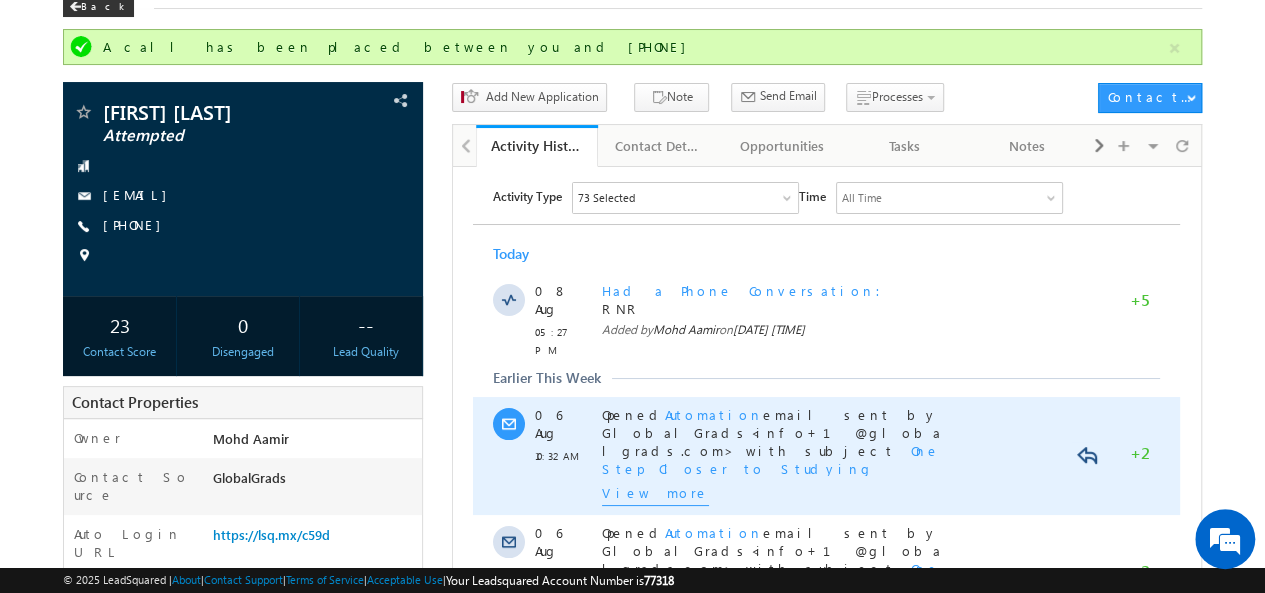 scroll, scrollTop: 0, scrollLeft: 0, axis: both 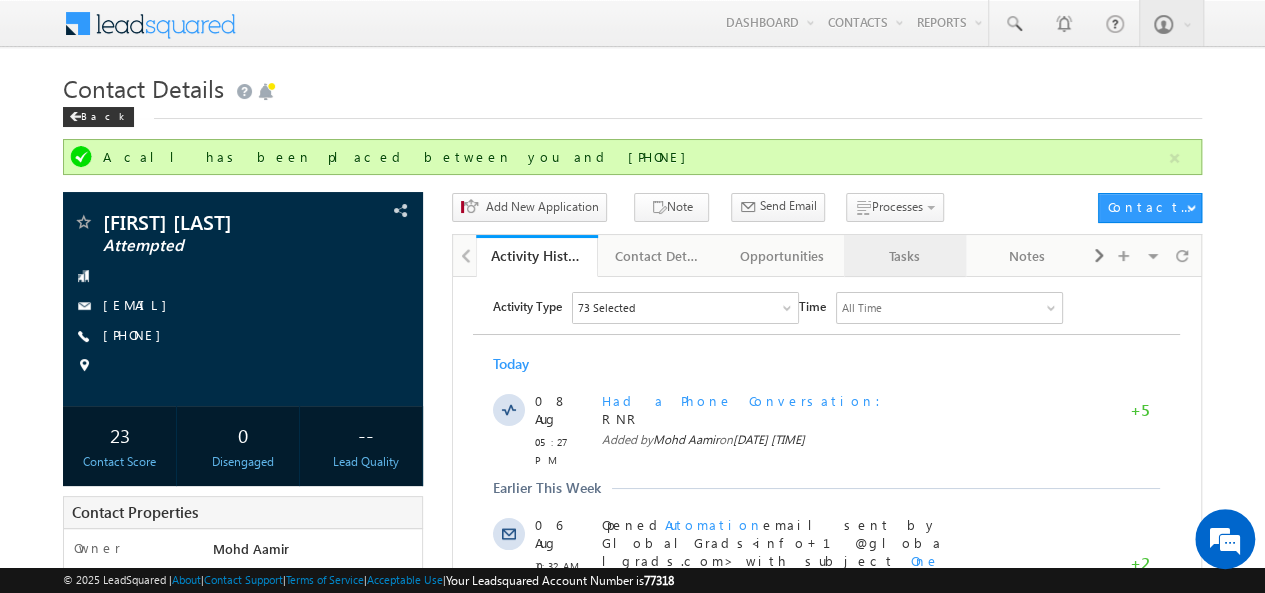 click on "Tasks" at bounding box center [904, 256] 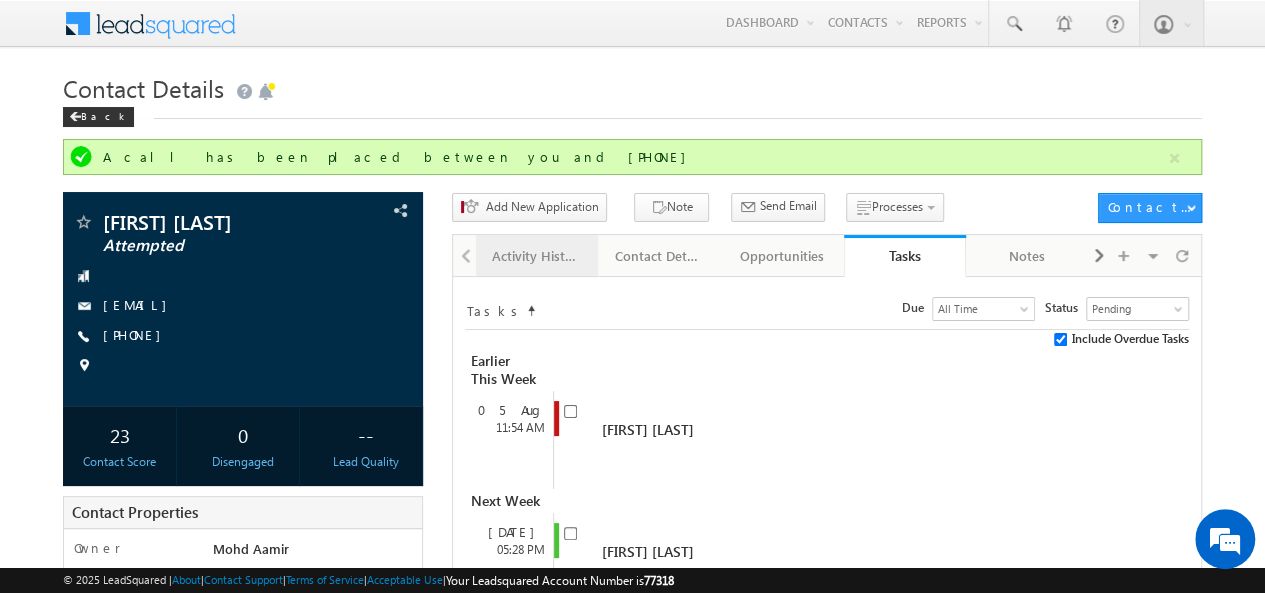 click on "Activity History" at bounding box center [536, 256] 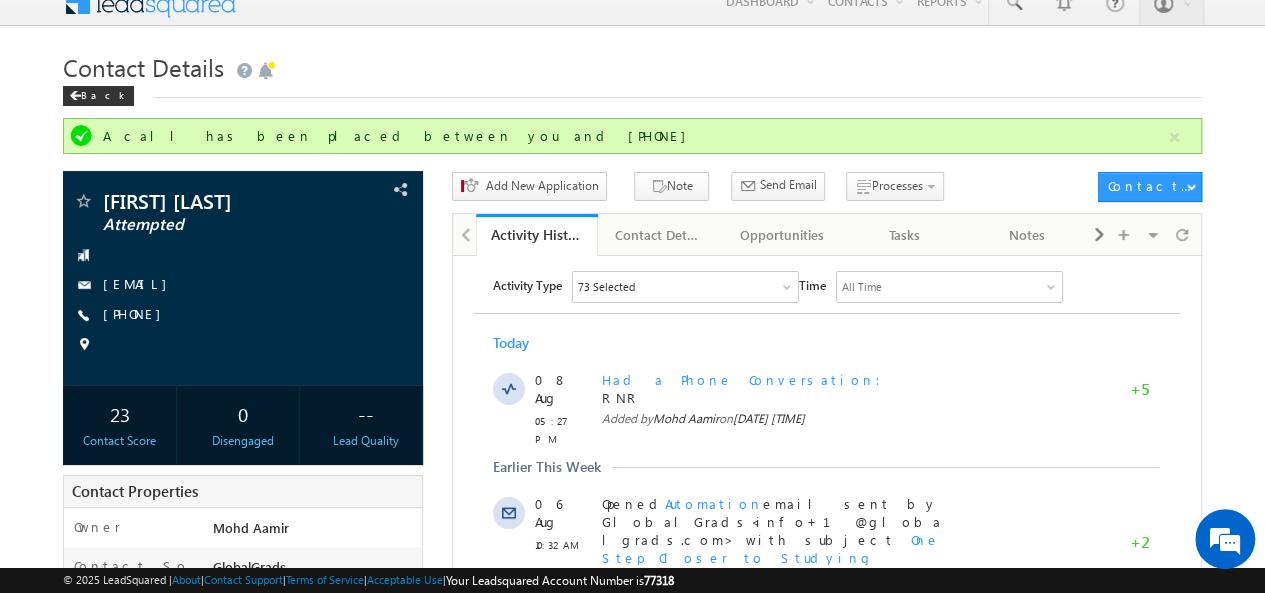 scroll, scrollTop: 24, scrollLeft: 0, axis: vertical 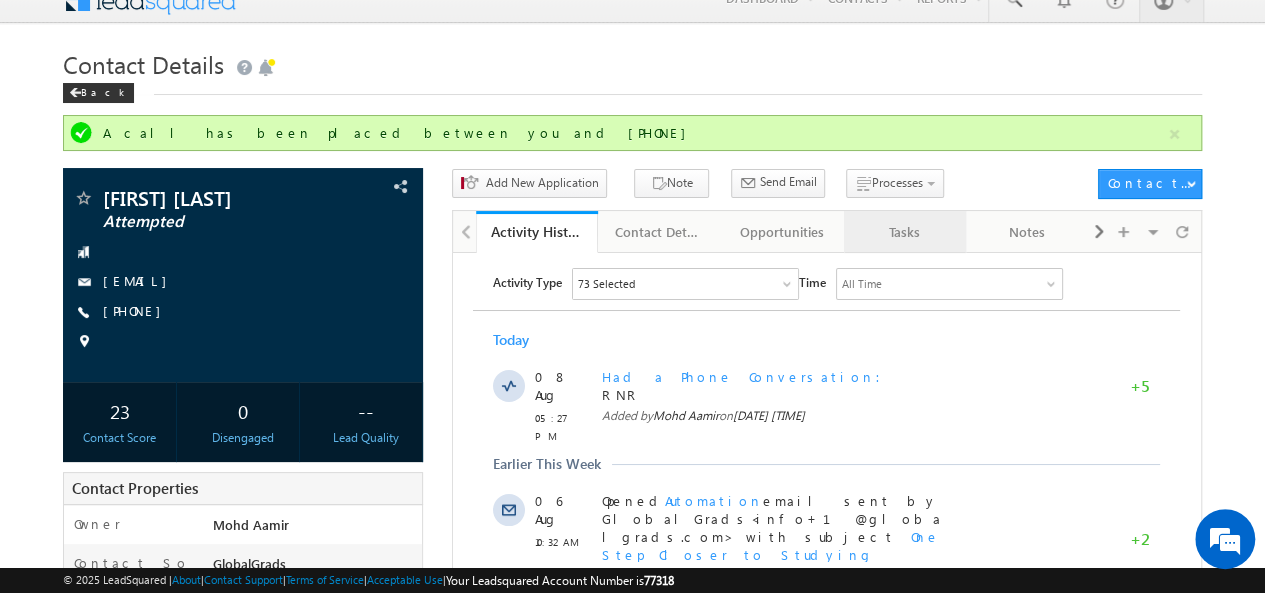 click on "Tasks" at bounding box center [904, 232] 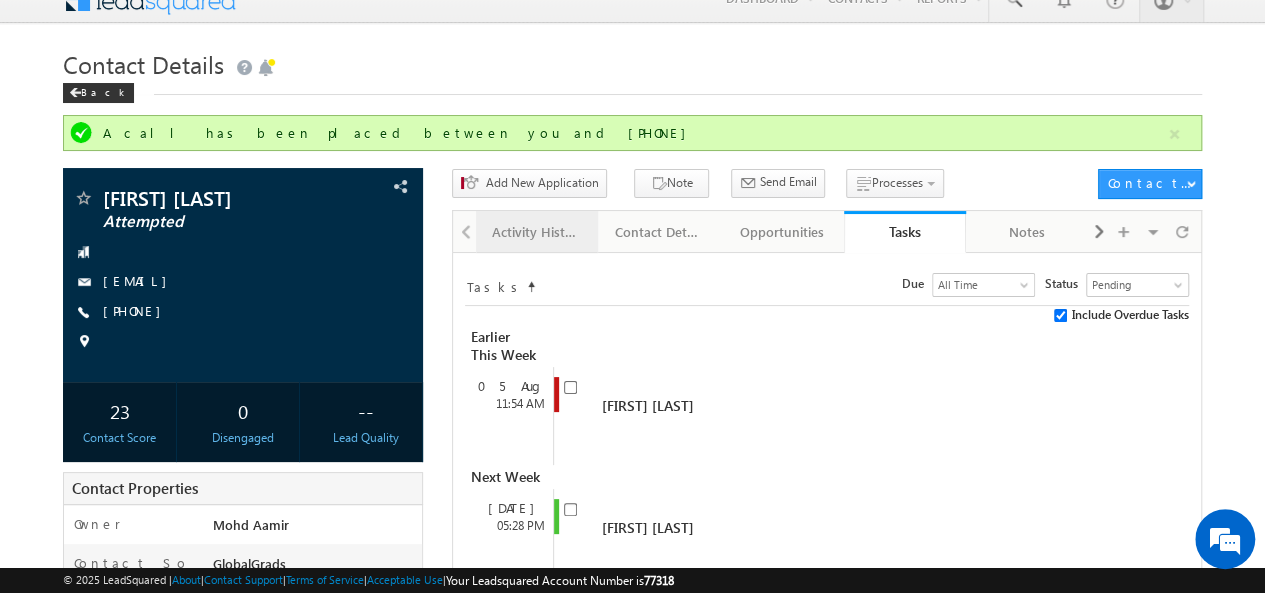 click on "Activity History" at bounding box center [536, 232] 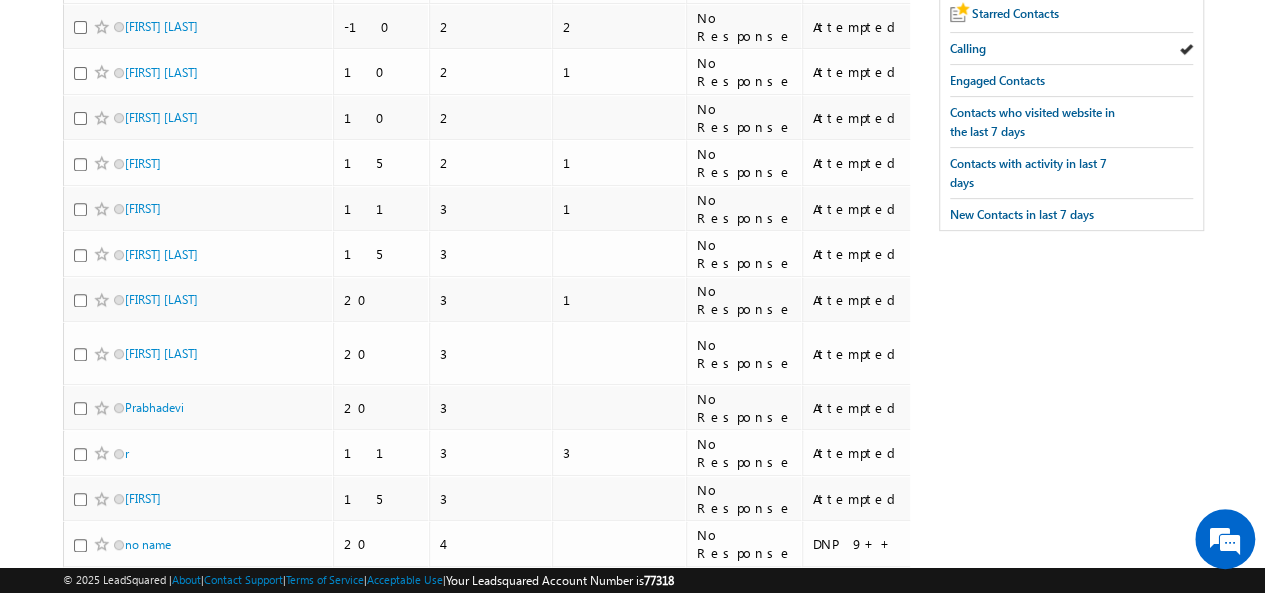 scroll, scrollTop: 244, scrollLeft: 0, axis: vertical 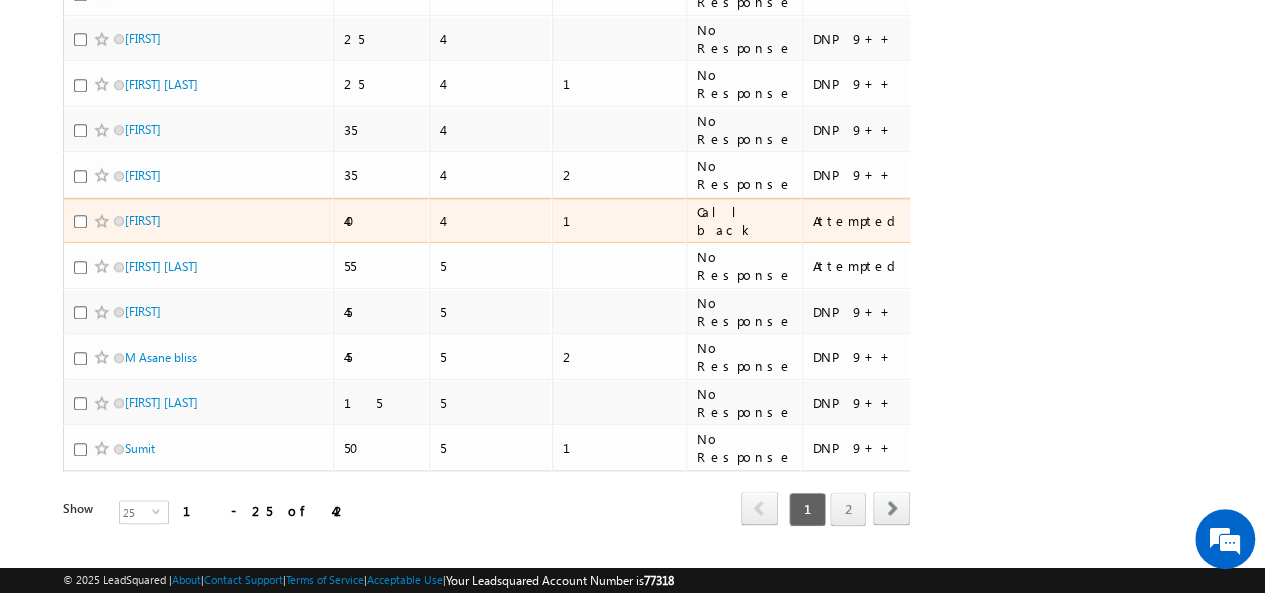 drag, startPoint x: 134, startPoint y: 398, endPoint x: 239, endPoint y: 183, distance: 239.26973 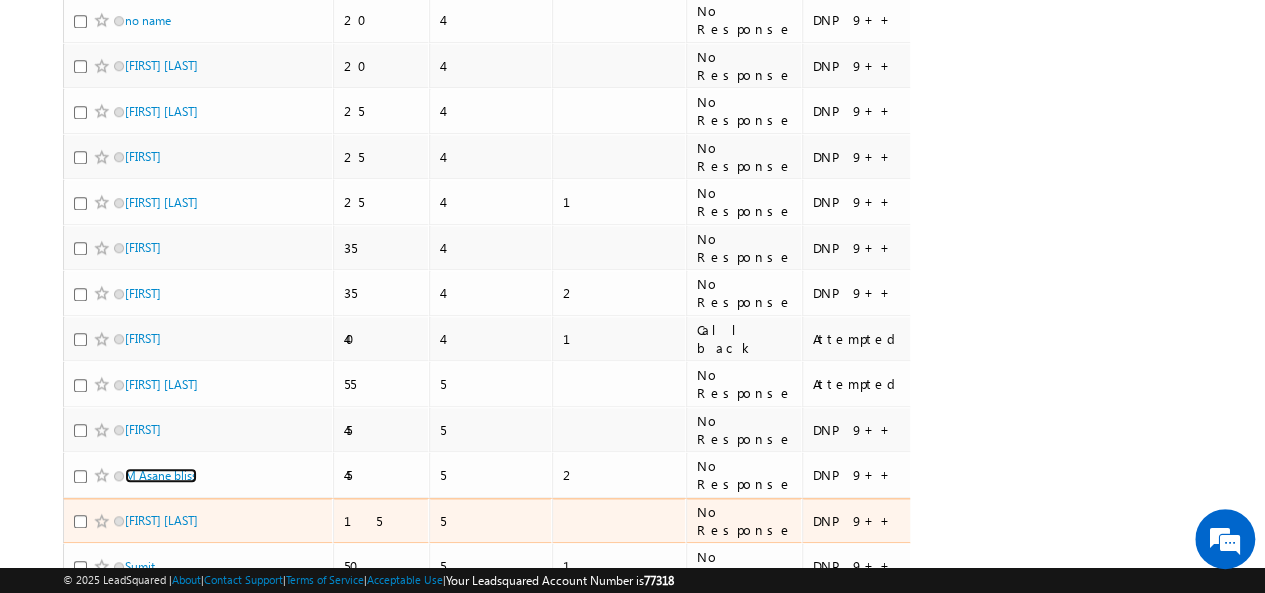 scroll, scrollTop: 846, scrollLeft: 0, axis: vertical 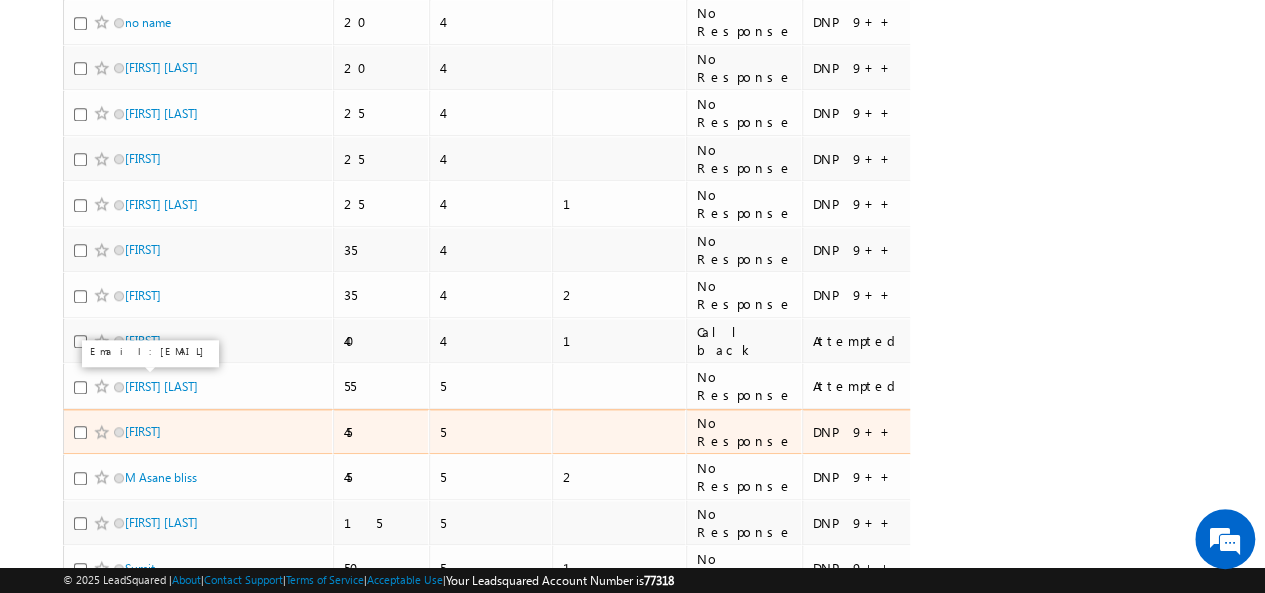 drag, startPoint x: 176, startPoint y: 373, endPoint x: 296, endPoint y: 159, distance: 245.34872 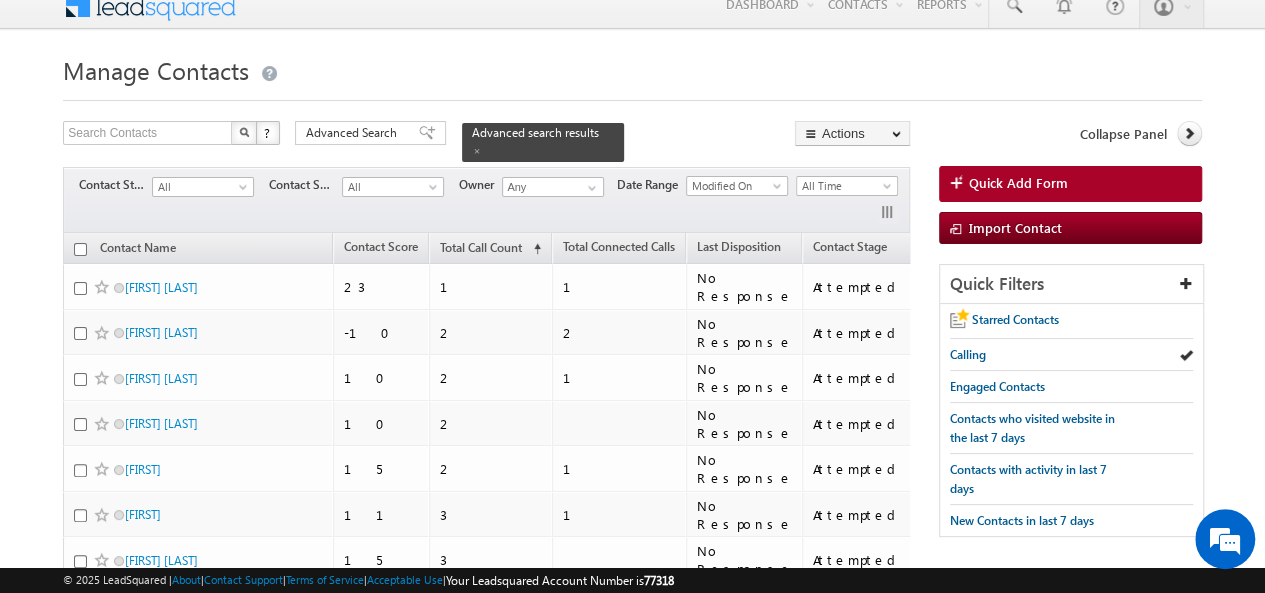 scroll, scrollTop: 0, scrollLeft: 0, axis: both 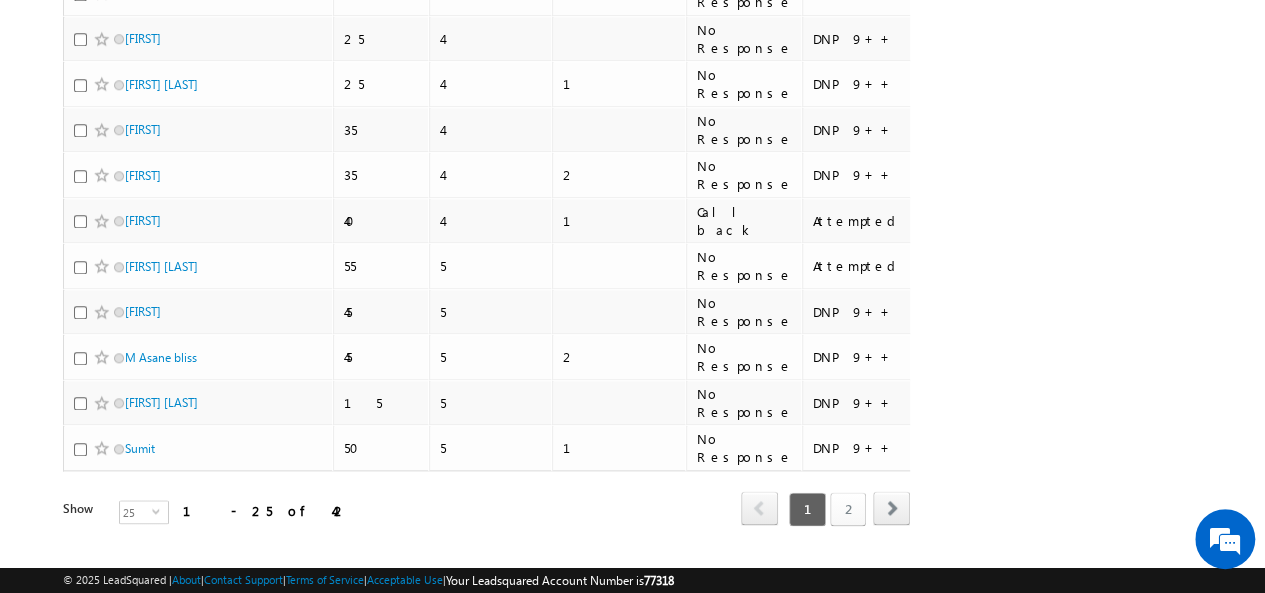 click on "2" at bounding box center (848, 509) 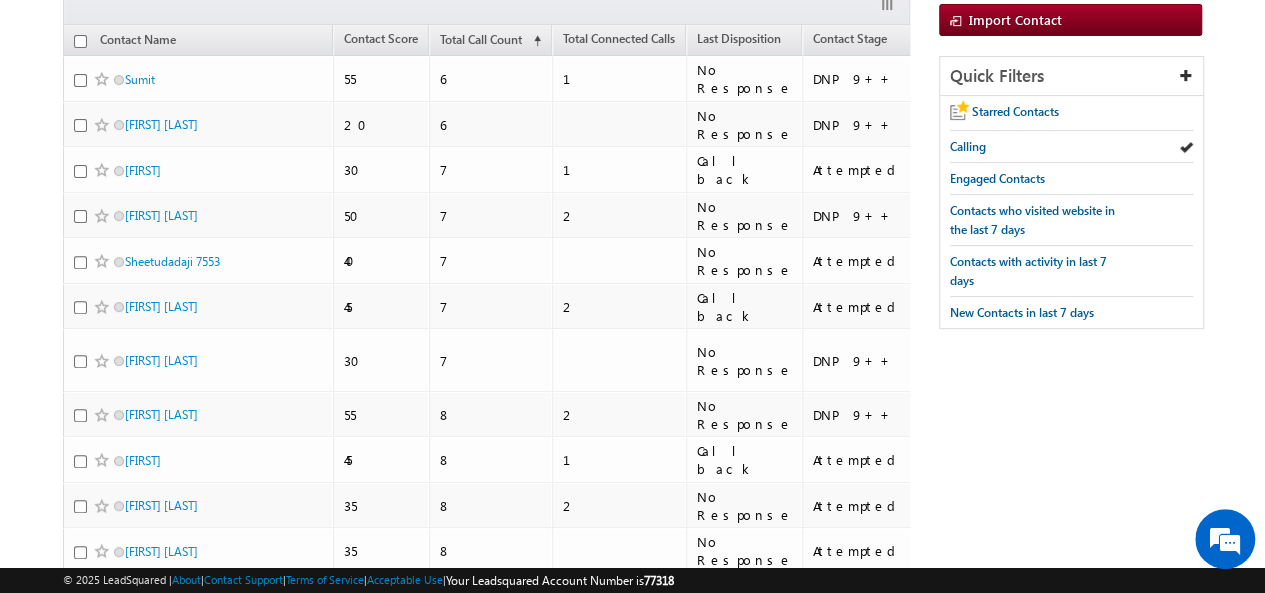 scroll, scrollTop: 0, scrollLeft: 0, axis: both 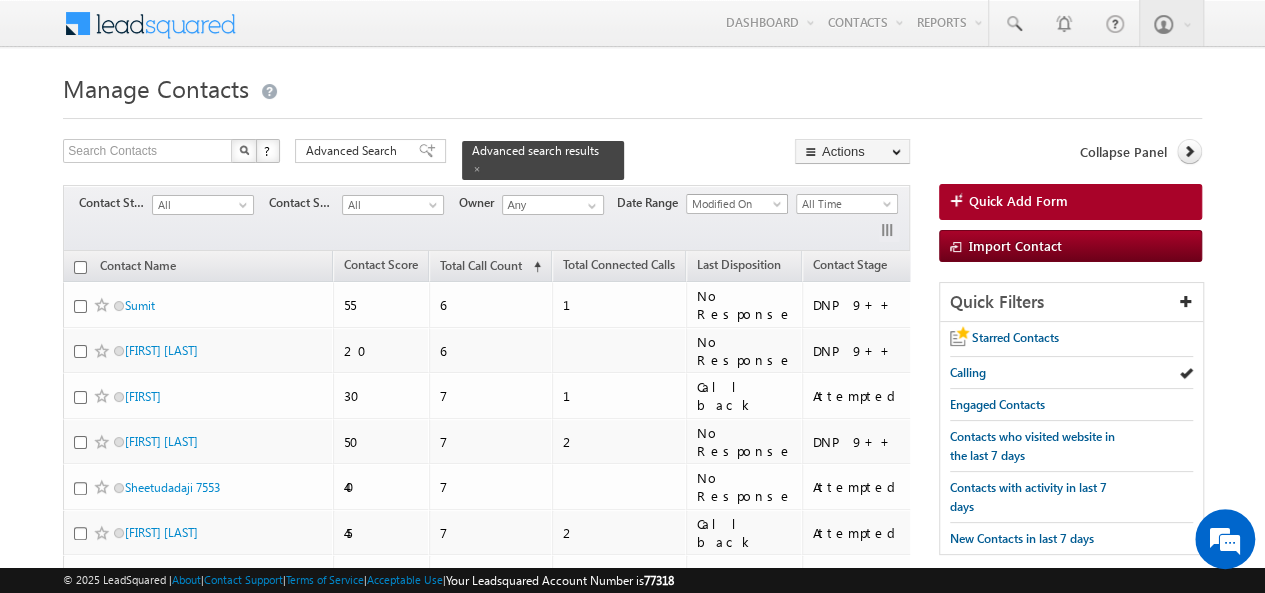 click on "Modified On" at bounding box center [734, 204] 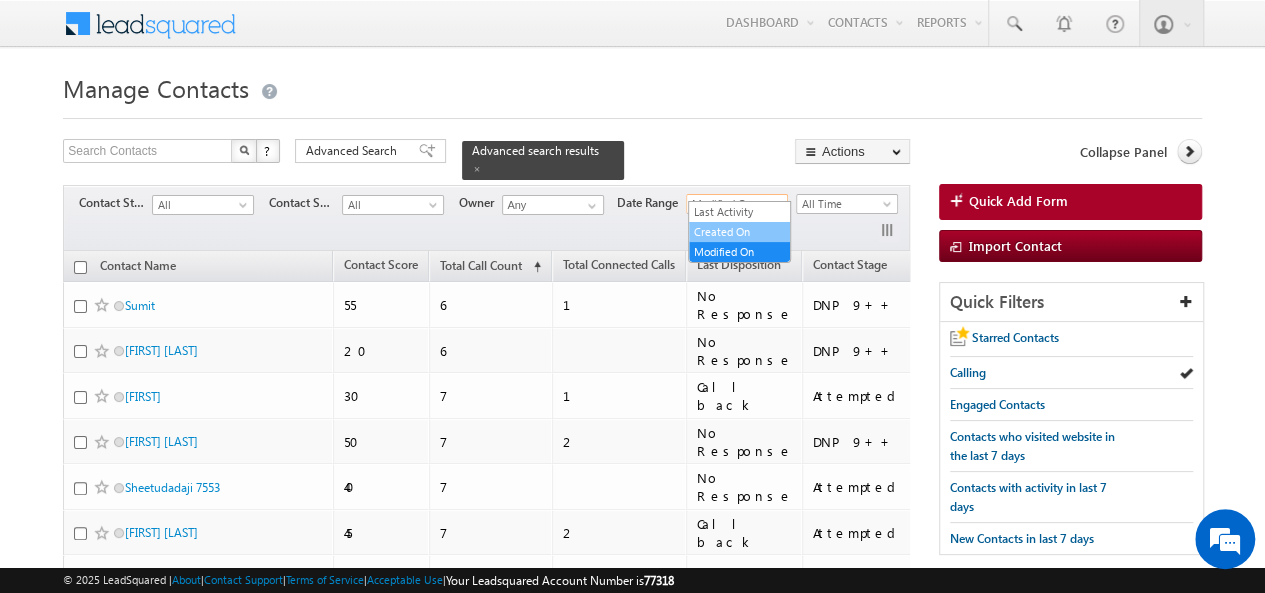 click on "Created On" at bounding box center (739, 232) 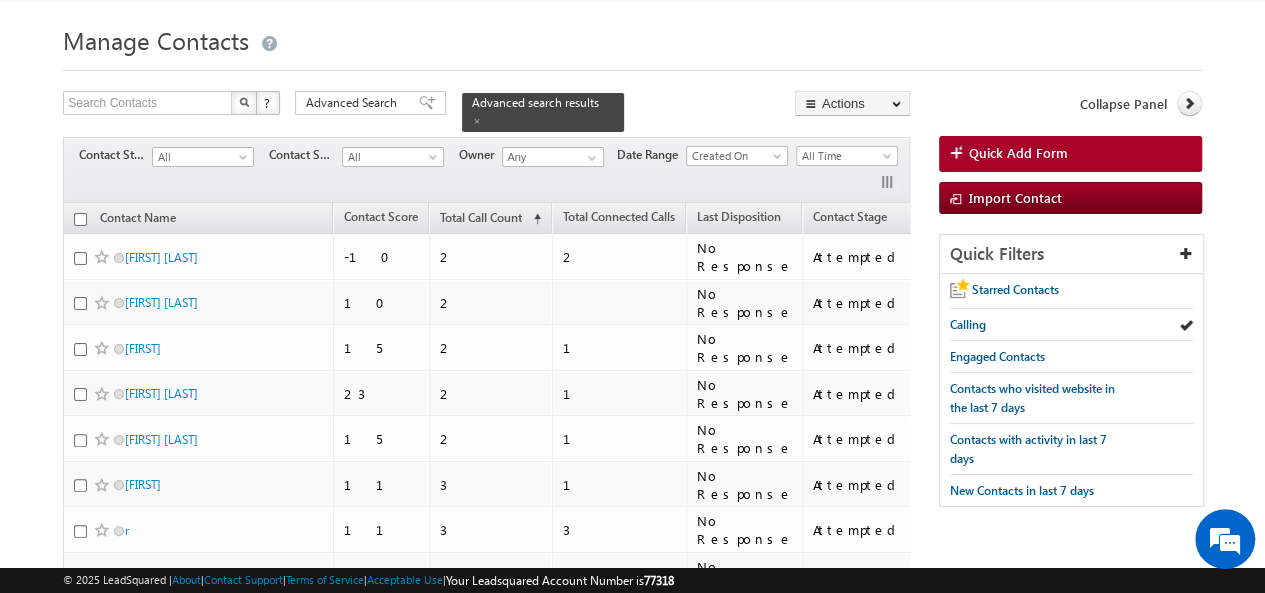 scroll, scrollTop: 0, scrollLeft: 0, axis: both 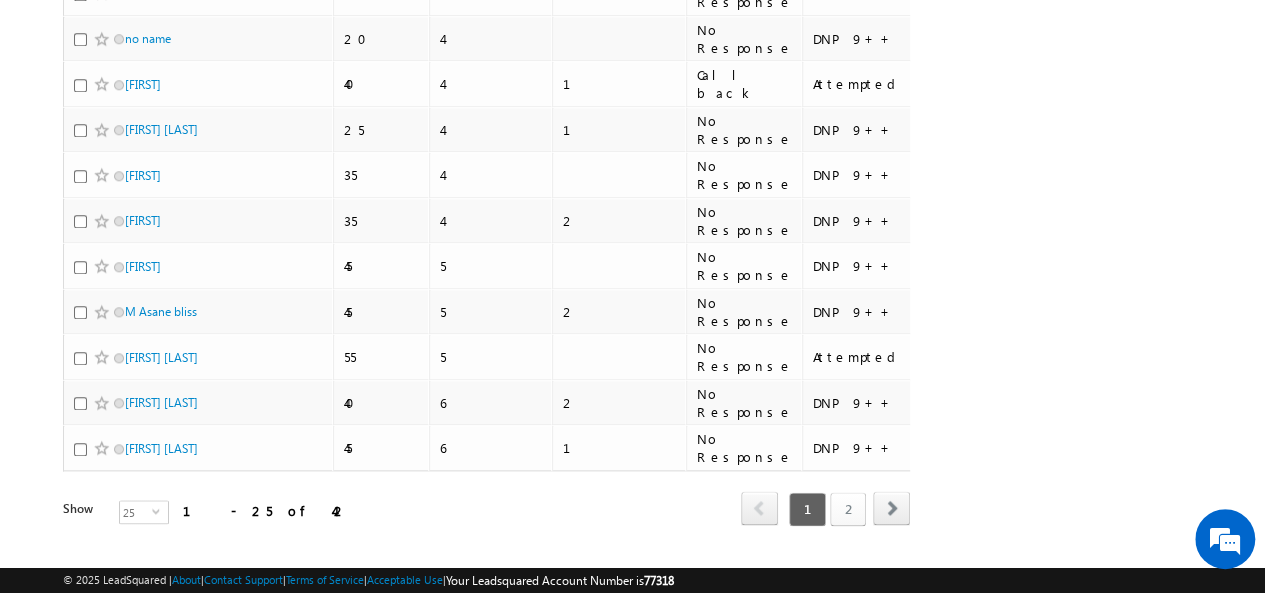 click on "2" at bounding box center [848, 509] 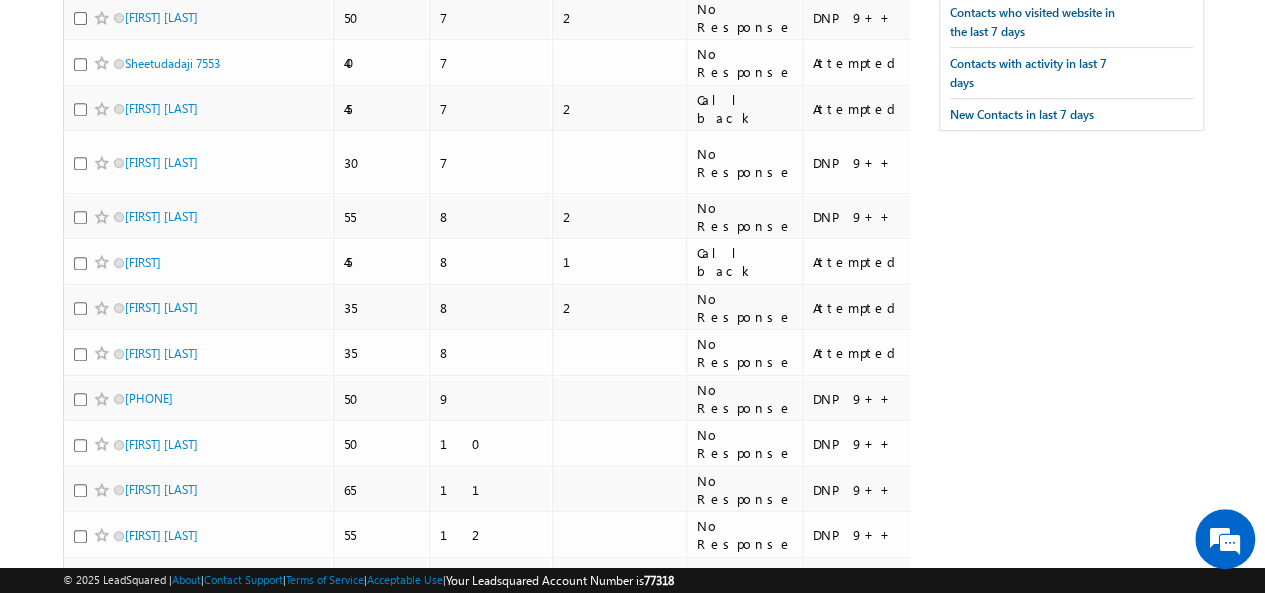 scroll, scrollTop: 624, scrollLeft: 0, axis: vertical 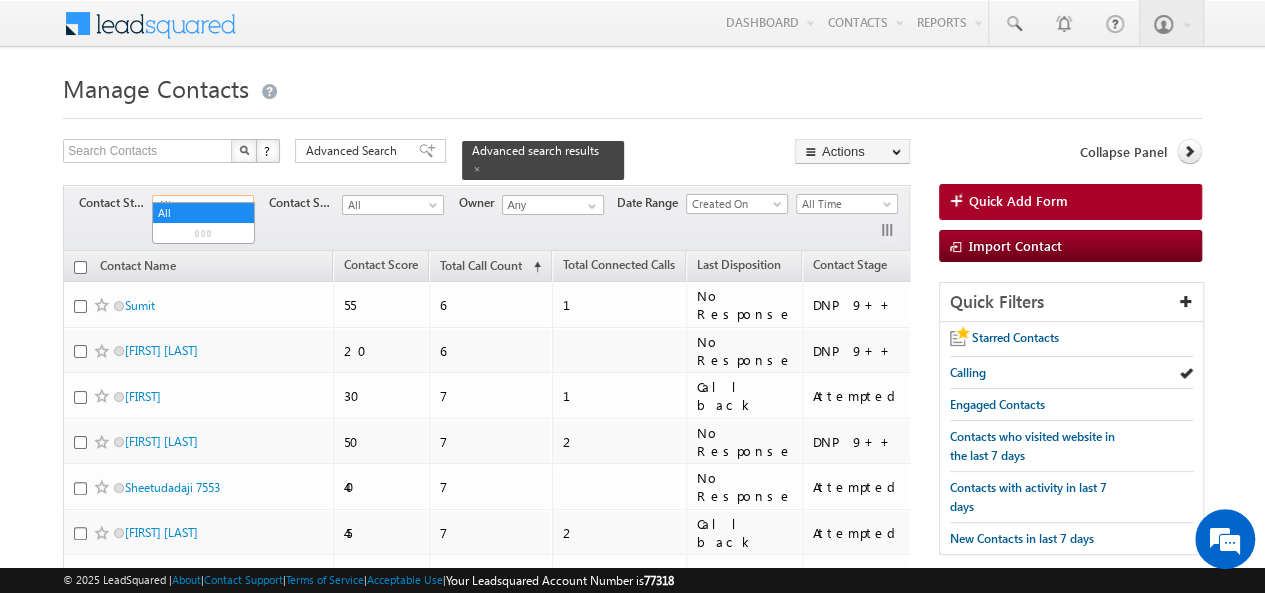click on "All" at bounding box center (200, 205) 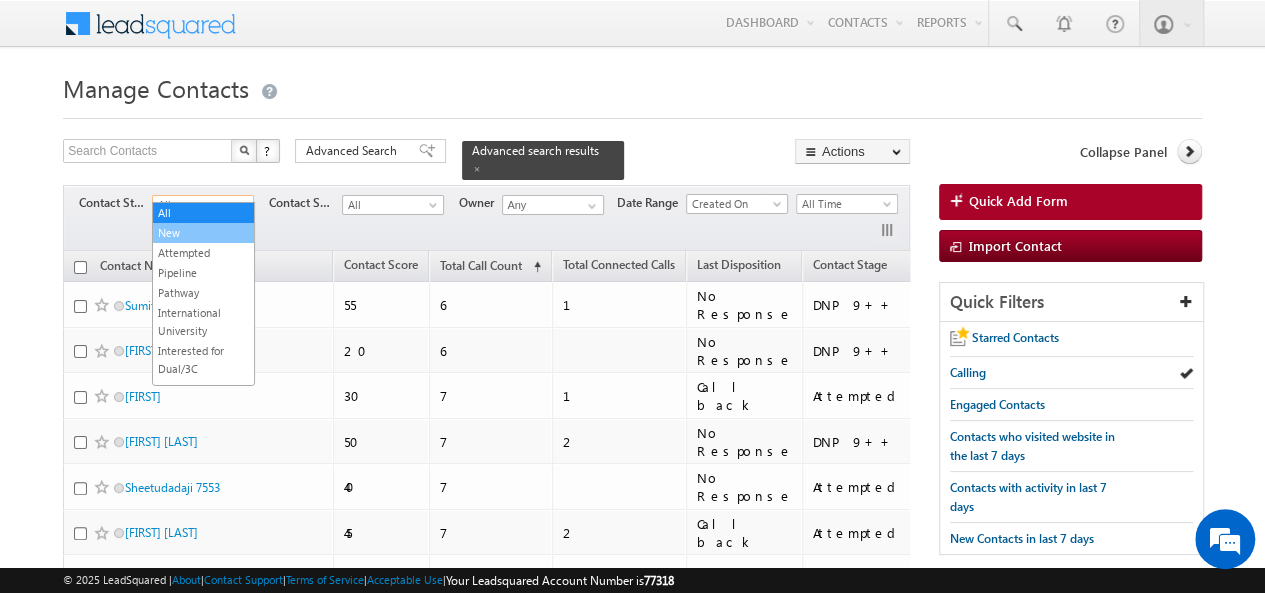 click on "New" at bounding box center [203, 233] 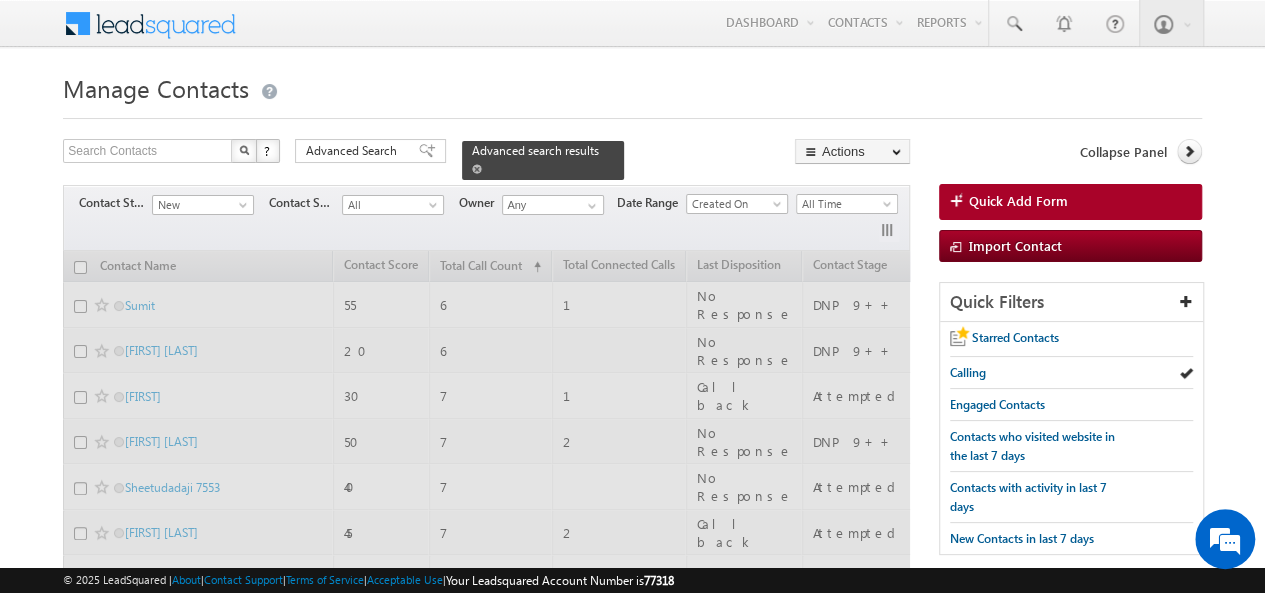 click at bounding box center [477, 168] 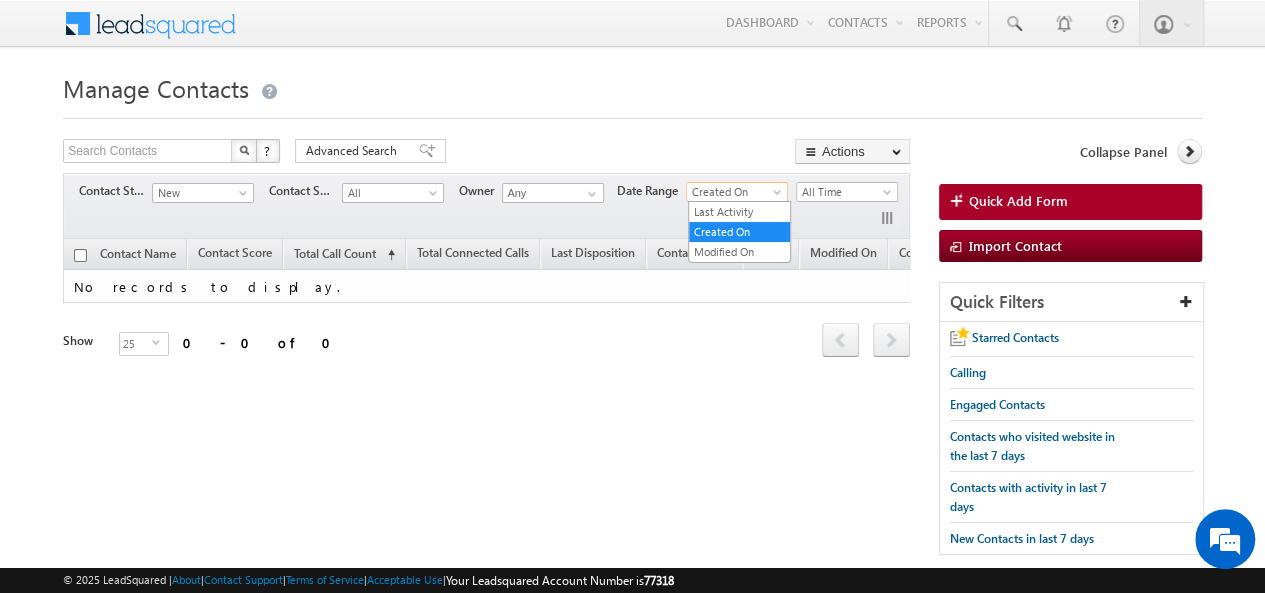 click on "Created On" at bounding box center (734, 192) 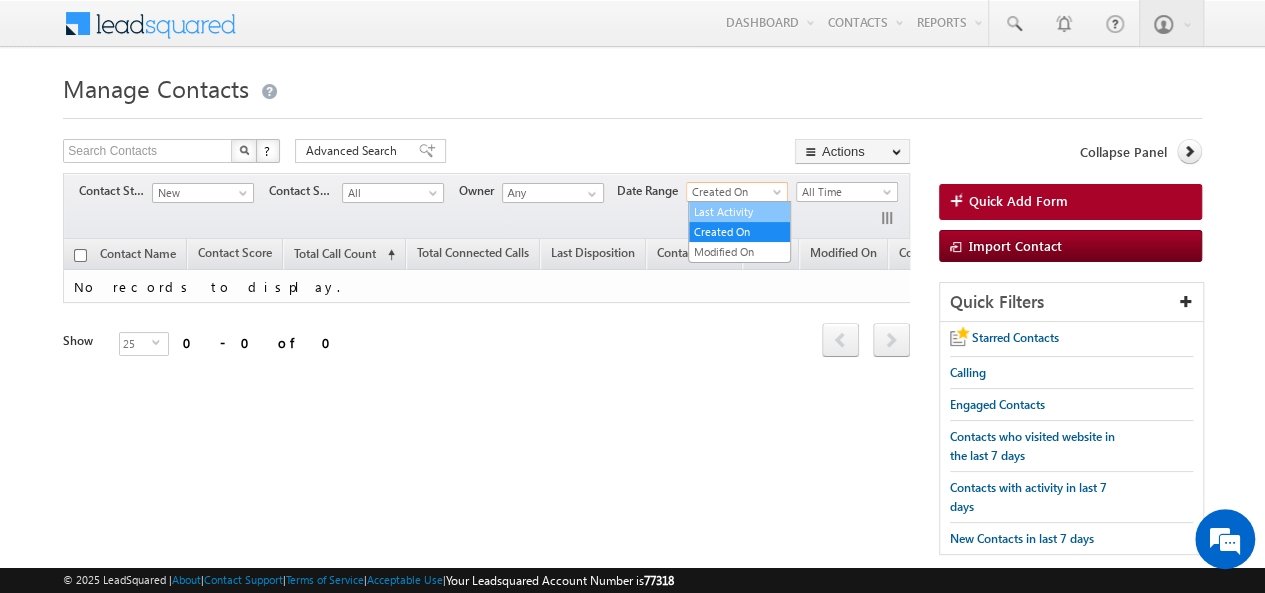 click on "Last Activity" at bounding box center (739, 212) 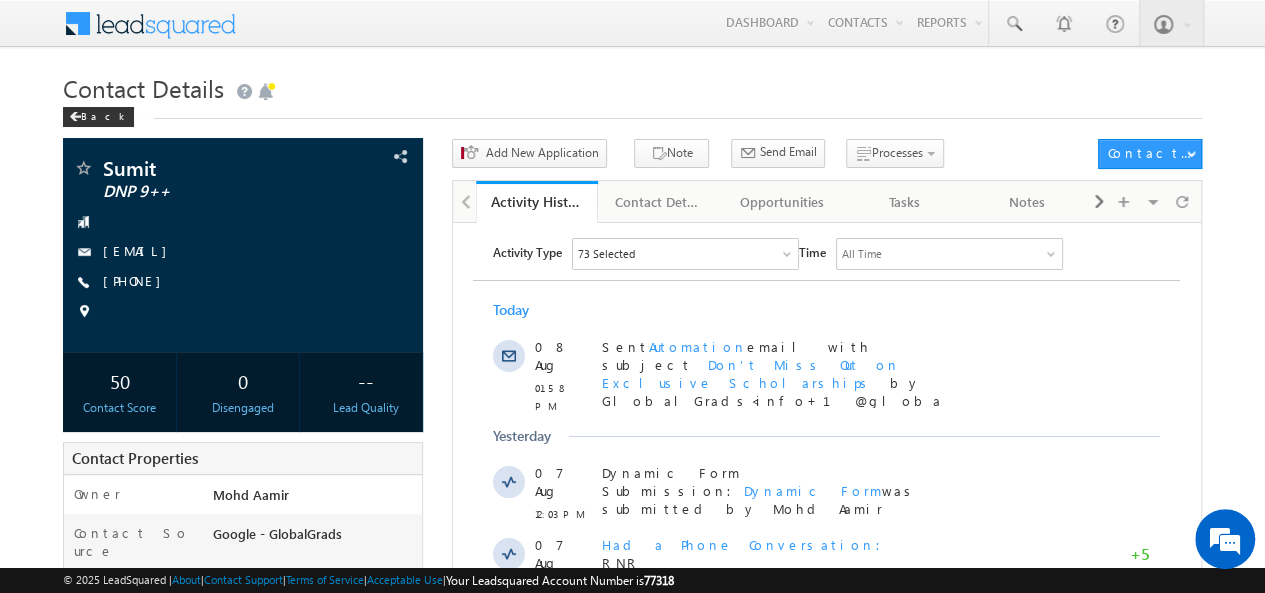 scroll, scrollTop: 0, scrollLeft: 0, axis: both 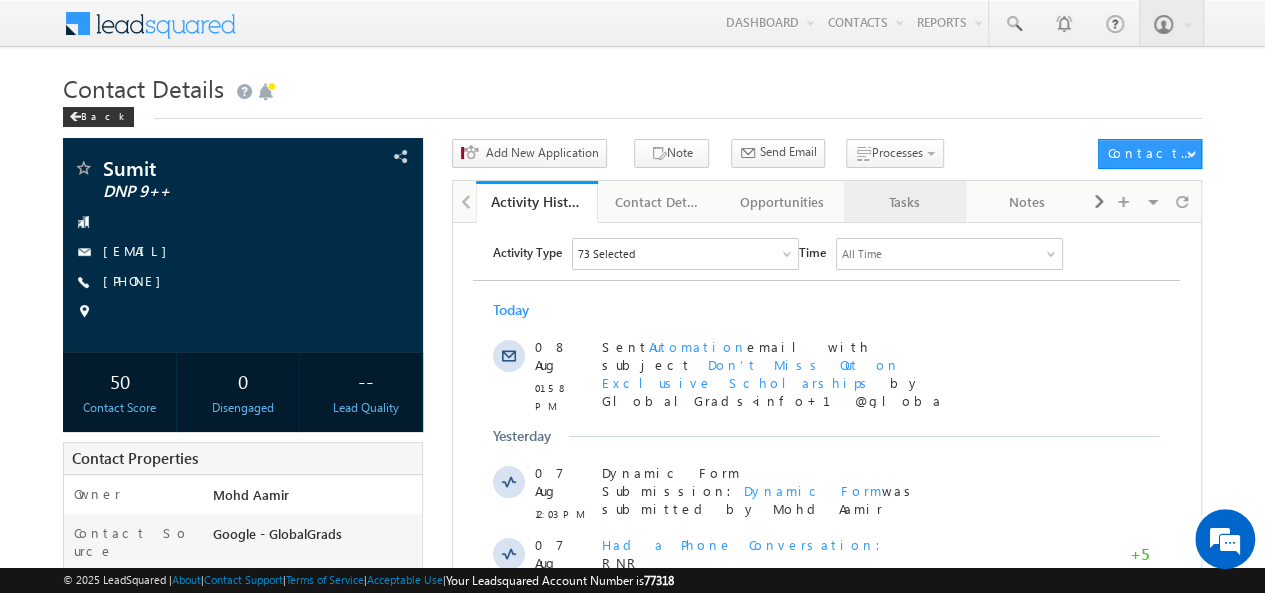 click on "Tasks" at bounding box center (904, 202) 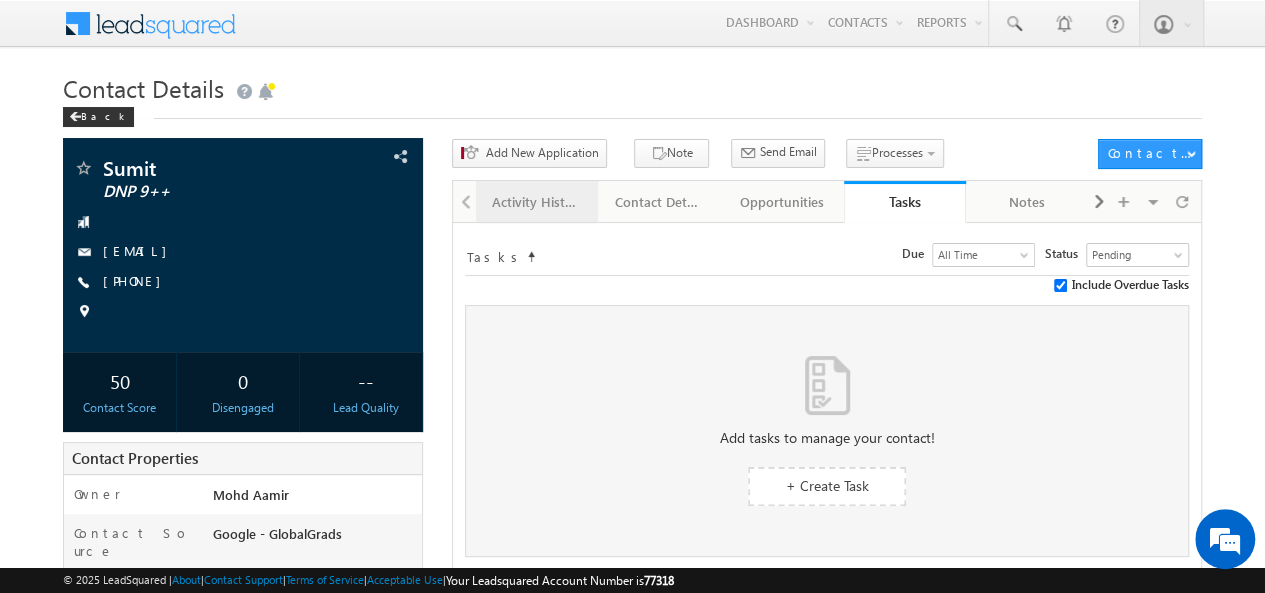 click on "Activity History" at bounding box center [537, 202] 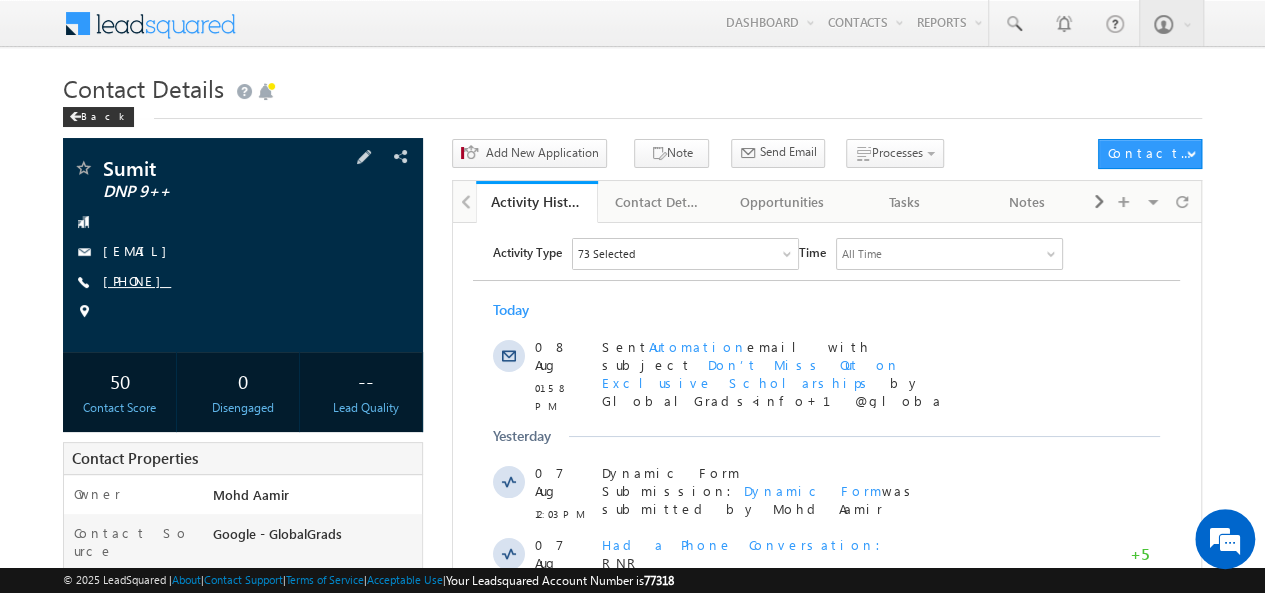 click on "[PHONE]" at bounding box center (137, 280) 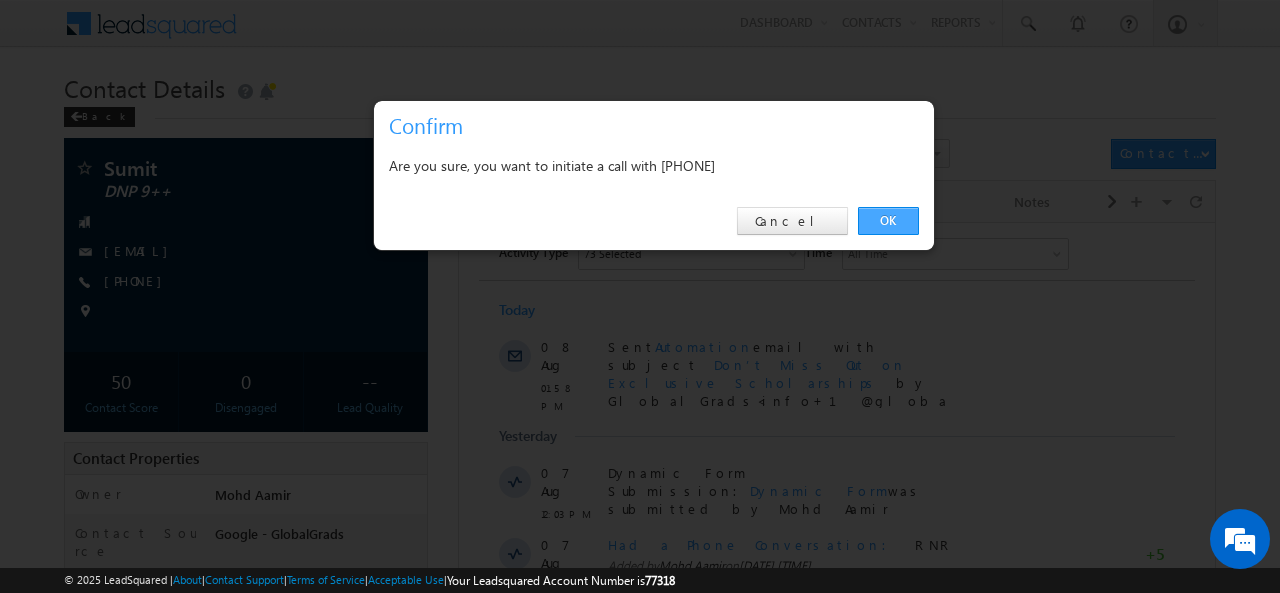 click on "OK" at bounding box center [888, 221] 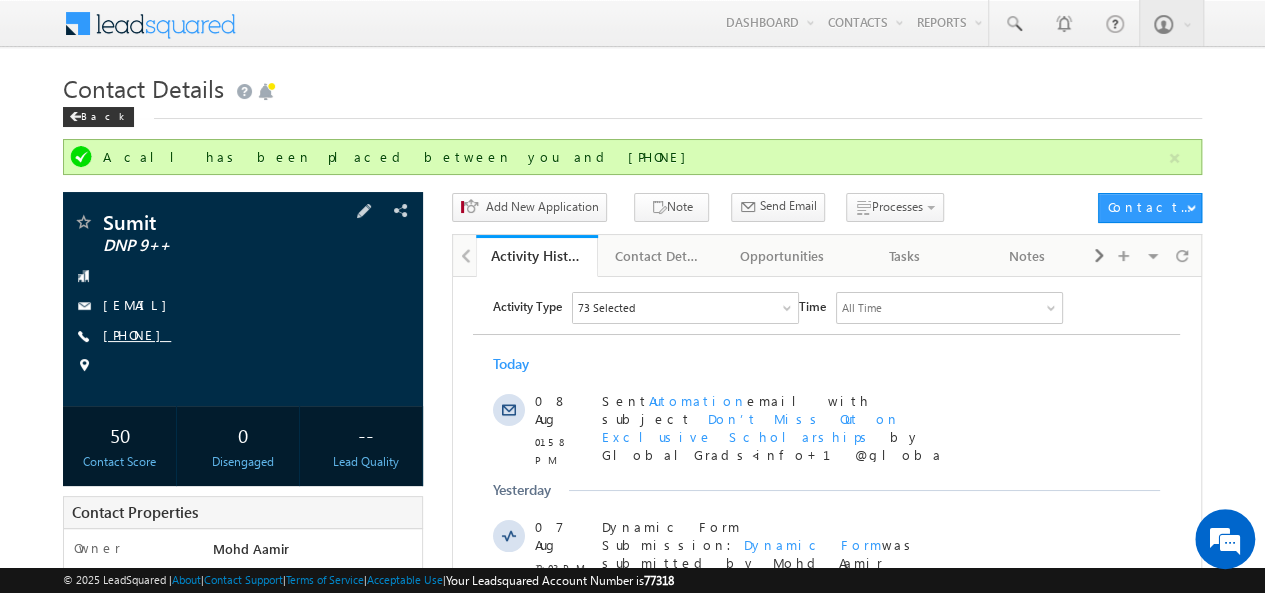 click on "[PHONE]" at bounding box center [137, 334] 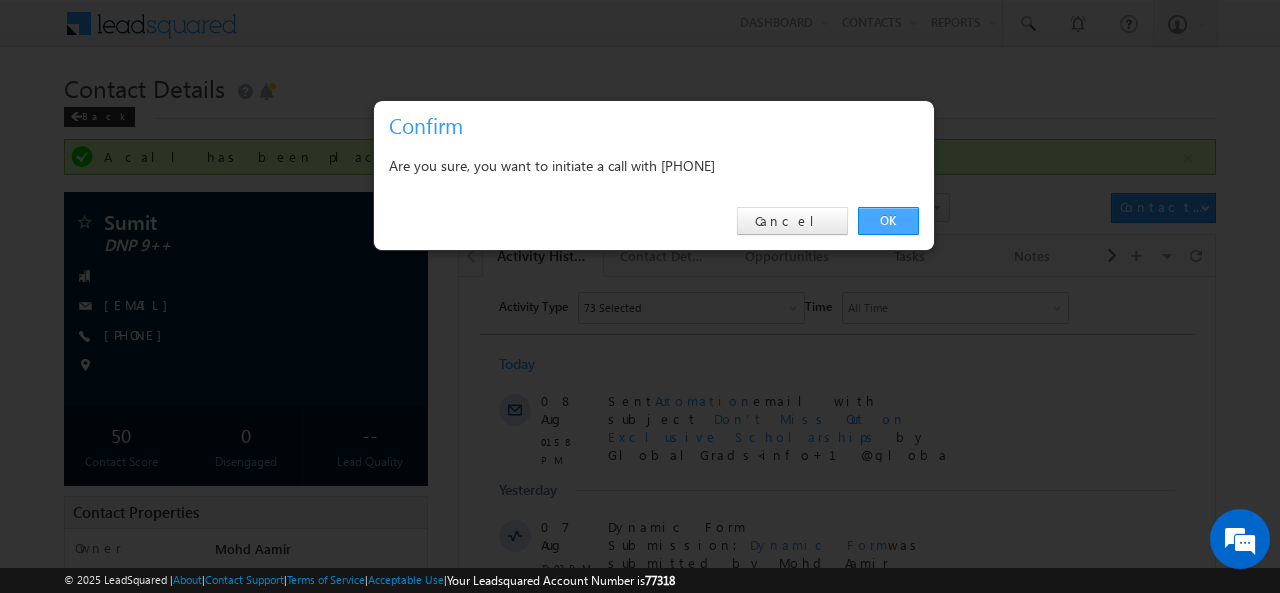 click on "OK" at bounding box center (888, 221) 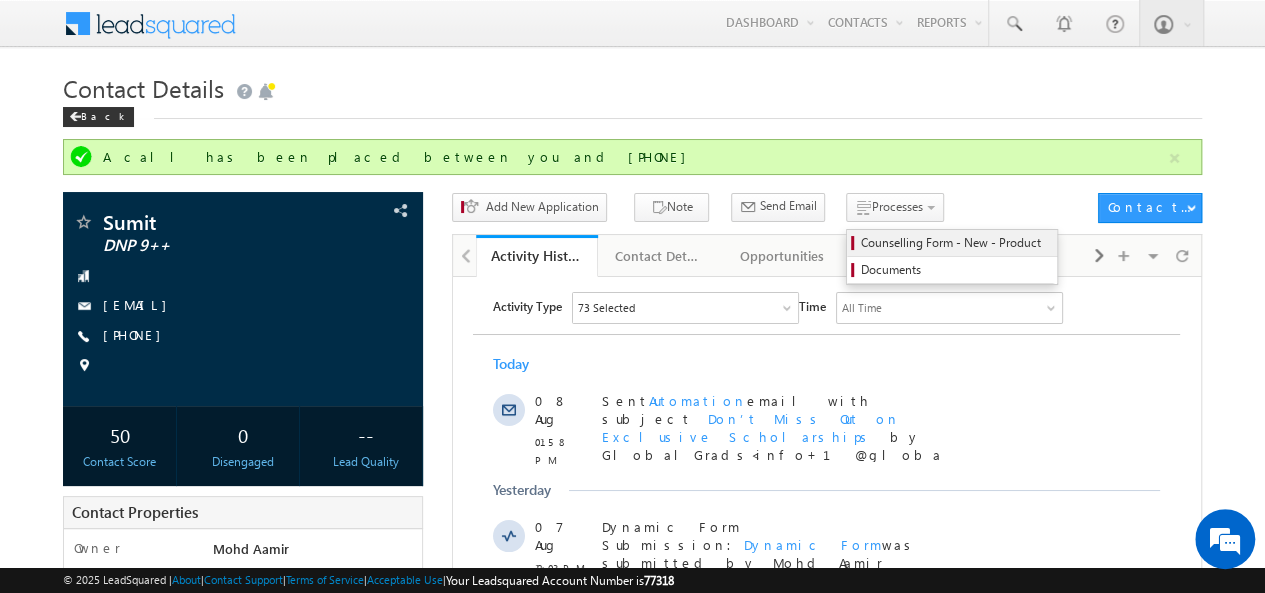 click on "Counselling Form - New - Product" at bounding box center (955, 243) 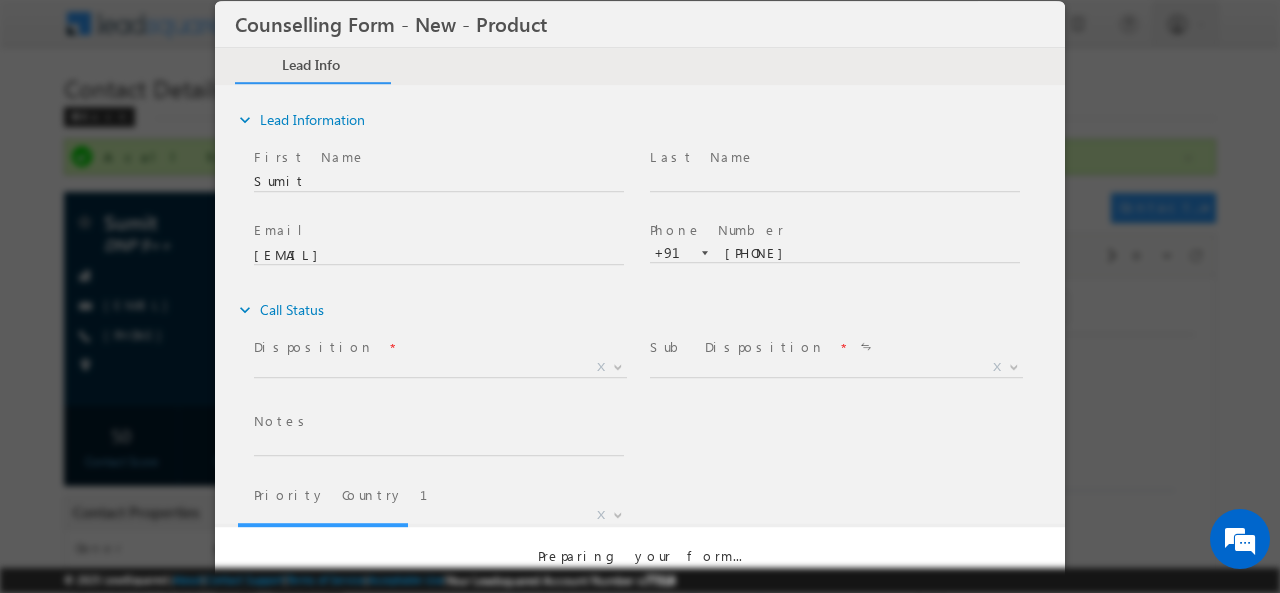 scroll, scrollTop: 0, scrollLeft: 0, axis: both 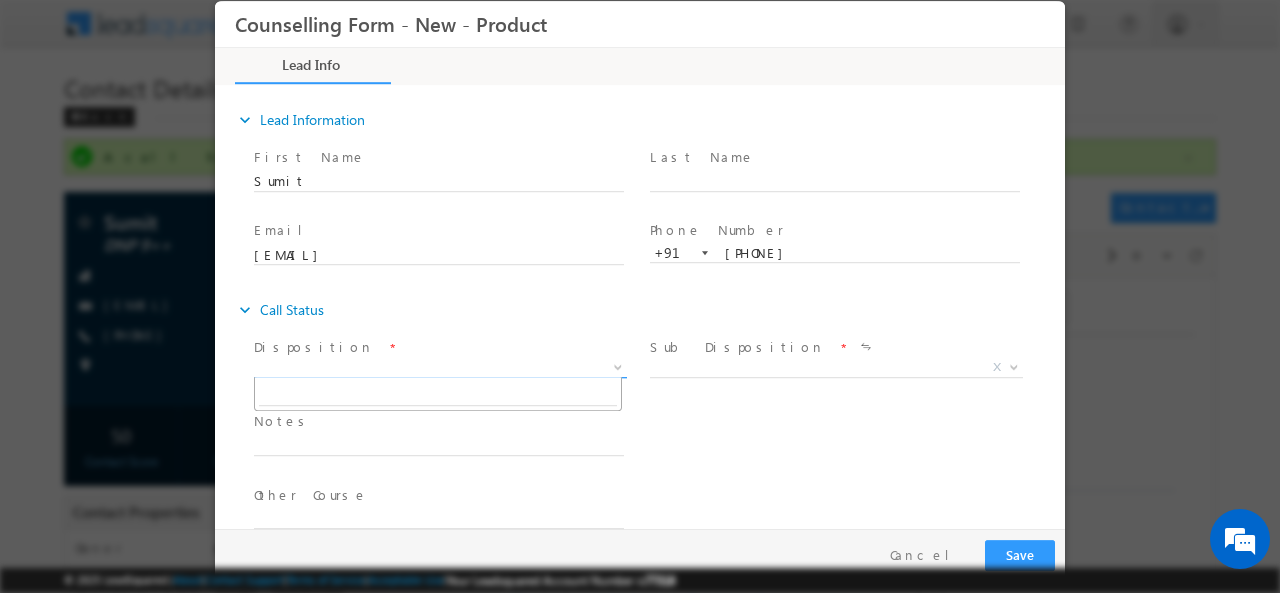 click on "X" at bounding box center (440, 367) 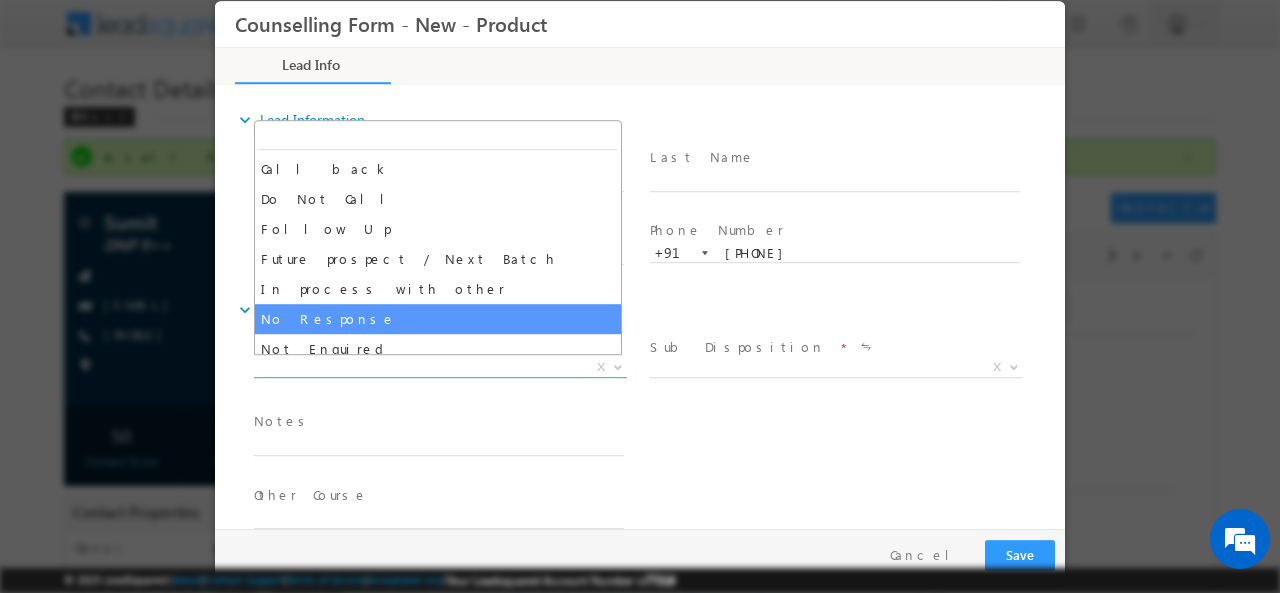select on "No Response" 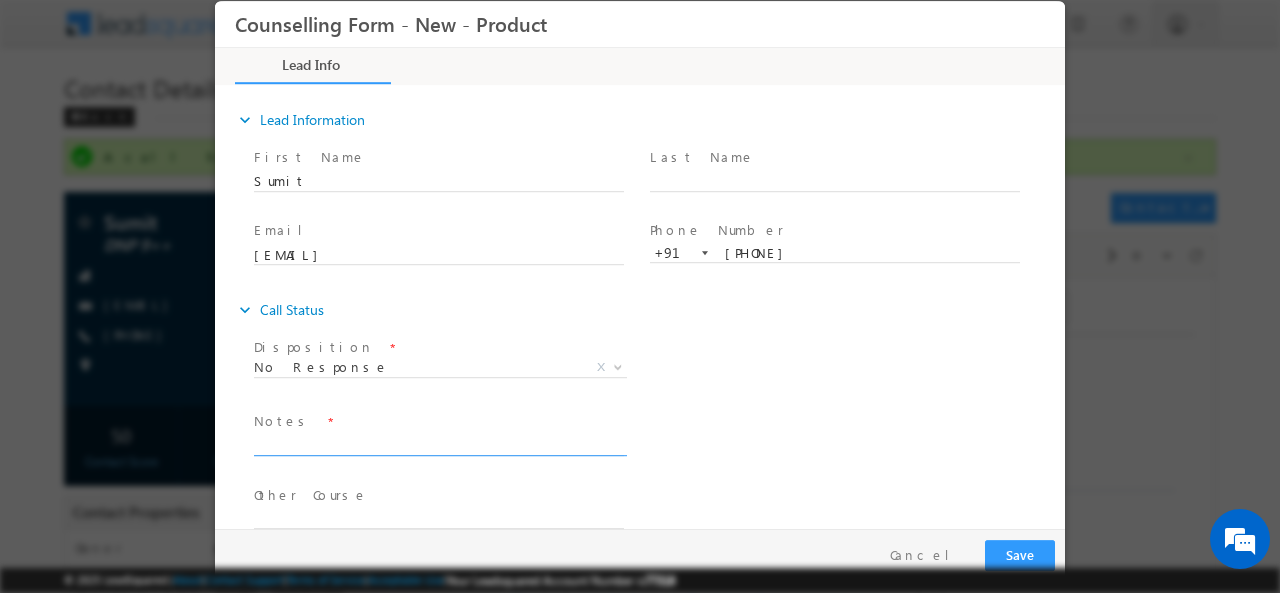 click at bounding box center (439, 443) 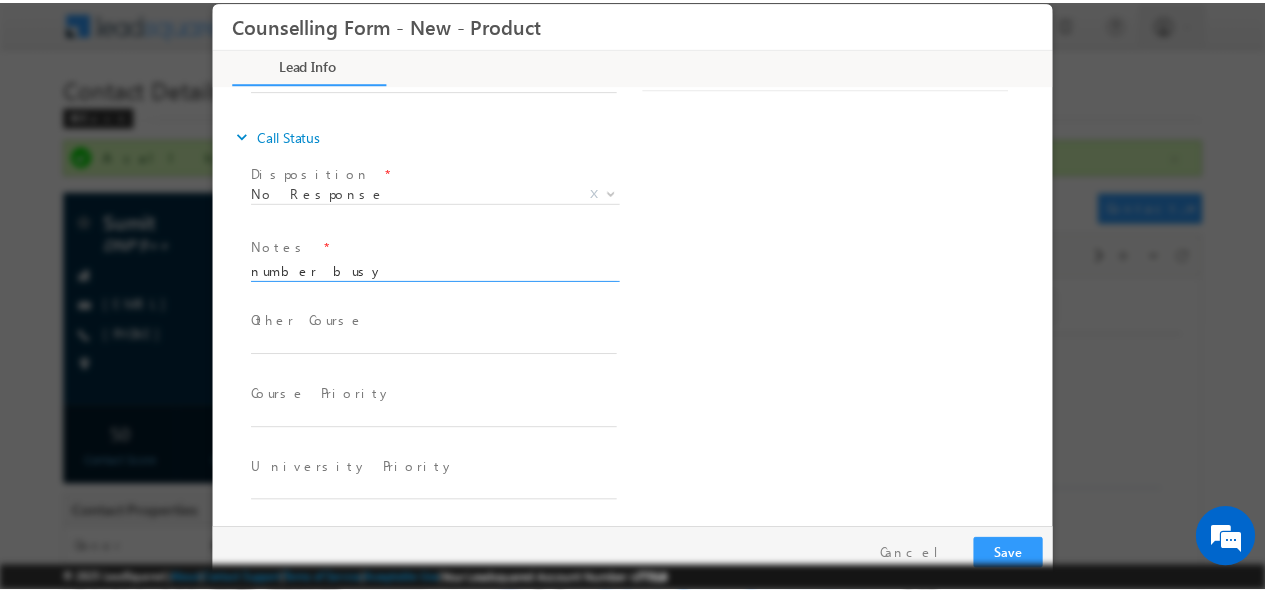 scroll, scrollTop: 177, scrollLeft: 0, axis: vertical 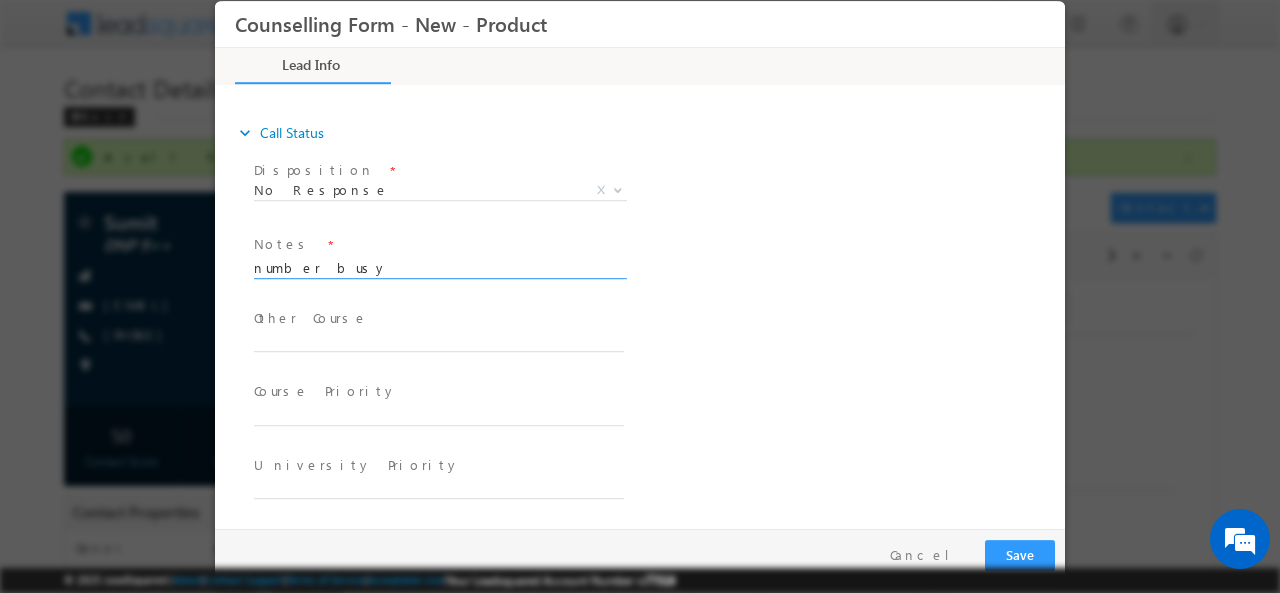 type on "number busy" 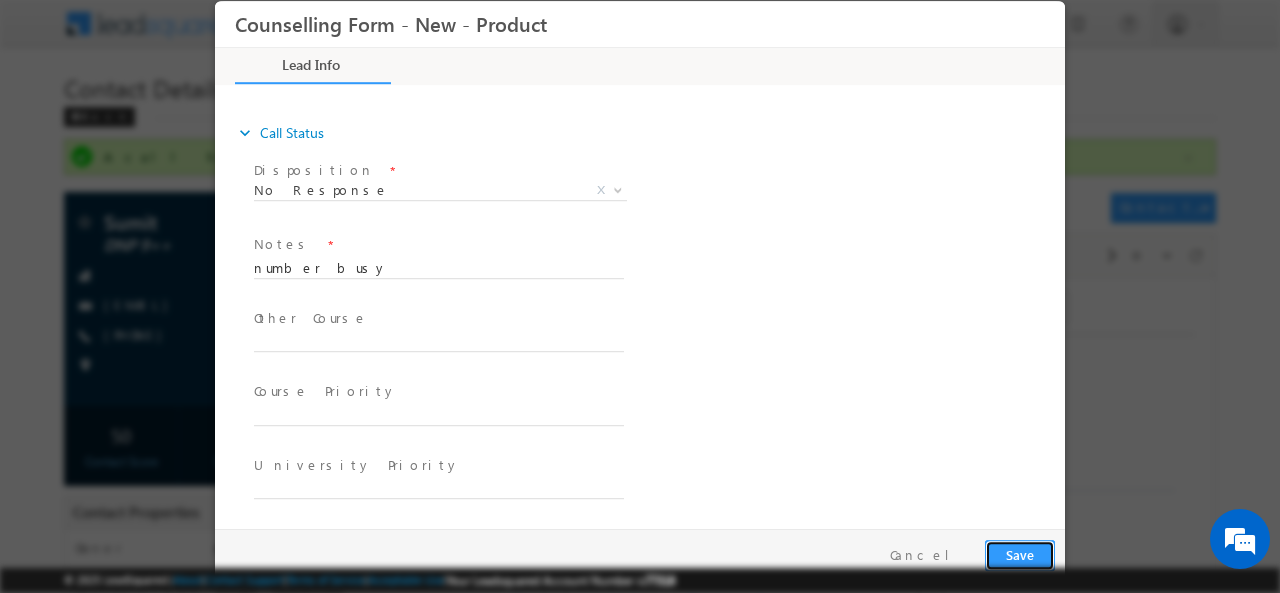 click on "Save" at bounding box center (1020, 554) 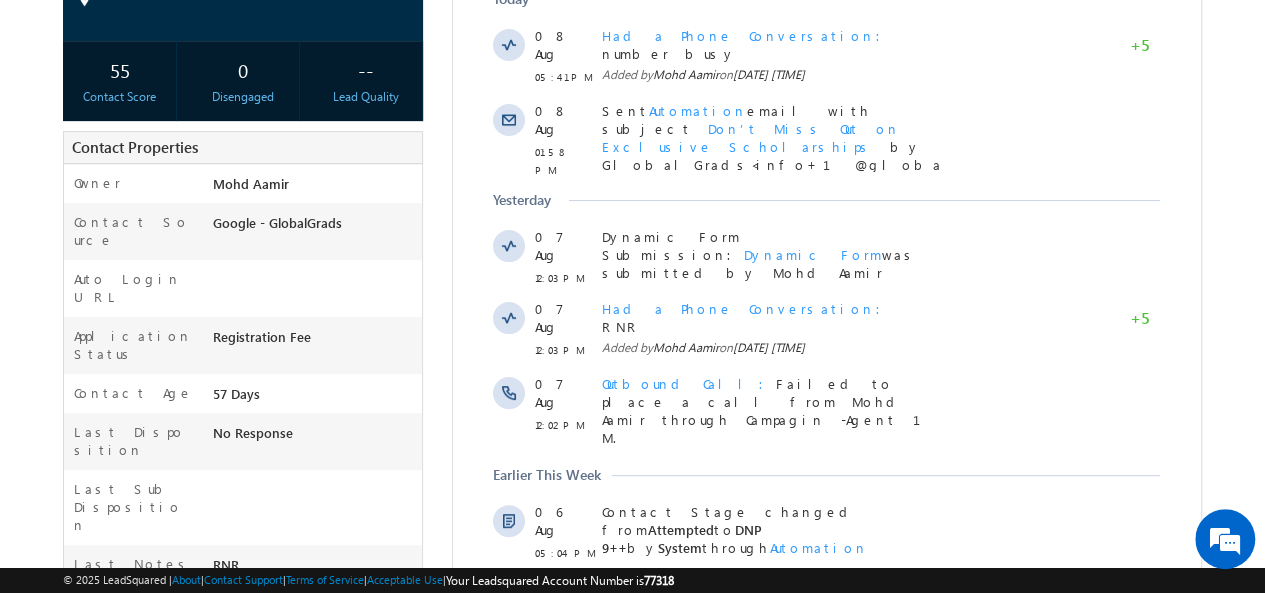 scroll, scrollTop: 636, scrollLeft: 0, axis: vertical 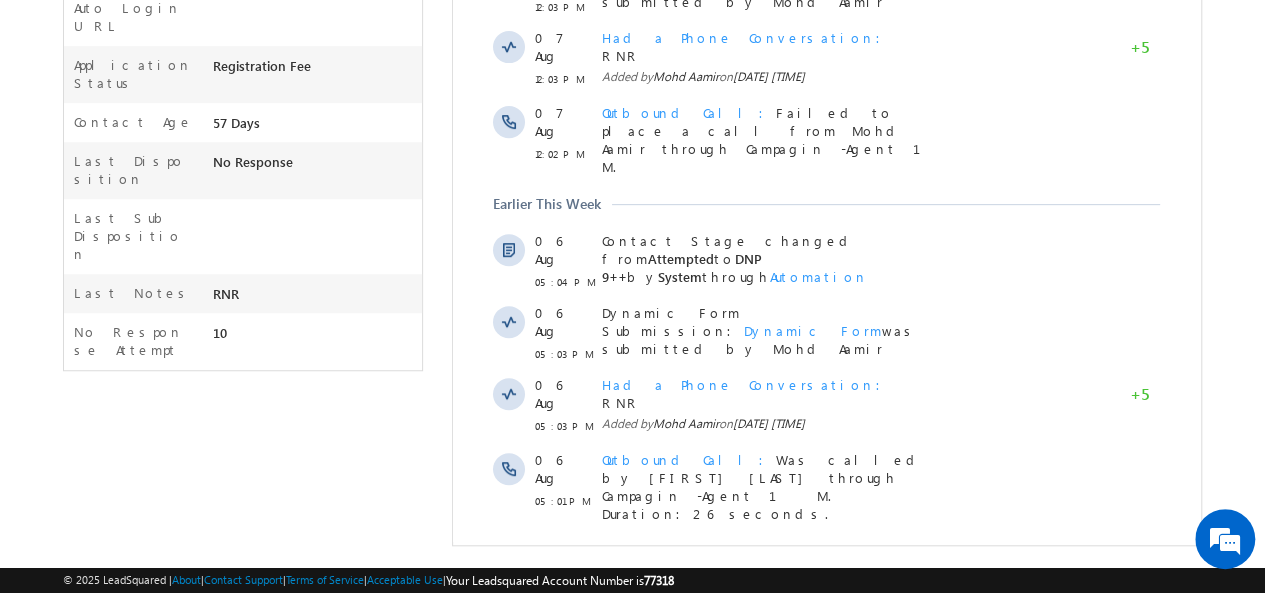 click on "Show More" at bounding box center (826, 639) 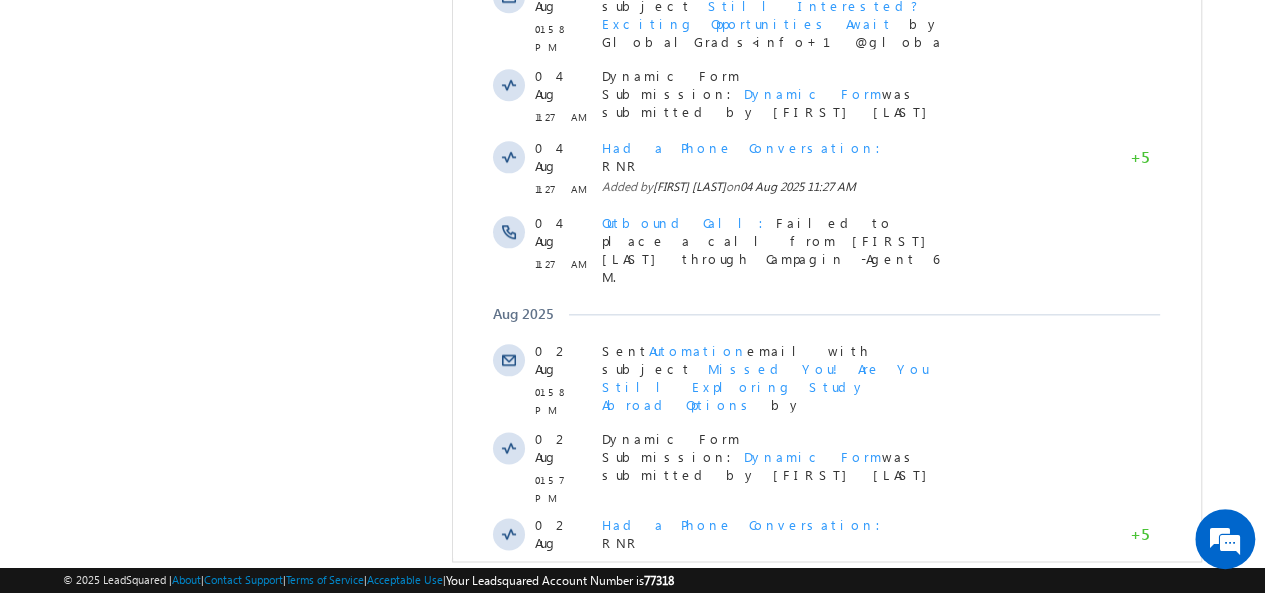 scroll, scrollTop: 1324, scrollLeft: 0, axis: vertical 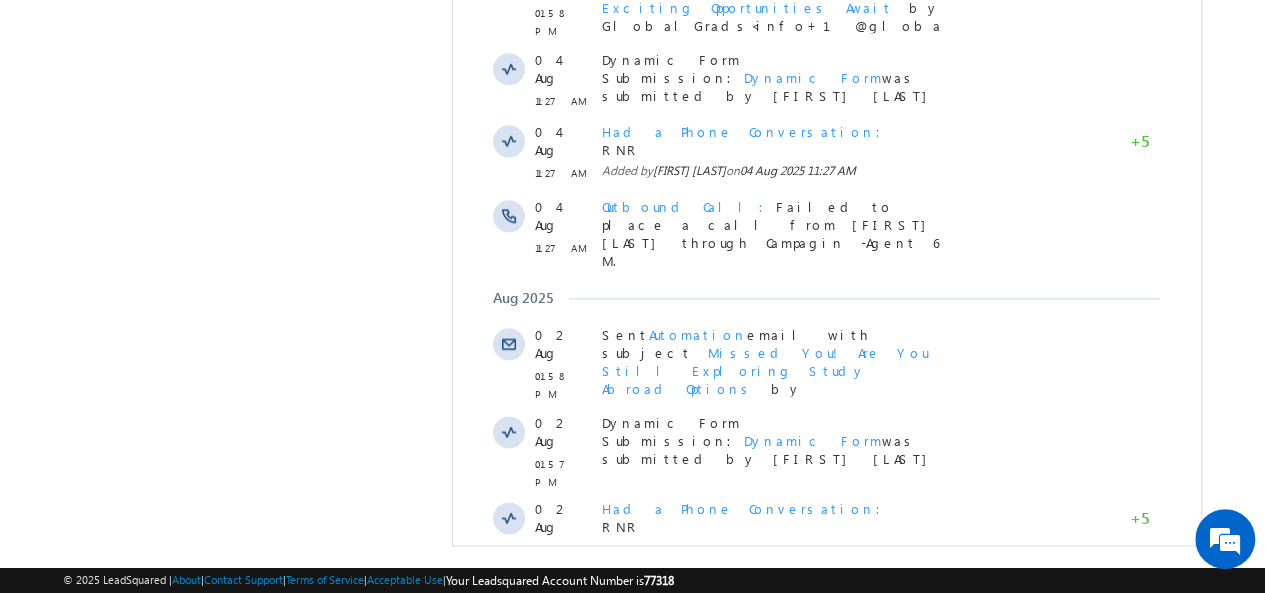 click on "Show More" at bounding box center [826, 849] 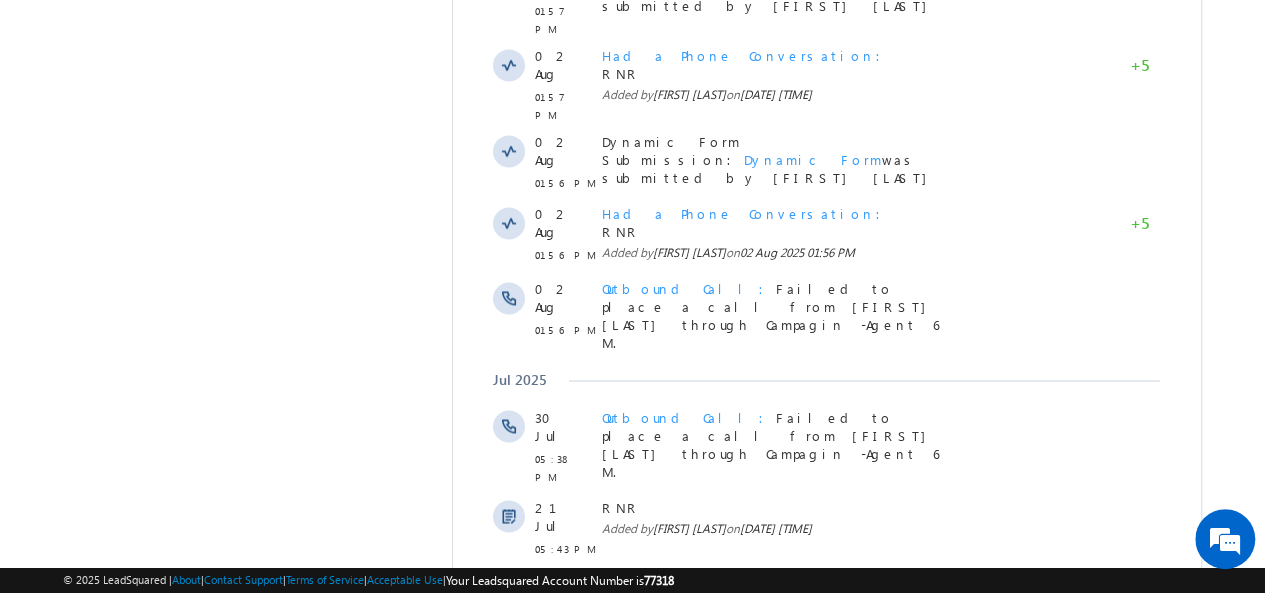 scroll, scrollTop: 1989, scrollLeft: 0, axis: vertical 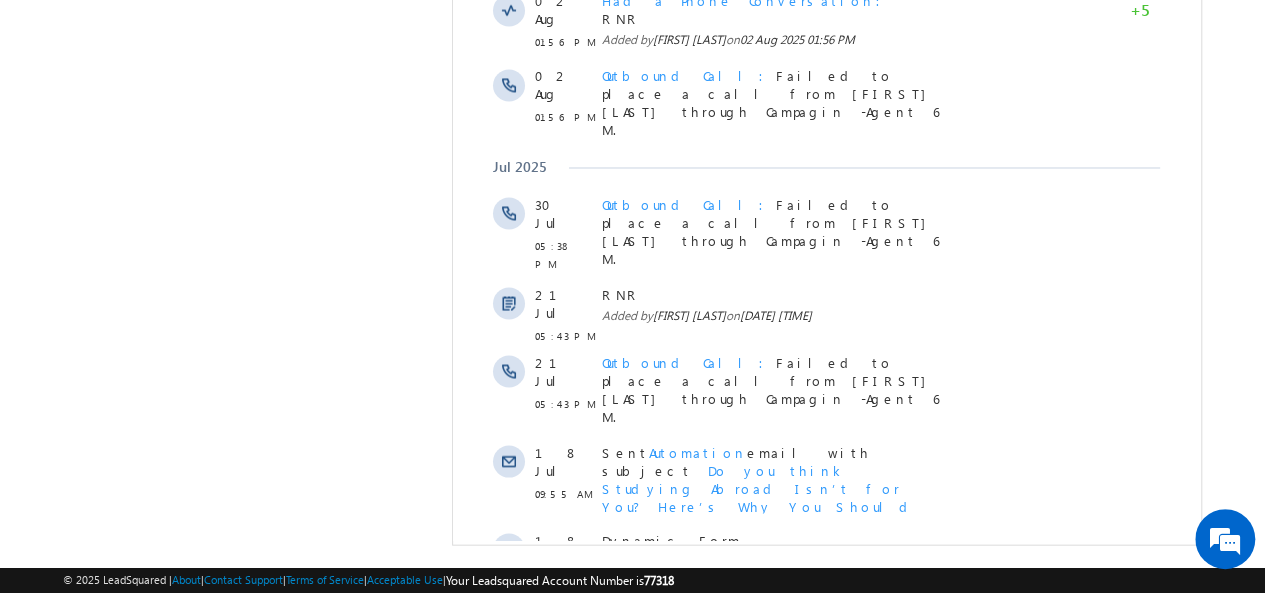click on "Show More" at bounding box center [826, 1075] 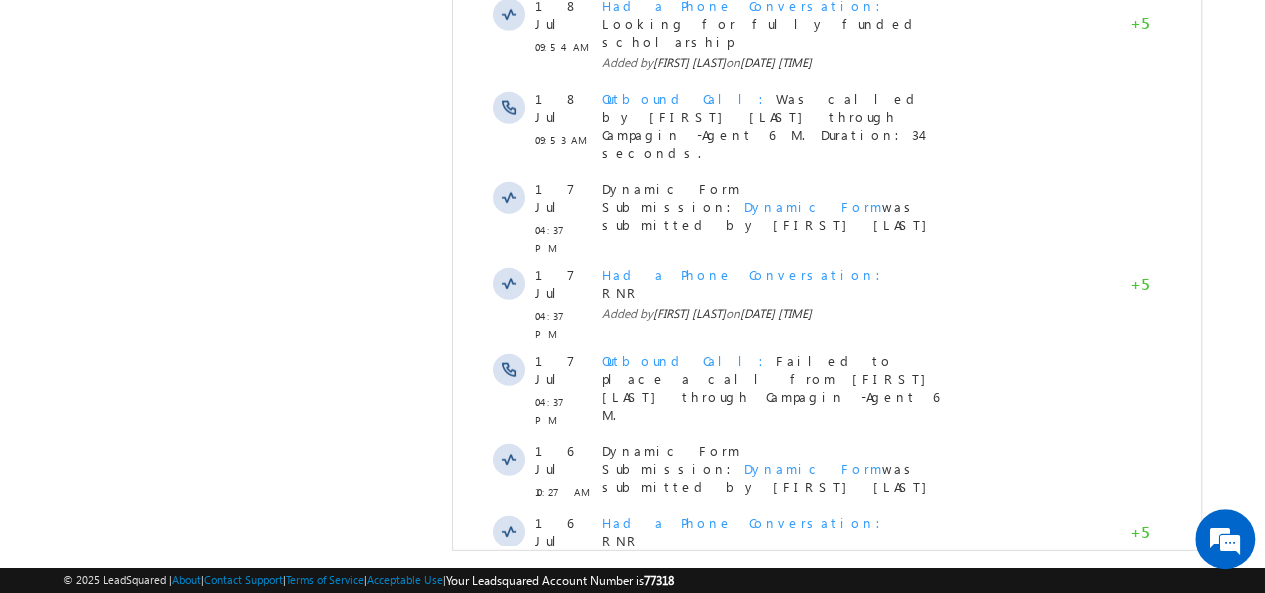 scroll, scrollTop: 2601, scrollLeft: 0, axis: vertical 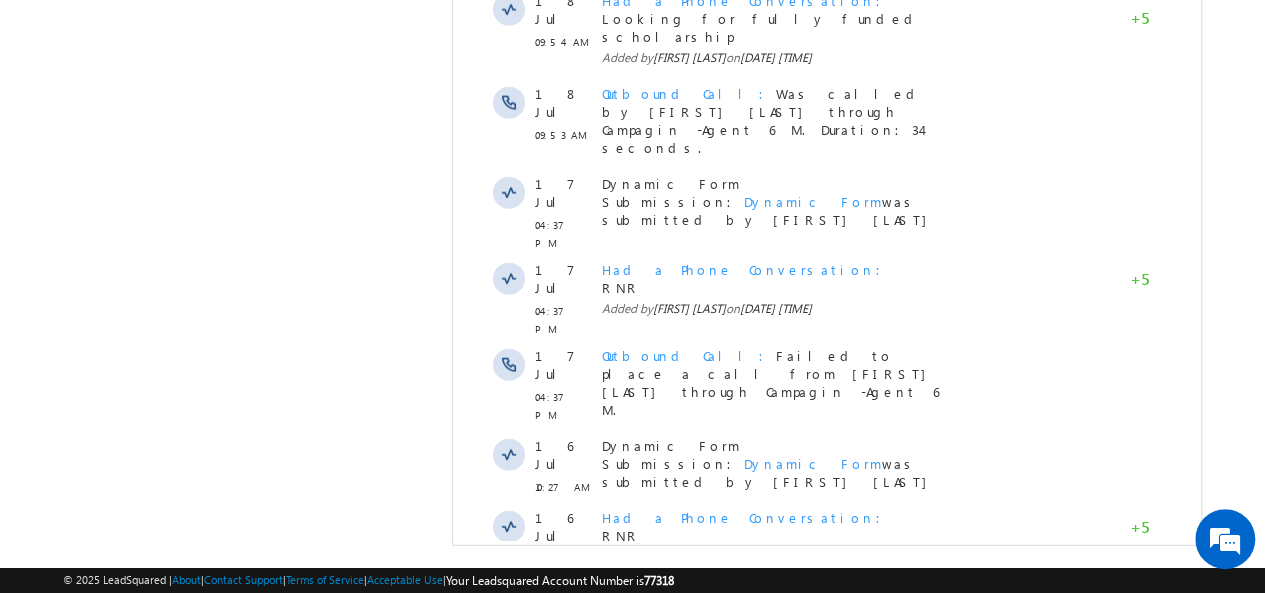 click on "Show More" at bounding box center [826, 1268] 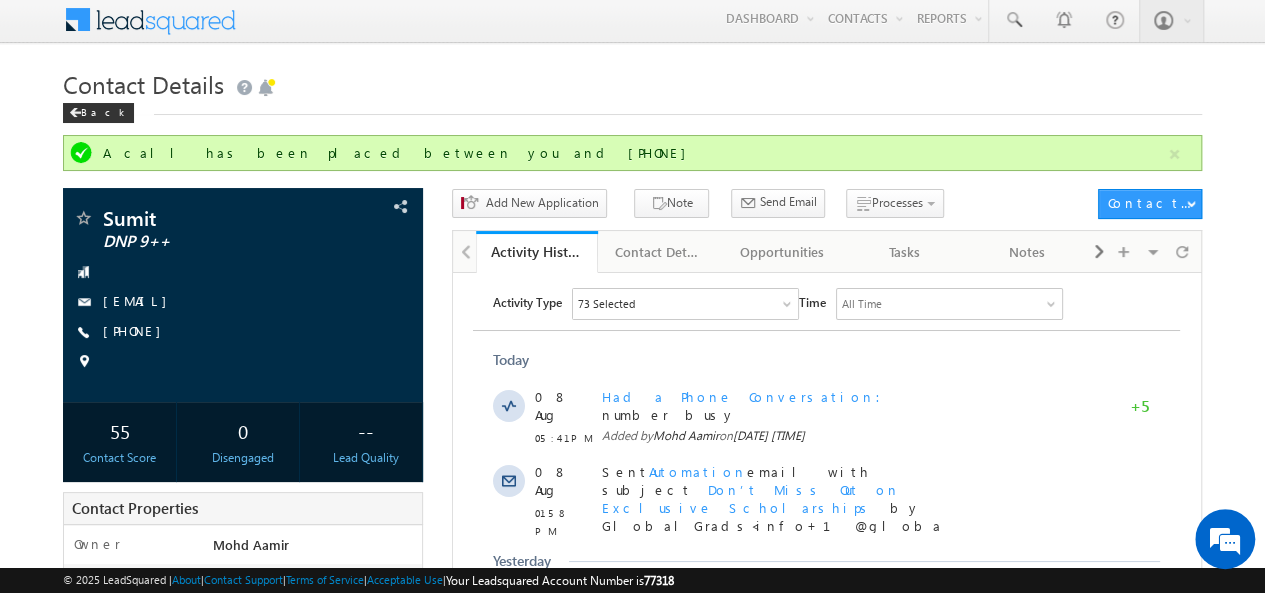 scroll, scrollTop: 0, scrollLeft: 0, axis: both 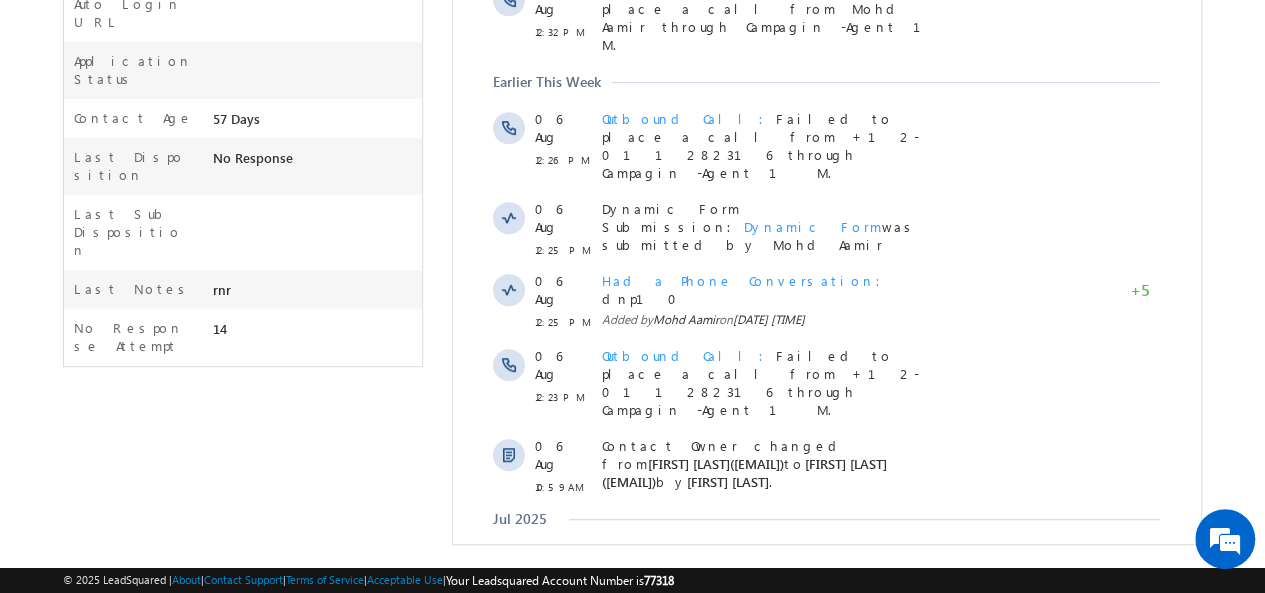 click on "Show More" at bounding box center (826, 645) 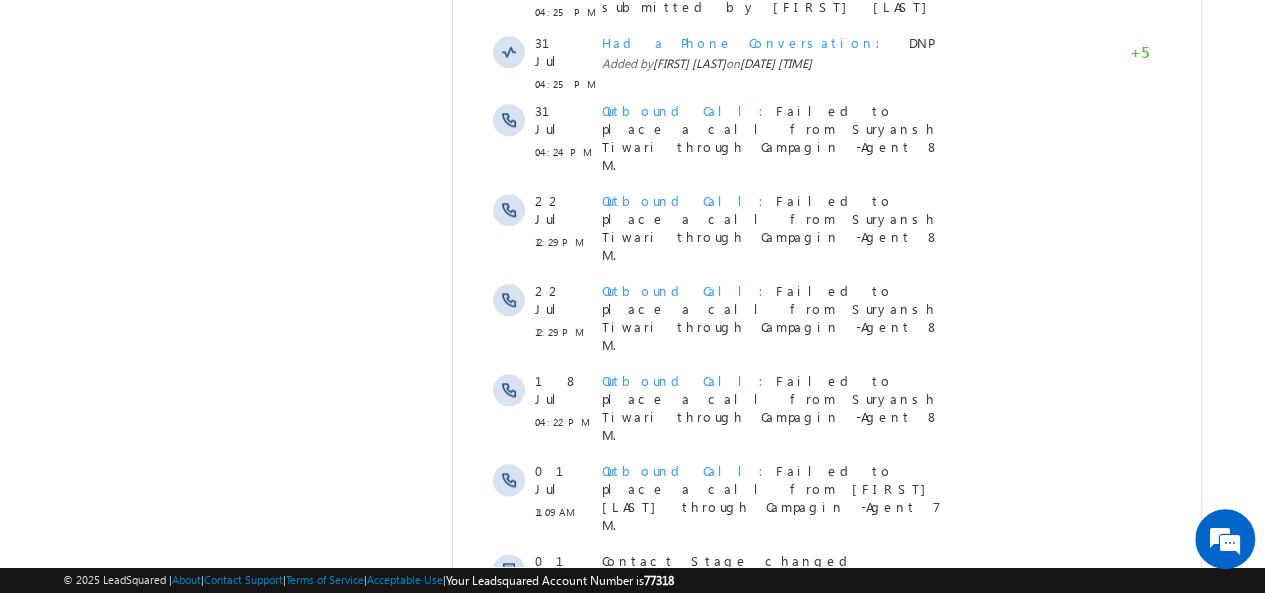 scroll, scrollTop: 1196, scrollLeft: 0, axis: vertical 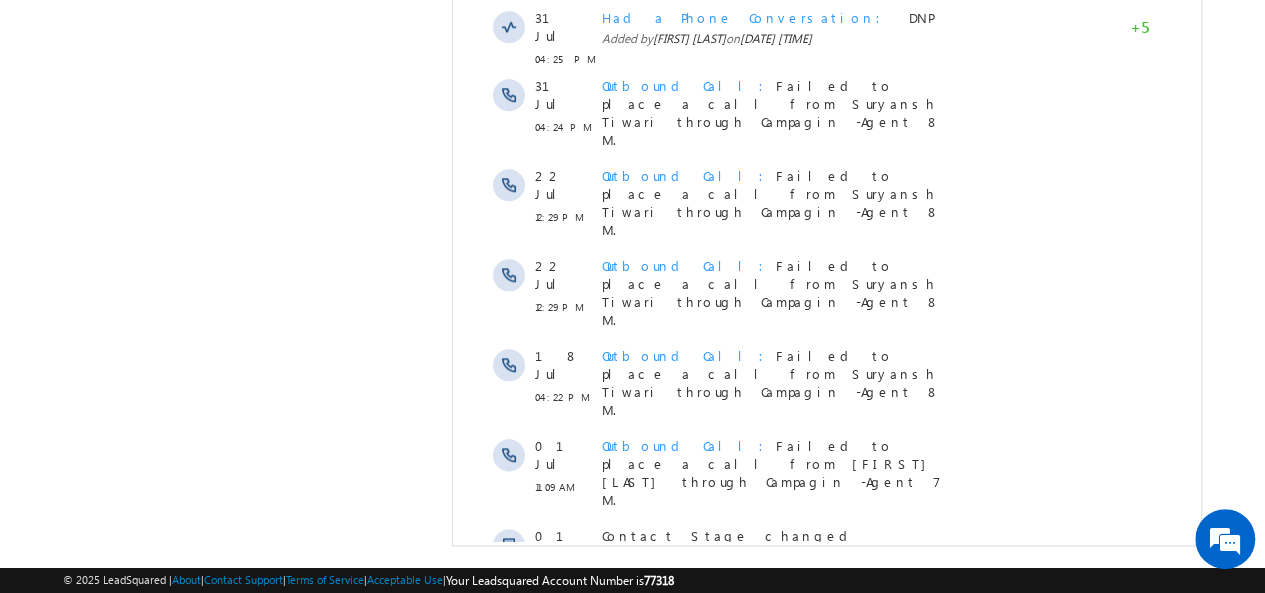 click on "Show More" at bounding box center (826, 889) 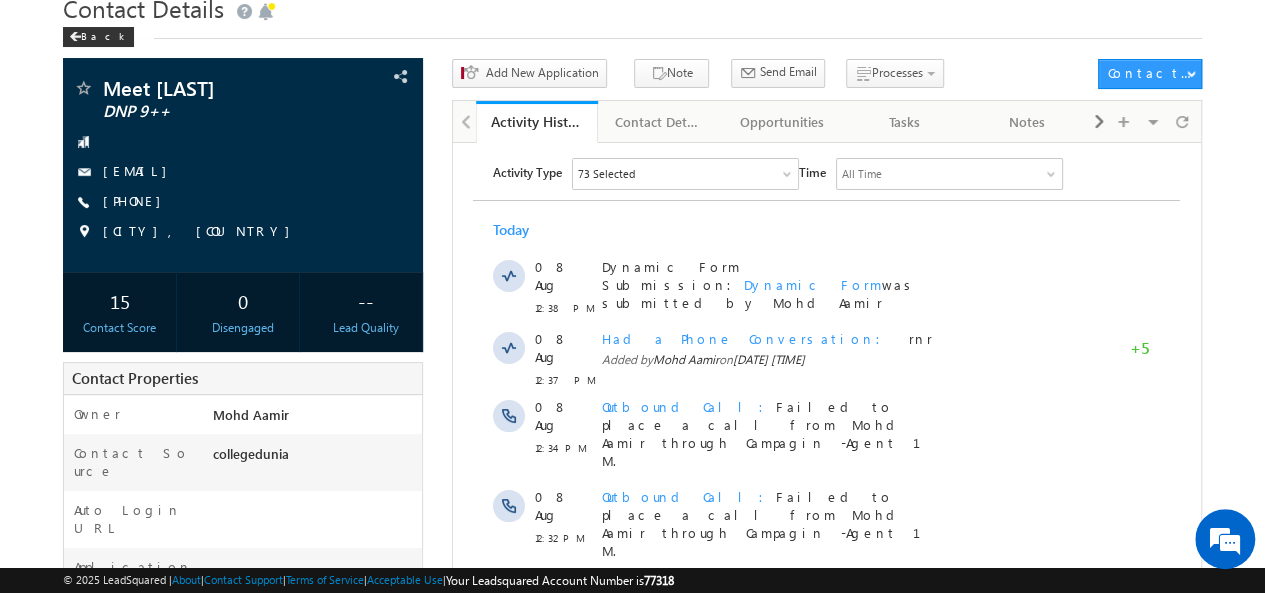 scroll, scrollTop: 0, scrollLeft: 0, axis: both 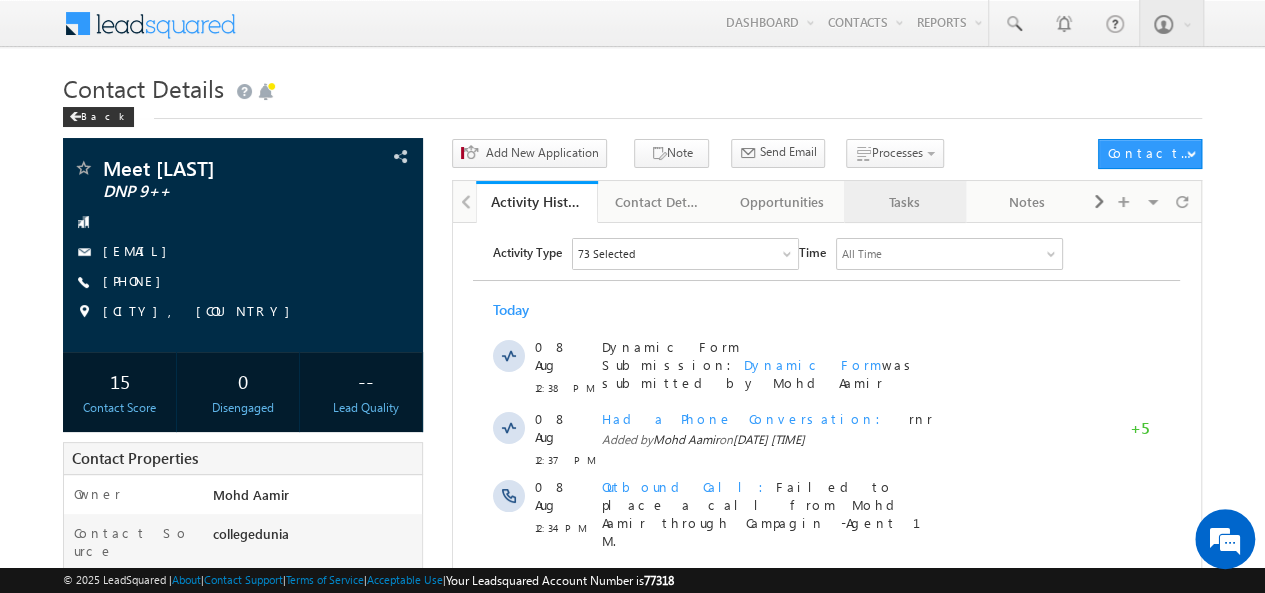 click on "Tasks" at bounding box center [904, 202] 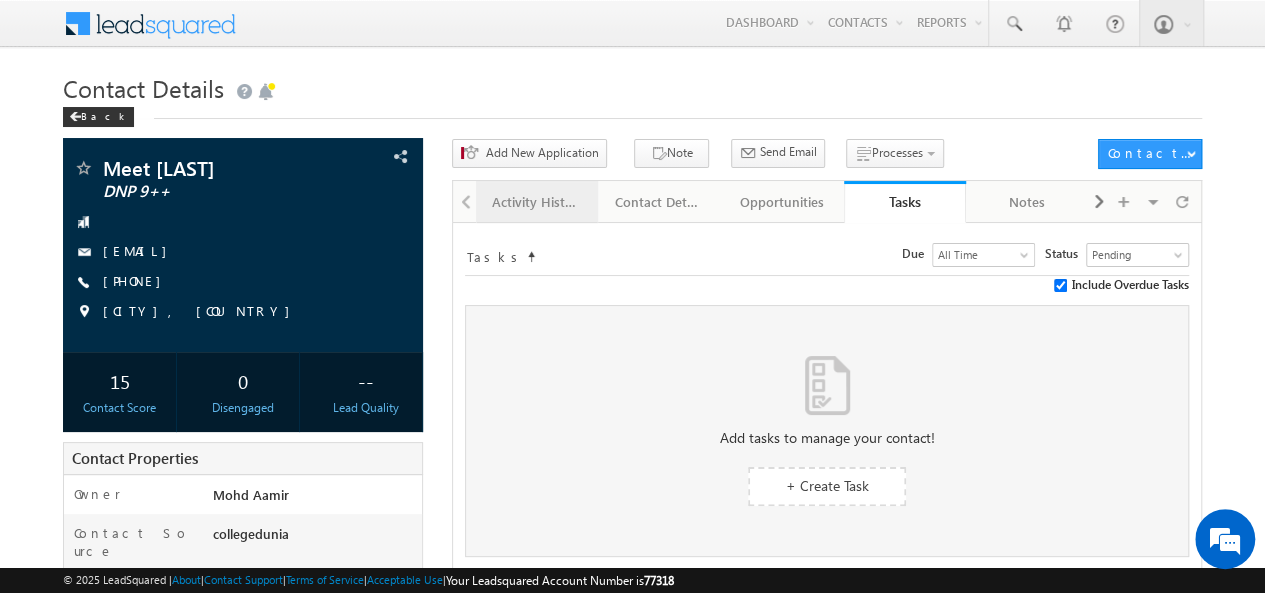 click on "Activity History" at bounding box center [536, 202] 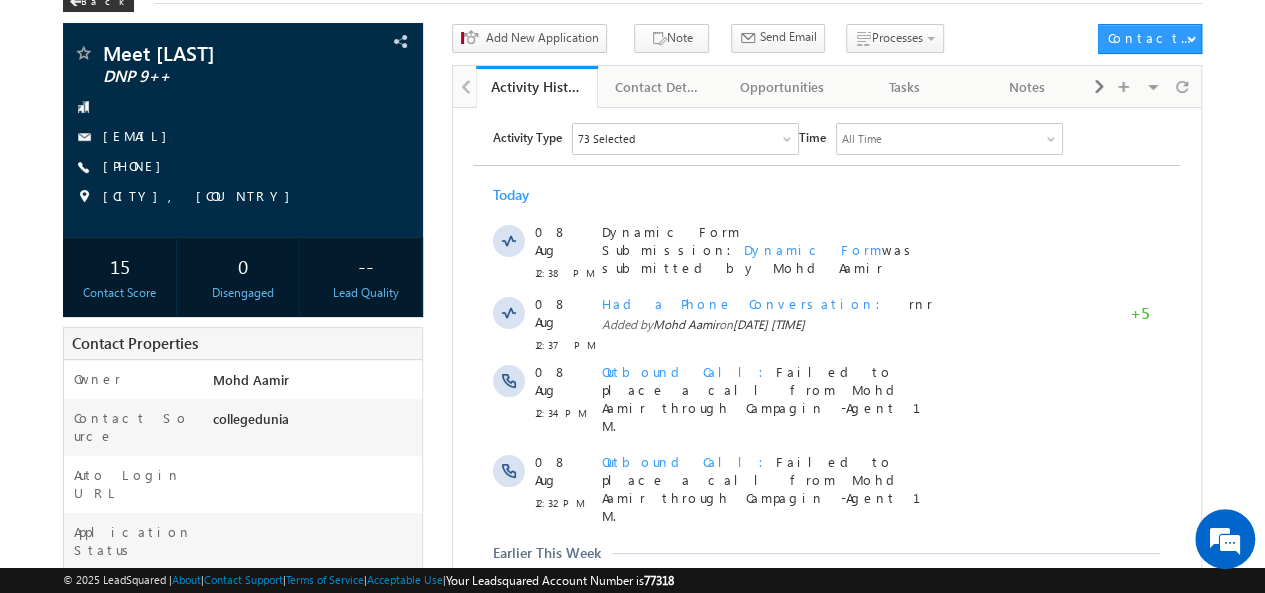 scroll, scrollTop: 0, scrollLeft: 0, axis: both 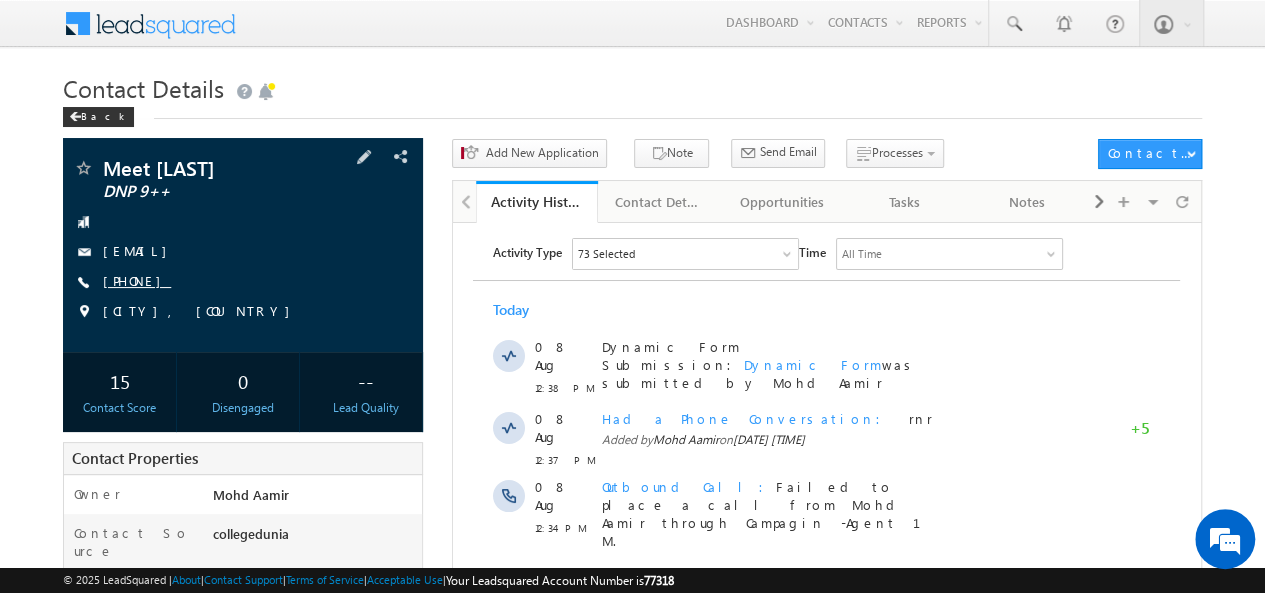 click on "+91-9016277241" at bounding box center (137, 280) 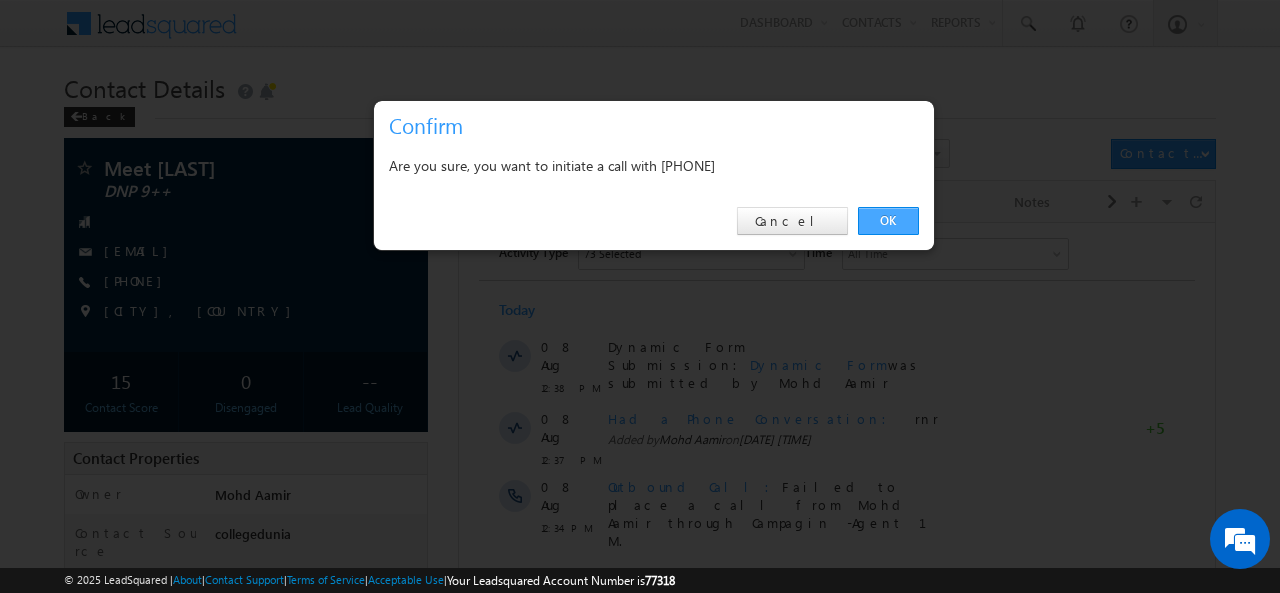 click on "OK" at bounding box center (888, 221) 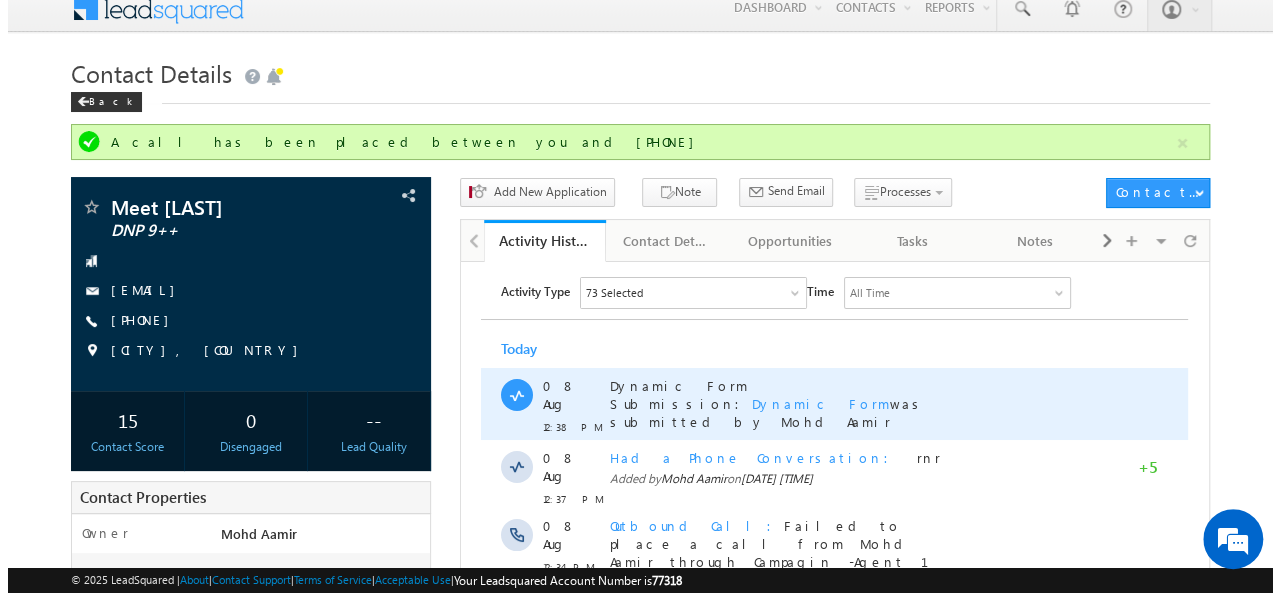 scroll, scrollTop: 0, scrollLeft: 0, axis: both 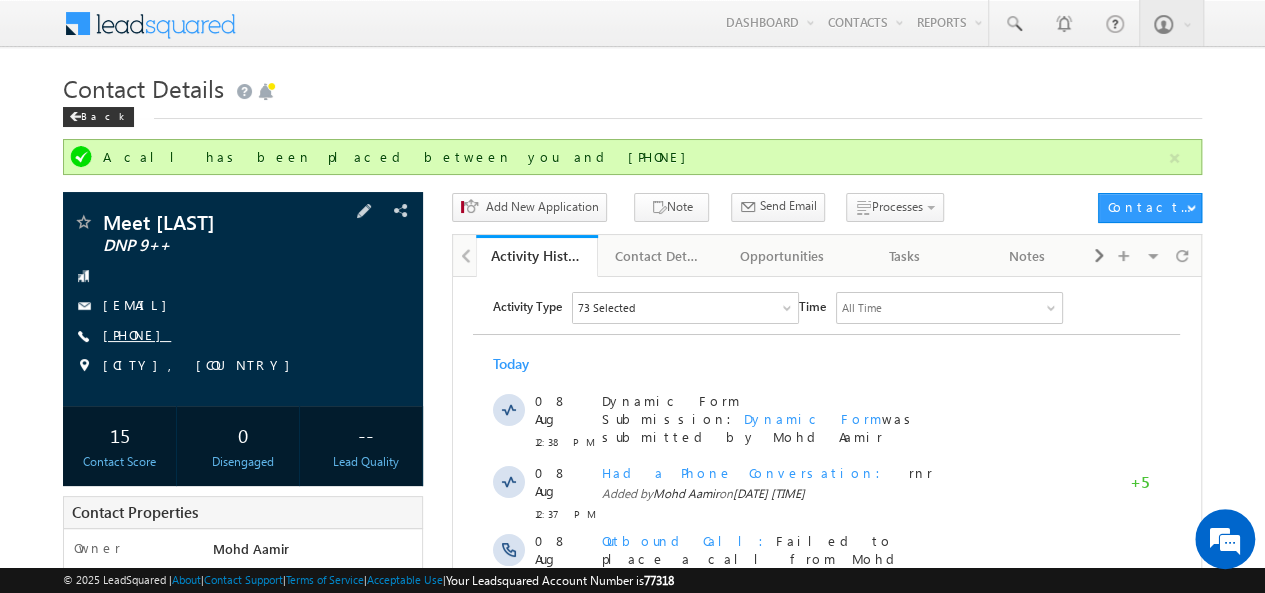 click on "+91-9016277241" at bounding box center [137, 334] 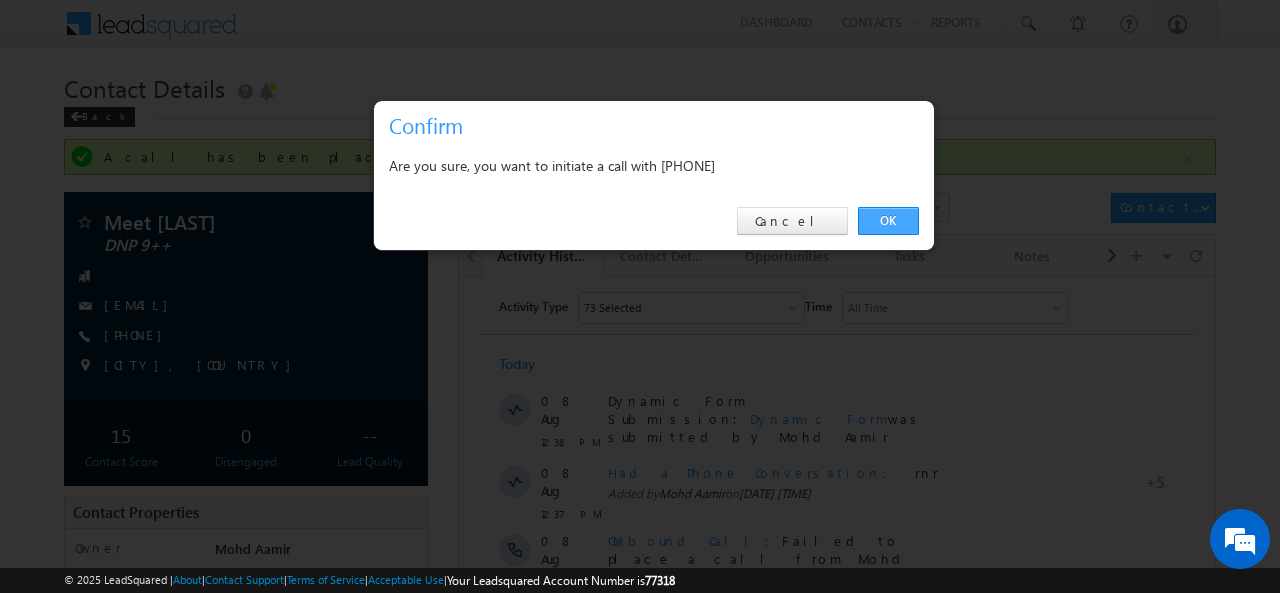 click on "OK" at bounding box center (888, 221) 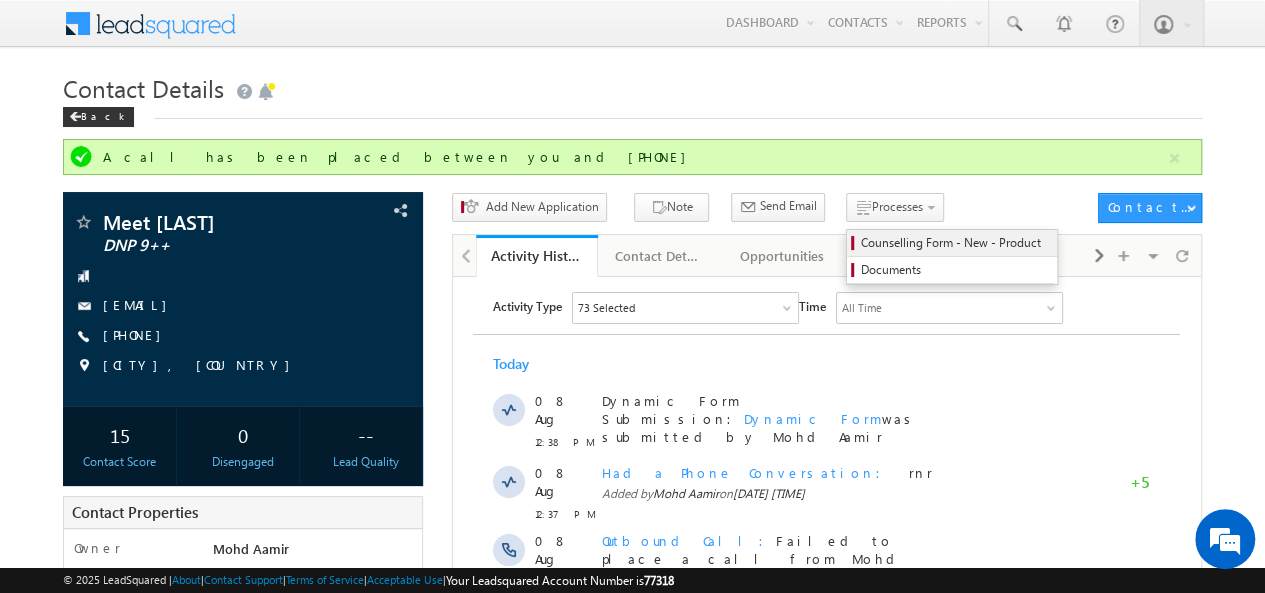 click on "Counselling Form - New - Product" at bounding box center [955, 243] 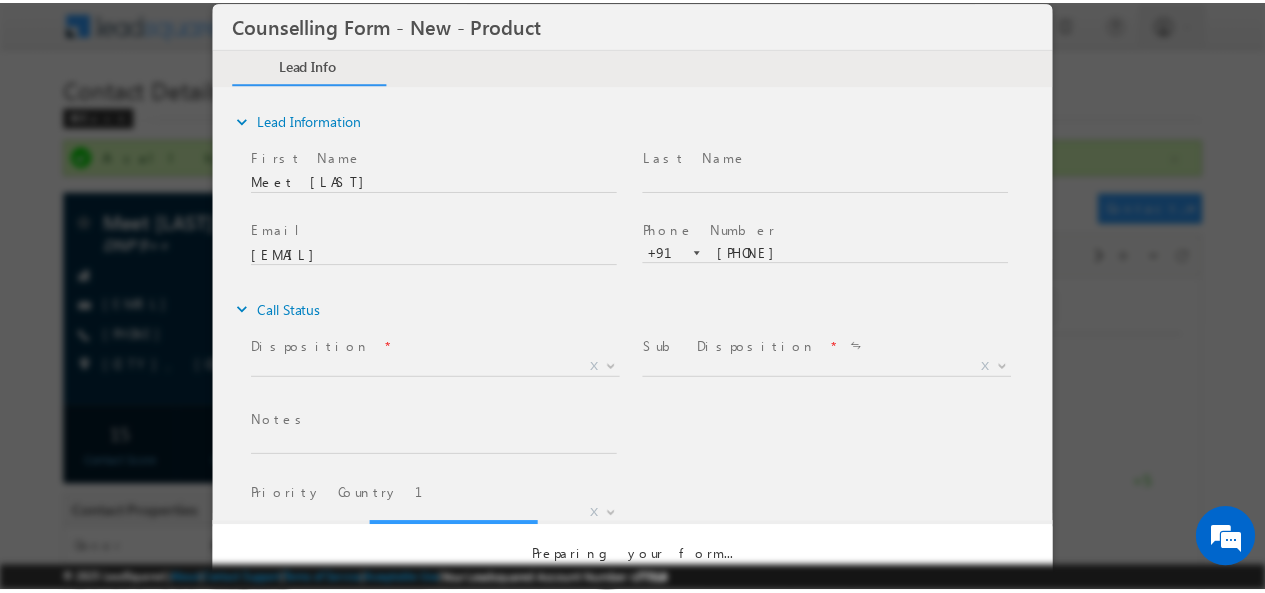 scroll, scrollTop: 0, scrollLeft: 0, axis: both 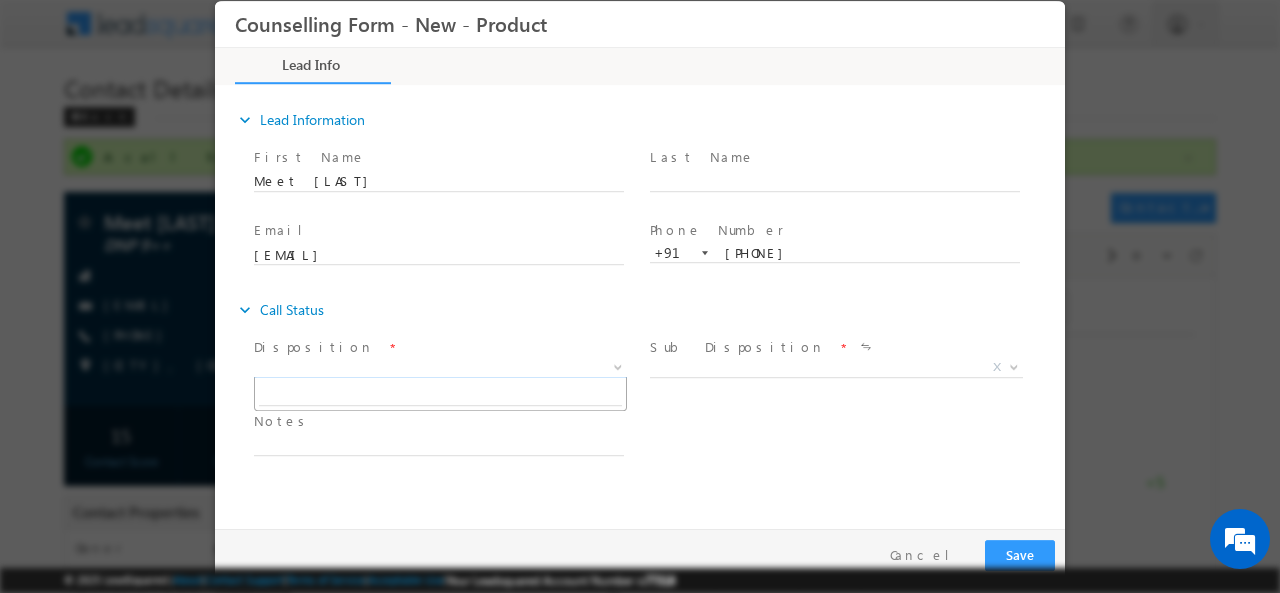 click on "X" at bounding box center (440, 367) 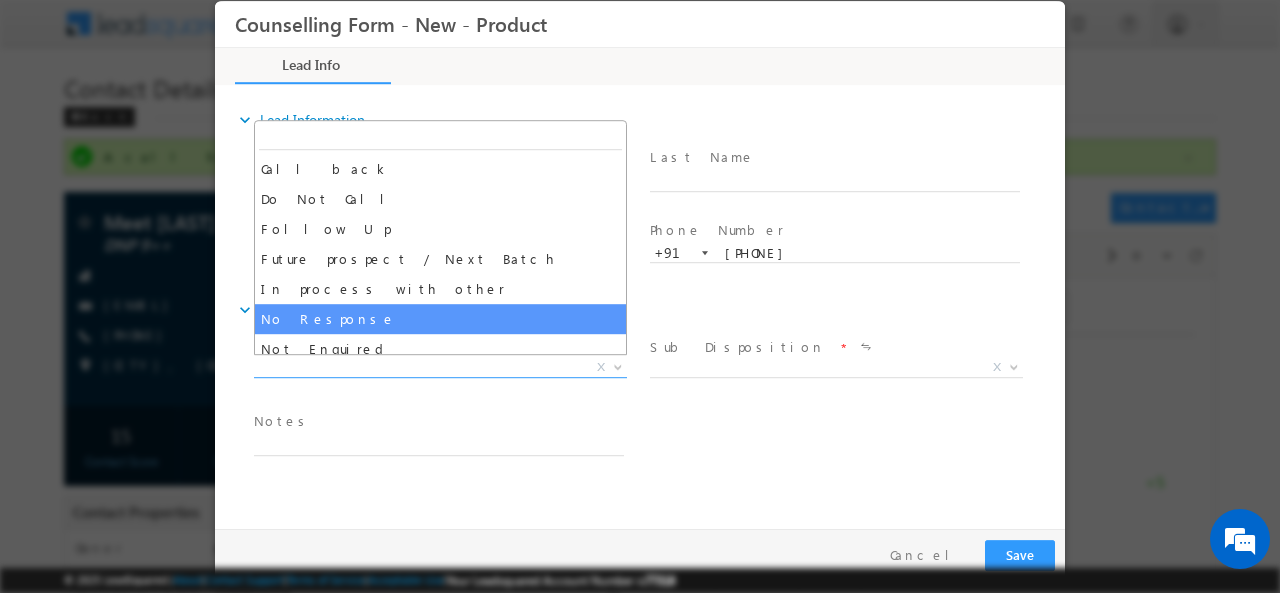 select on "No Response" 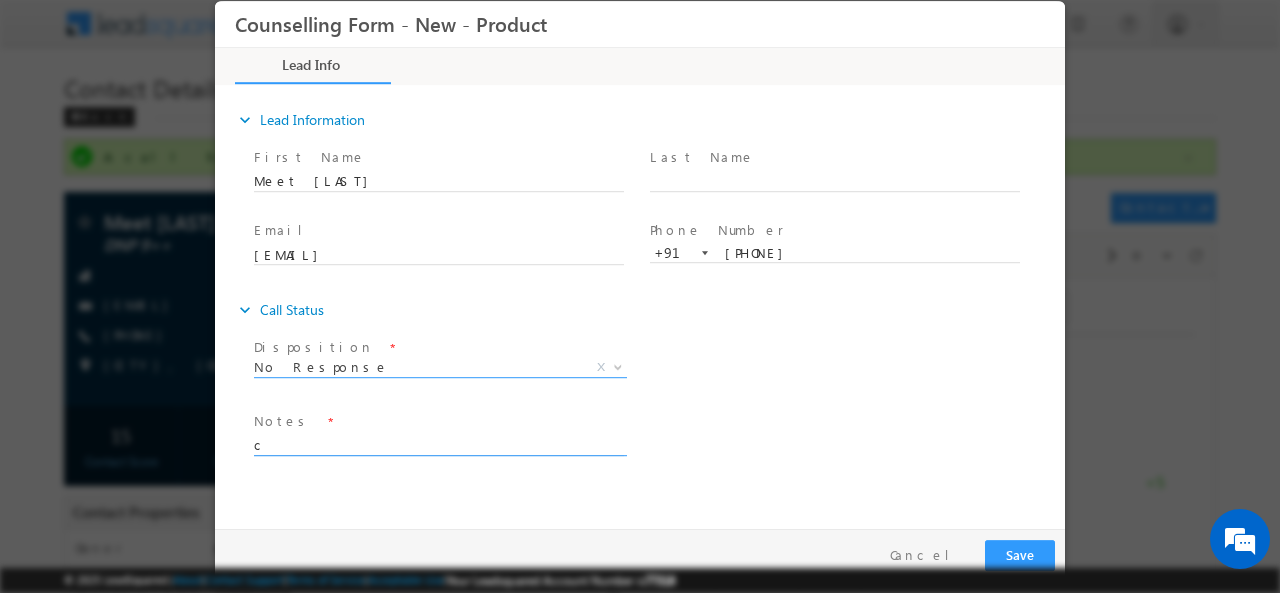 click on "c" at bounding box center (439, 443) 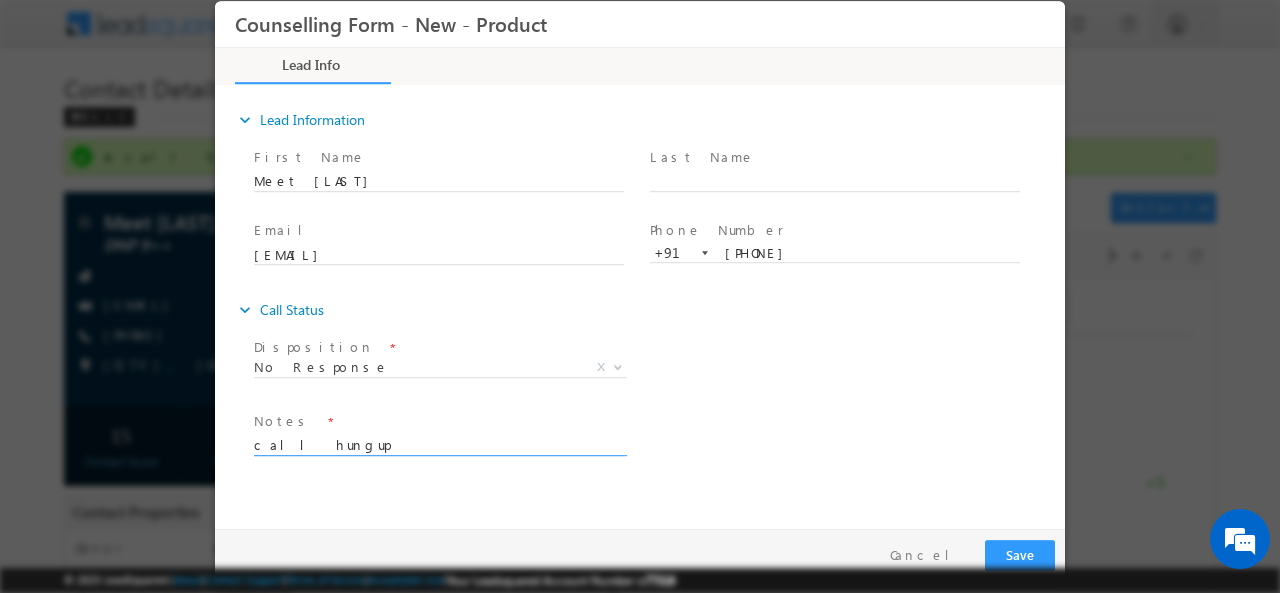 type on "call hungup" 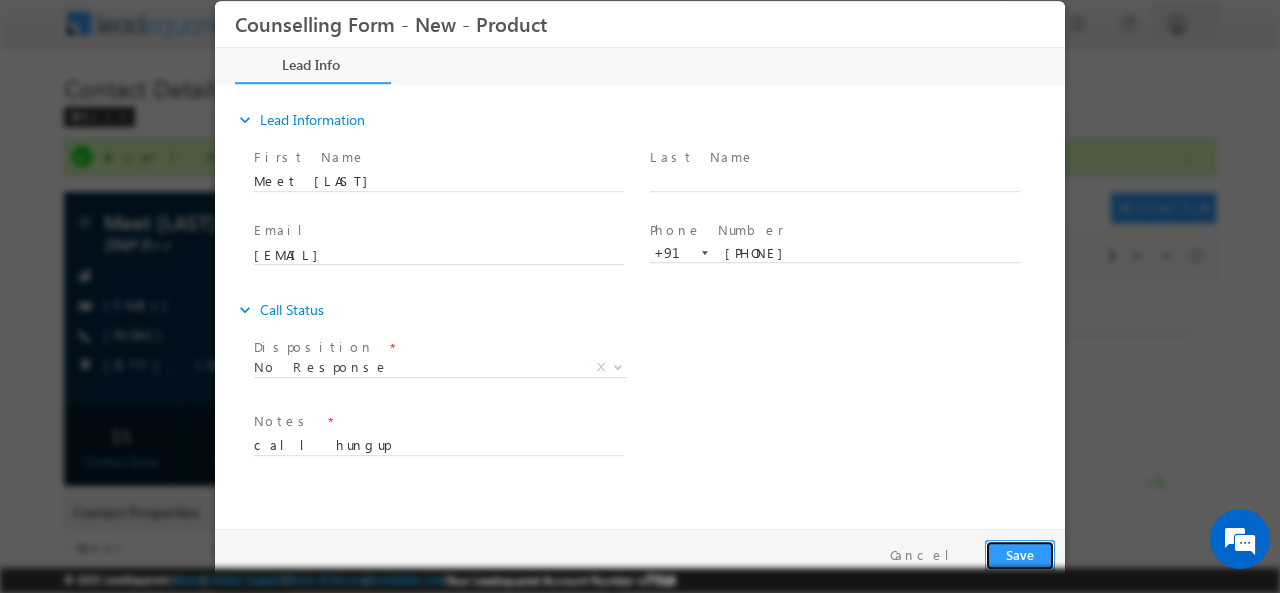 click on "Save" at bounding box center (1020, 554) 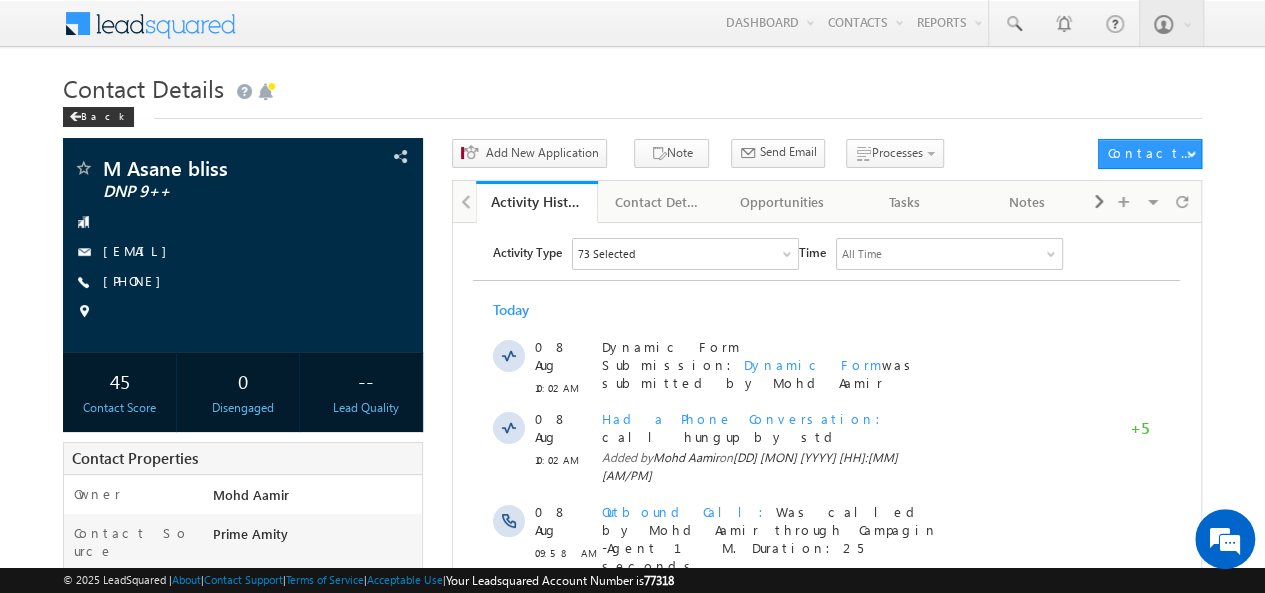 scroll, scrollTop: 0, scrollLeft: 0, axis: both 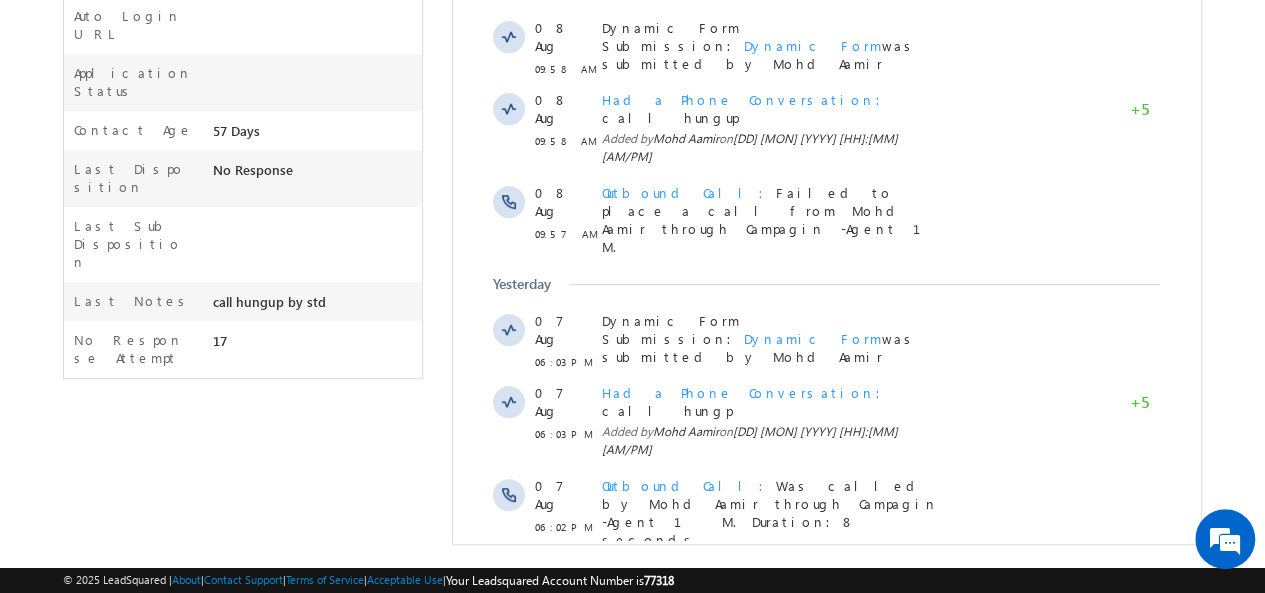 click on "Show More" at bounding box center (826, 703) 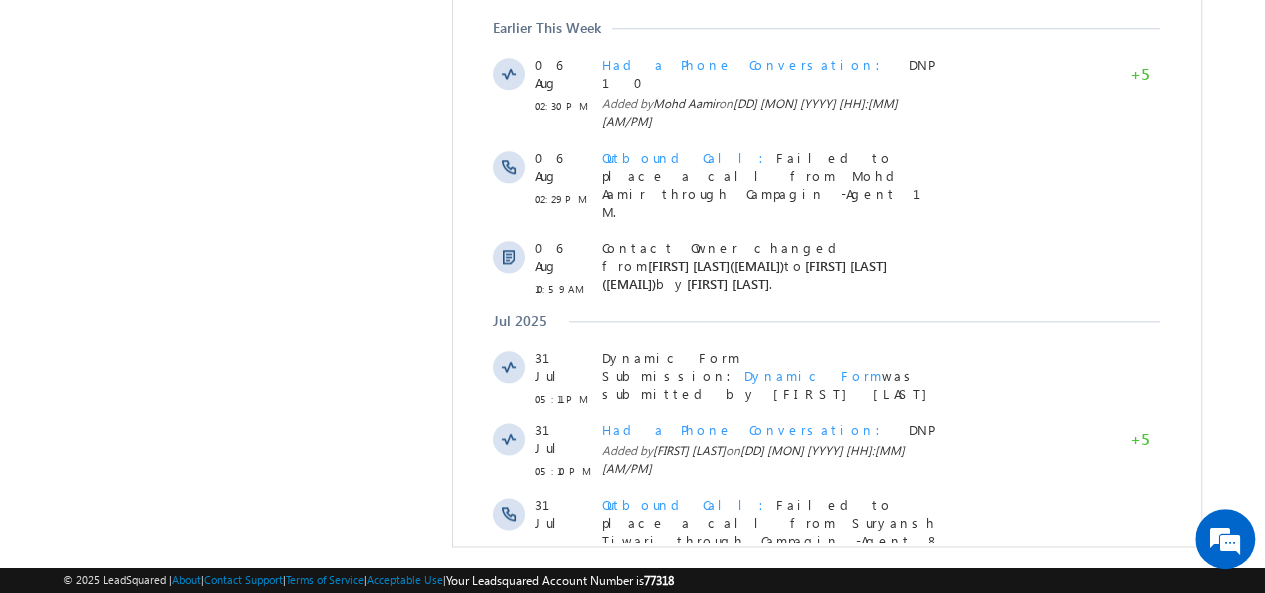 scroll, scrollTop: 1234, scrollLeft: 0, axis: vertical 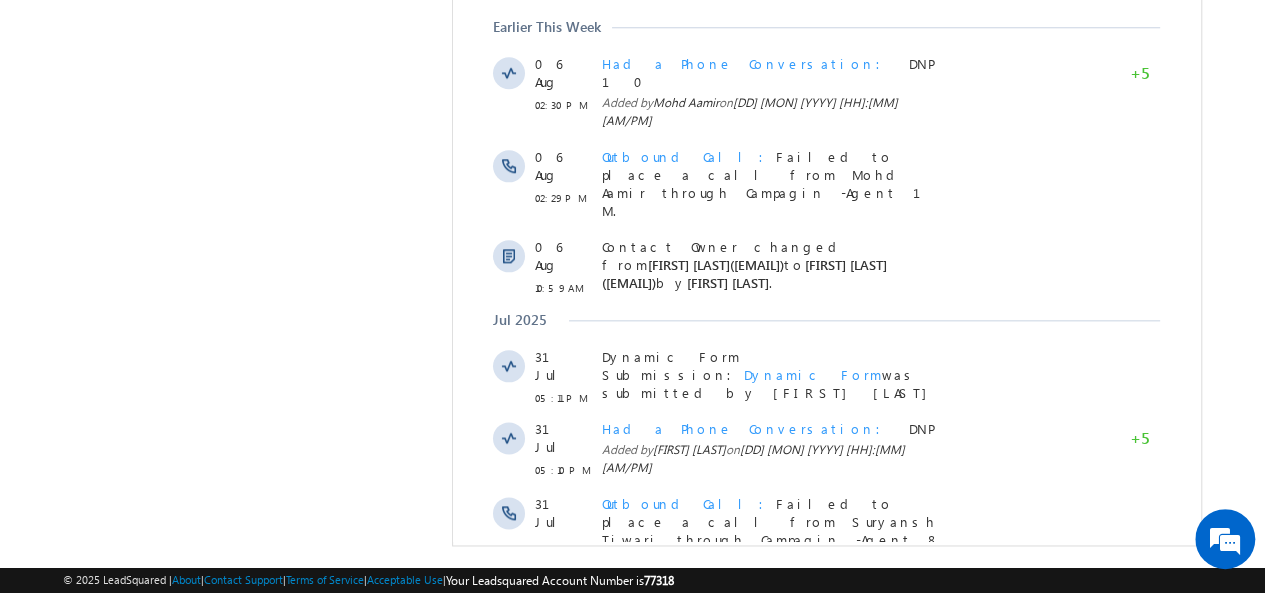 click on "Show More" at bounding box center (826, 920) 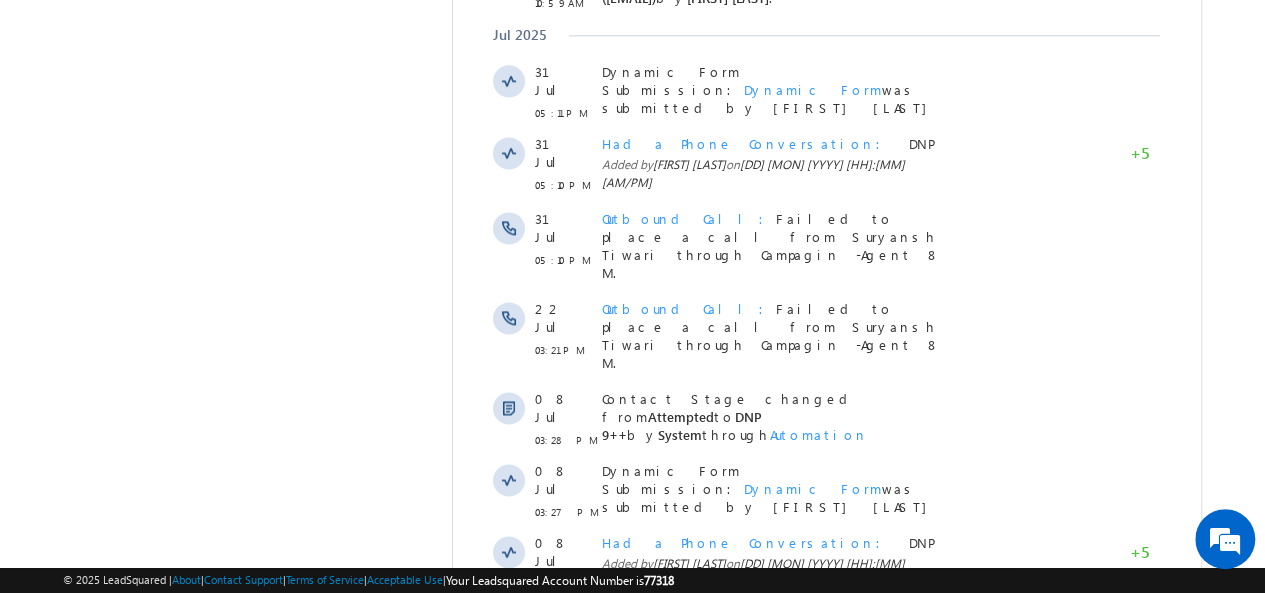 scroll, scrollTop: 1834, scrollLeft: 0, axis: vertical 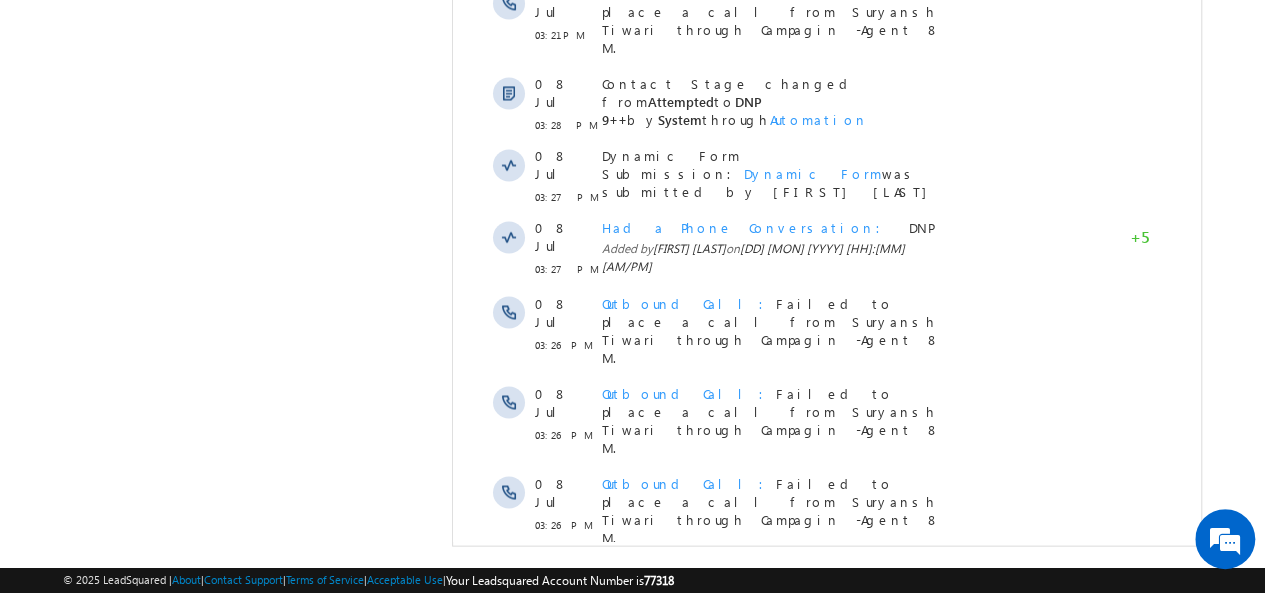 click on "Show More" at bounding box center [826, 1154] 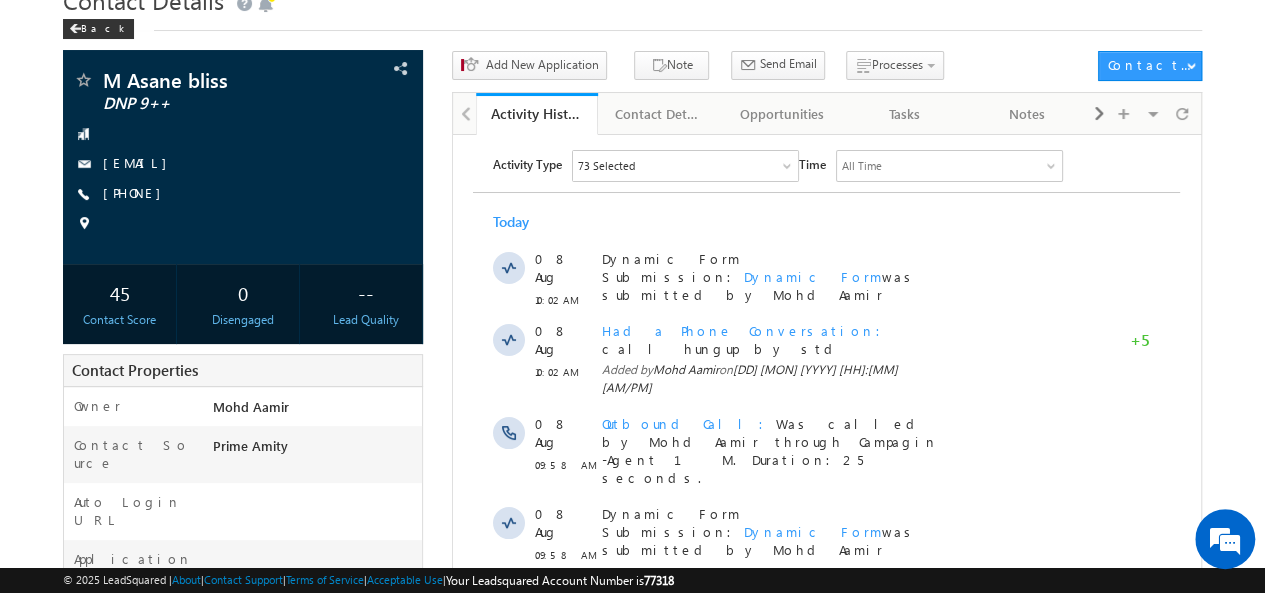 scroll, scrollTop: 0, scrollLeft: 0, axis: both 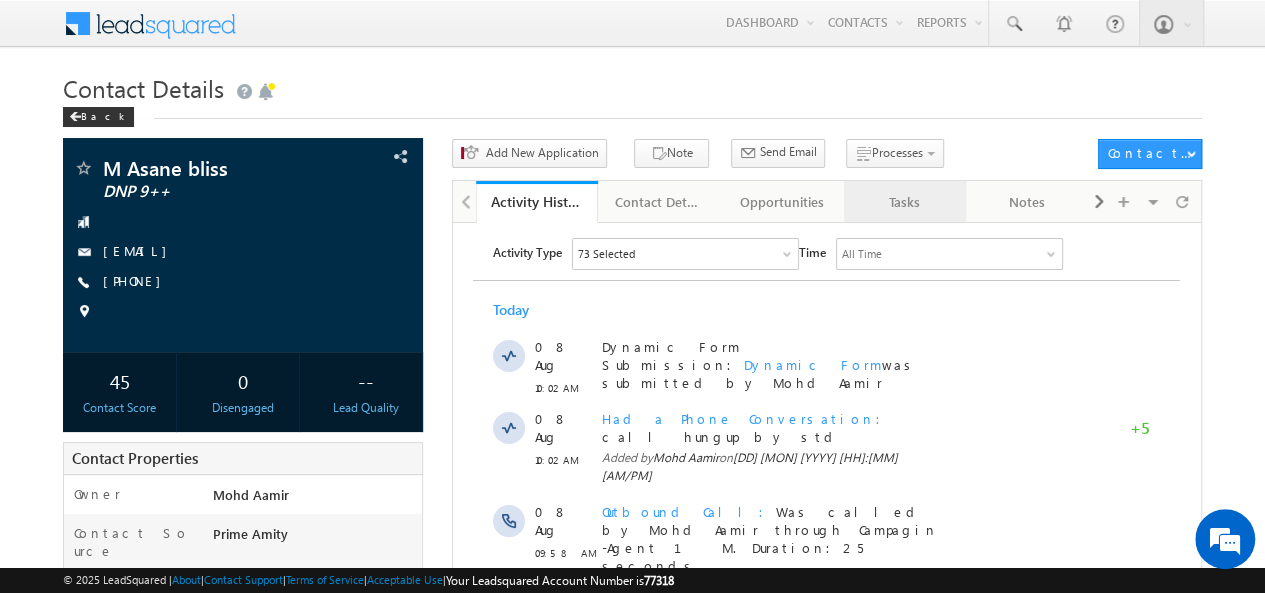 click on "Tasks" at bounding box center (904, 202) 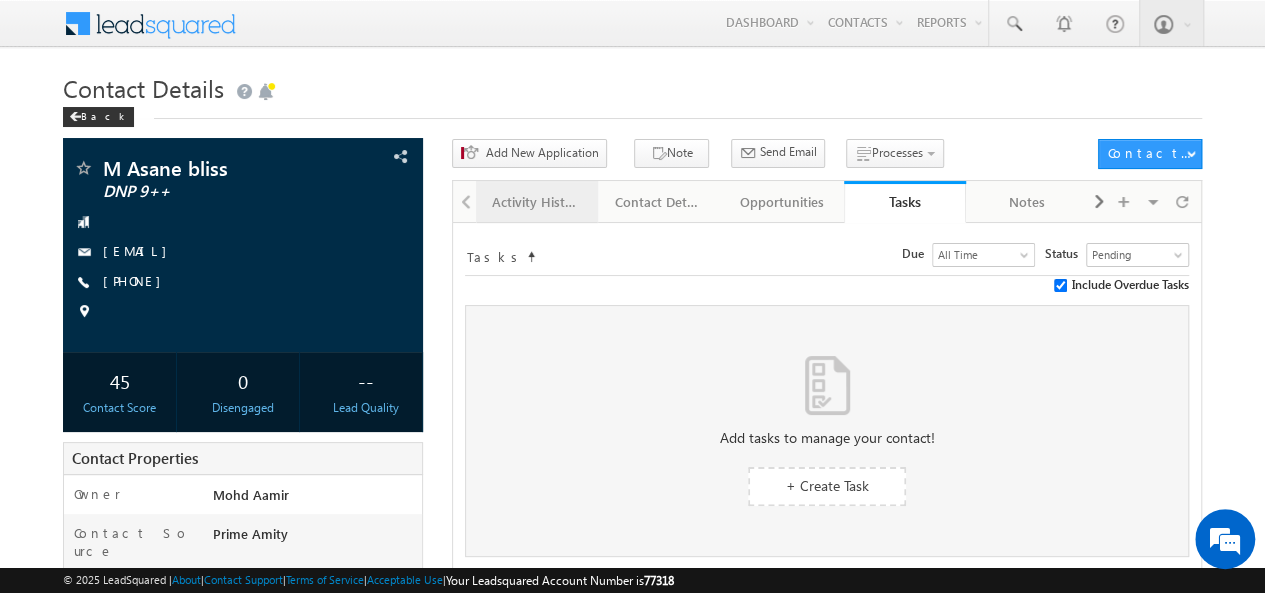 click on "Activity History" at bounding box center [536, 202] 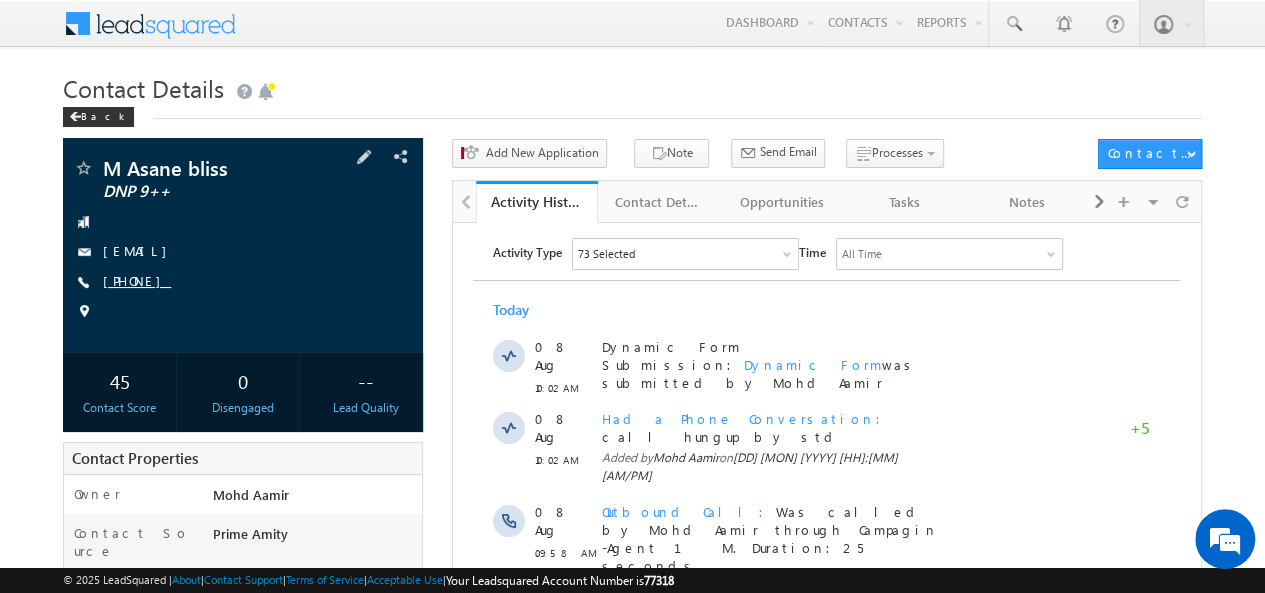 click on "+91-6009192408" at bounding box center (137, 280) 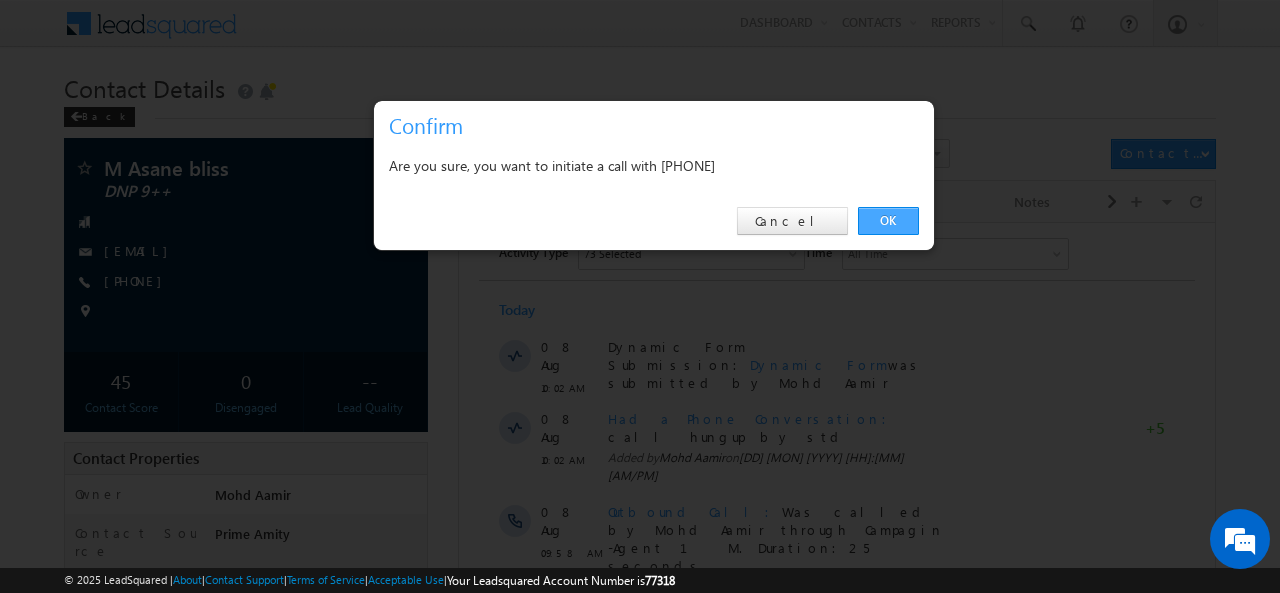 click on "OK" at bounding box center (888, 221) 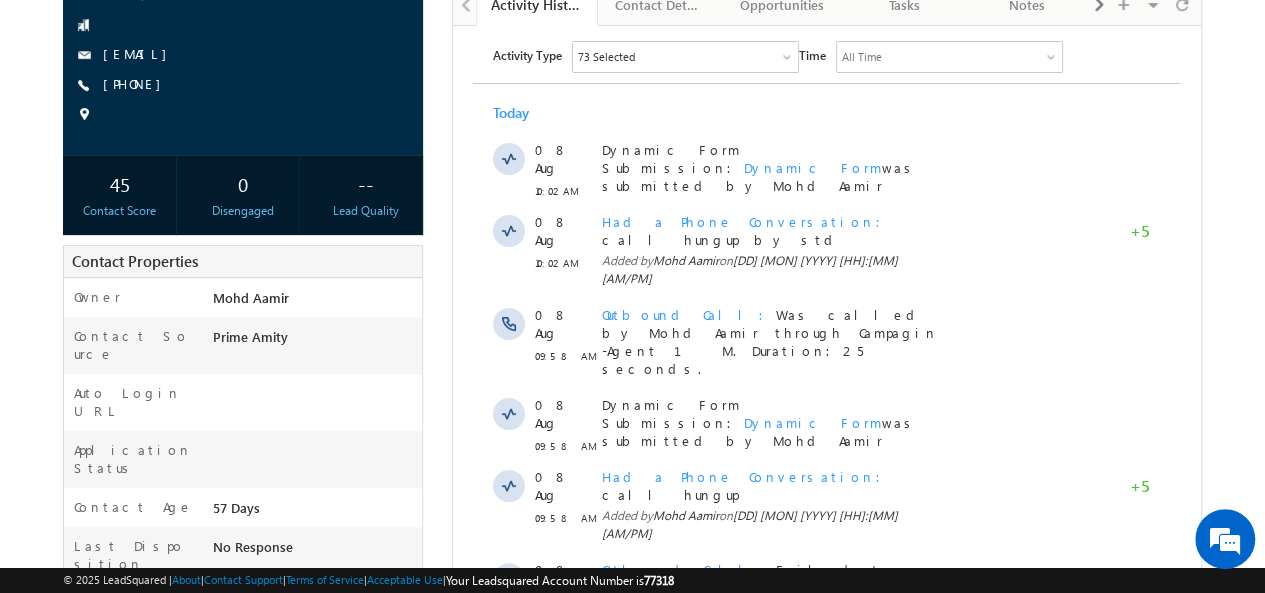 scroll, scrollTop: 0, scrollLeft: 0, axis: both 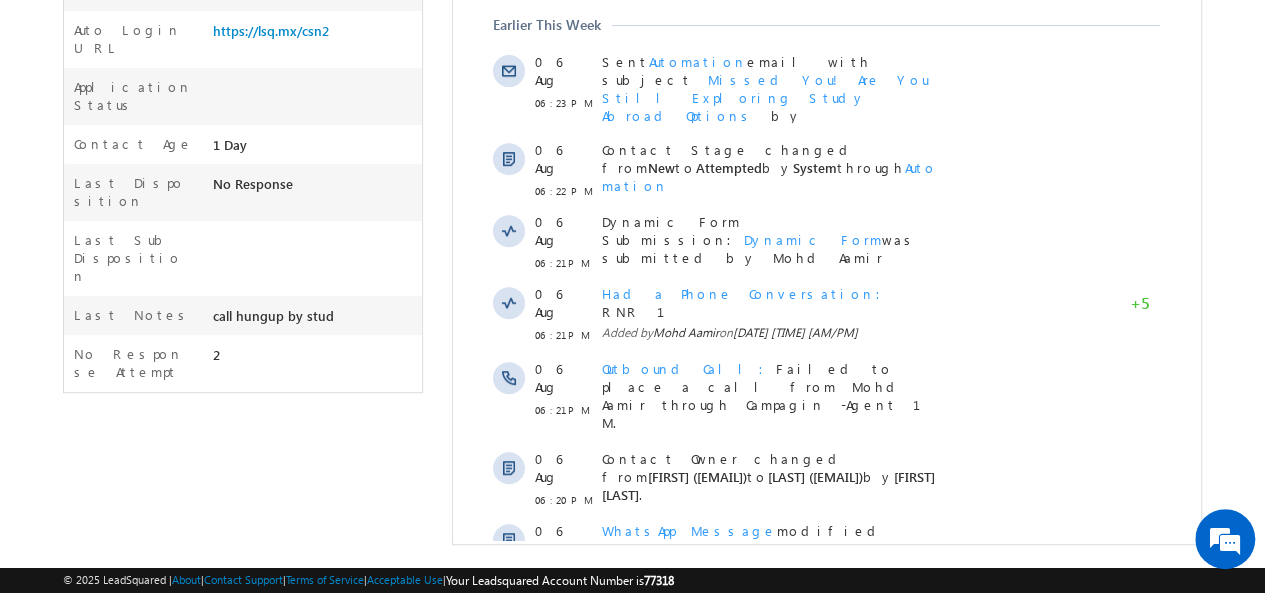click on "Activity Type
73 Selected
Select All Sales Activities 1 Sales Activity Opportunities 1 University Application Email Activities 18 Email Bounced Email Link Clicked Email Marked Spam Email Opened Inbound Contact through Email Mailing preference link clicked Negative Response to Email Neutral Response to Email Positive Response to Email Resubscribed Subscribed To Newsletter Subscribed To Promotional Emails Unsubscribe Link Clicked Unsubscribed Unsubscribed From Newsletter Unsubscribed From Promotional Emails View in browser link Clicked Email Sent Web Activities 5 Conversion Button Clicked Converted to Contact Form Submitted on Website Page Visited on Website Tracking URL Clicked Contact Capture Activities 1 Contact Capture Phone Call Activities 2 Inbound Phone Call Activity Outbound Phone Call Activity Other Activities 21 Application Form Document Generation Left a Voice Mail" at bounding box center [826, 166] 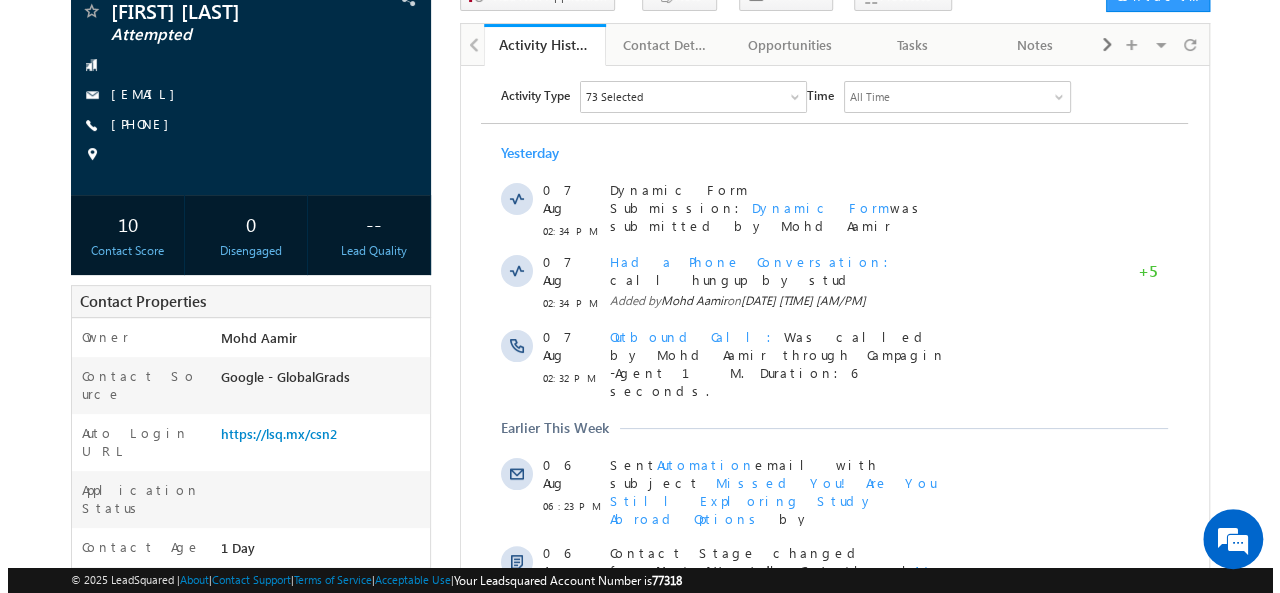 scroll, scrollTop: 0, scrollLeft: 0, axis: both 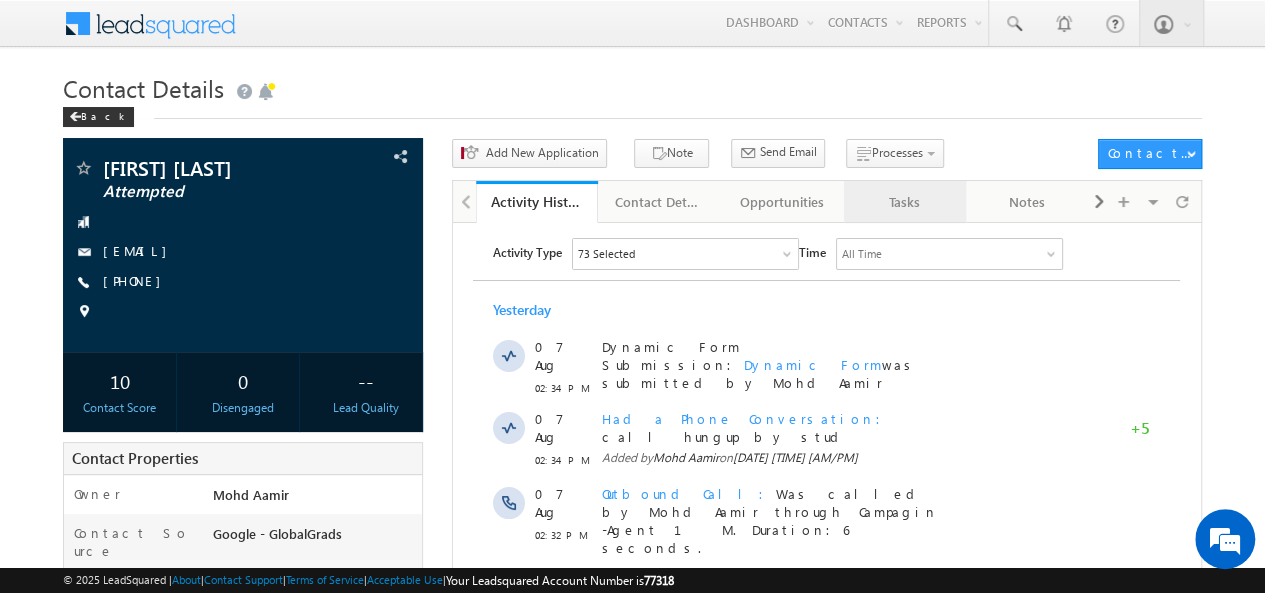 click on "Tasks" at bounding box center [904, 202] 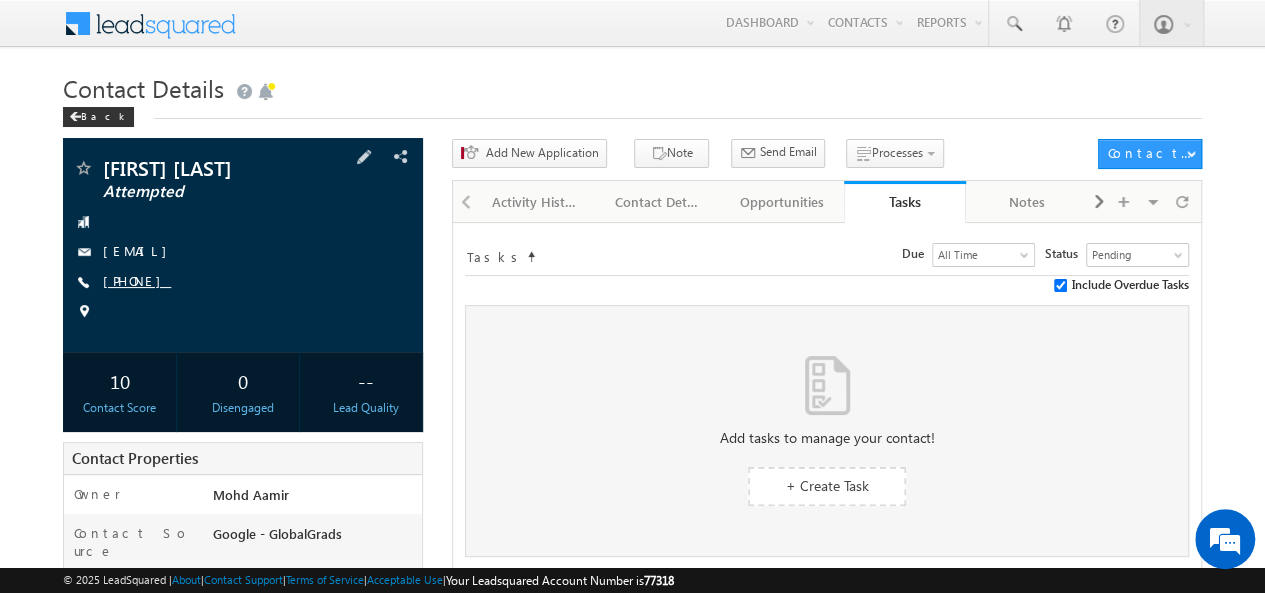 click on "+91-7200535665" at bounding box center (137, 280) 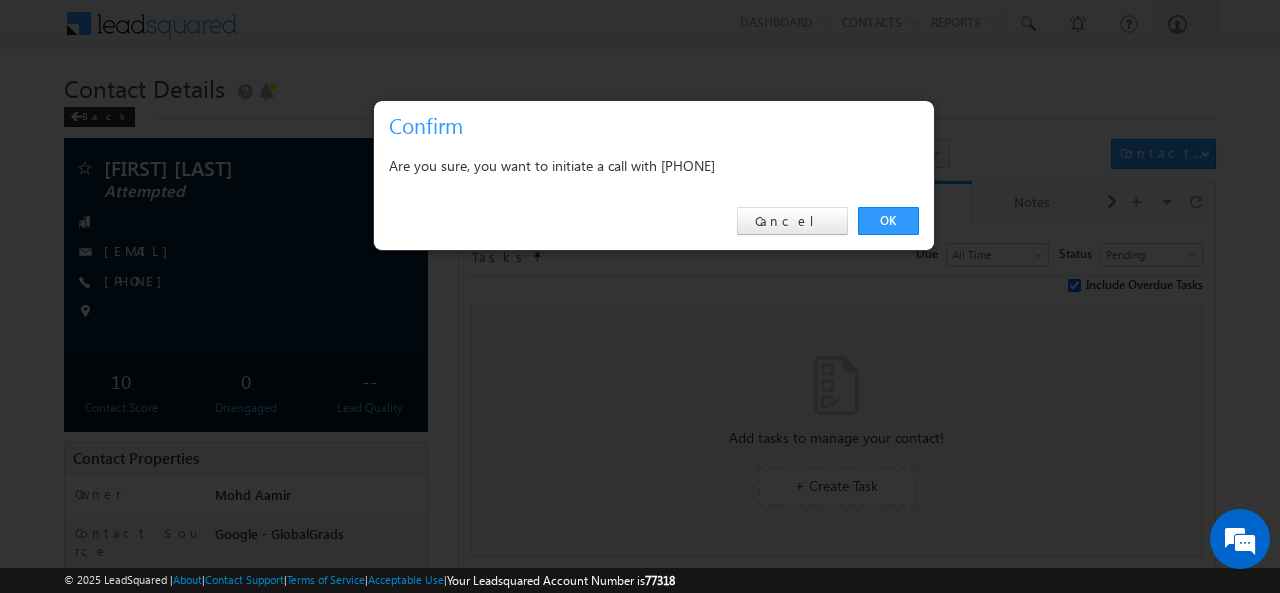 click on "OK Cancel" at bounding box center [654, 221] 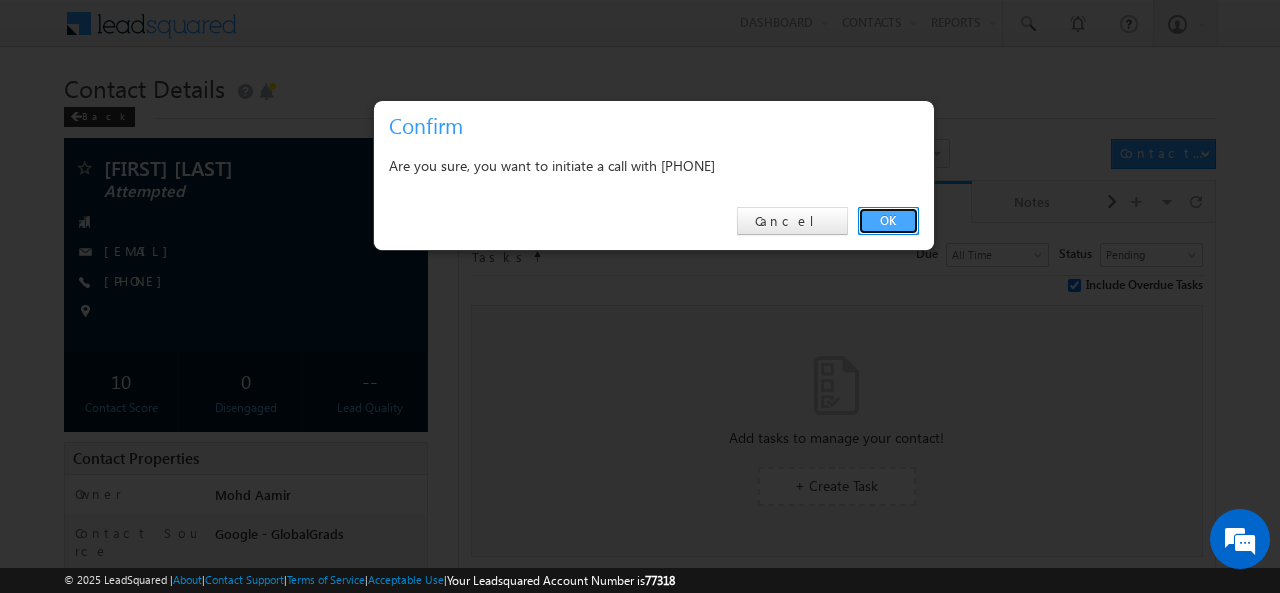 click on "OK" at bounding box center (888, 221) 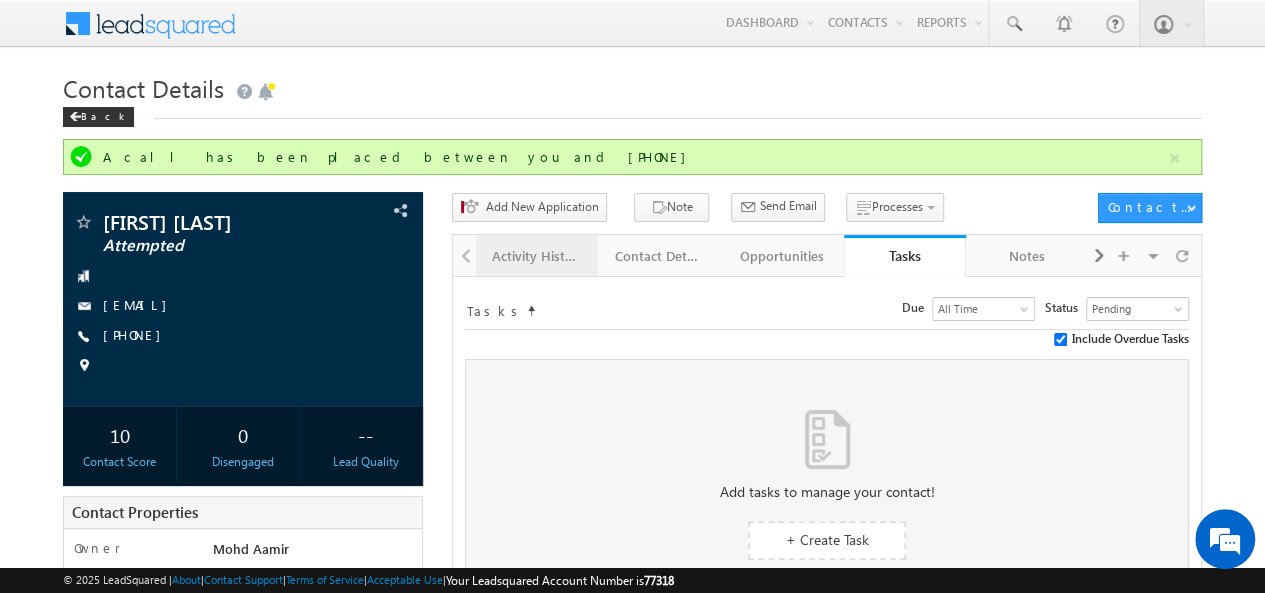 click on "A call has been placed between you and +91-7200535665
Haariesh Mohammed
Attempted" at bounding box center (632, 613) 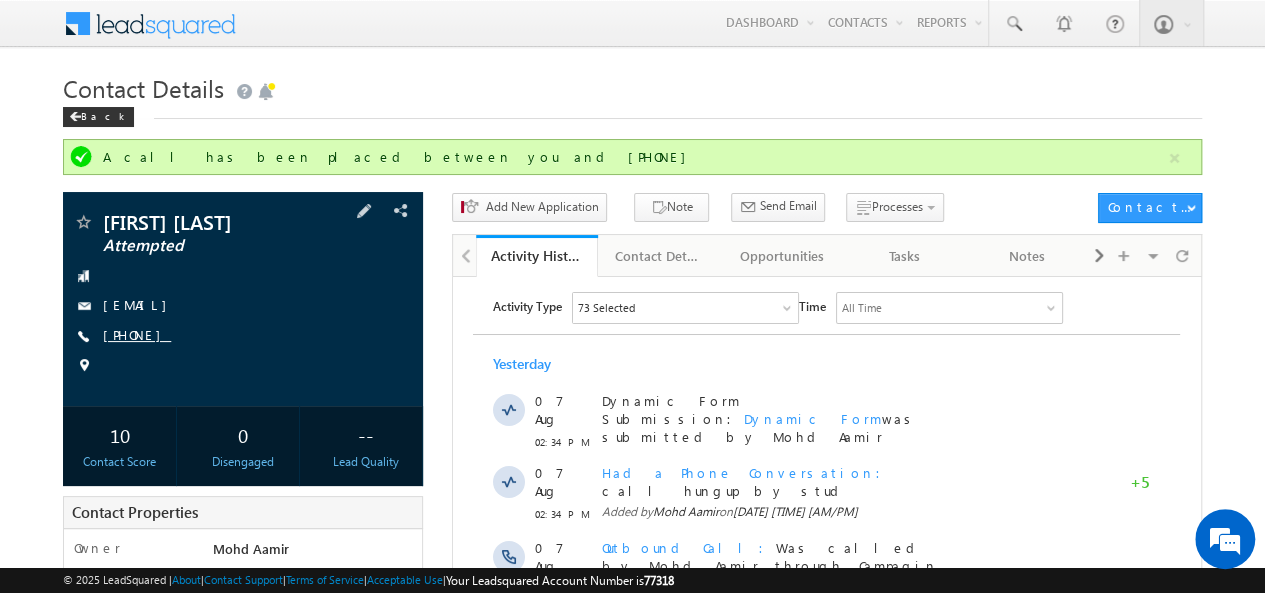 click on "+91-7200535665" at bounding box center (137, 334) 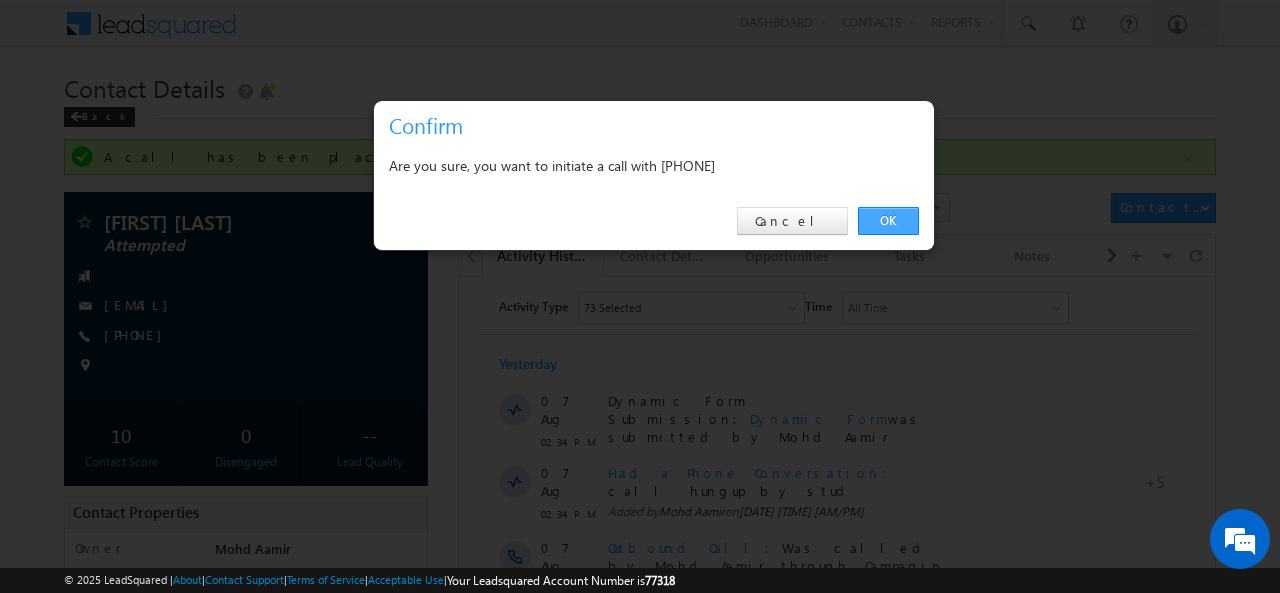 click on "OK" at bounding box center [888, 221] 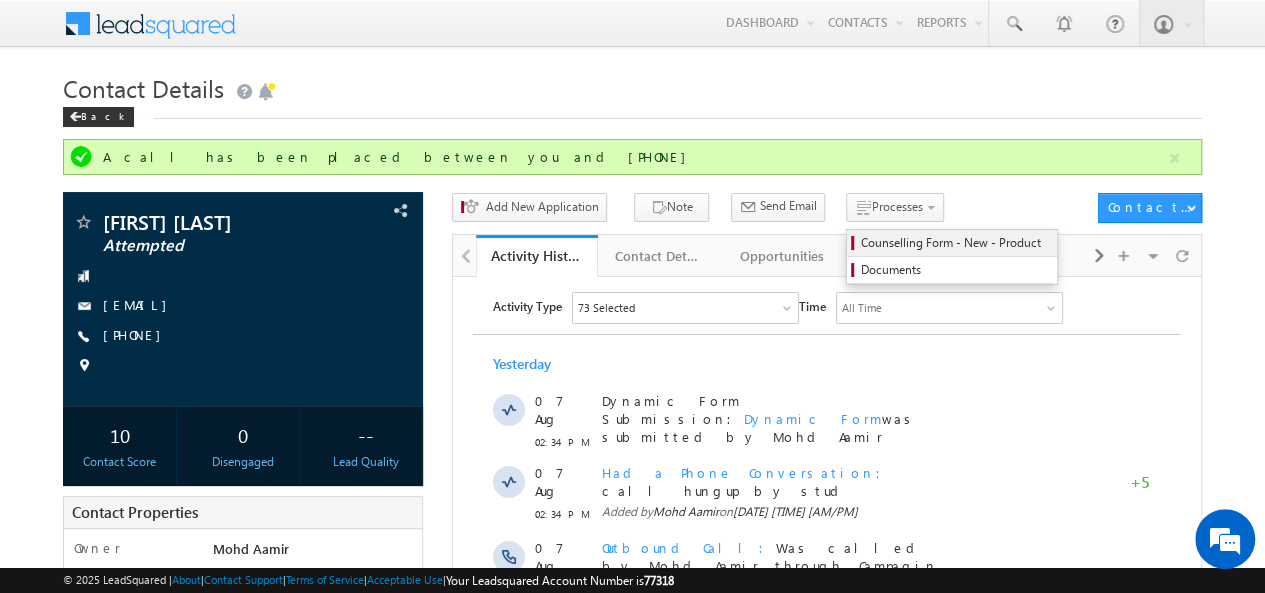 click on "Counselling Form - New - Product" at bounding box center [952, 243] 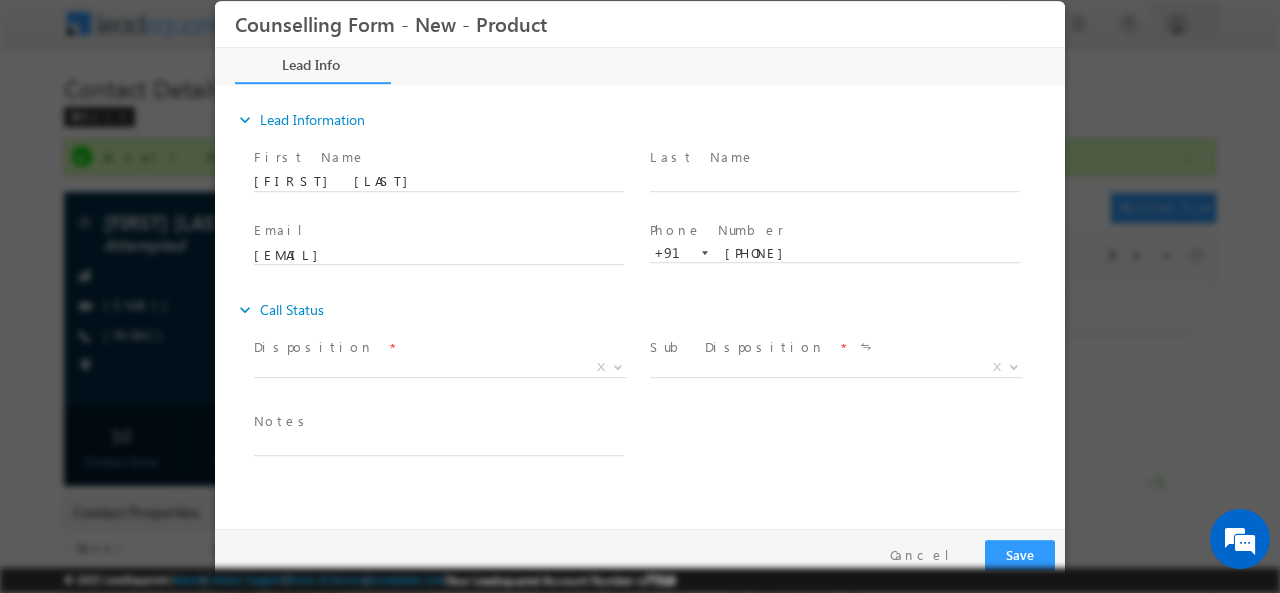 scroll, scrollTop: 0, scrollLeft: 0, axis: both 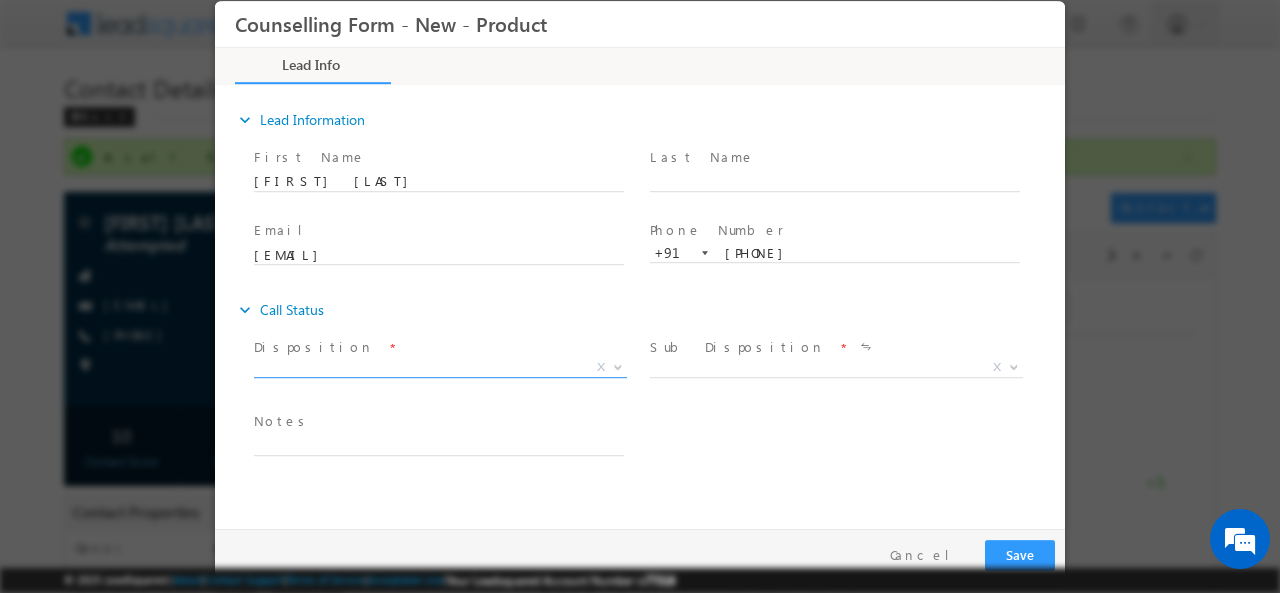 click on "X" at bounding box center [440, 371] 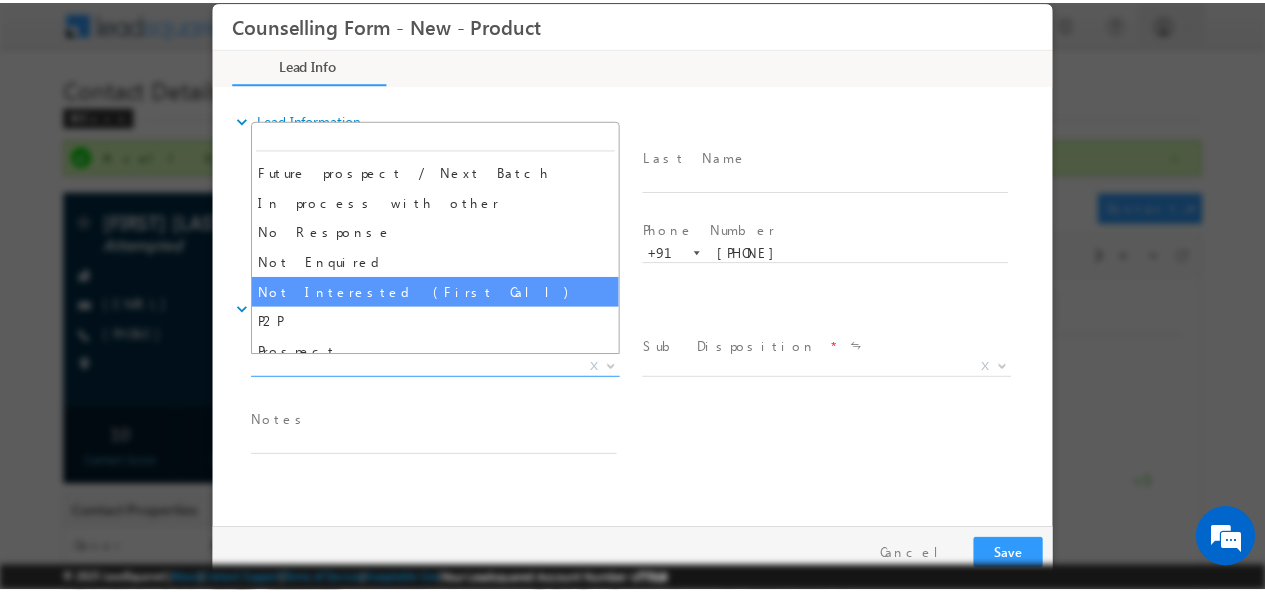 scroll, scrollTop: 79, scrollLeft: 0, axis: vertical 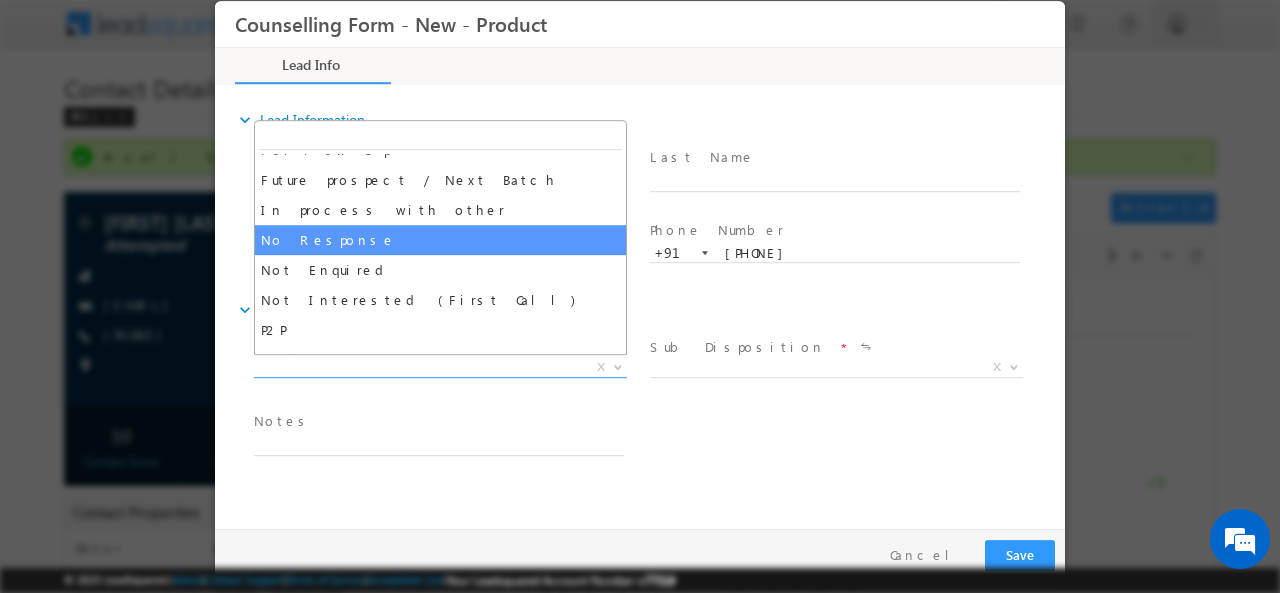 select on "No Response" 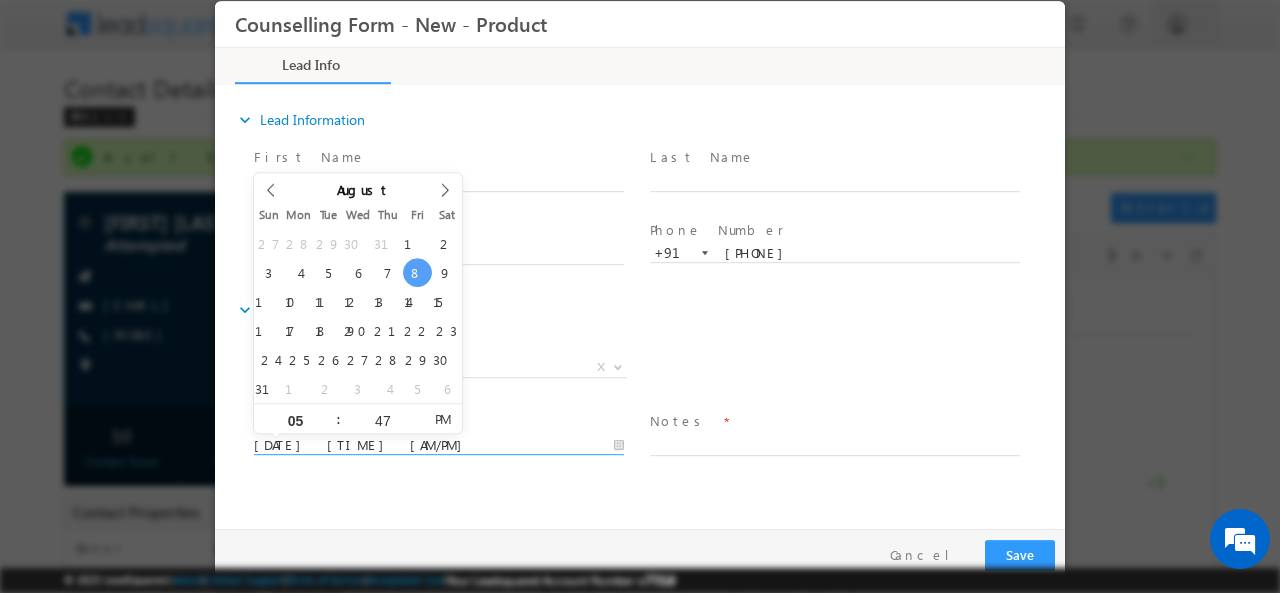 click on "08/08/2025 5:47 PM" at bounding box center [439, 445] 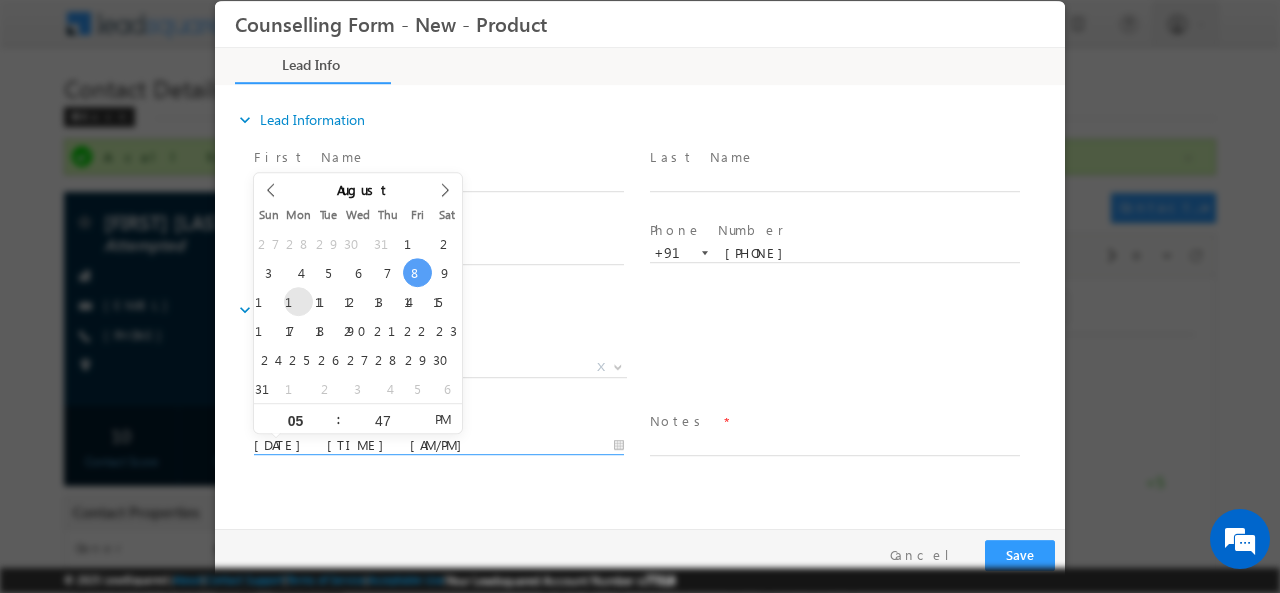 type on "11/08/2025 5:47 PM" 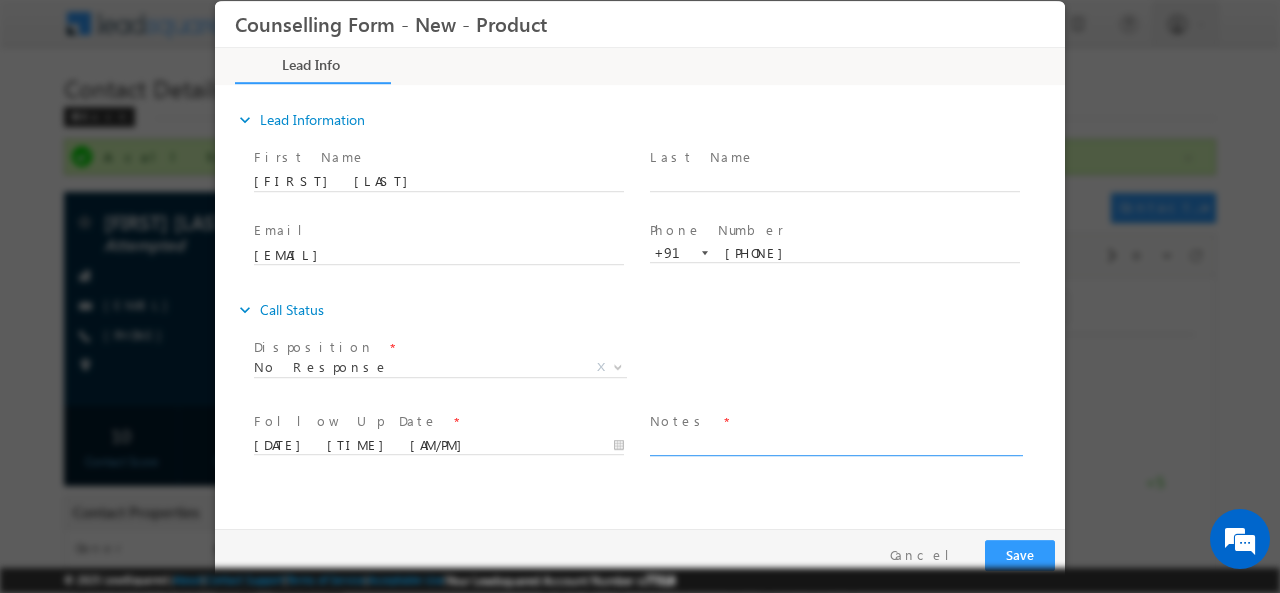 click at bounding box center [835, 443] 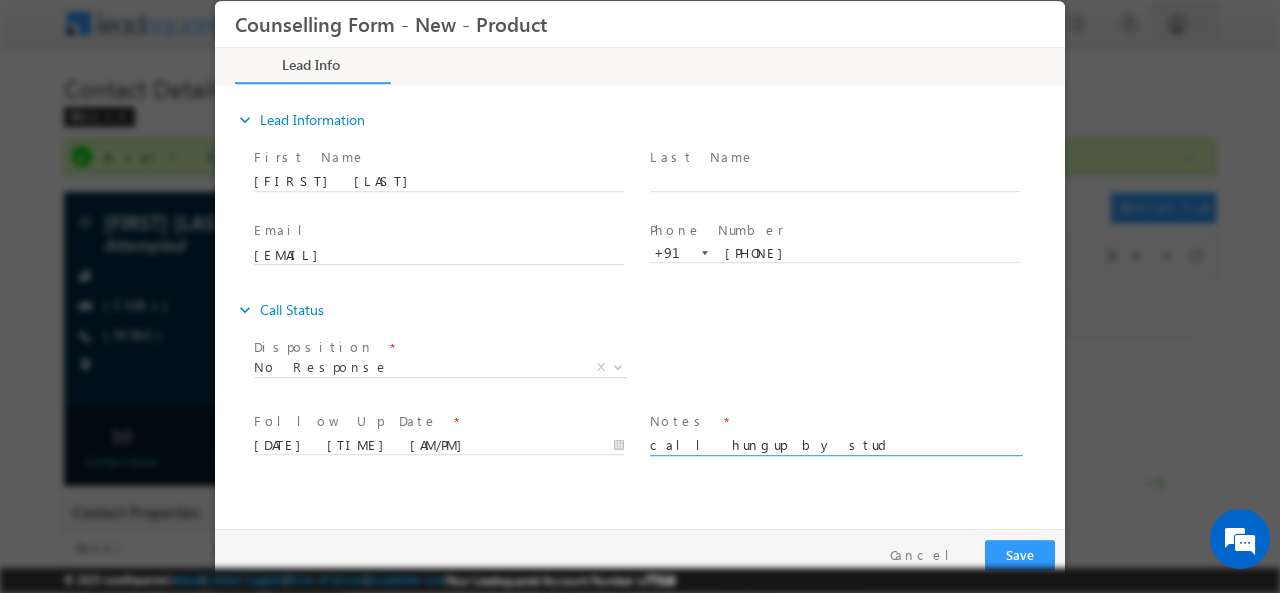 type on "call hungup by stud" 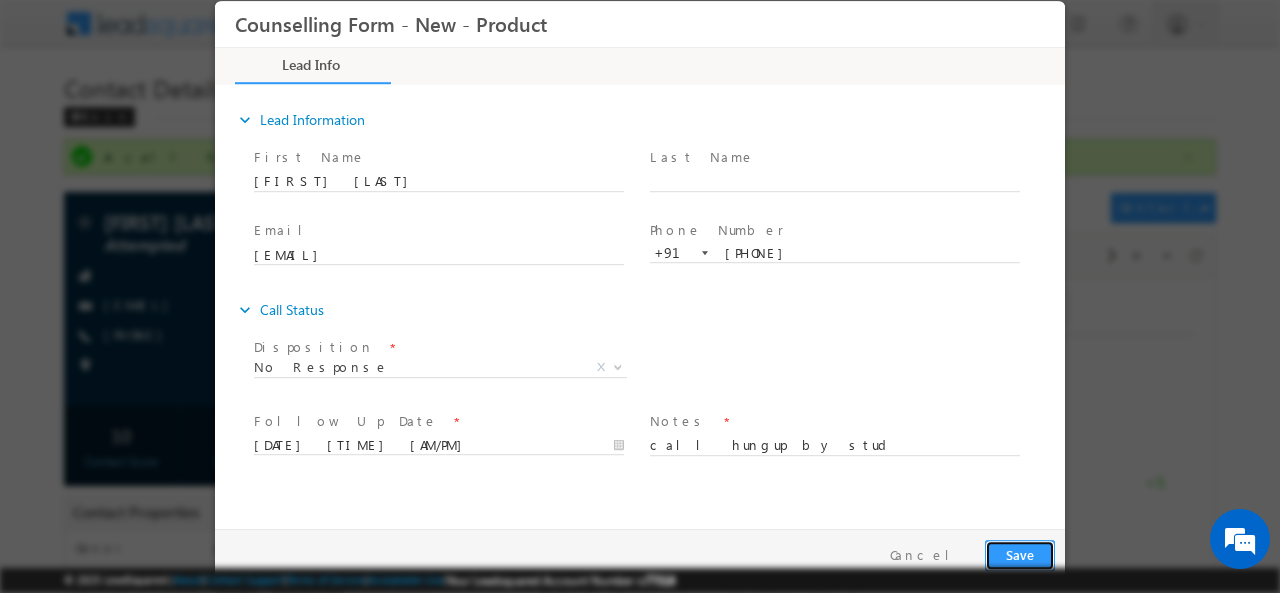 click on "Save" at bounding box center (1020, 554) 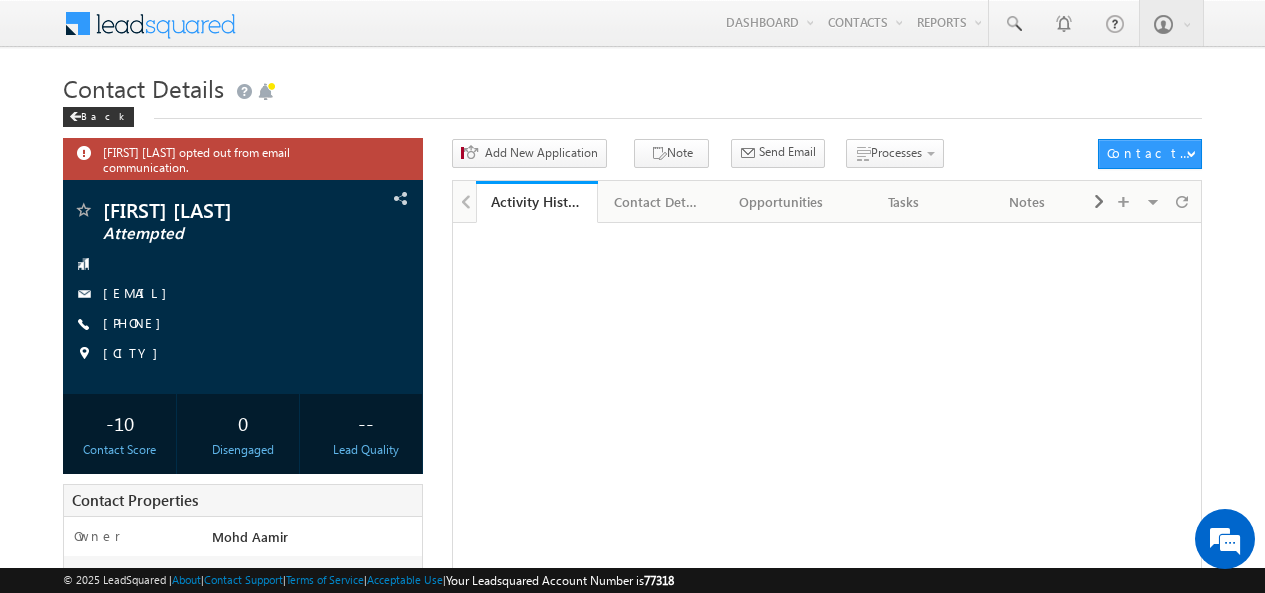 scroll, scrollTop: 0, scrollLeft: 0, axis: both 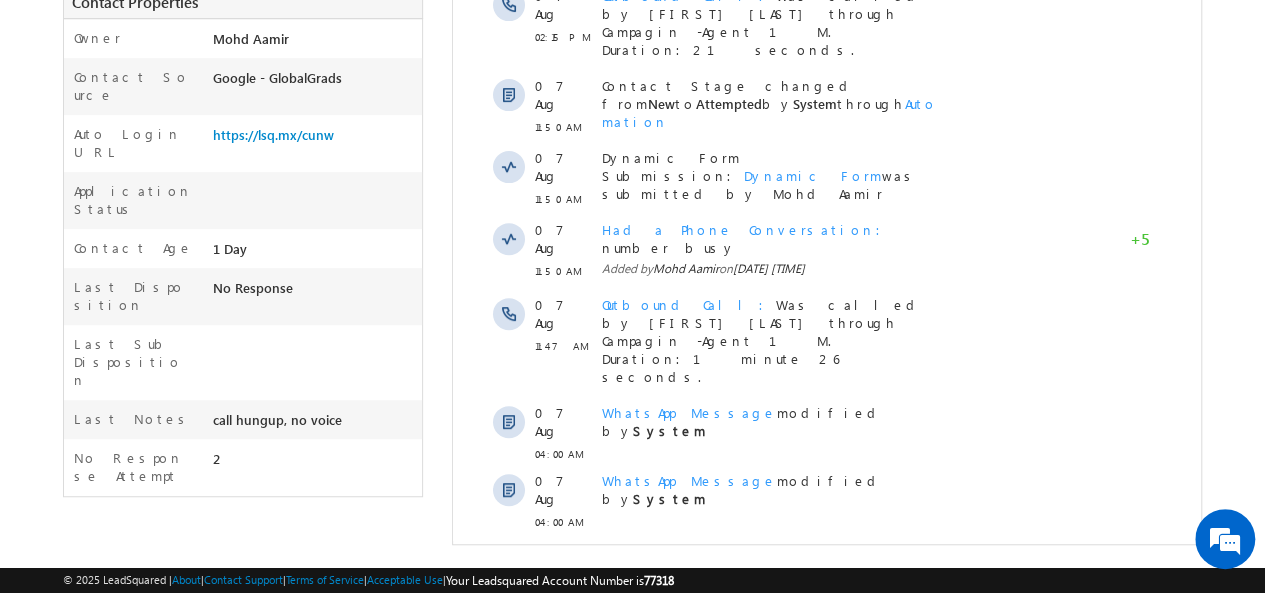 click on "Show More" at bounding box center [826, 634] 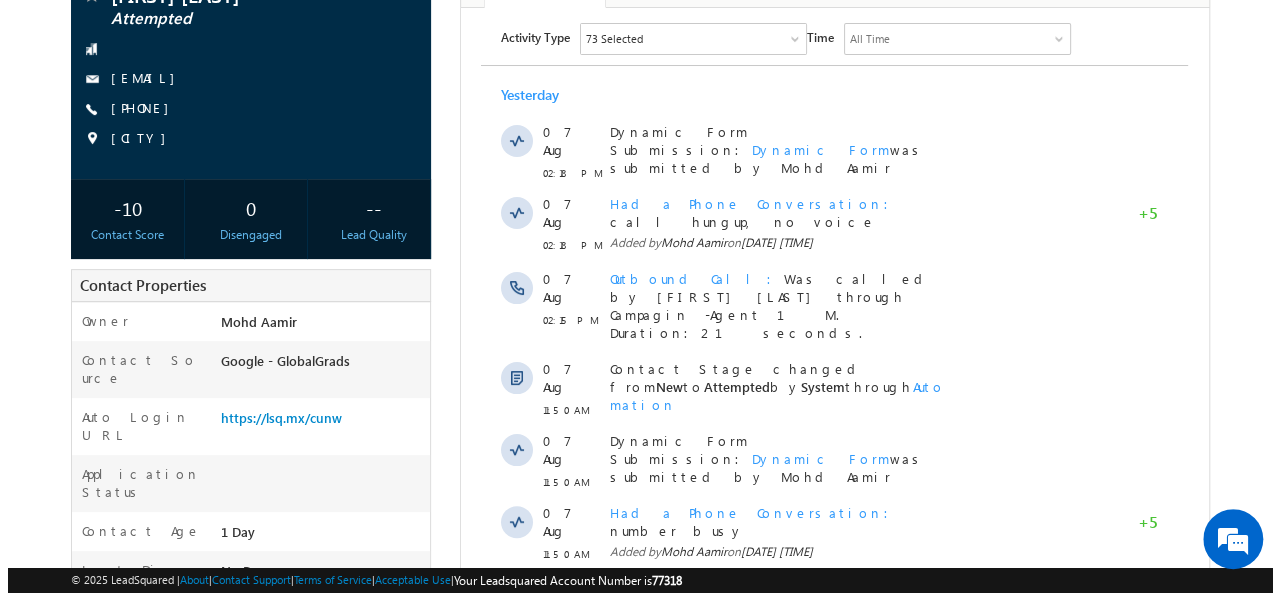 scroll, scrollTop: 0, scrollLeft: 0, axis: both 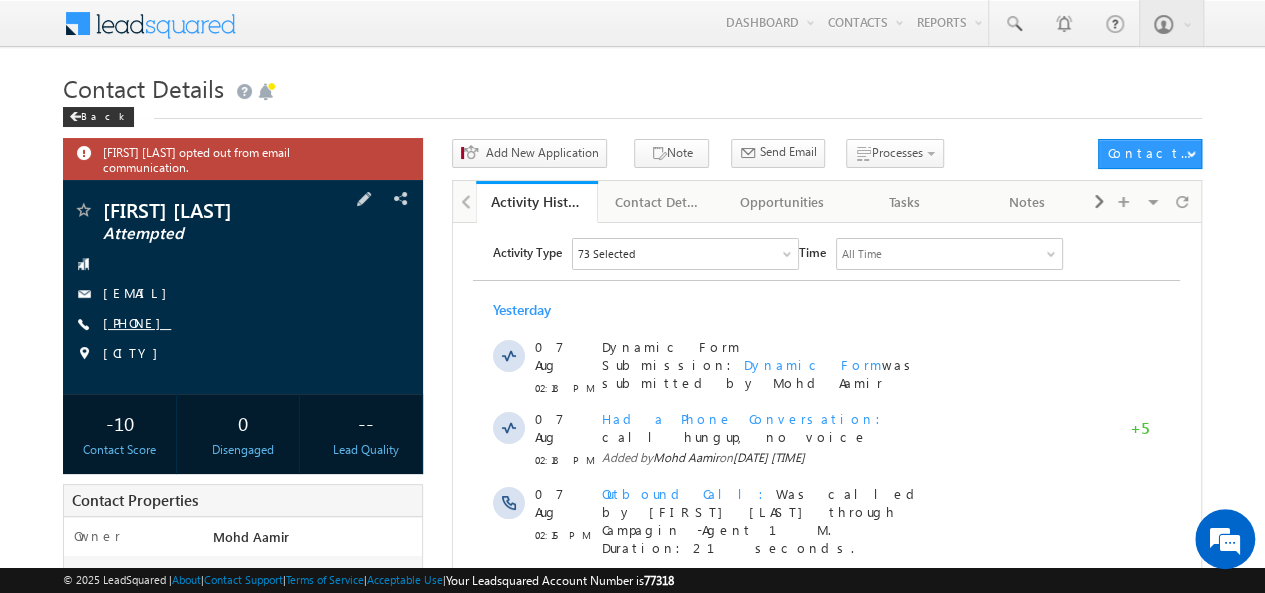 click on "[PHONE]" at bounding box center [137, 322] 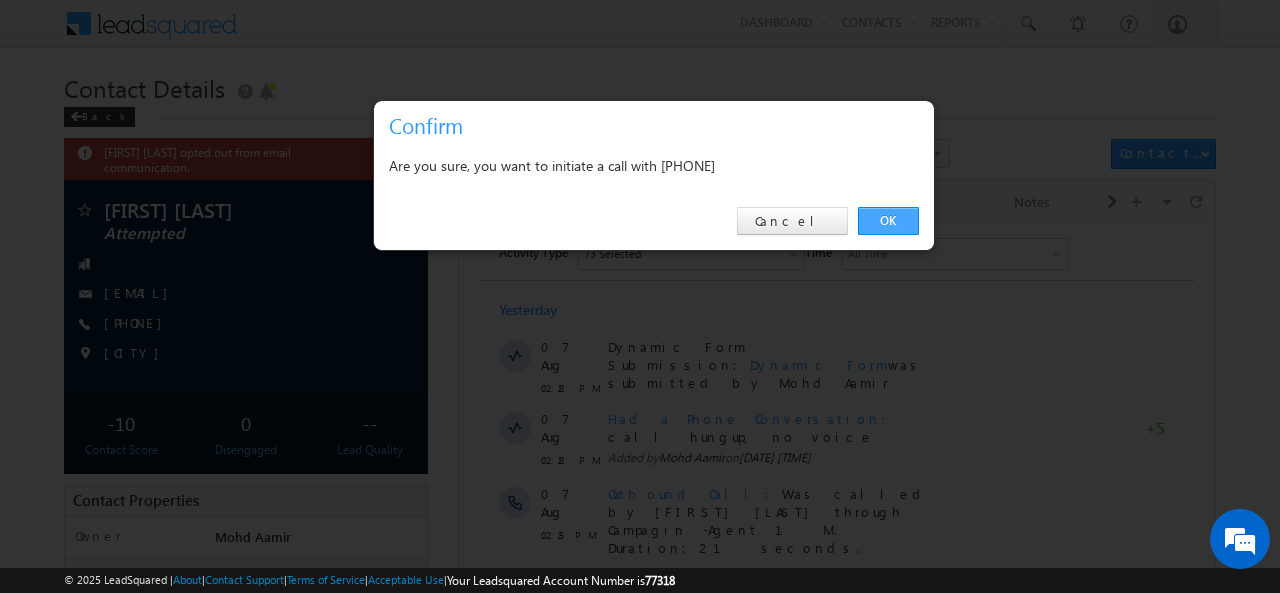 click on "OK" at bounding box center (888, 221) 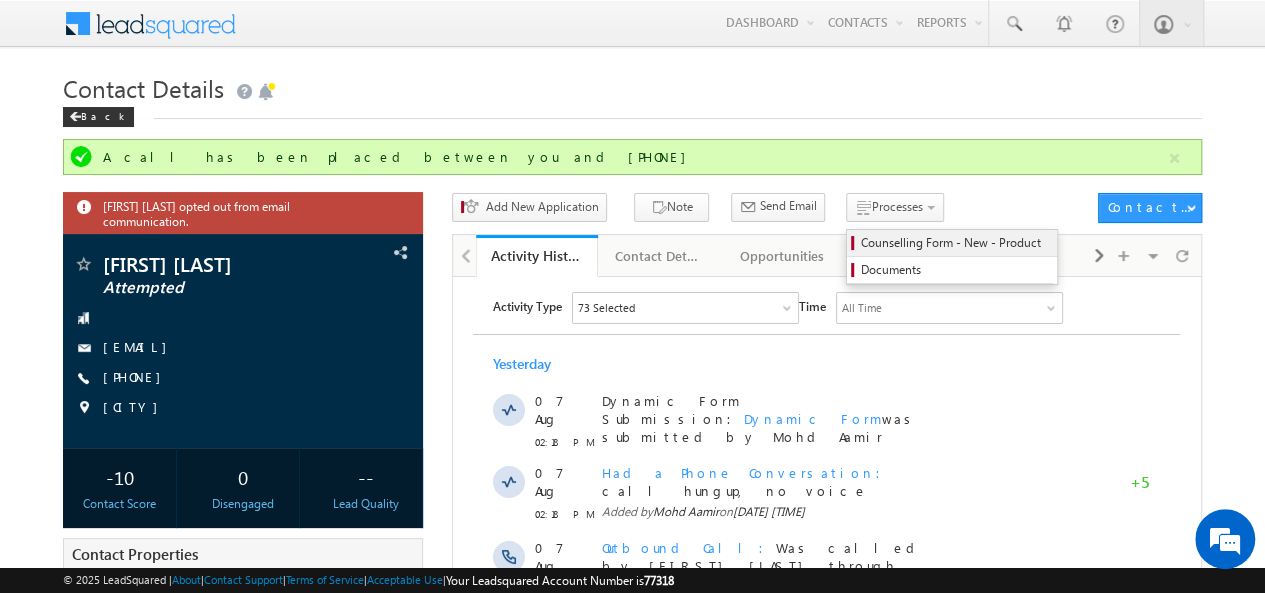click on "Counselling Form - New - Product" at bounding box center [955, 243] 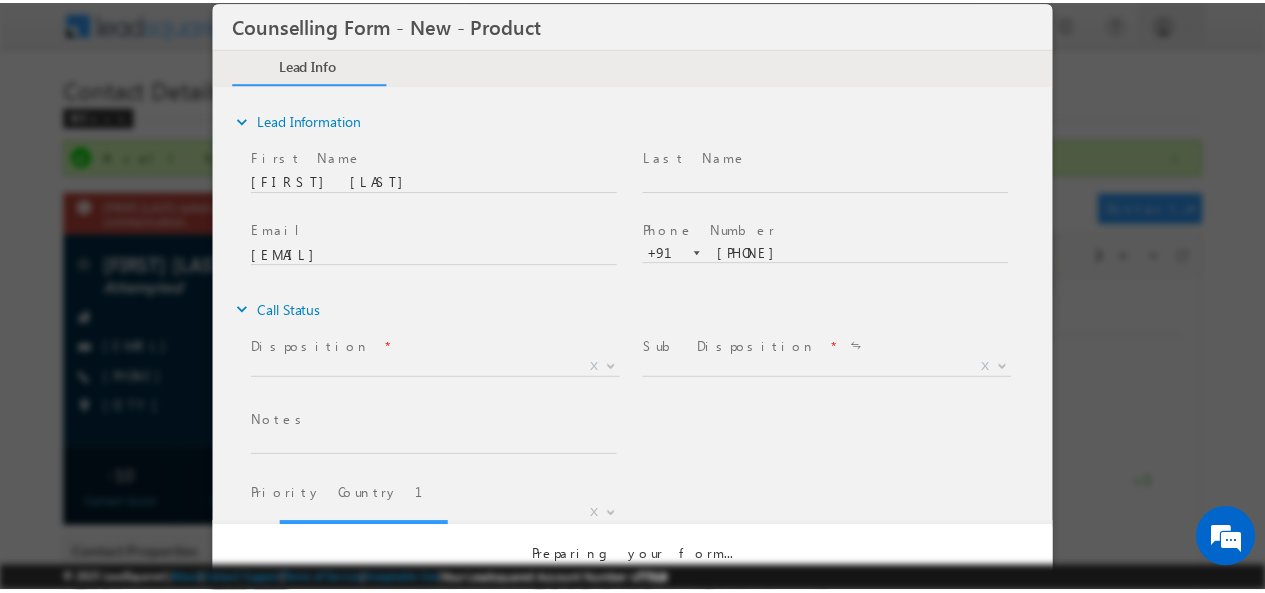 scroll, scrollTop: 0, scrollLeft: 0, axis: both 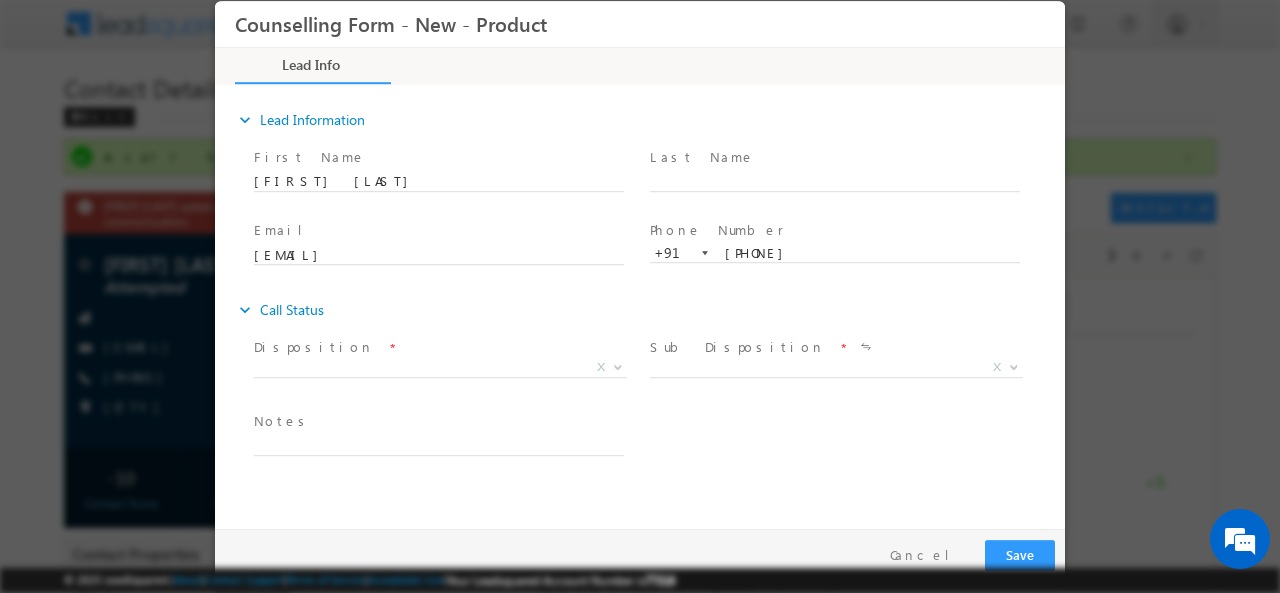 click on "Disposition
*" at bounding box center (438, 347) 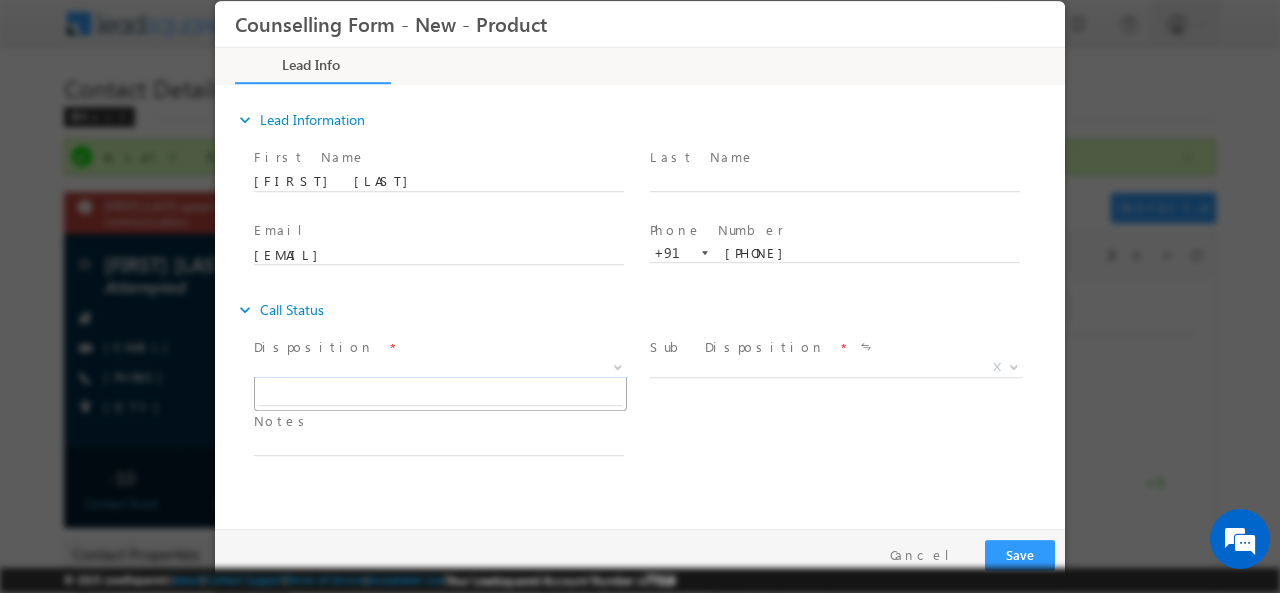 click on "X" at bounding box center (440, 367) 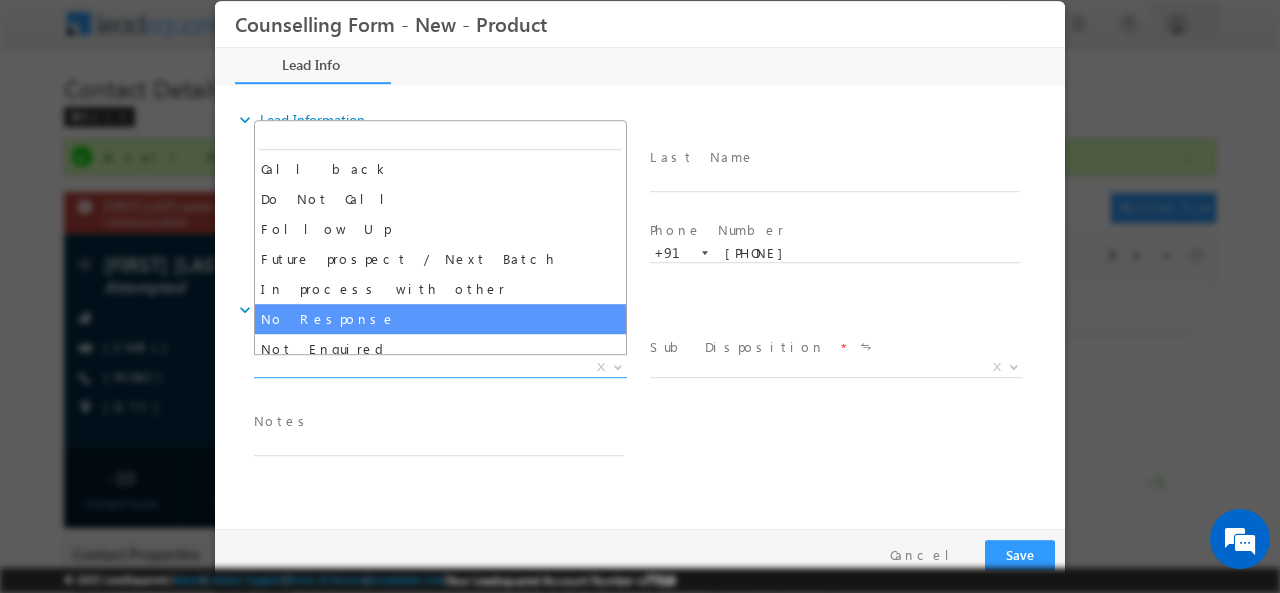 select on "No Response" 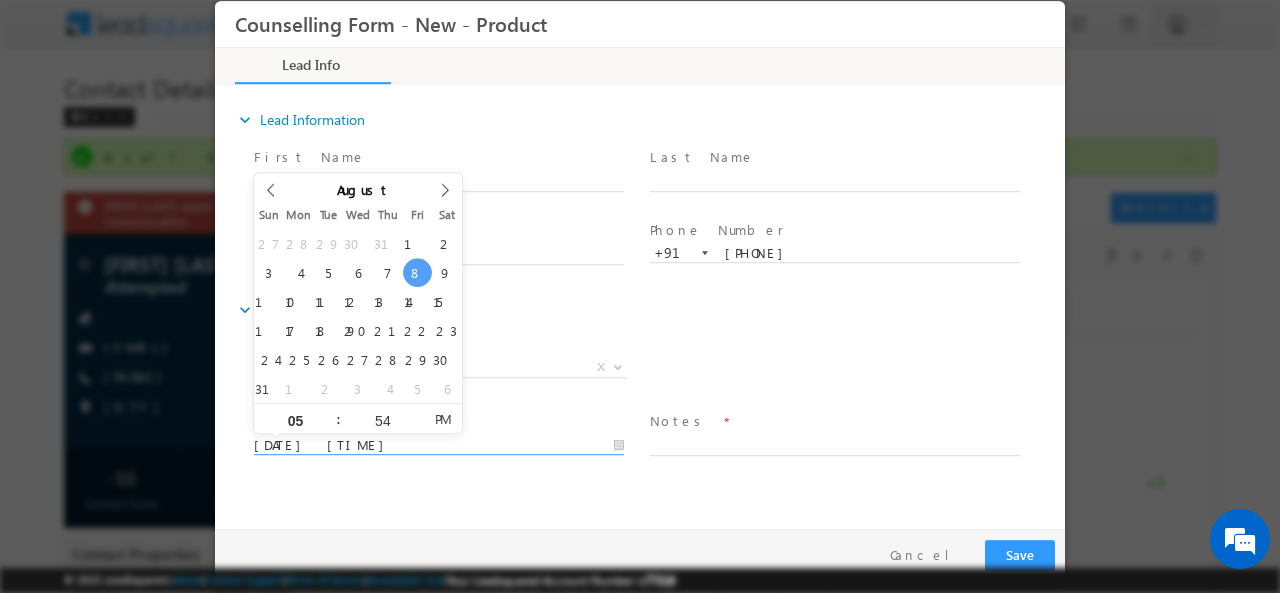 click on "[DATE] [TIME]" at bounding box center (439, 445) 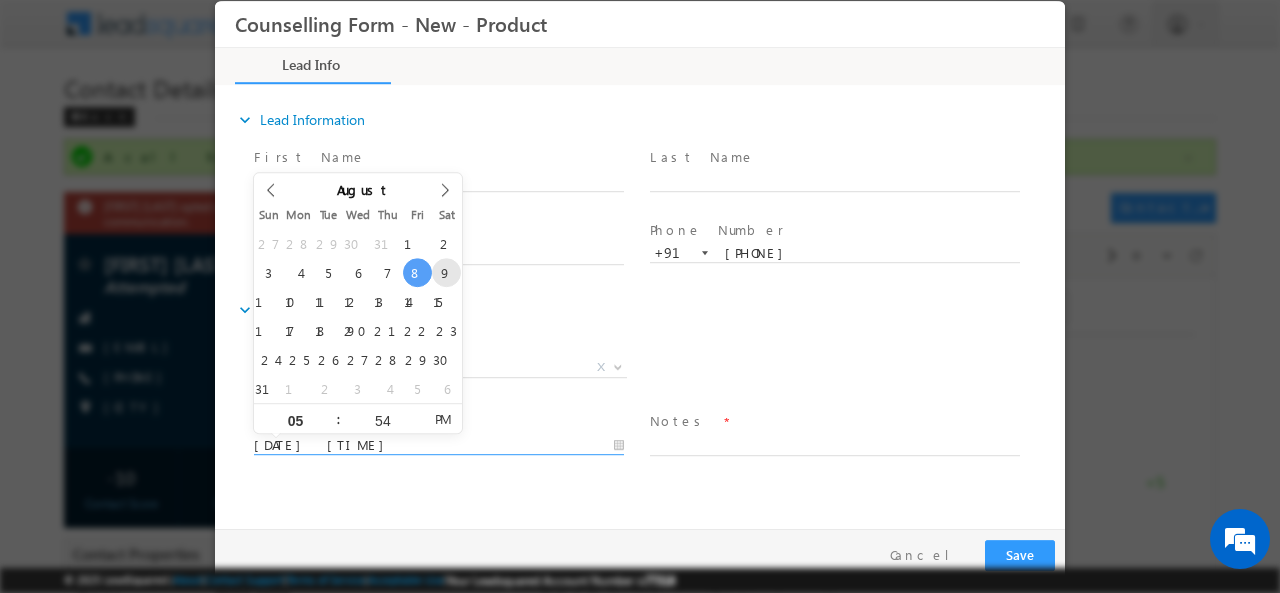 type on "[DATE] [TIME]" 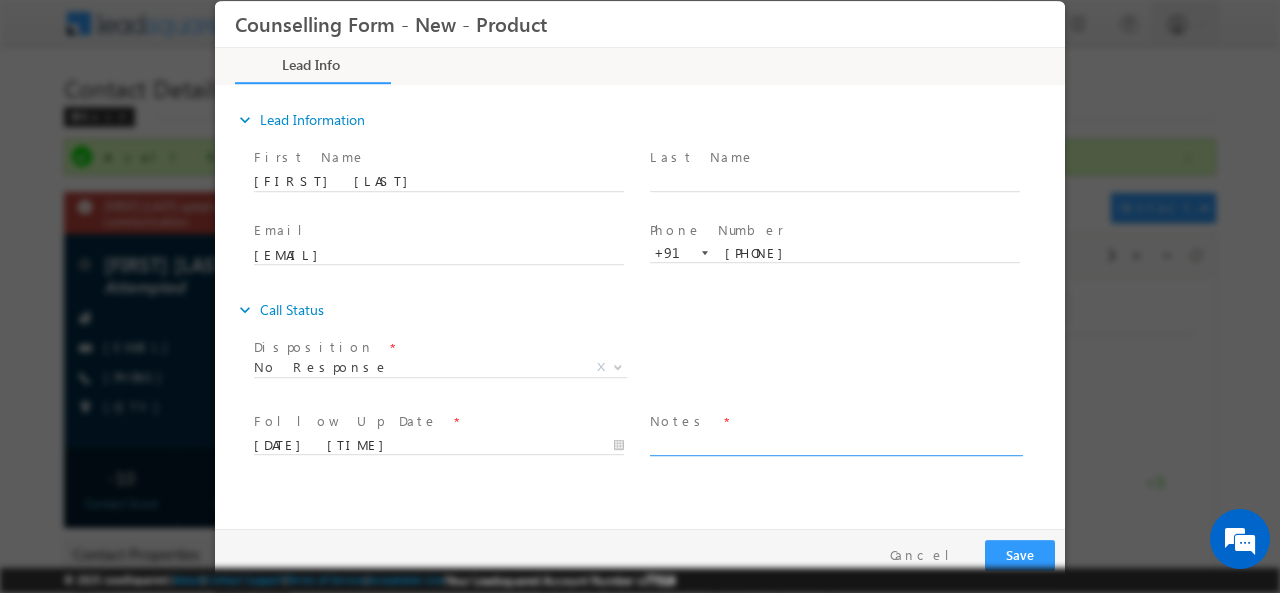 click at bounding box center [835, 443] 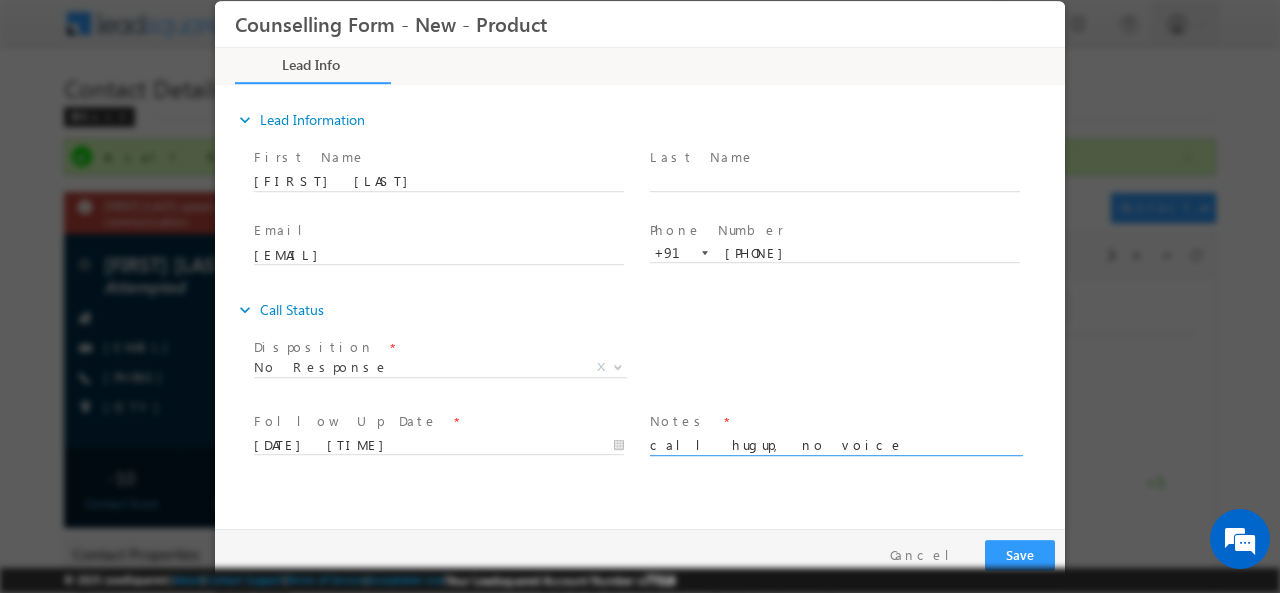 type on "call hugup, no voice" 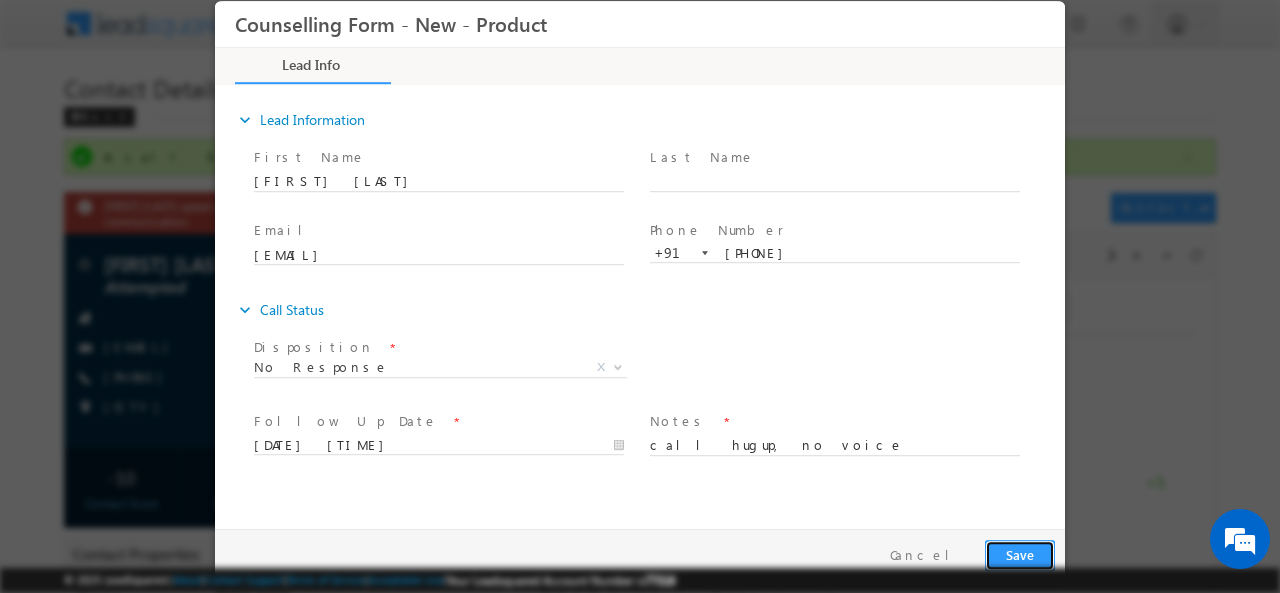 click on "Save" at bounding box center [1020, 554] 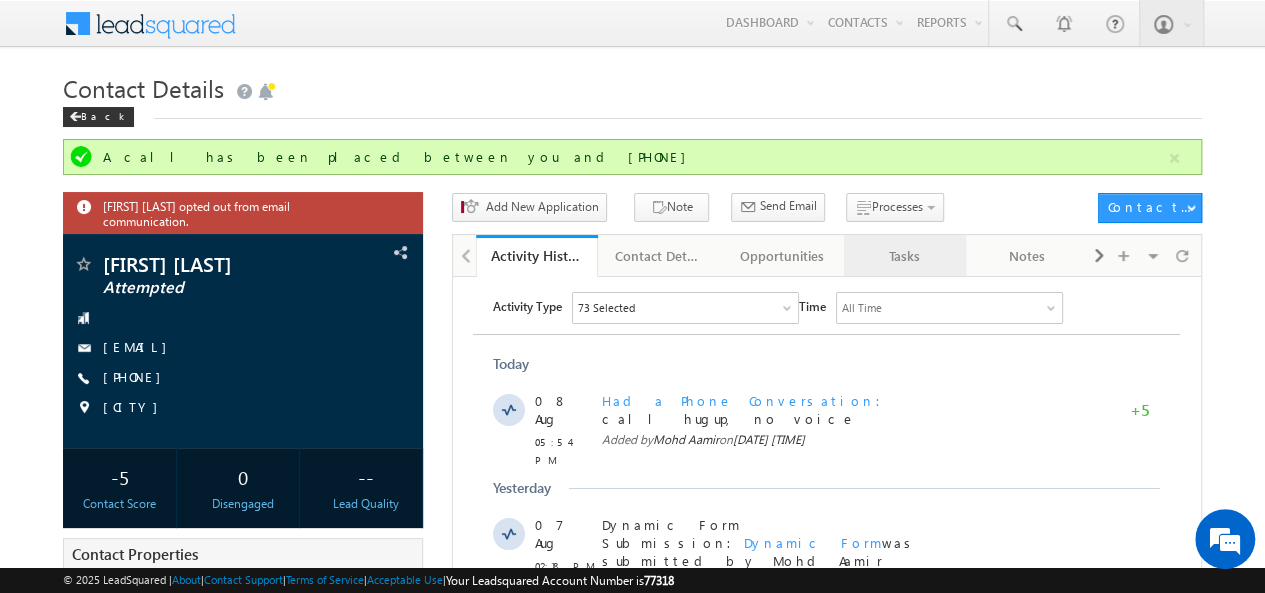 click on "Tasks" at bounding box center (904, 256) 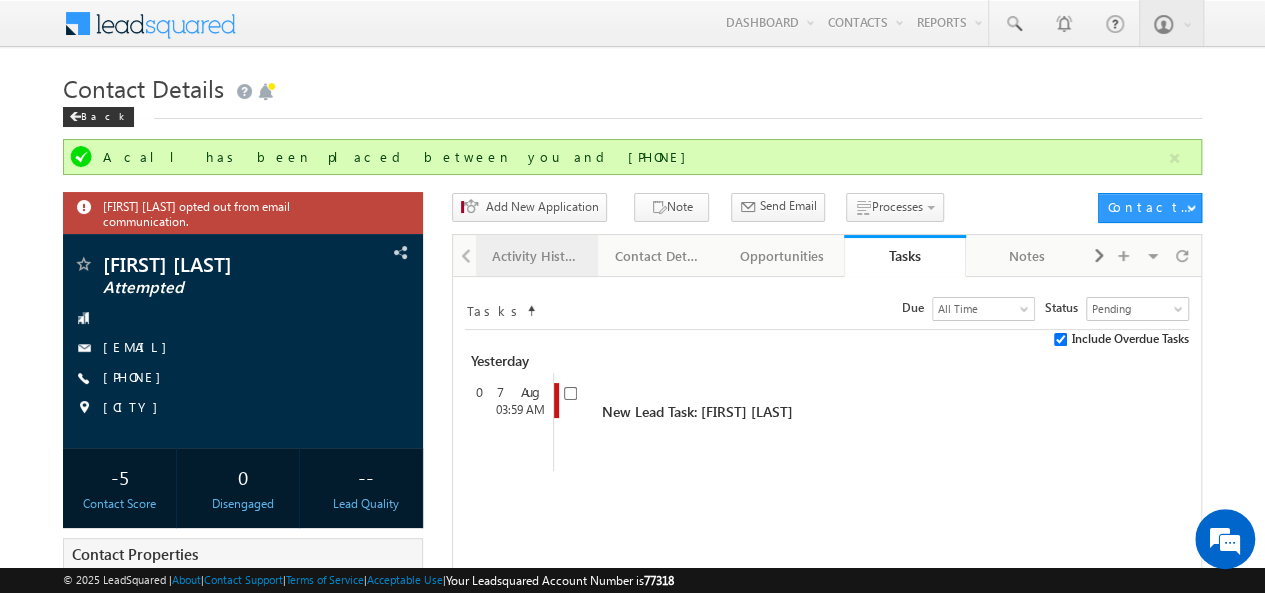 click on "Activity History" at bounding box center (536, 256) 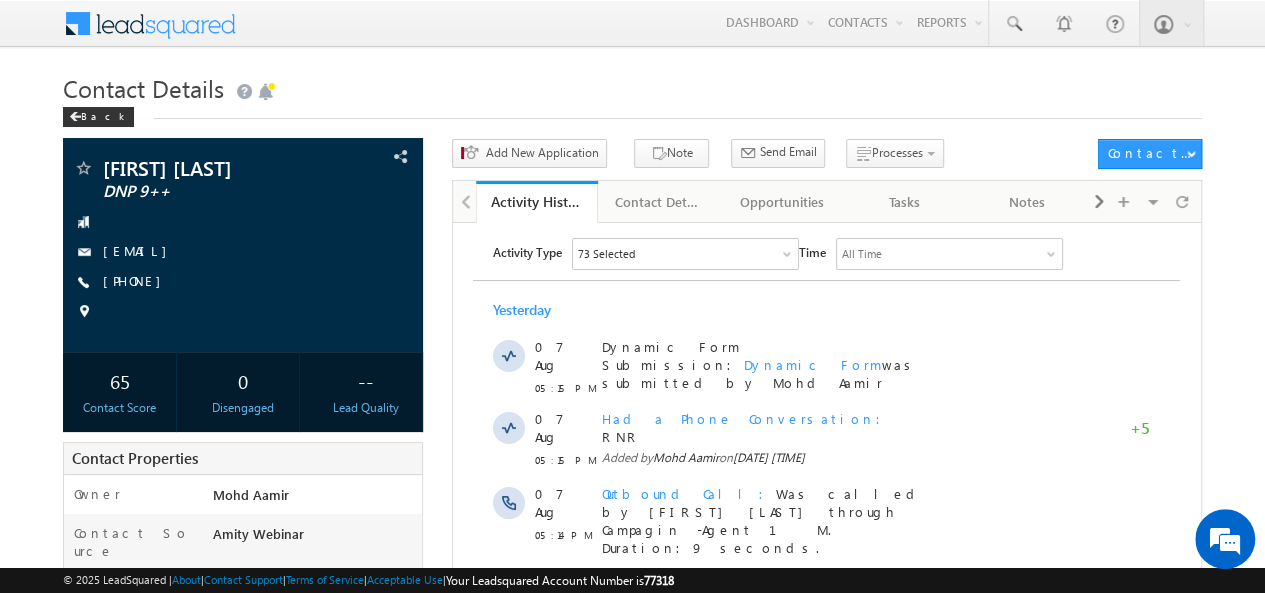 scroll, scrollTop: 0, scrollLeft: 0, axis: both 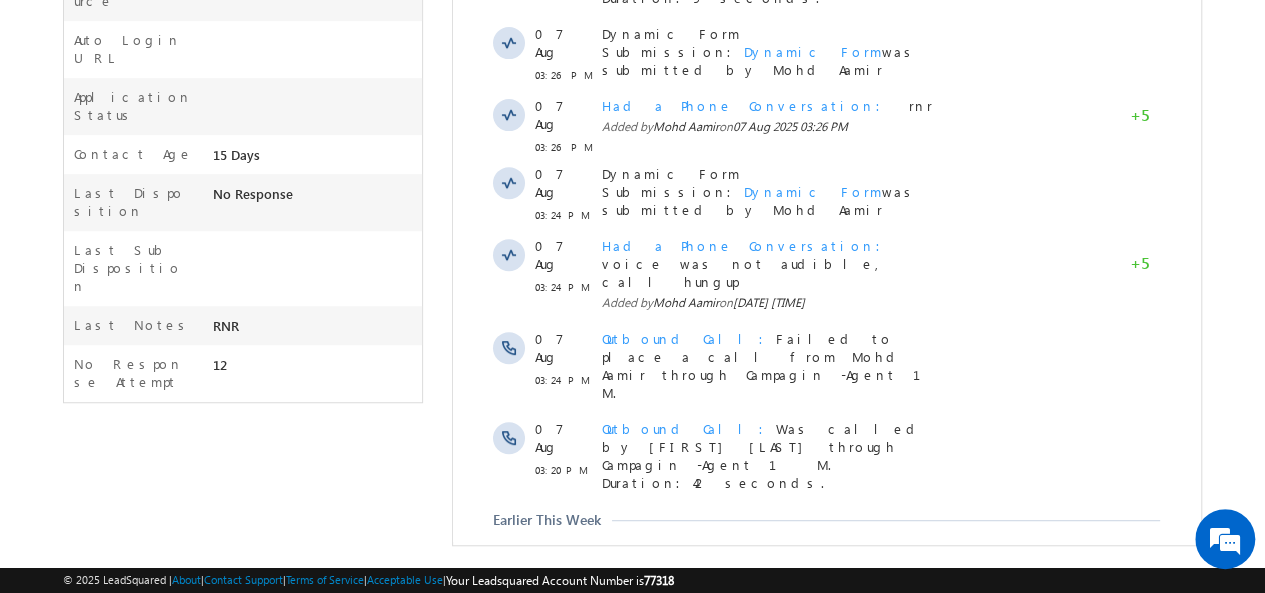click on "Show More" at bounding box center [826, 646] 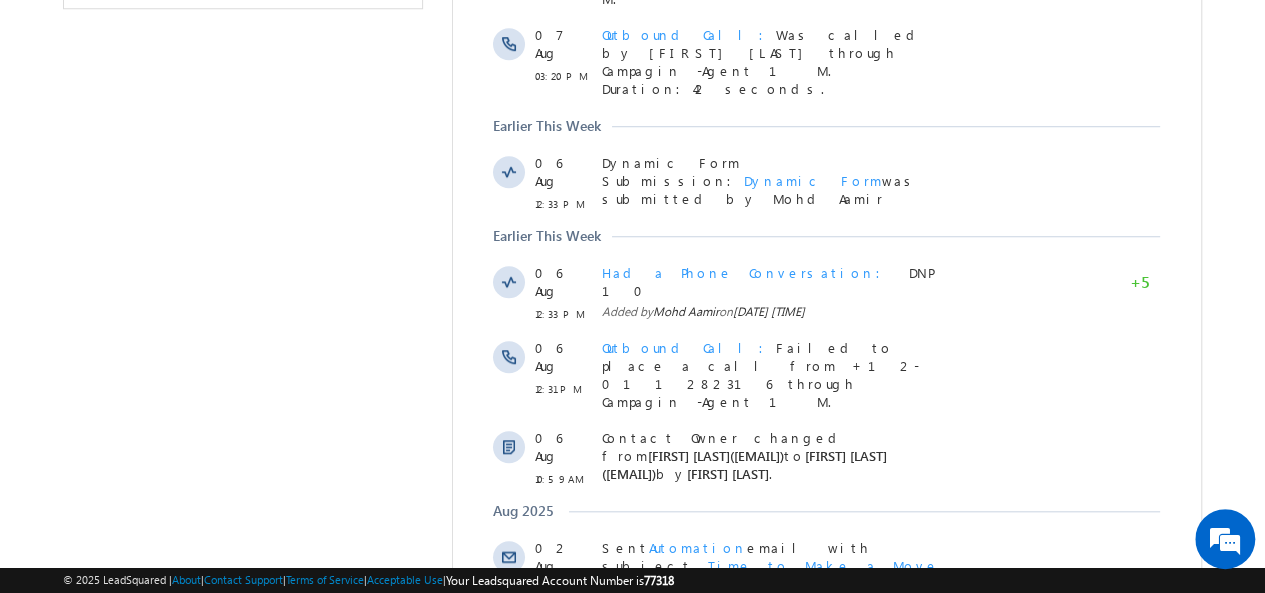 scroll, scrollTop: 1262, scrollLeft: 0, axis: vertical 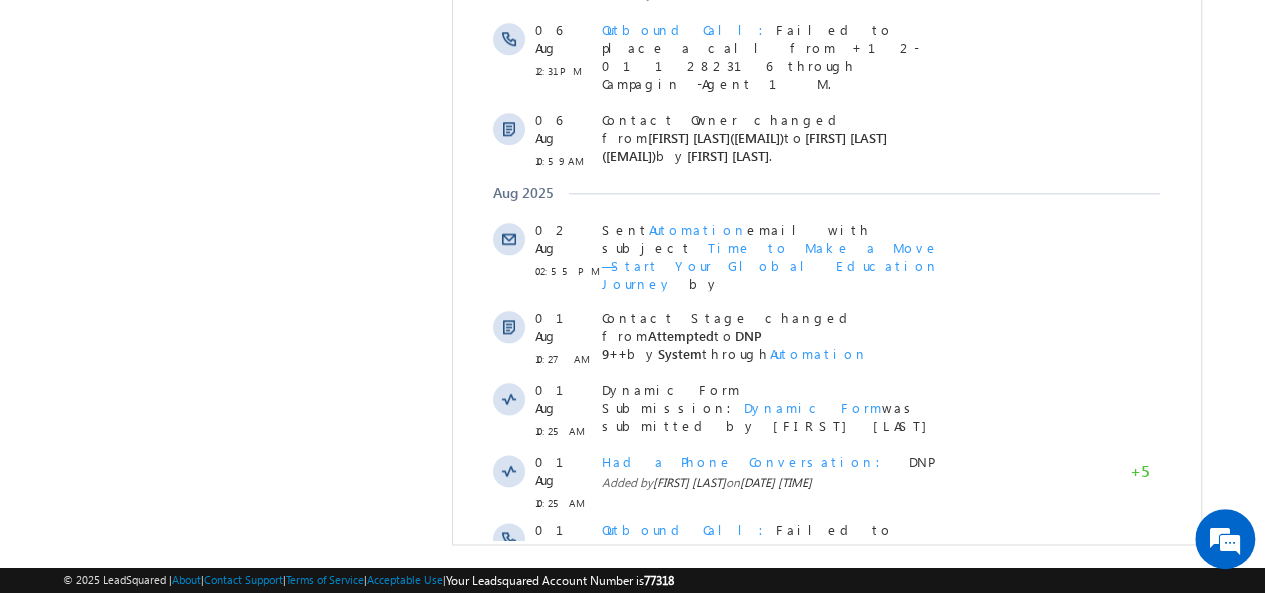 click on "Show More" at bounding box center (826, 815) 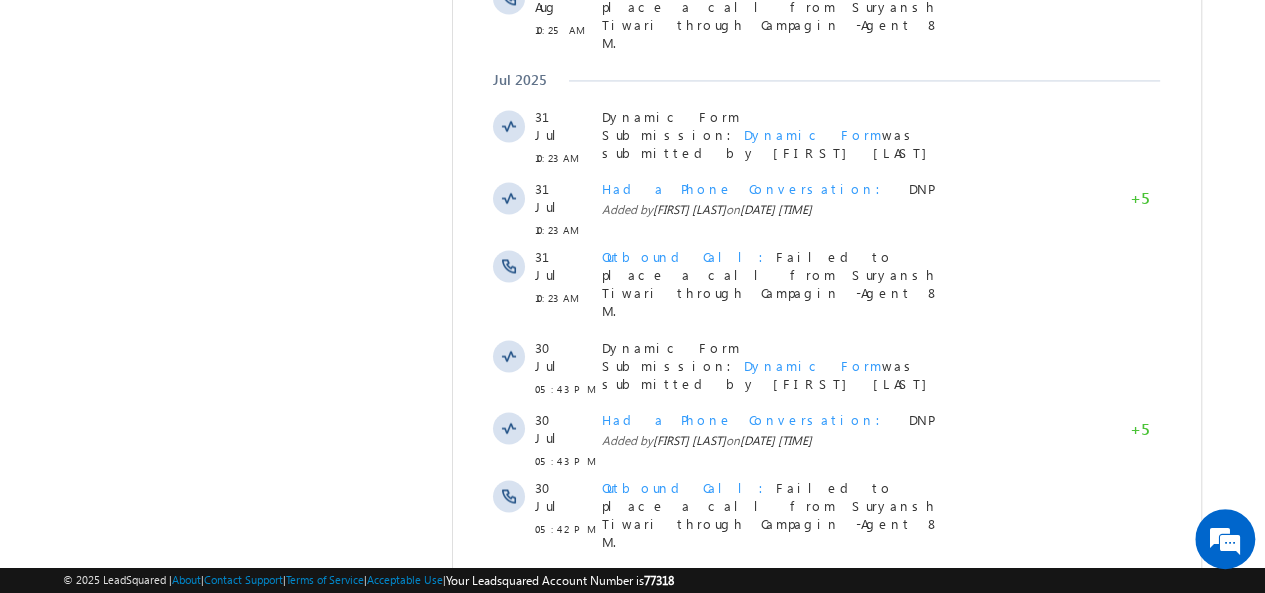 scroll, scrollTop: 1874, scrollLeft: 0, axis: vertical 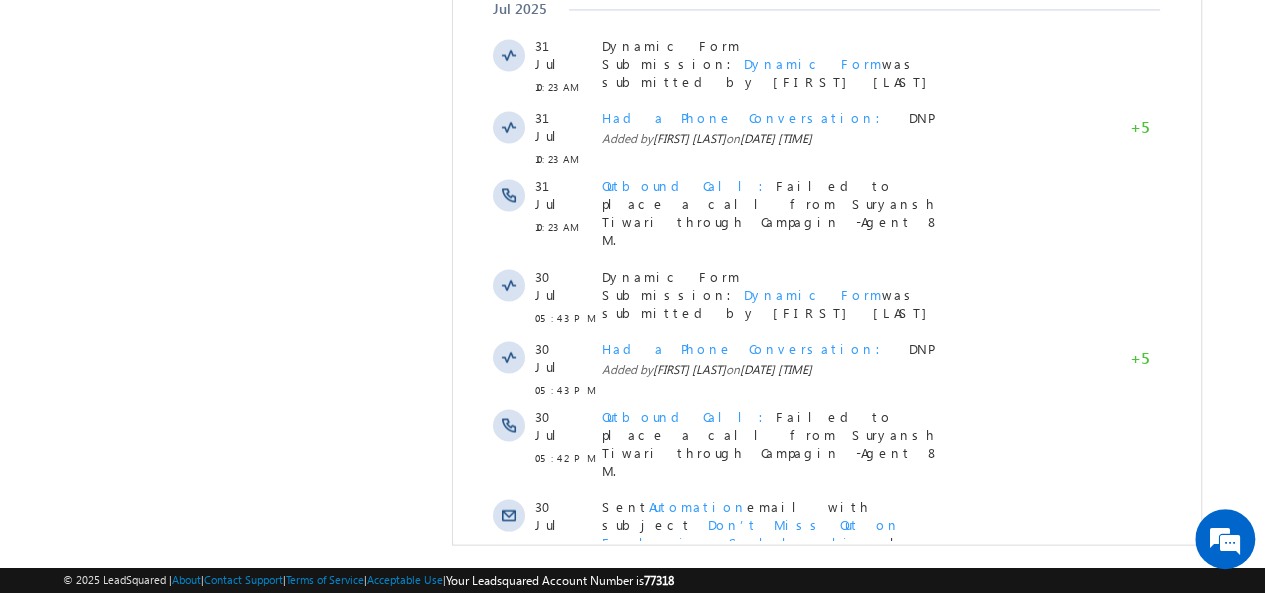 click on "Show More" at bounding box center [826, 981] 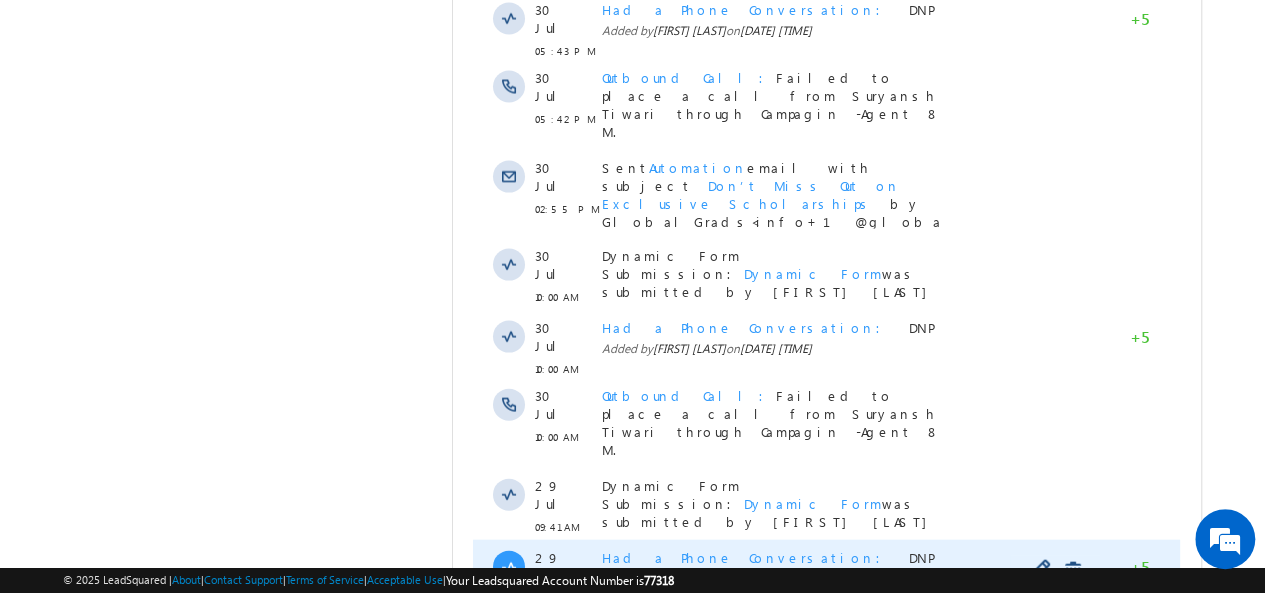 scroll, scrollTop: 2486, scrollLeft: 0, axis: vertical 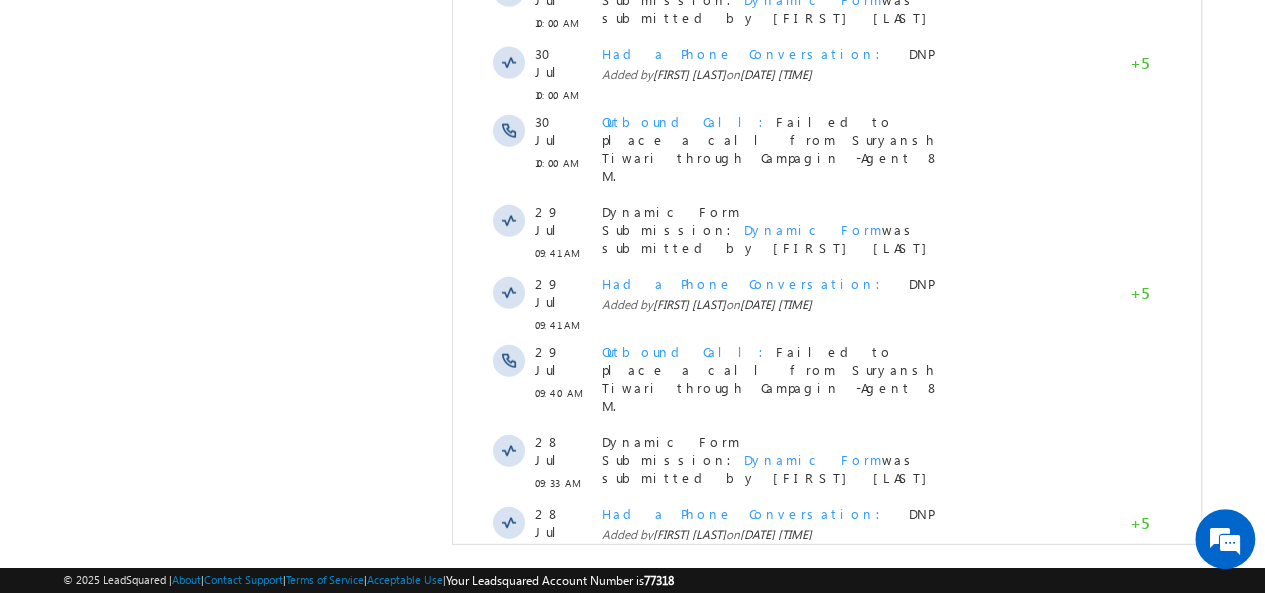 click on "Show More" at bounding box center (826, 1146) 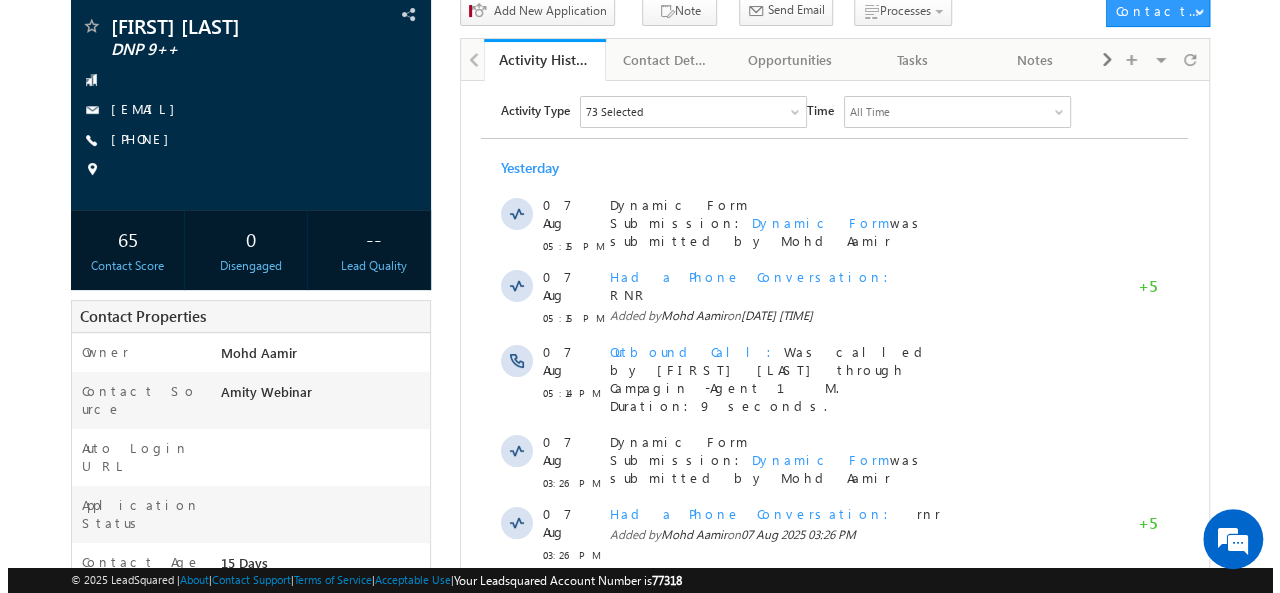 scroll, scrollTop: 0, scrollLeft: 0, axis: both 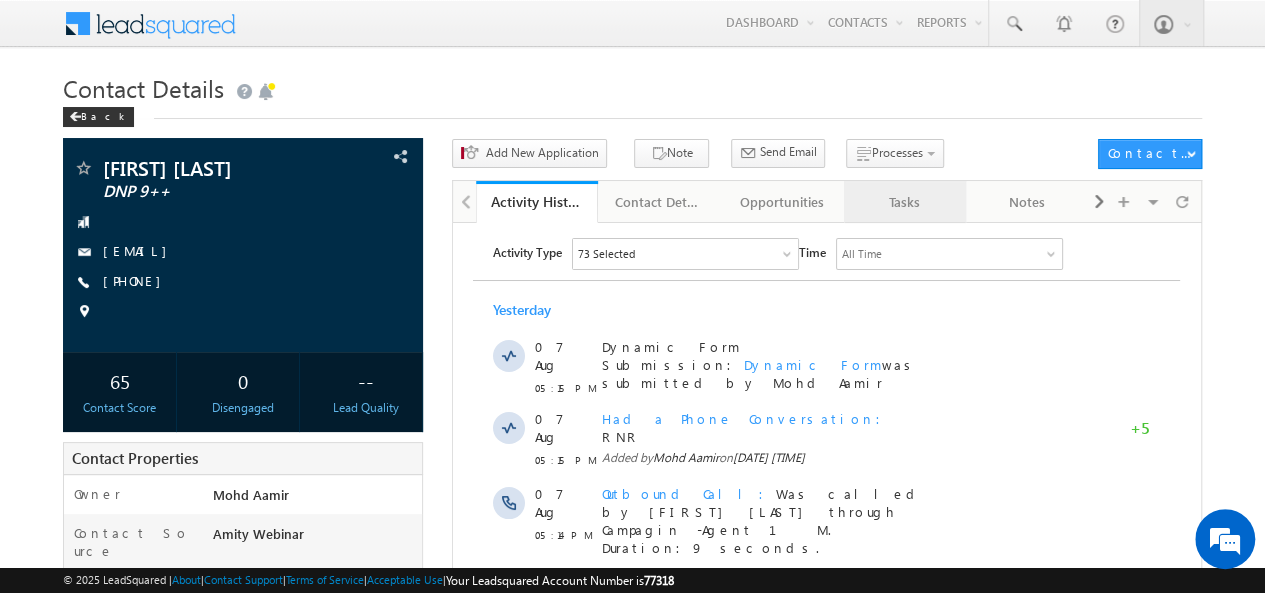 click on "Tasks" at bounding box center [905, 202] 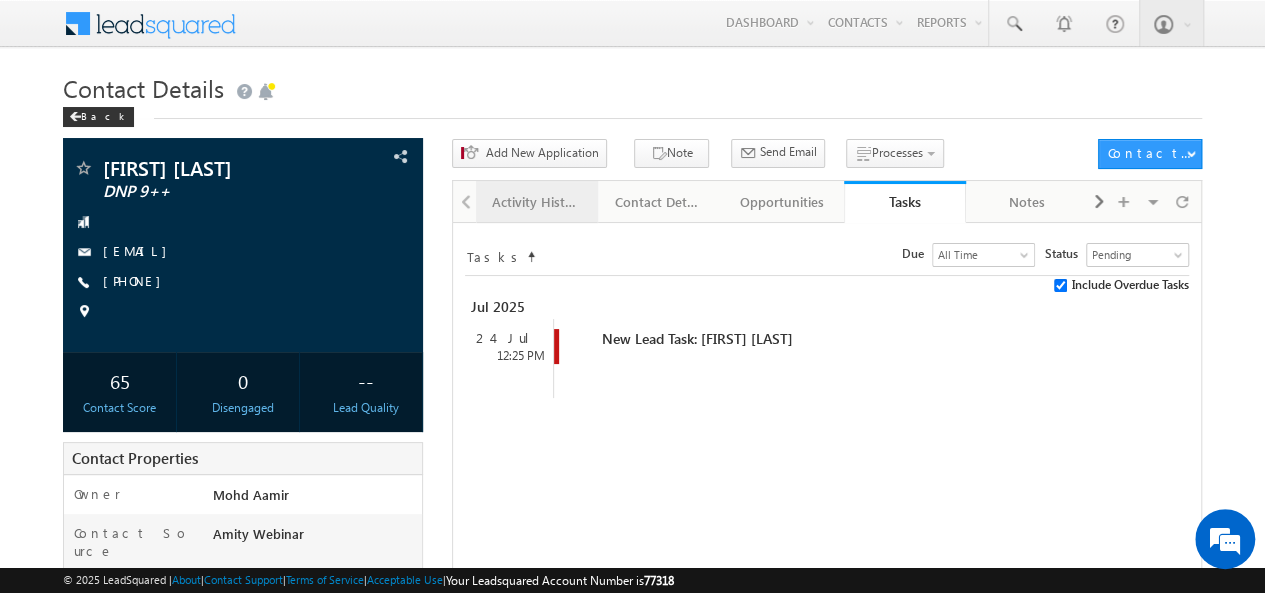 click on "Activity History" at bounding box center (536, 202) 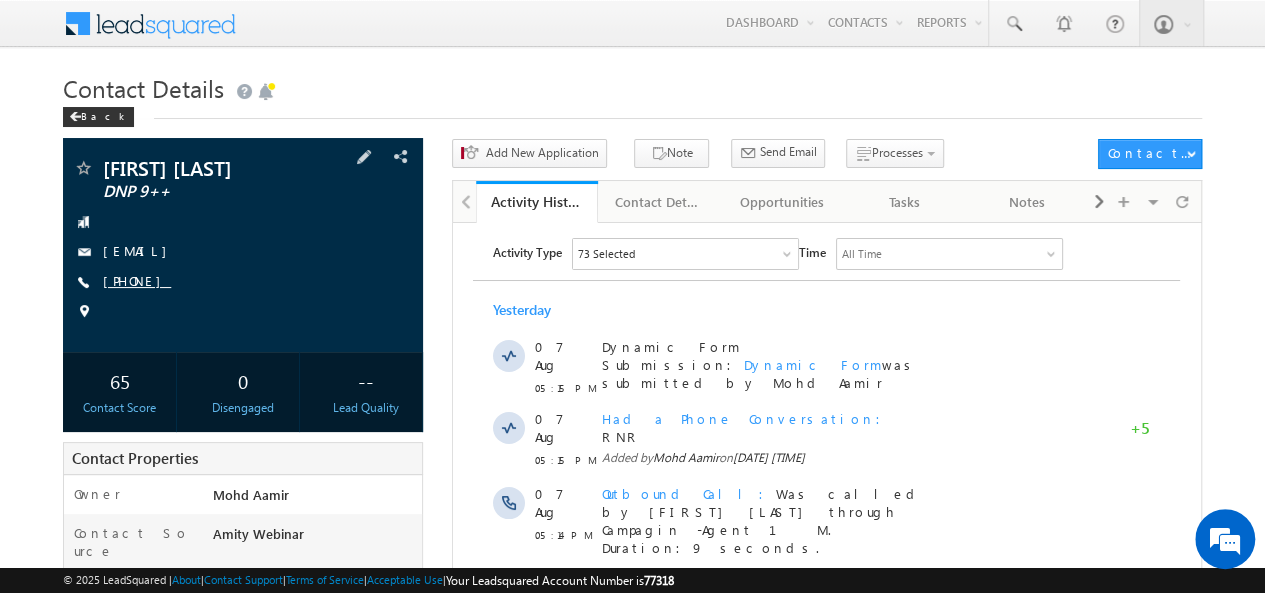 click on "+91-9759414234" at bounding box center (137, 280) 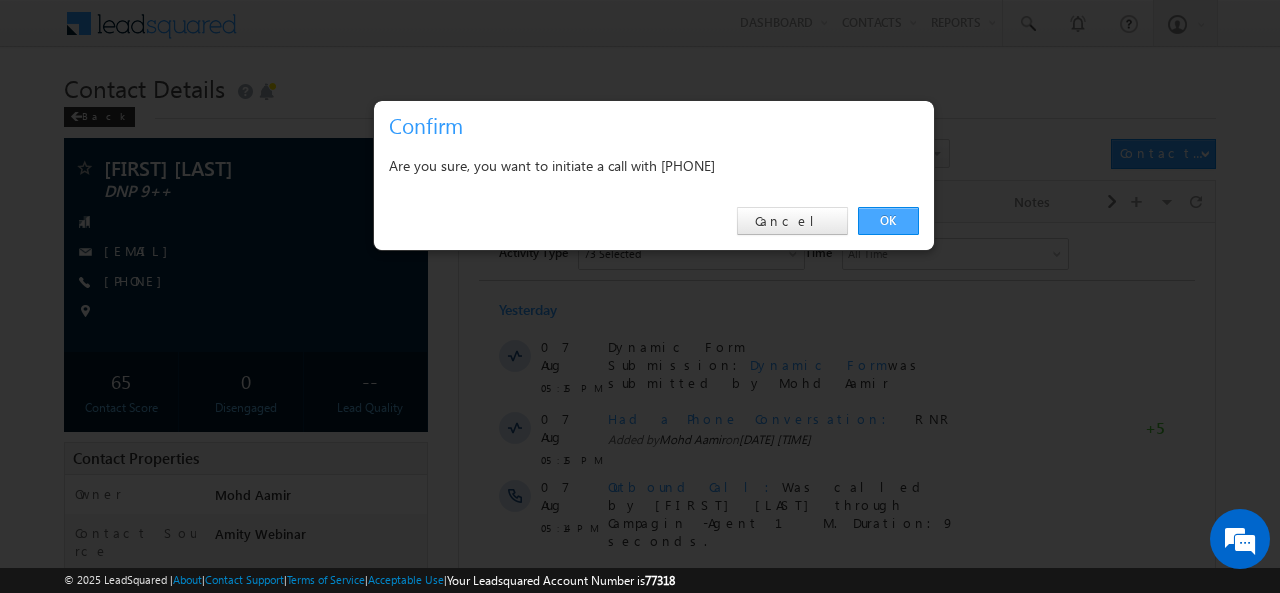 click on "OK" at bounding box center [888, 221] 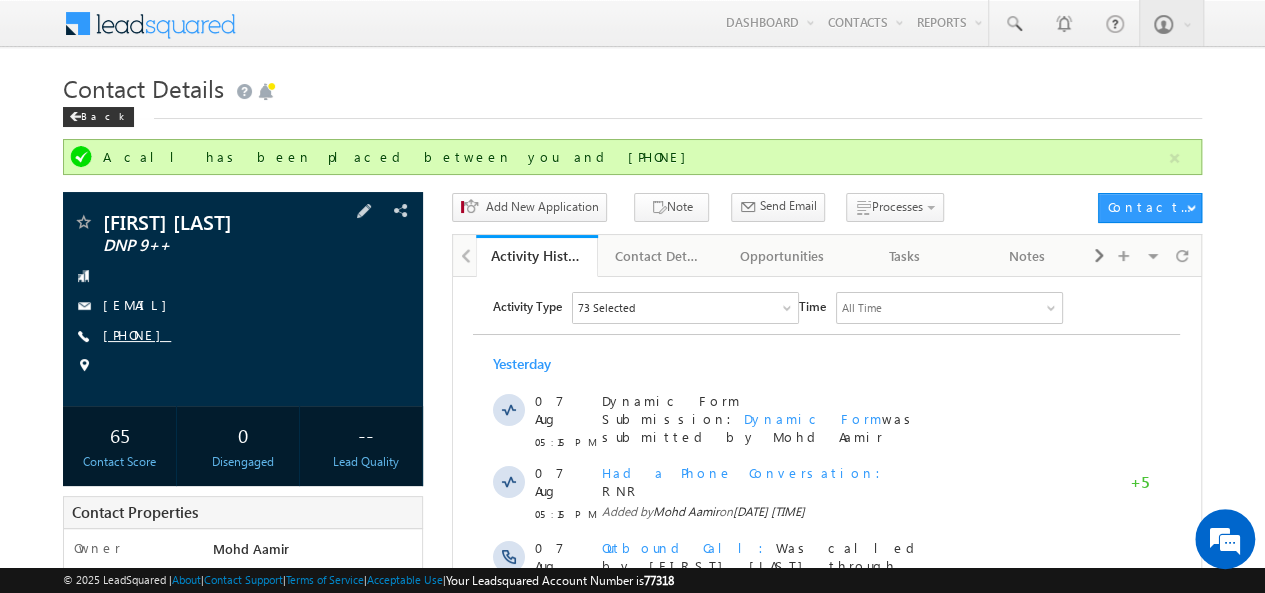 click on "+91-9759414234" at bounding box center [137, 334] 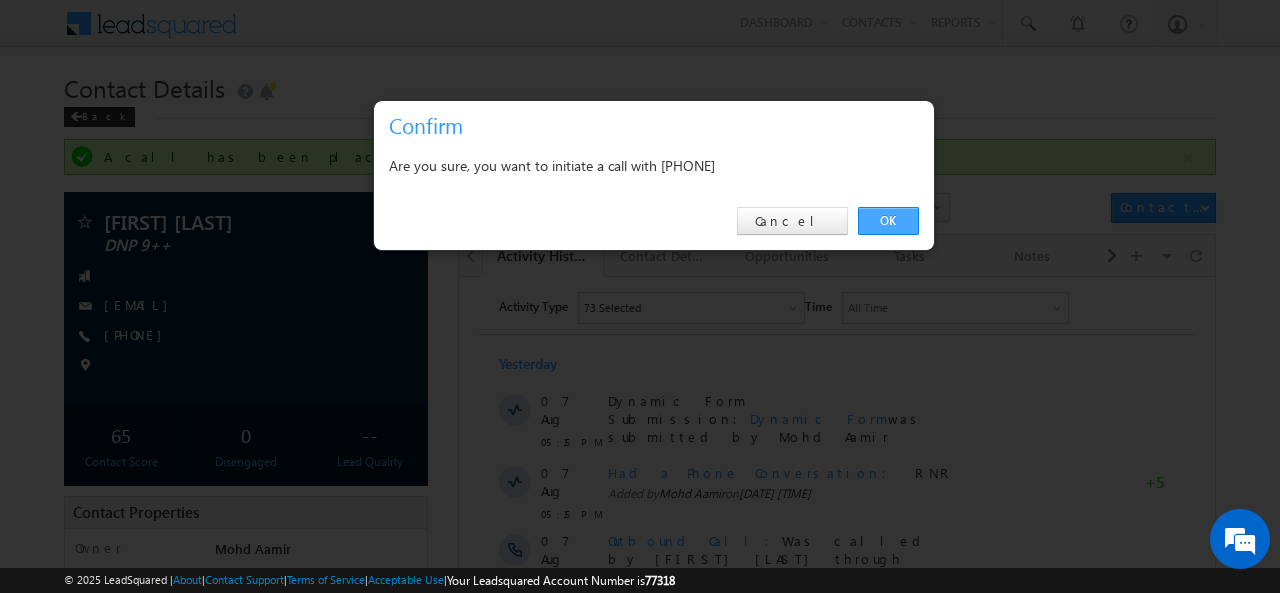 click on "OK" at bounding box center (888, 221) 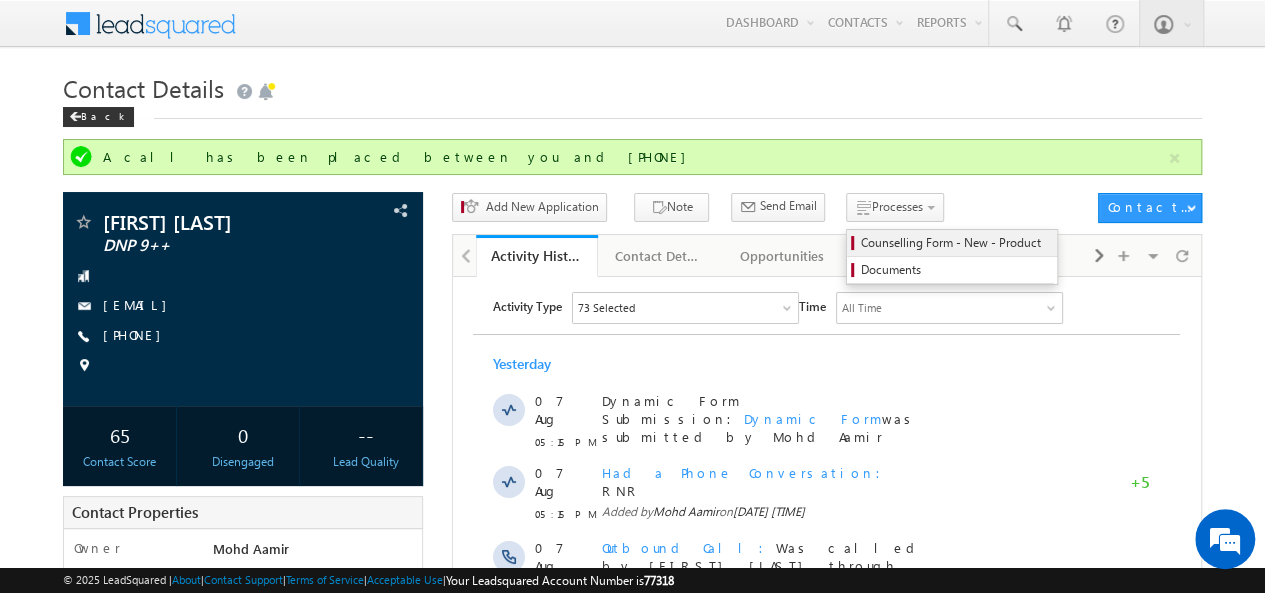 click on "Counselling Form - New - Product" at bounding box center (952, 243) 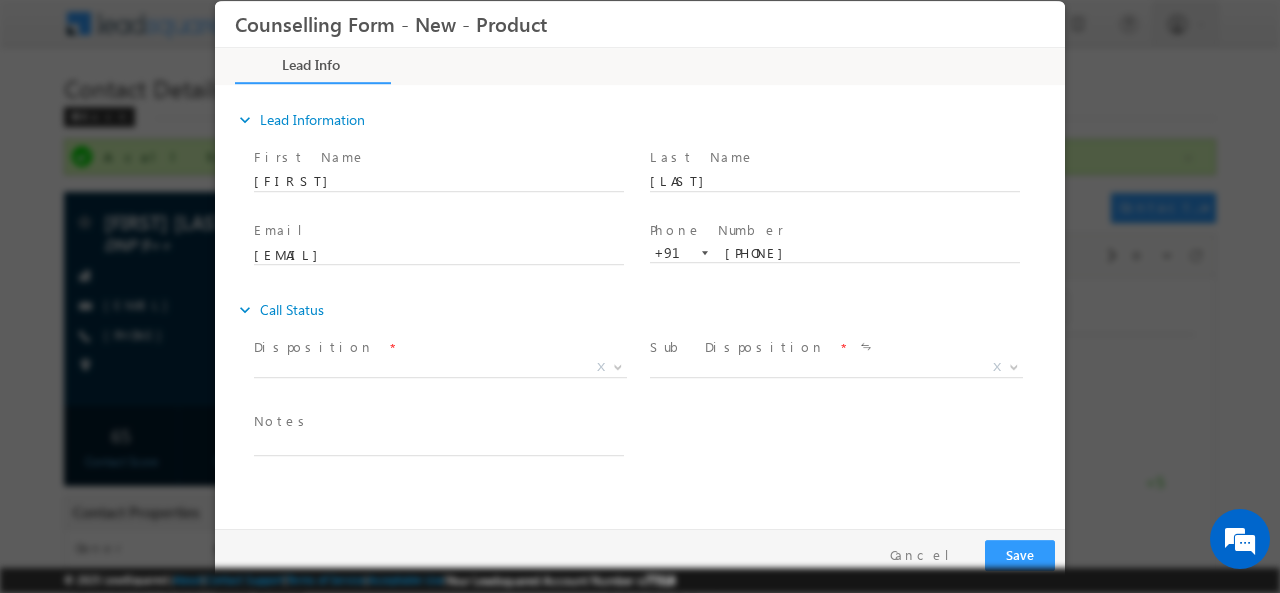 scroll, scrollTop: 0, scrollLeft: 0, axis: both 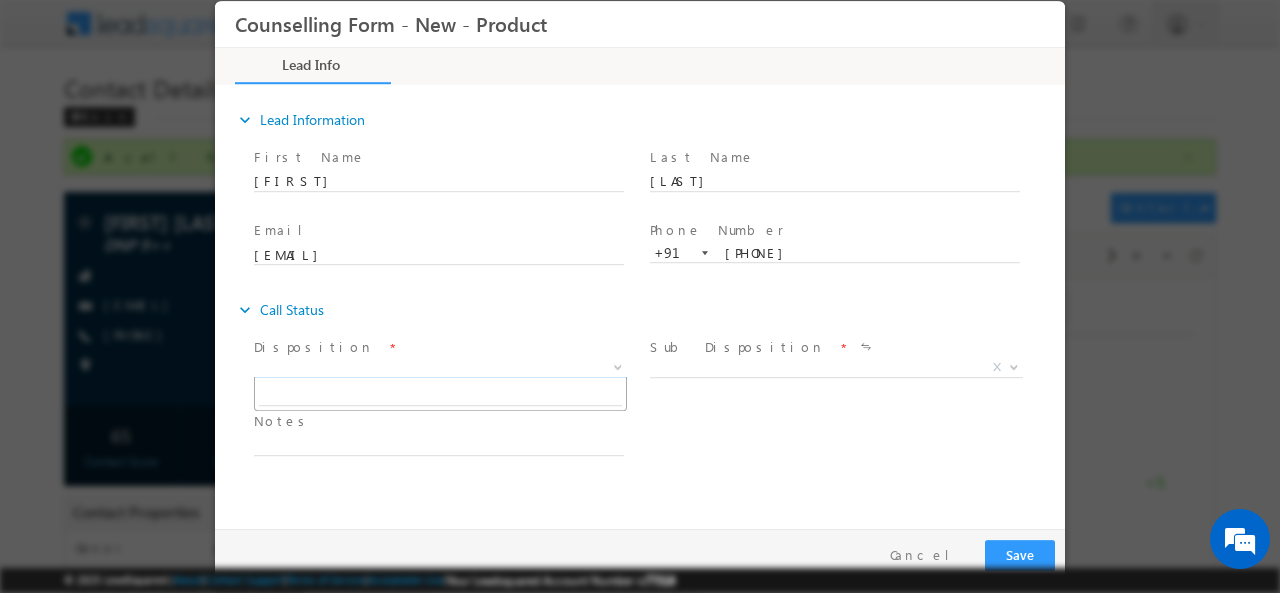 click on "X" at bounding box center (440, 367) 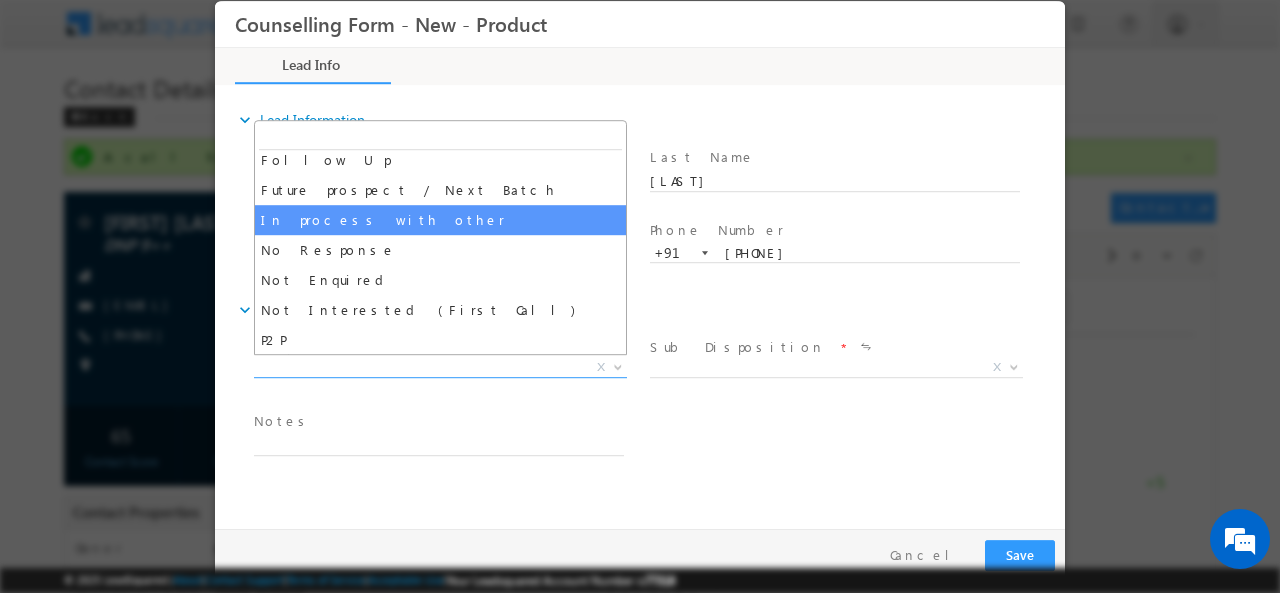 scroll, scrollTop: 78, scrollLeft: 0, axis: vertical 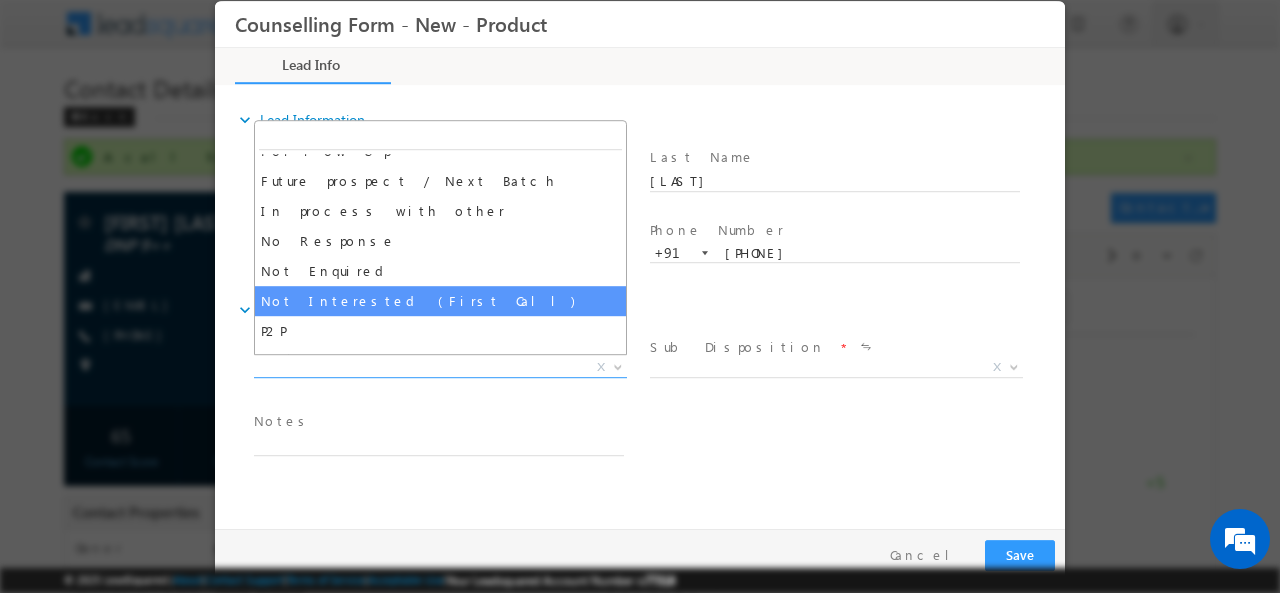 select on "Not Interested (First Call)" 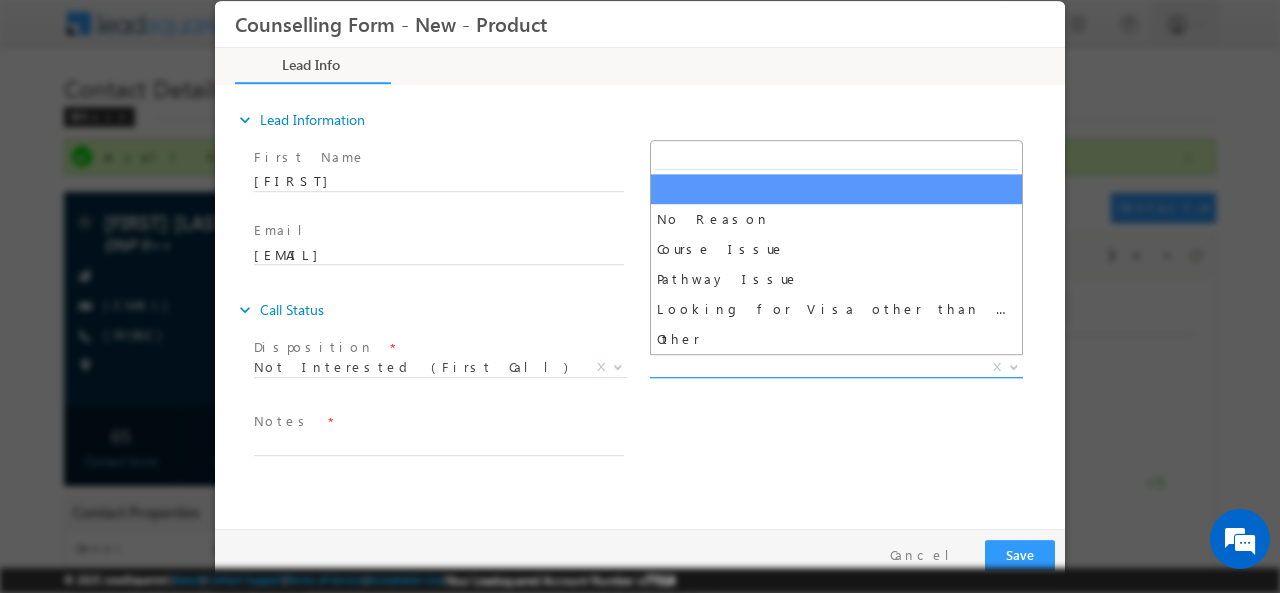 click on "X" at bounding box center [836, 367] 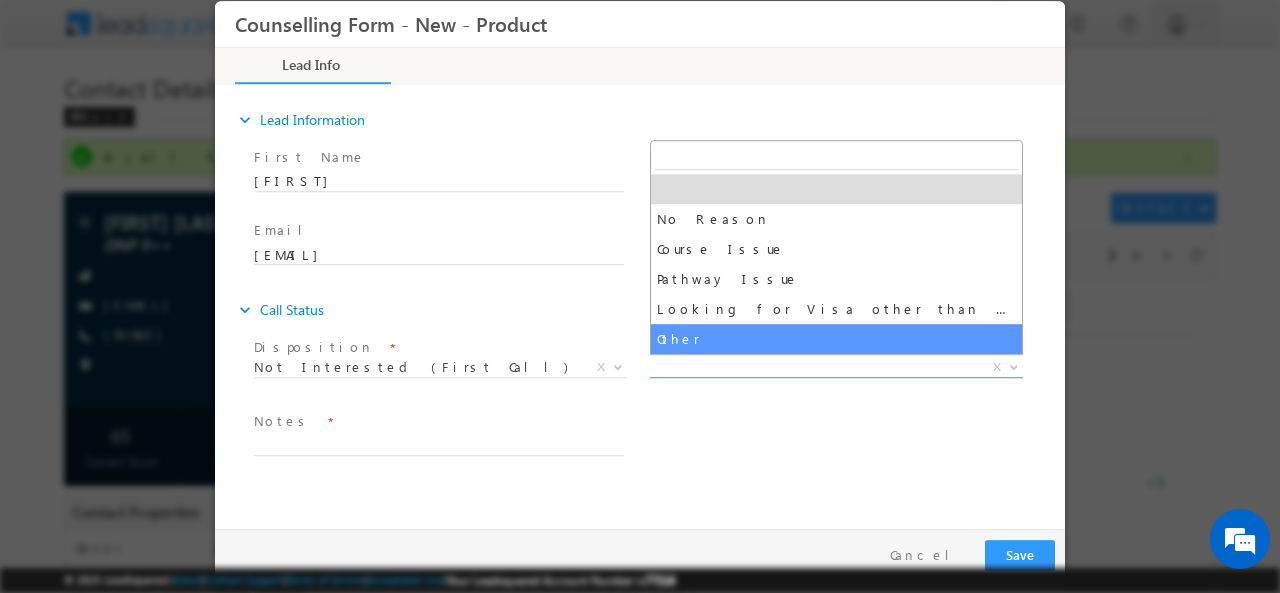 select on "Other" 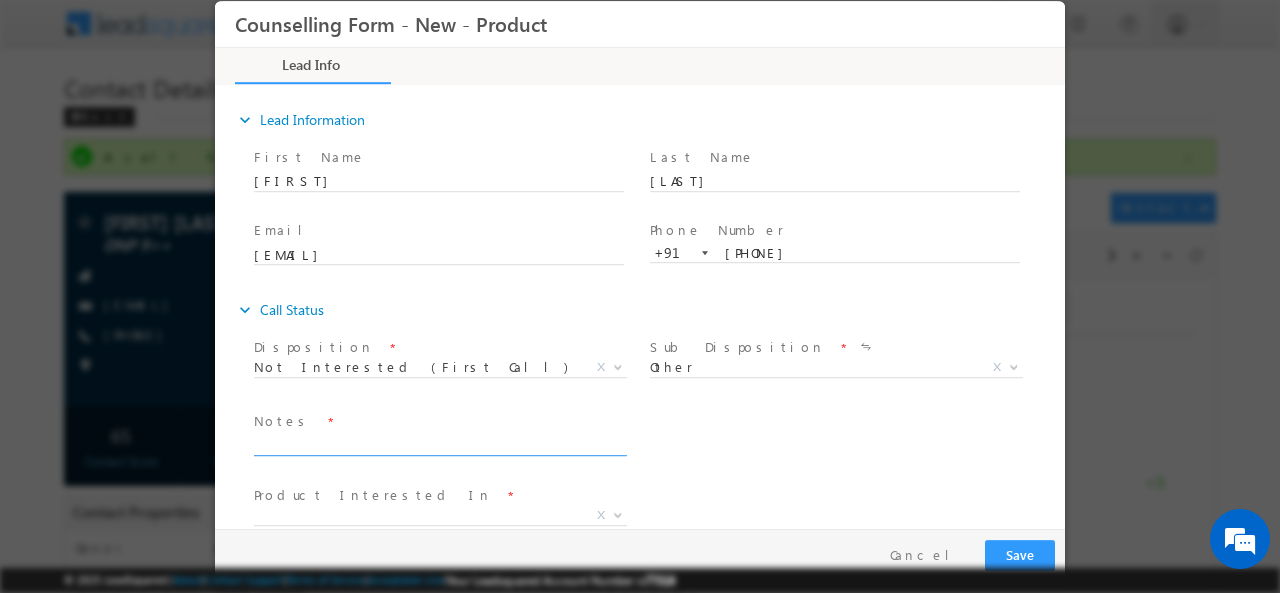 click at bounding box center (439, 443) 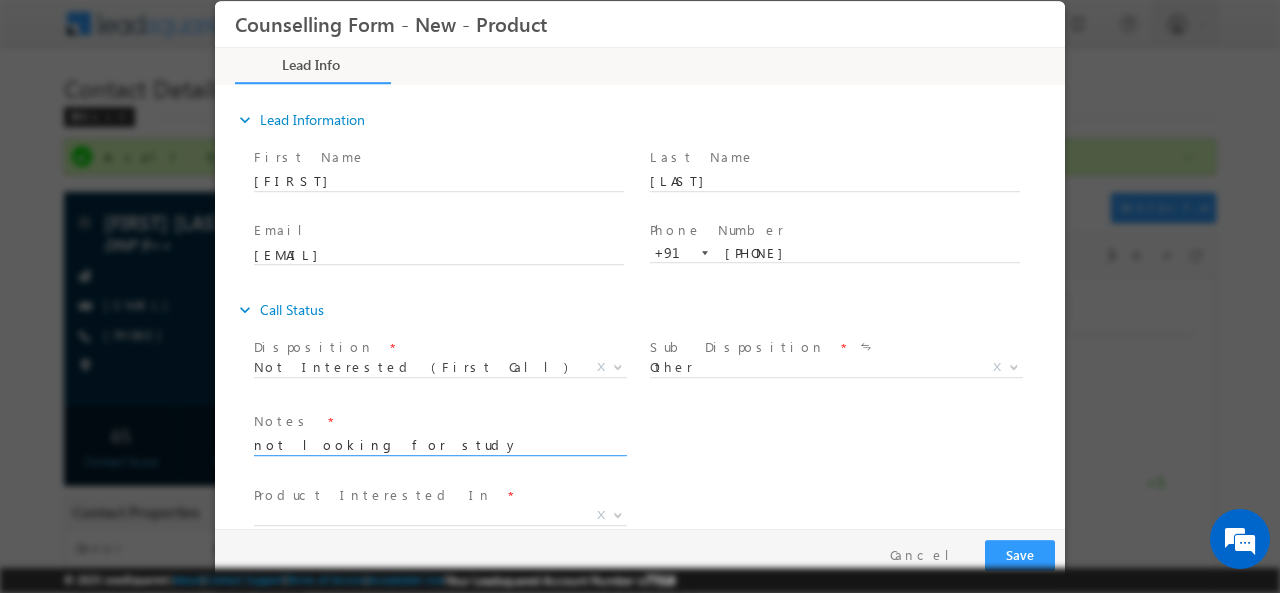 scroll, scrollTop: 31, scrollLeft: 0, axis: vertical 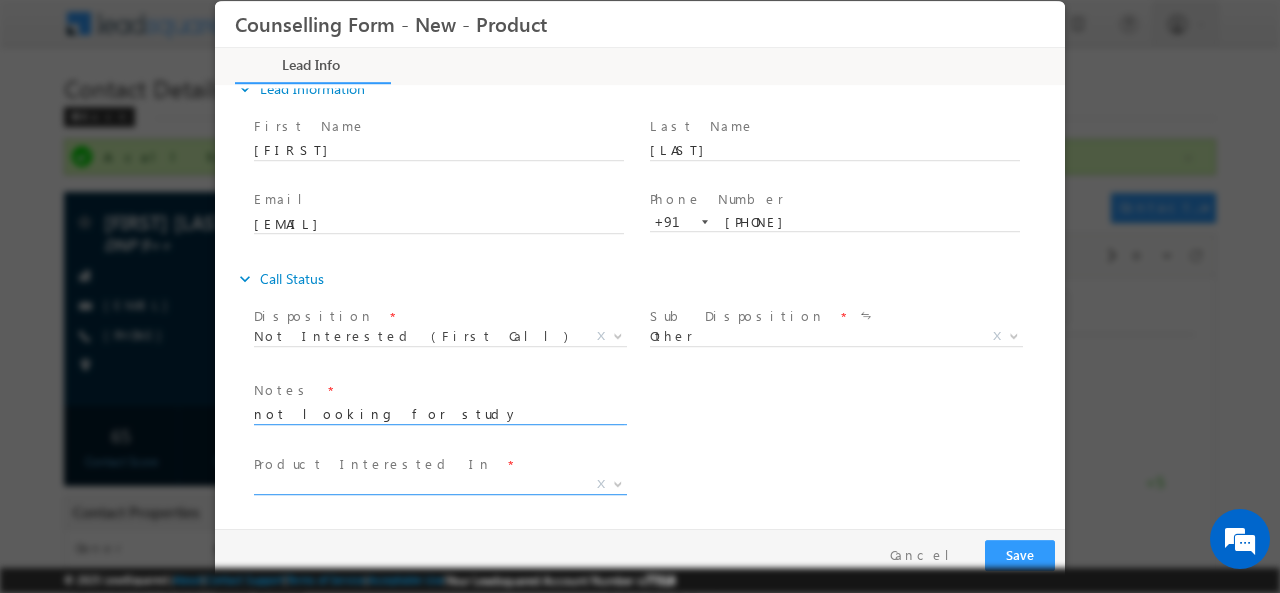 type on "not looking for study abroad" 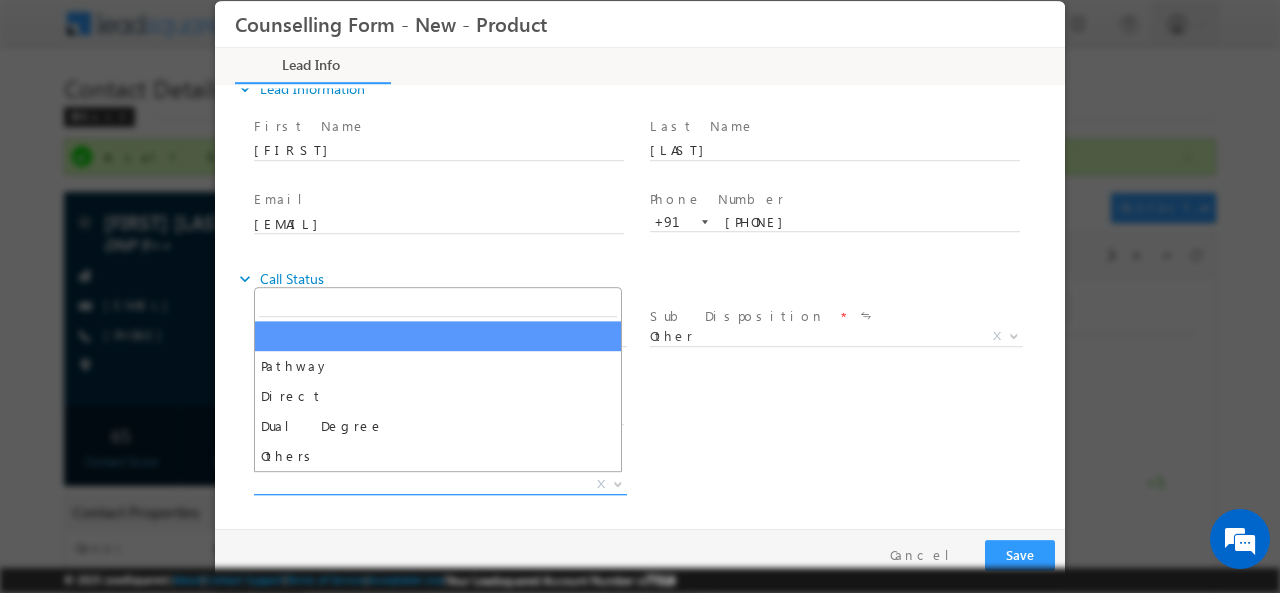 click on "X" at bounding box center (440, 484) 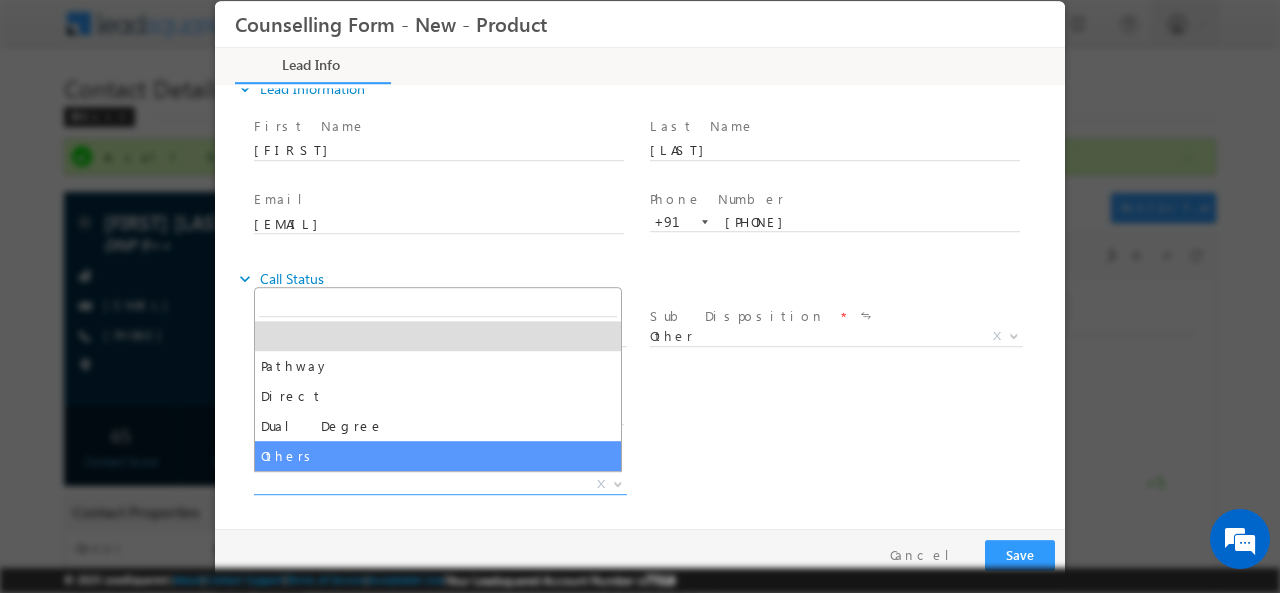 select on "Others" 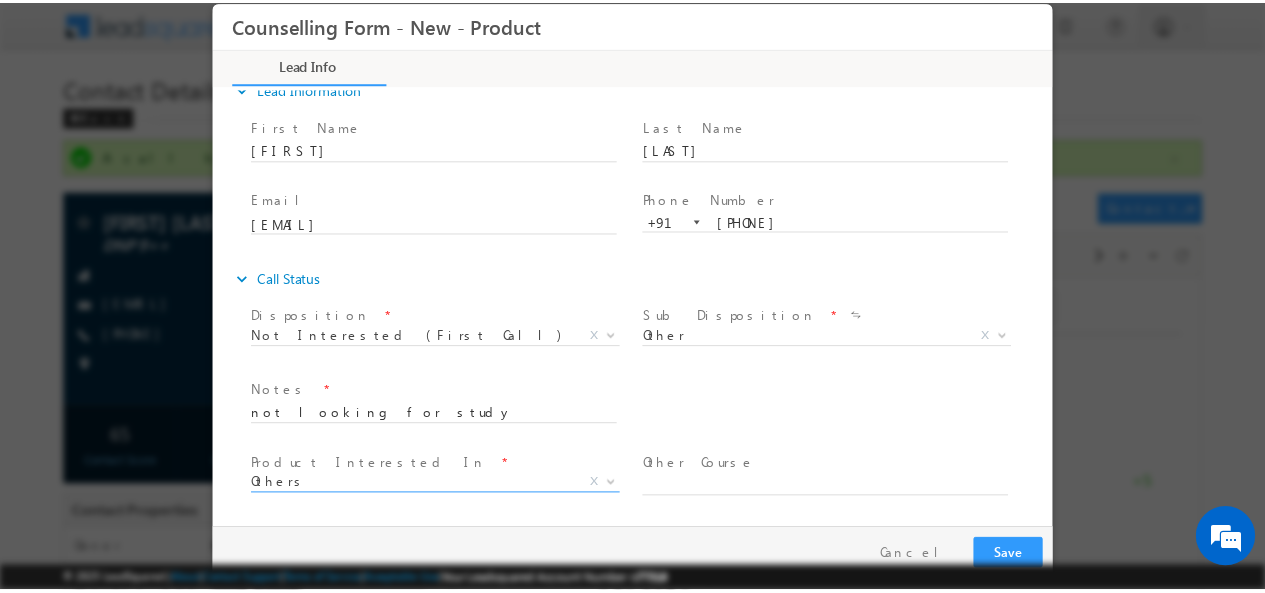 scroll, scrollTop: 178, scrollLeft: 0, axis: vertical 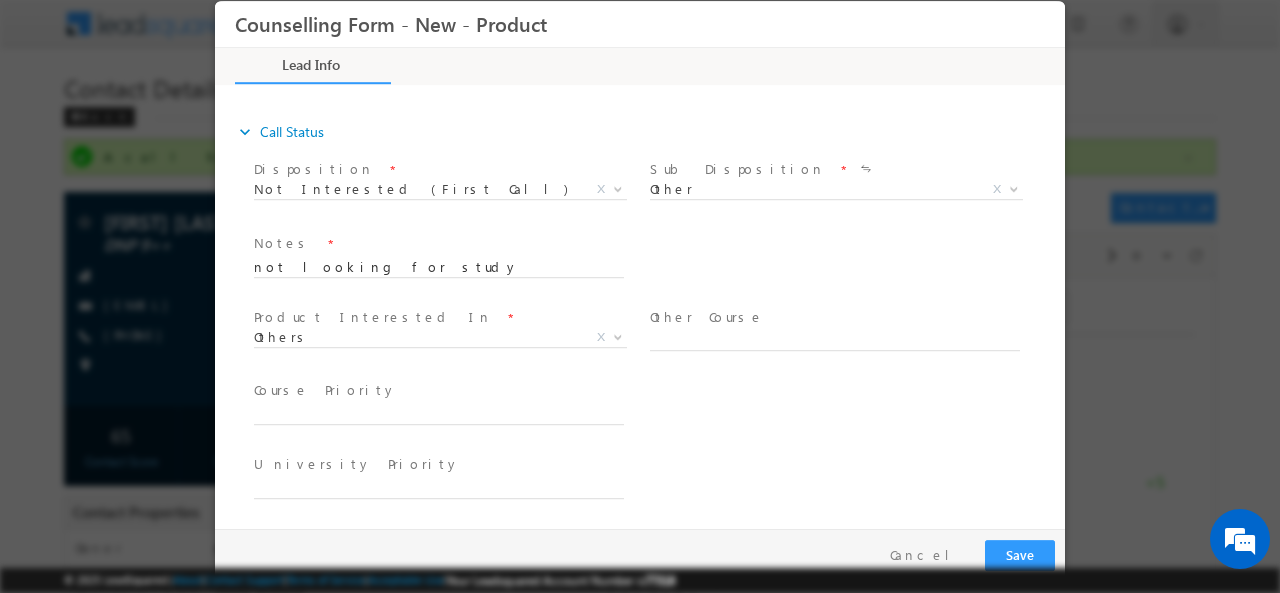 click on "© 2025 LeadSquared |  About  |  Contact Support
|
Terms of Service  |
Acceptable Use  |
Your Leadsquared Account Number is   77318" at bounding box center [640, 580] 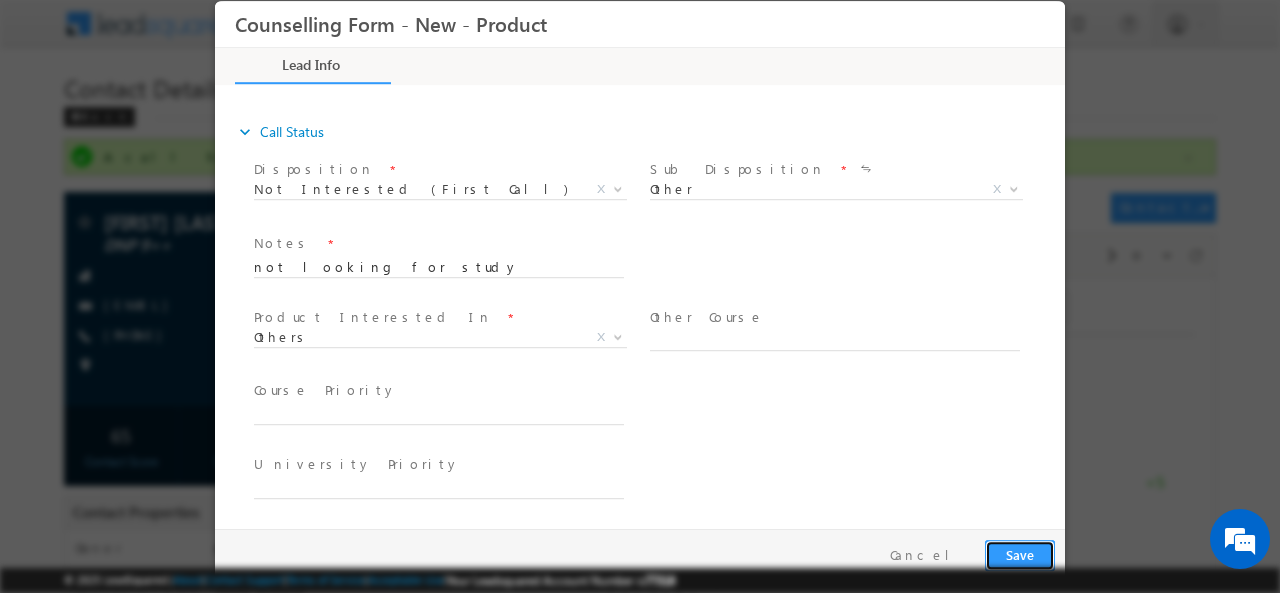 click on "Save" at bounding box center [1020, 554] 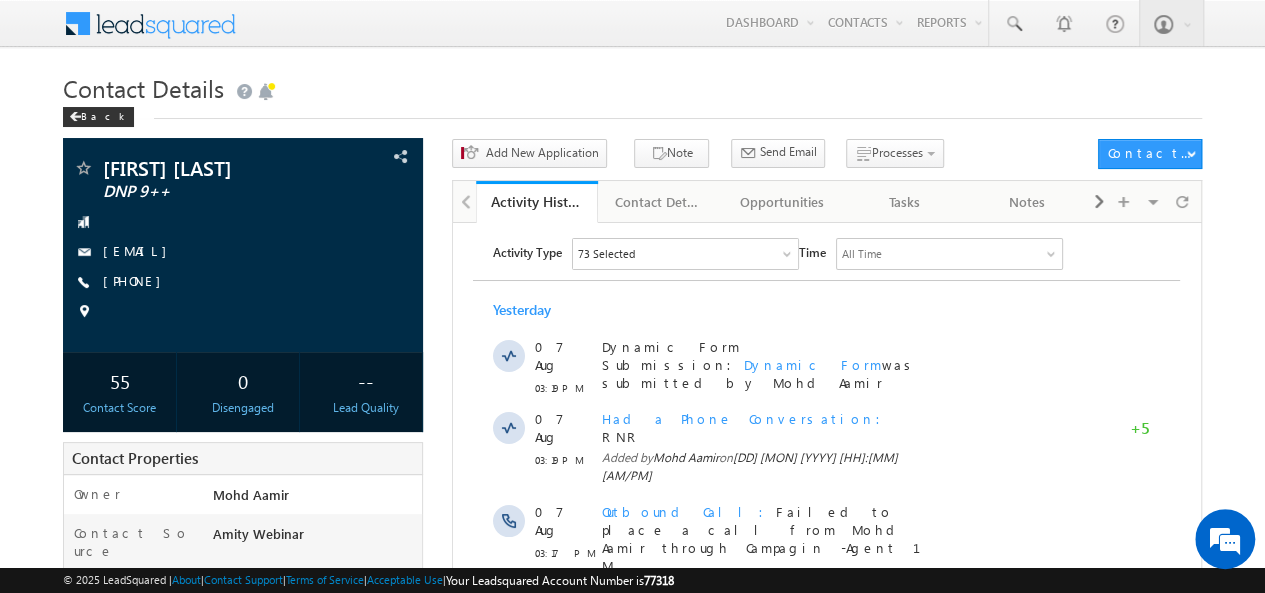 scroll, scrollTop: 0, scrollLeft: 0, axis: both 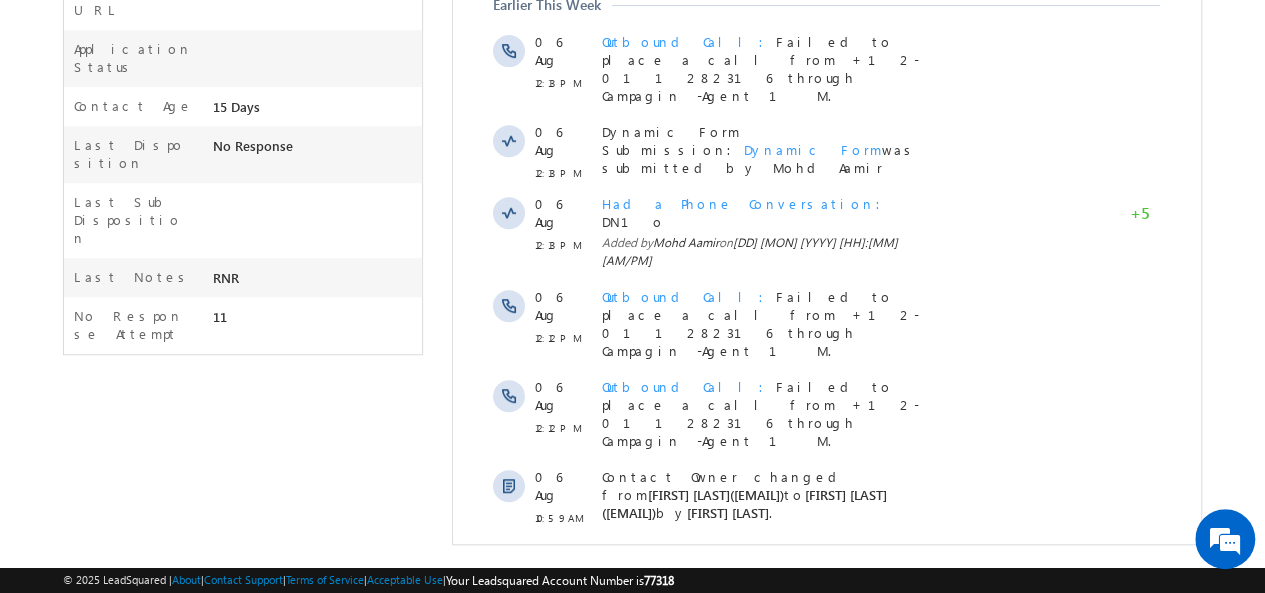 click on "Show More" at bounding box center (826, 692) 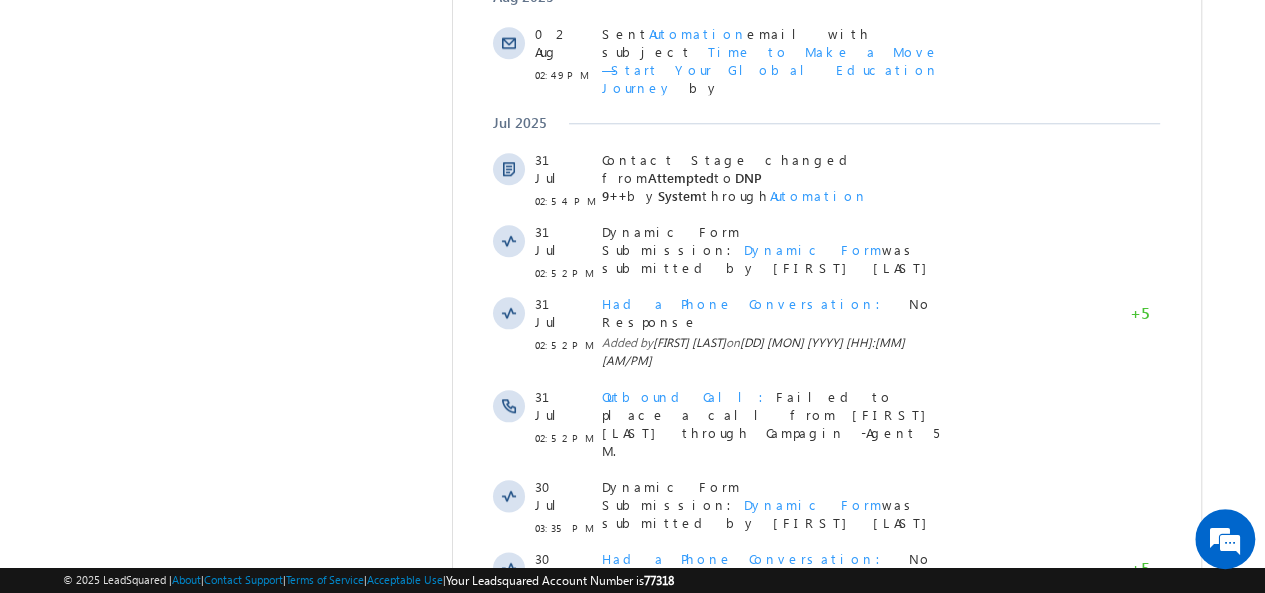 scroll, scrollTop: 1220, scrollLeft: 0, axis: vertical 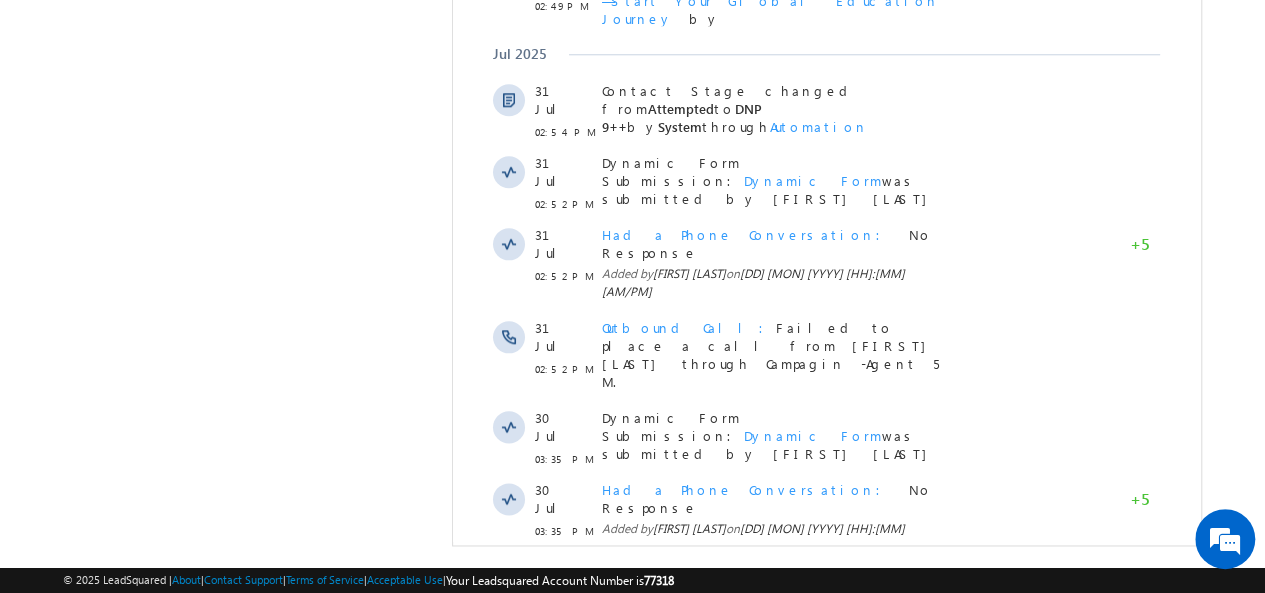 click on "Show More" at bounding box center (826, 943) 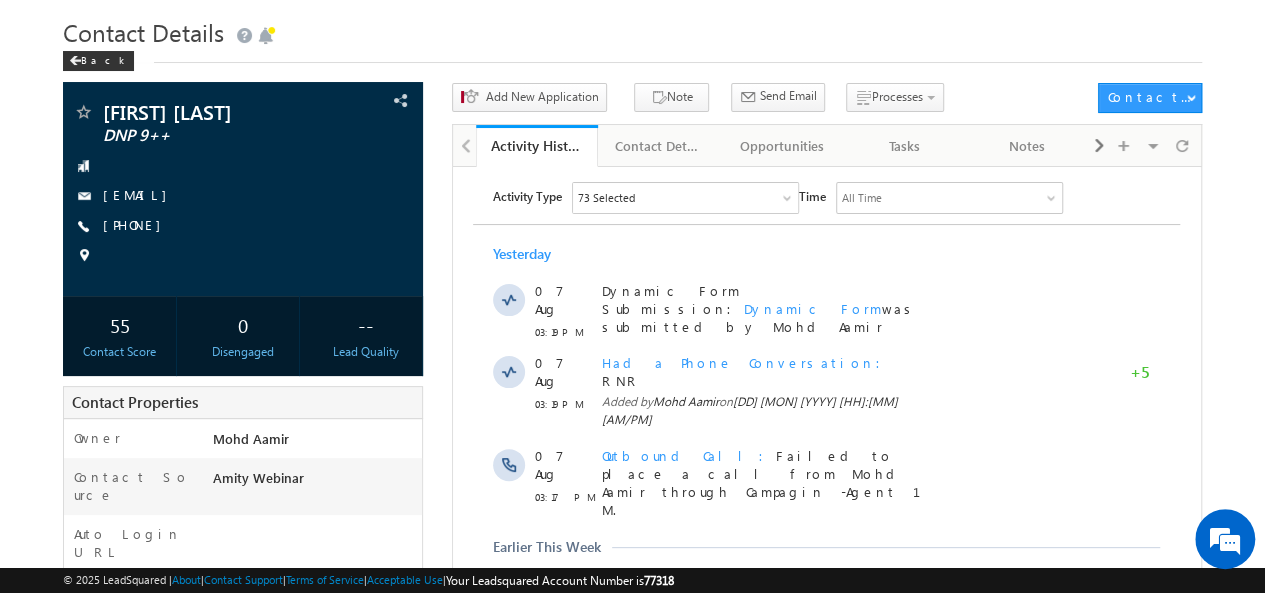 scroll, scrollTop: 0, scrollLeft: 0, axis: both 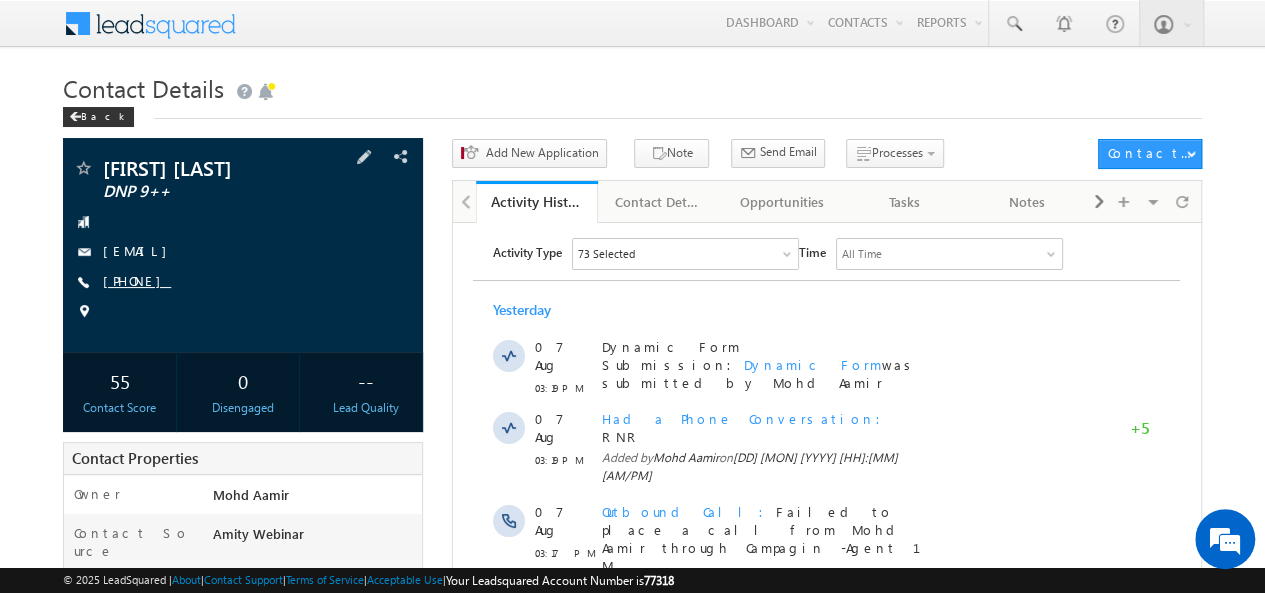 click on "[PHONE]" at bounding box center [137, 280] 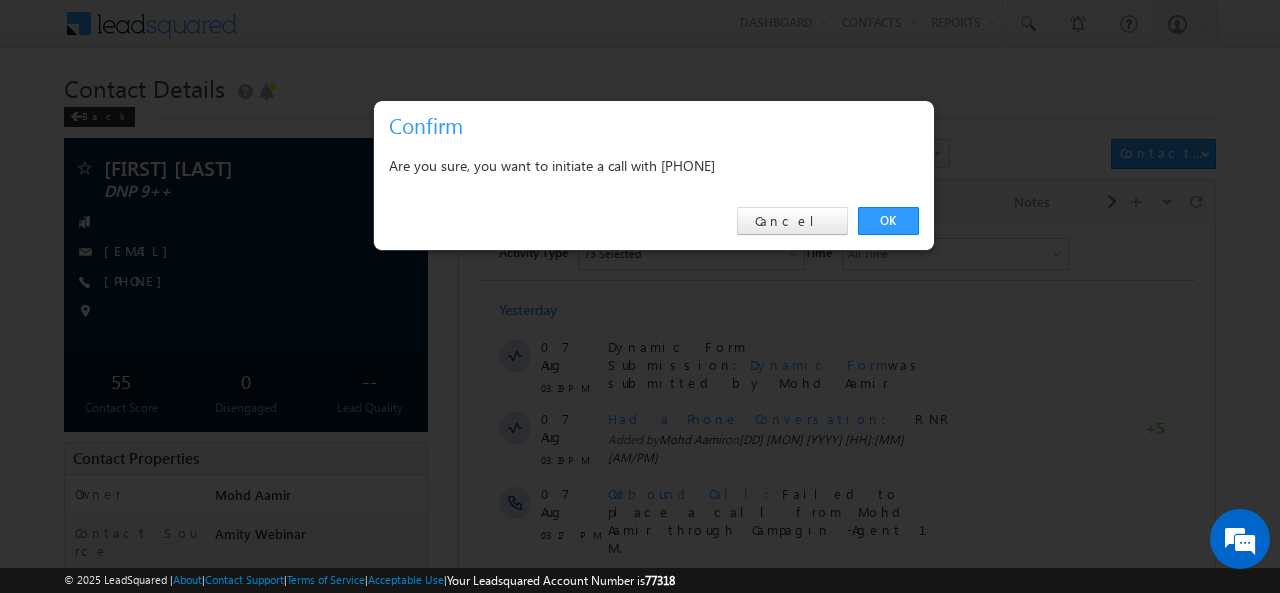 click on "Are you sure, you want to initiate a call with [PHONE]" at bounding box center [654, 165] 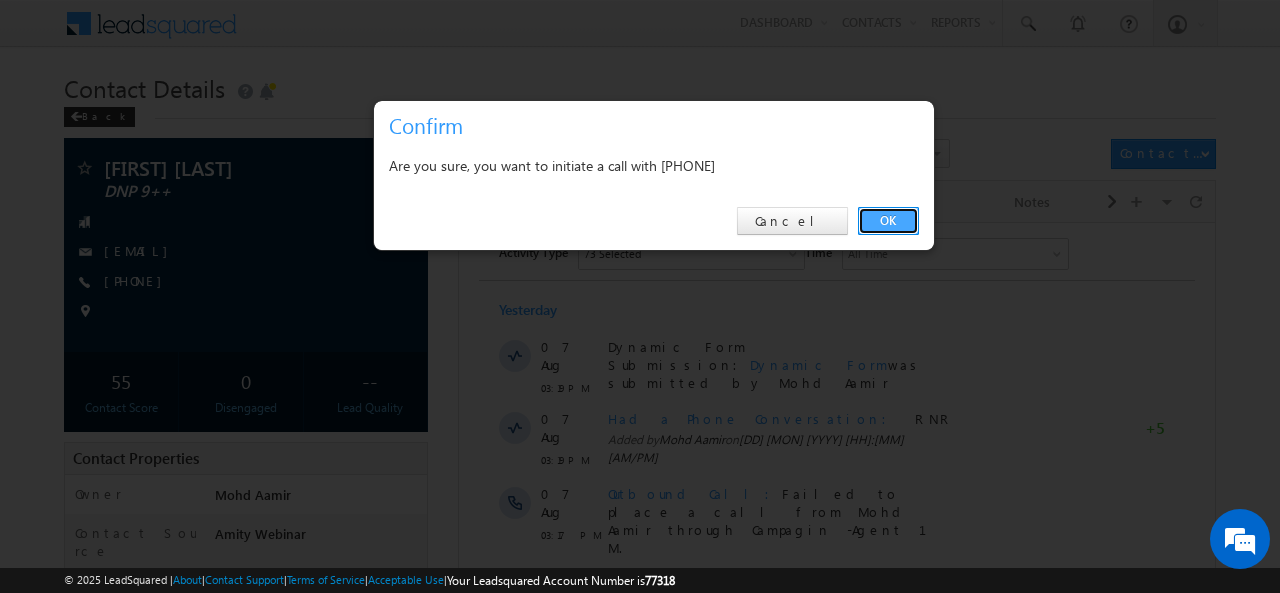 click on "OK" at bounding box center (888, 221) 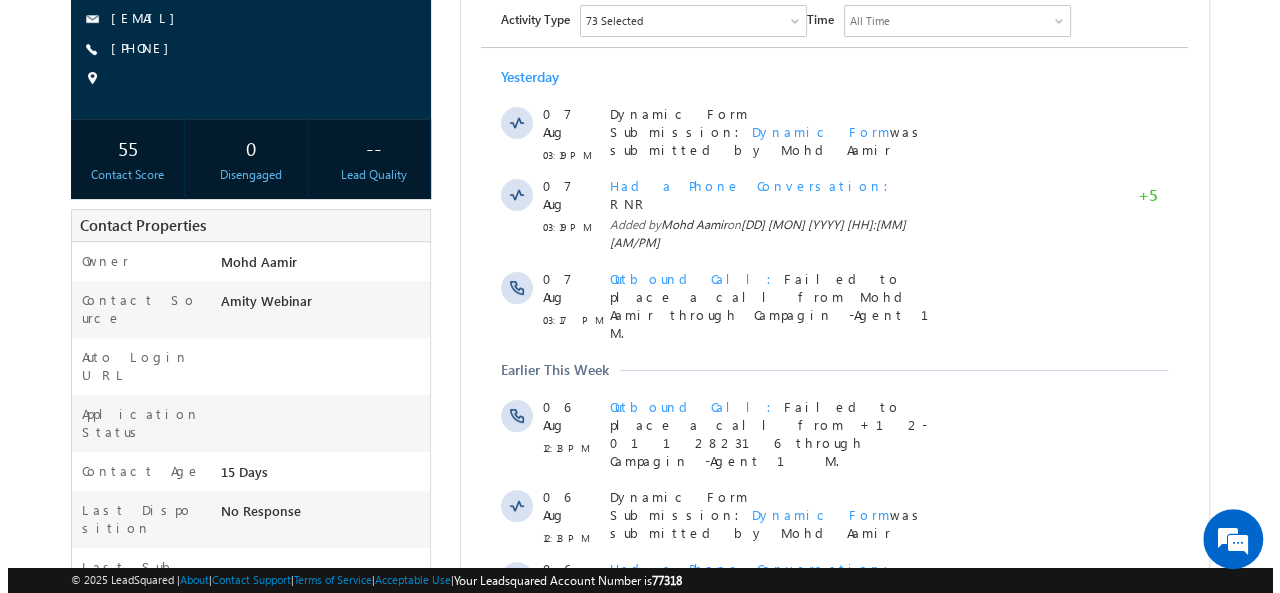 scroll, scrollTop: 0, scrollLeft: 0, axis: both 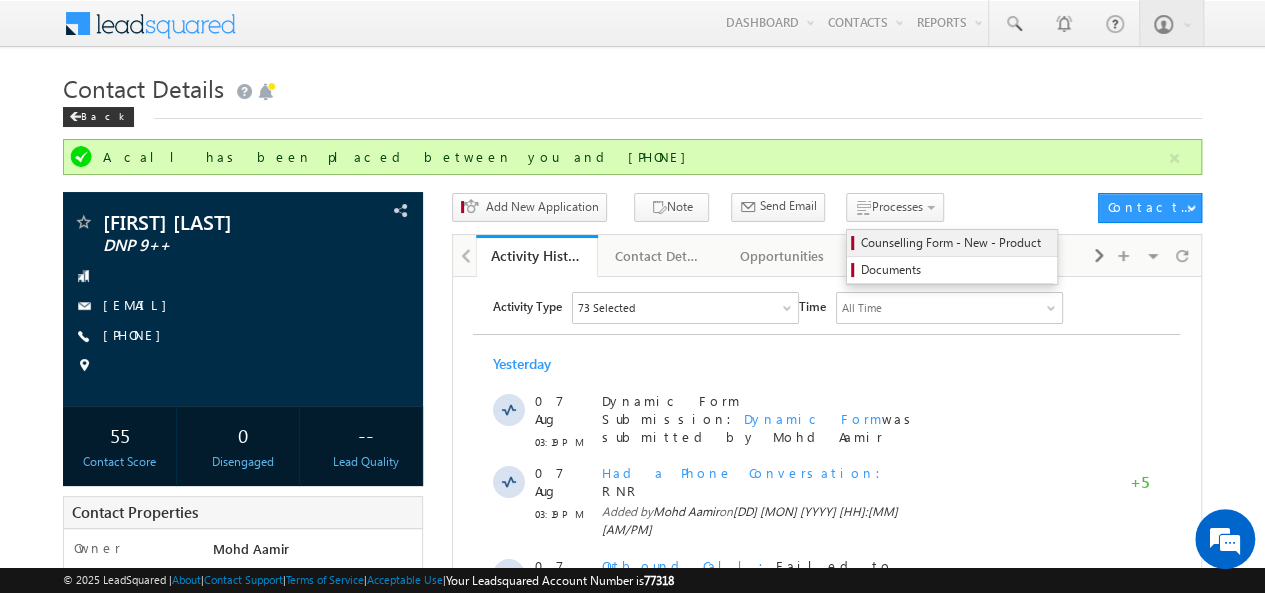click on "Counselling Form - New - Product" at bounding box center [955, 243] 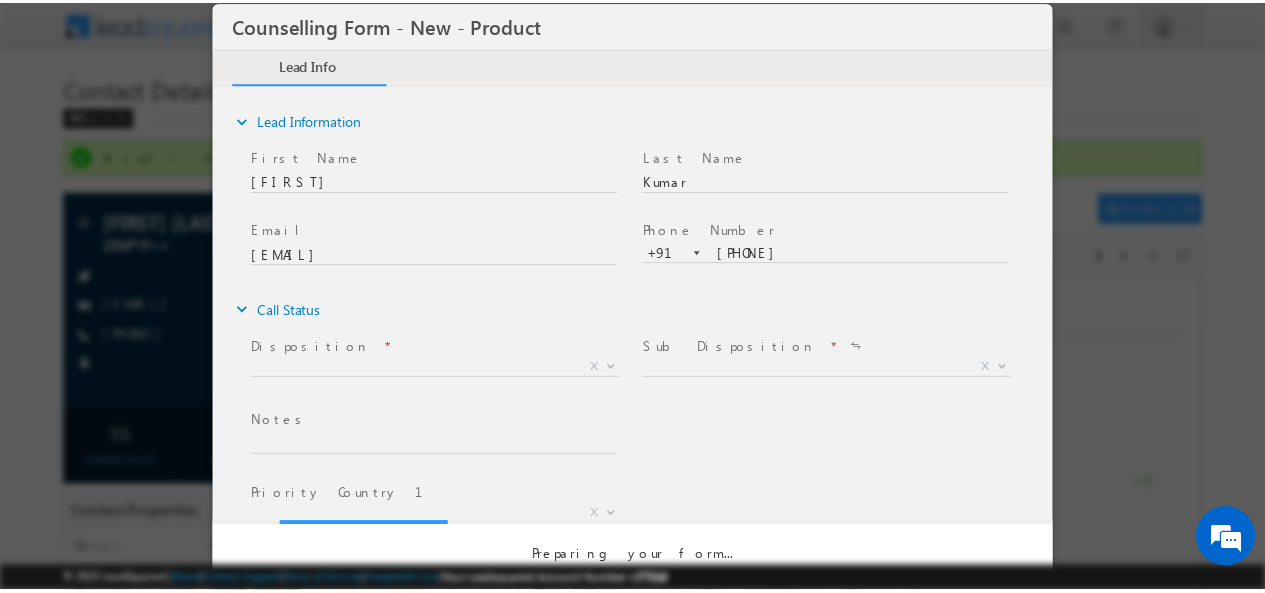 scroll, scrollTop: 0, scrollLeft: 0, axis: both 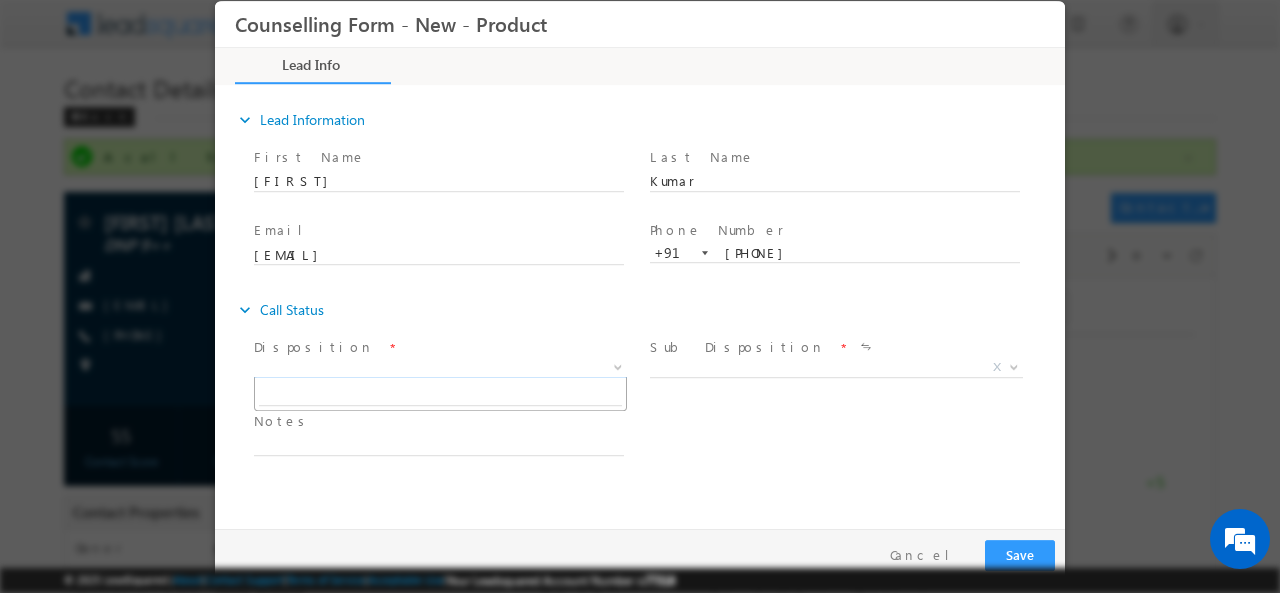 click on "X" at bounding box center (440, 367) 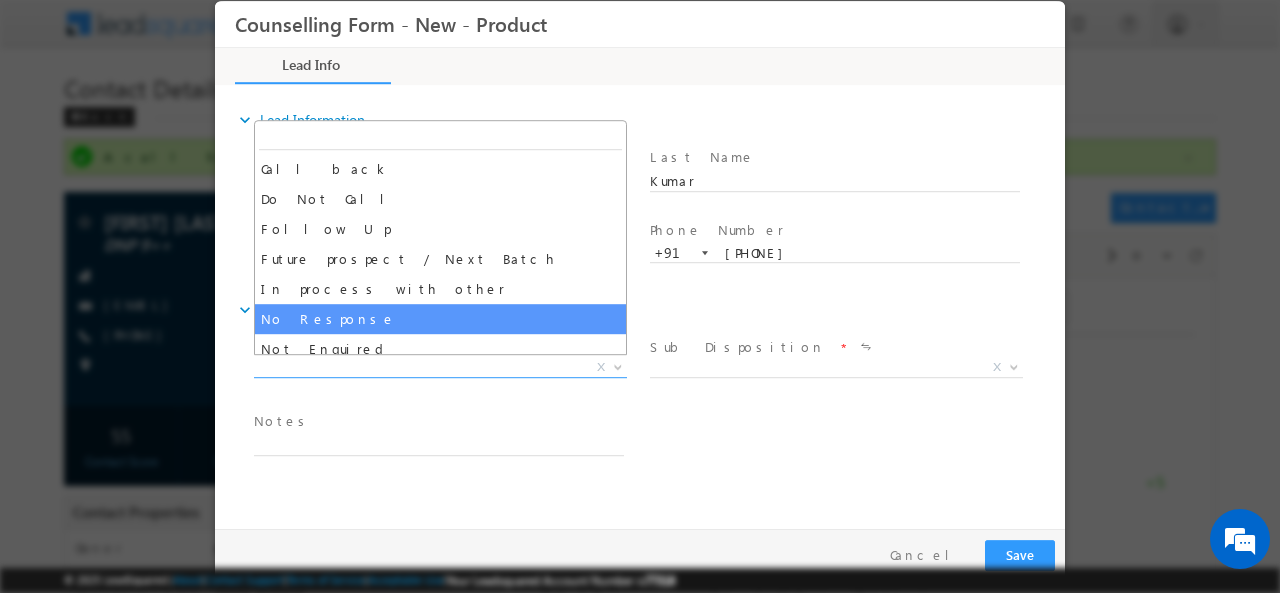 select on "No Response" 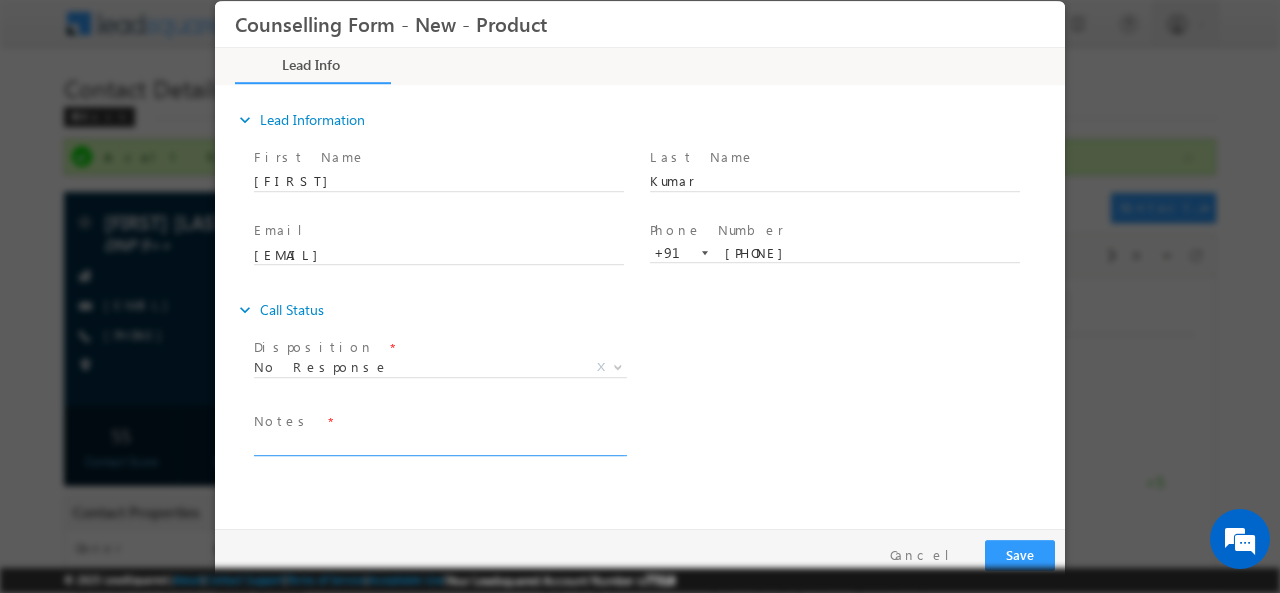 click at bounding box center (439, 443) 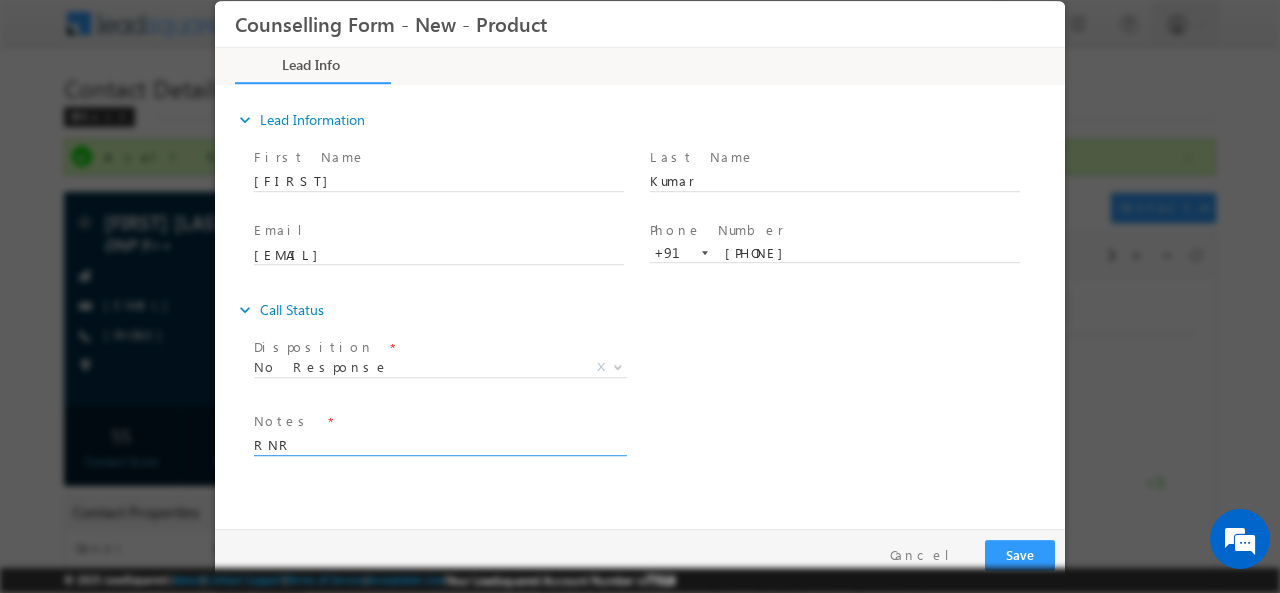 type on "RNR" 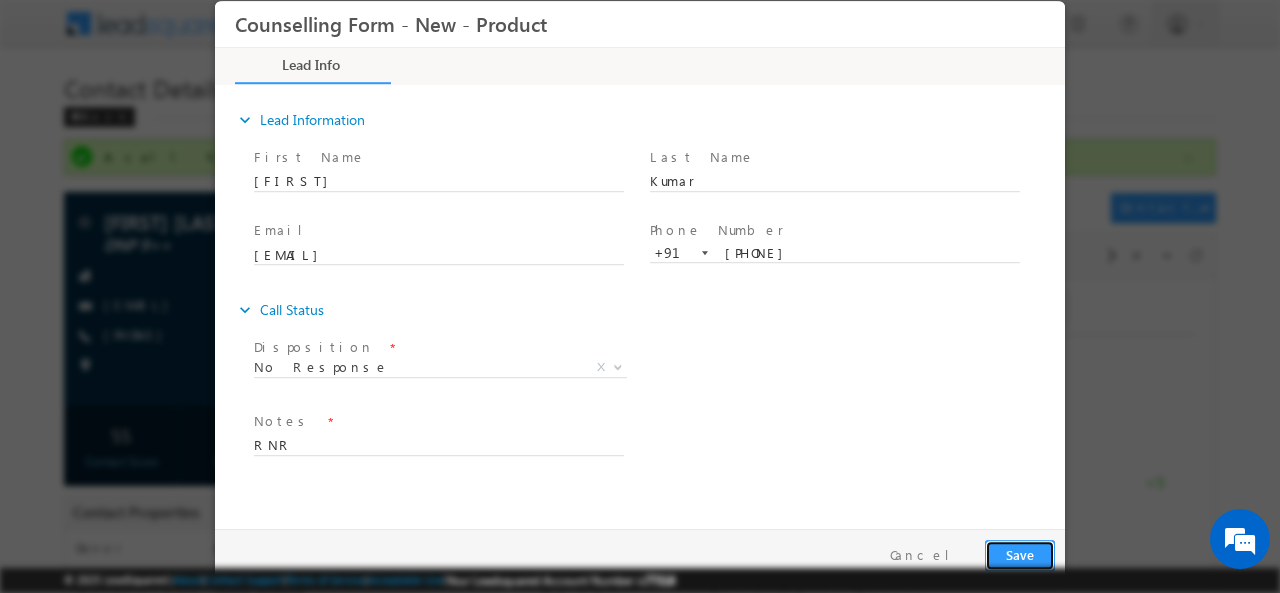 click on "Save" at bounding box center [1020, 554] 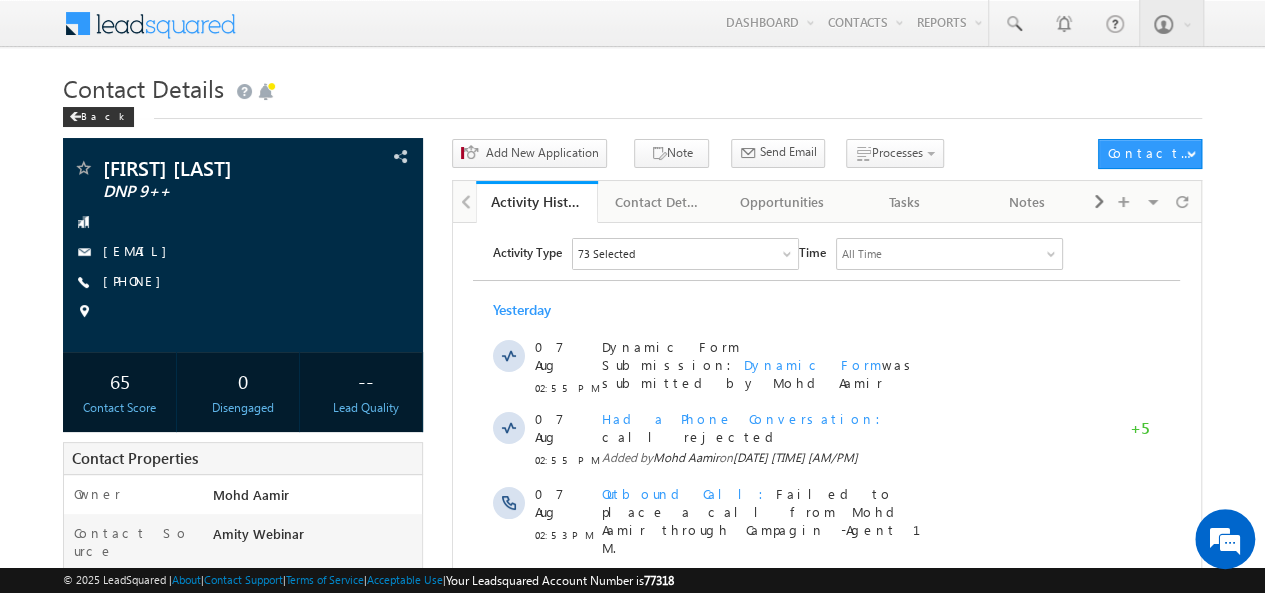 scroll, scrollTop: 0, scrollLeft: 0, axis: both 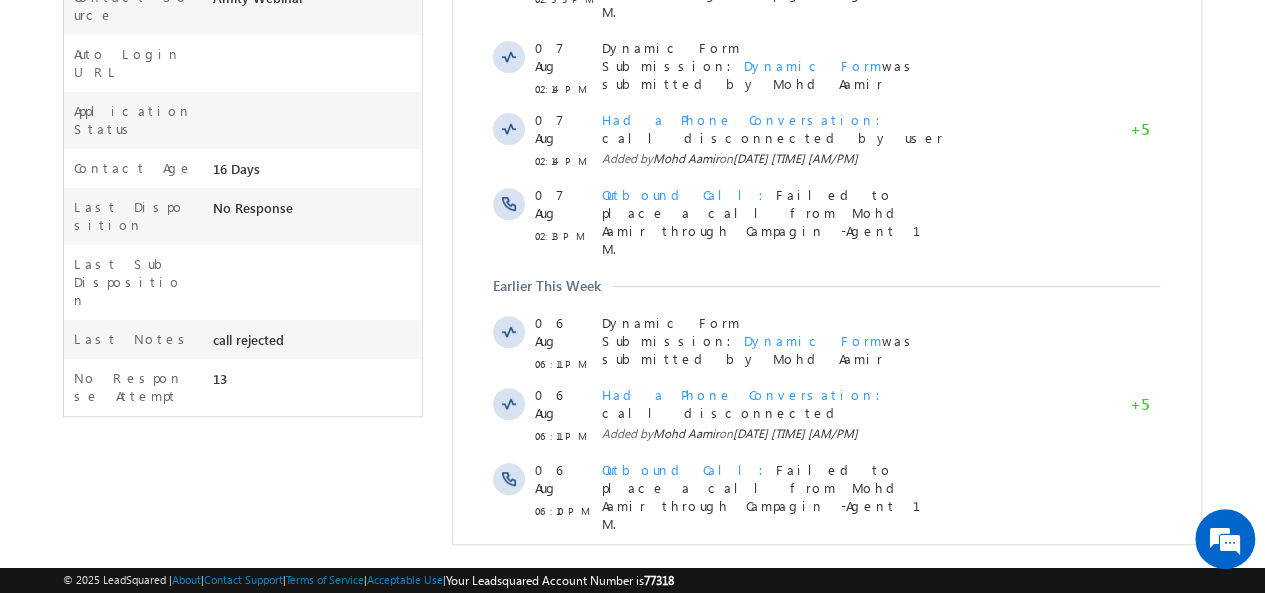 click on "Show More" at bounding box center [826, 649] 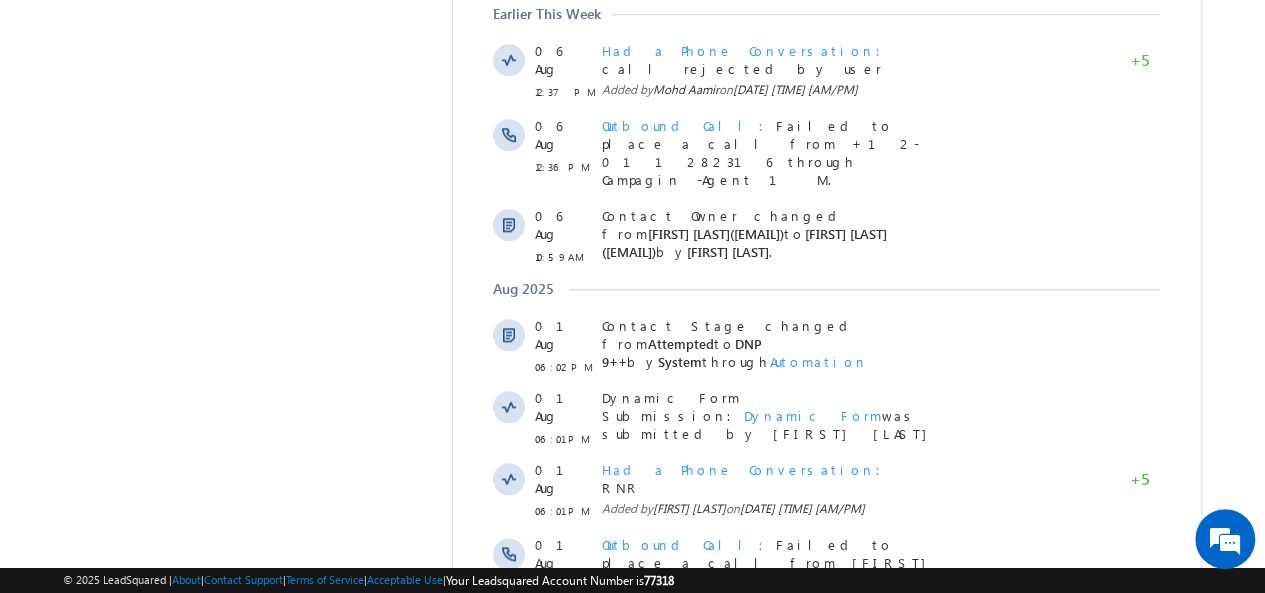 scroll, scrollTop: 1234, scrollLeft: 0, axis: vertical 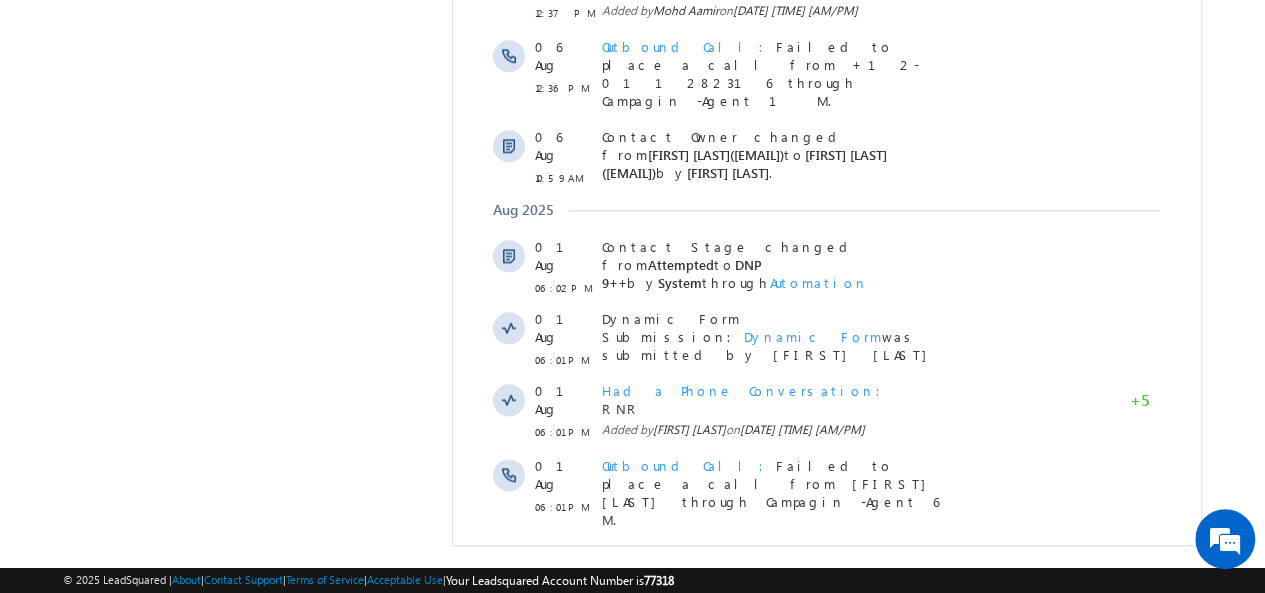 click on "Show More" at bounding box center [826, 848] 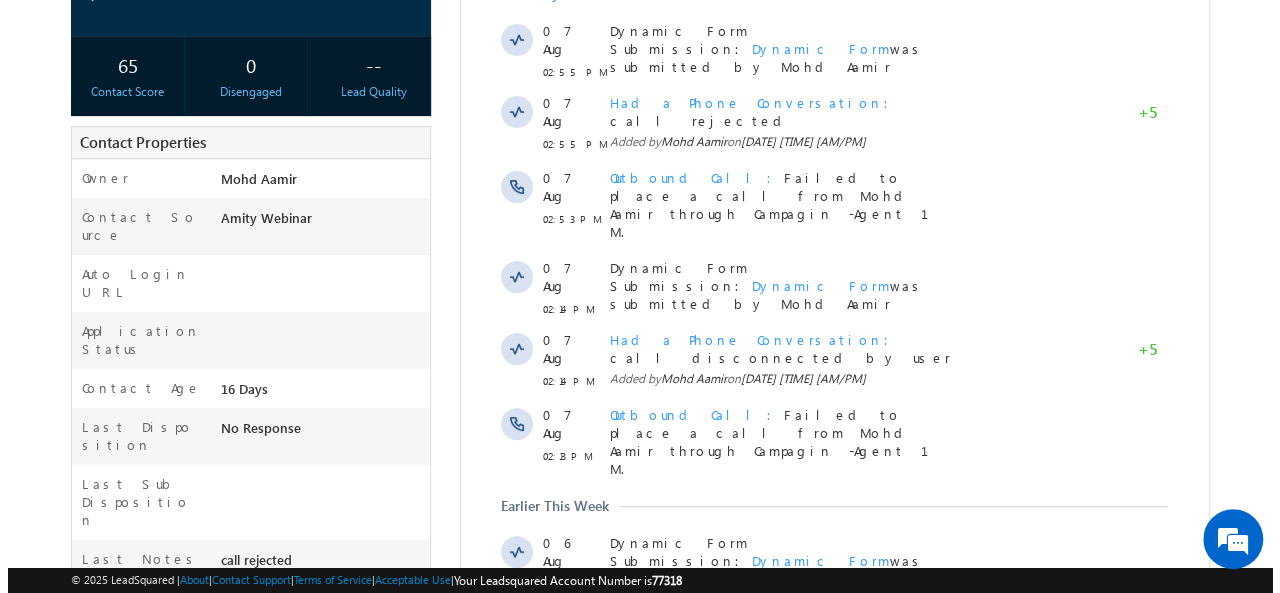 scroll, scrollTop: 0, scrollLeft: 0, axis: both 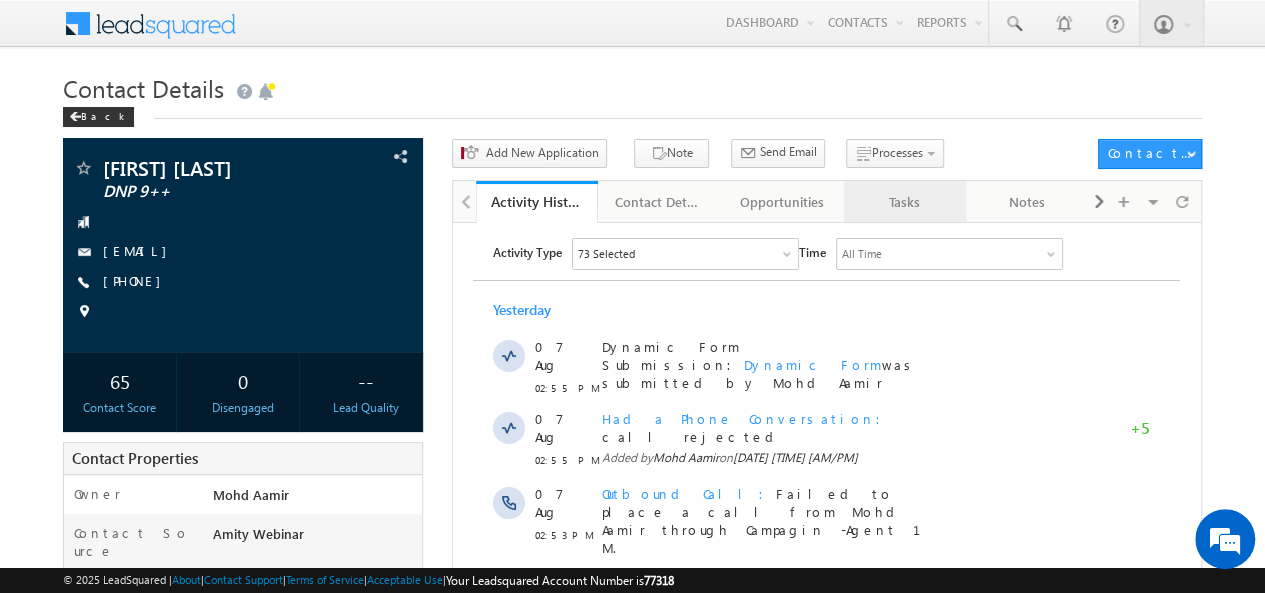 click on "Tasks" at bounding box center (904, 202) 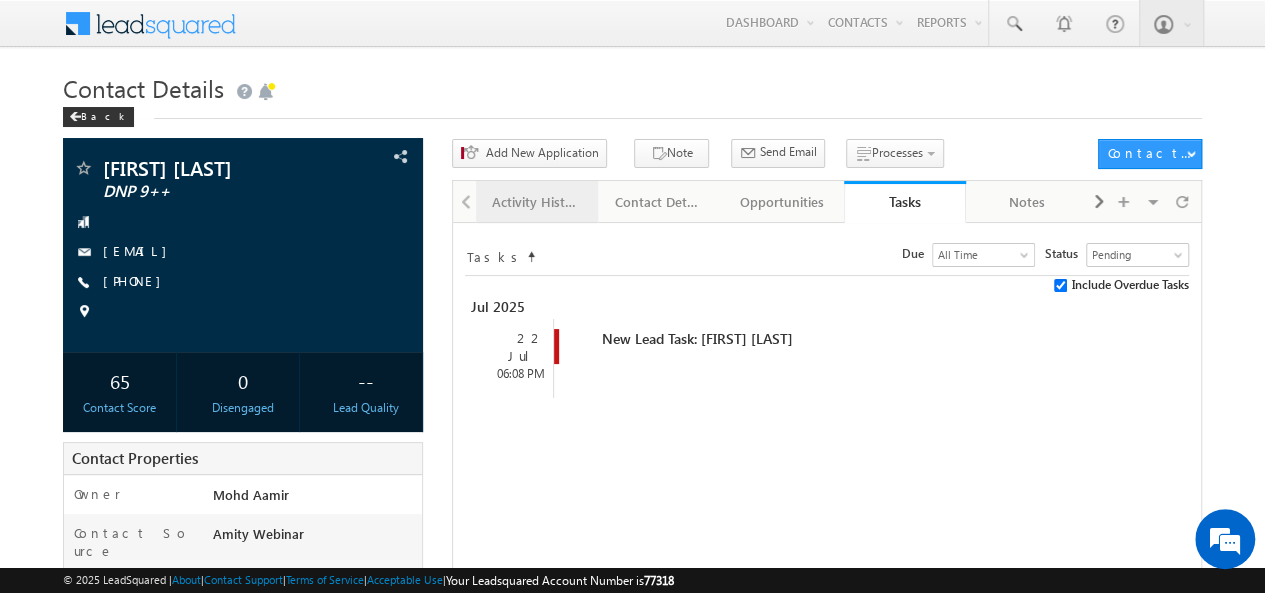 click on "Activity History" at bounding box center (536, 202) 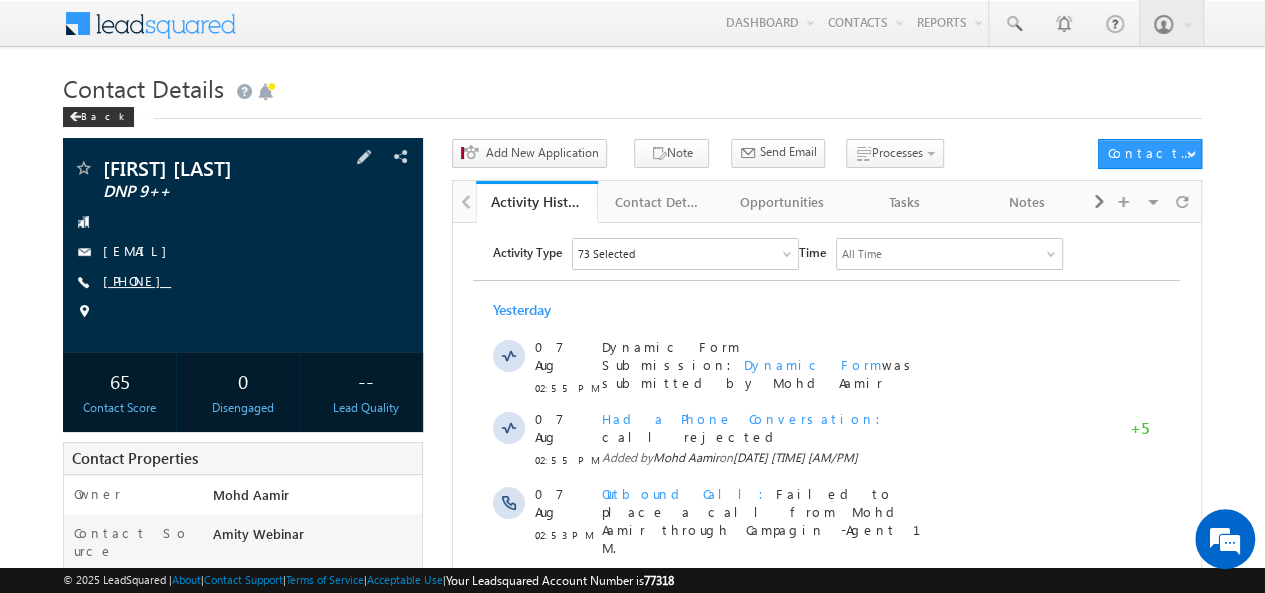 click on "[PHONE]" at bounding box center (137, 280) 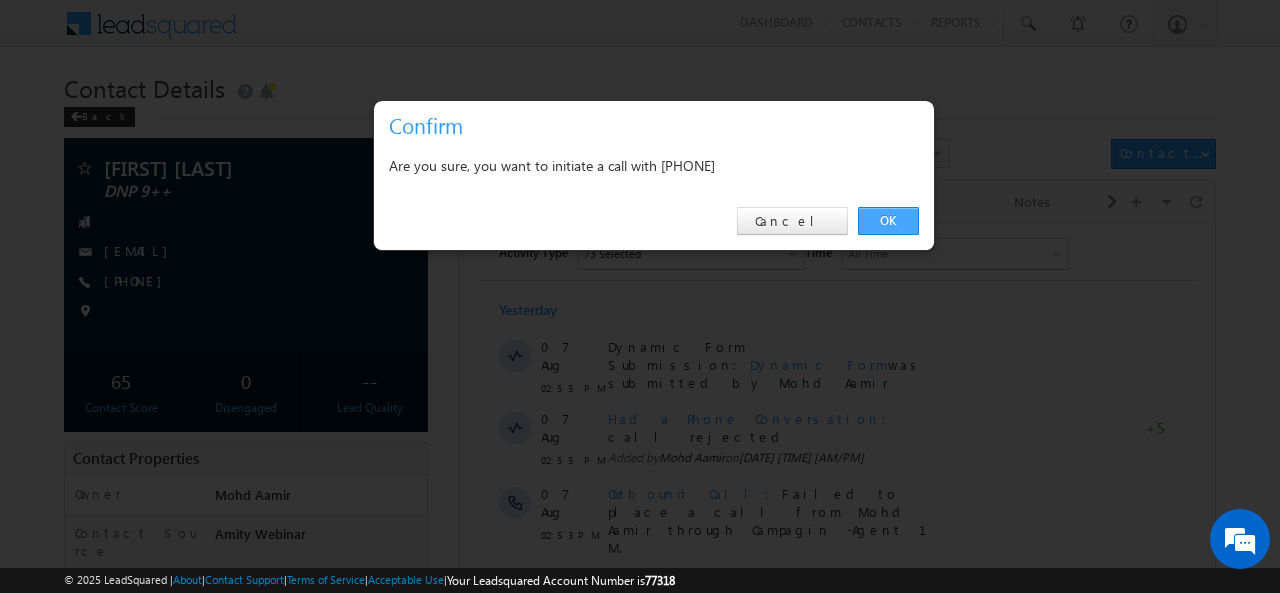 click on "OK" at bounding box center [888, 221] 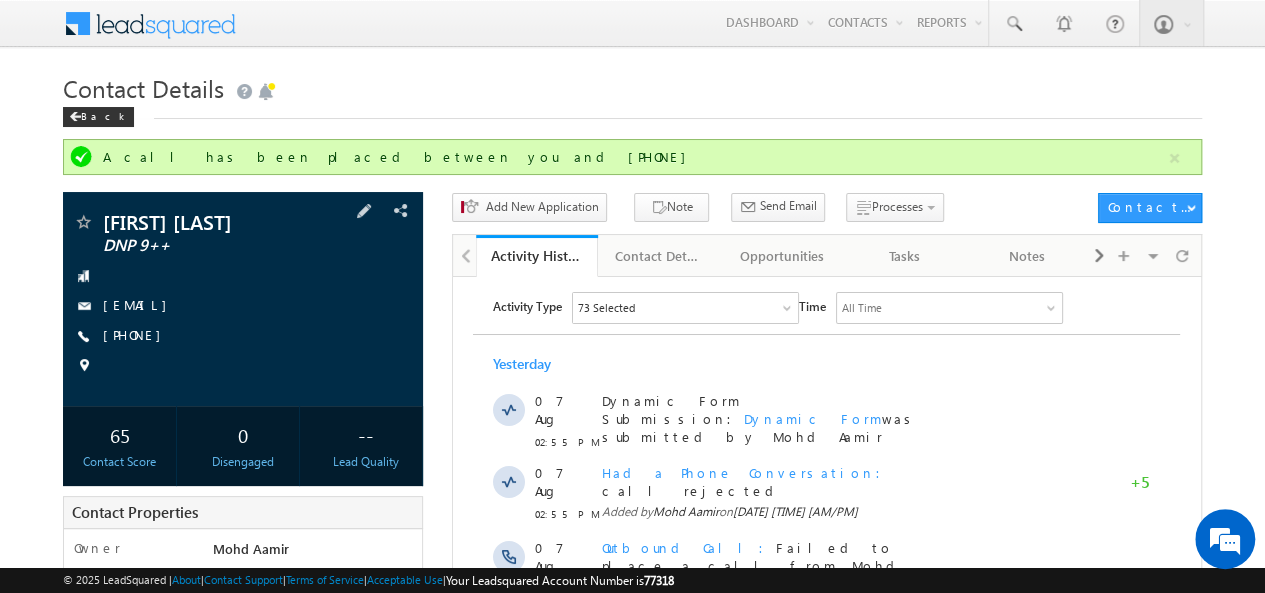 click on "[FIRST] [LAST]
DNP 9++
[EMAIL]
[PHONE]" at bounding box center (243, 299) 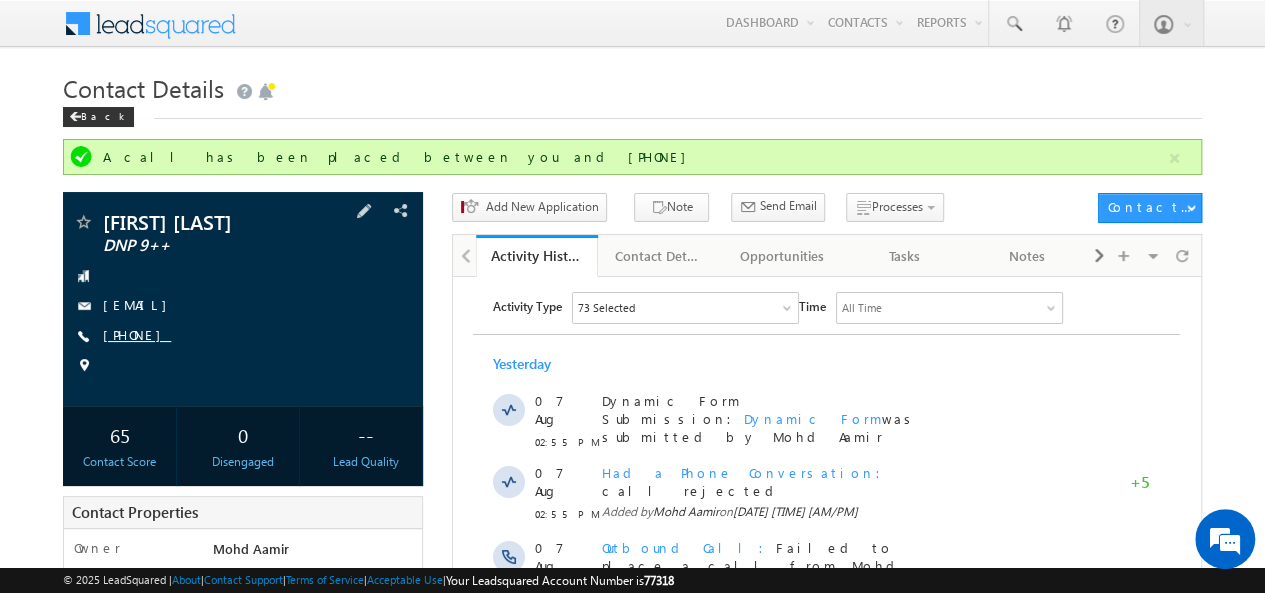 click on "[PHONE]" at bounding box center (137, 334) 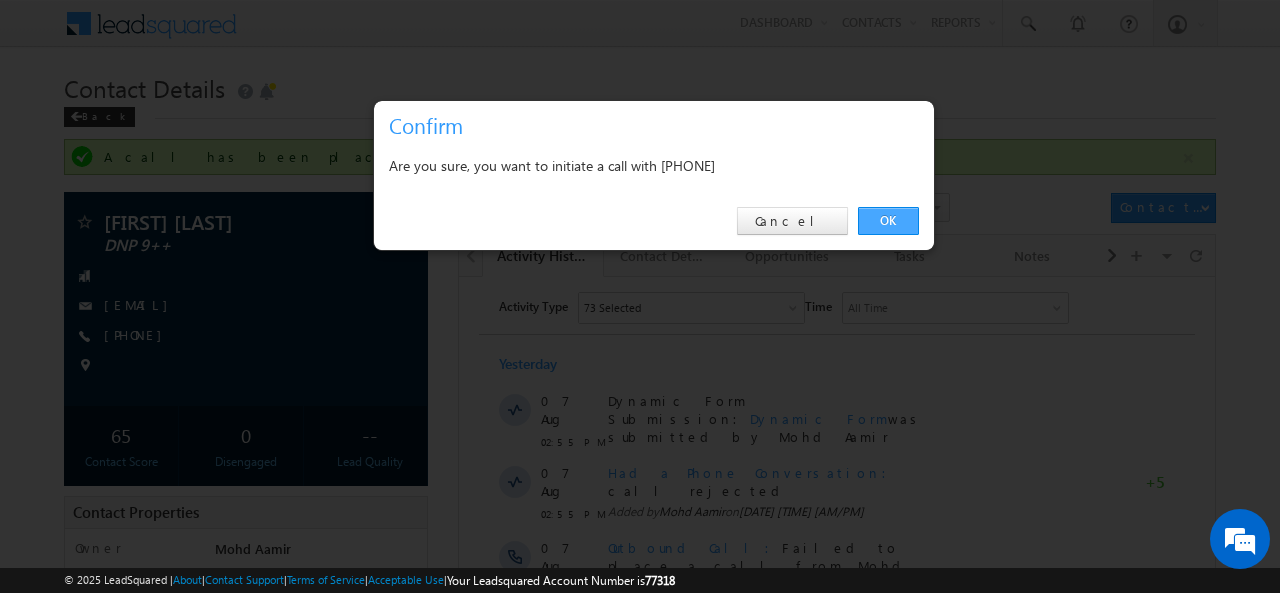 click on "OK" at bounding box center [888, 221] 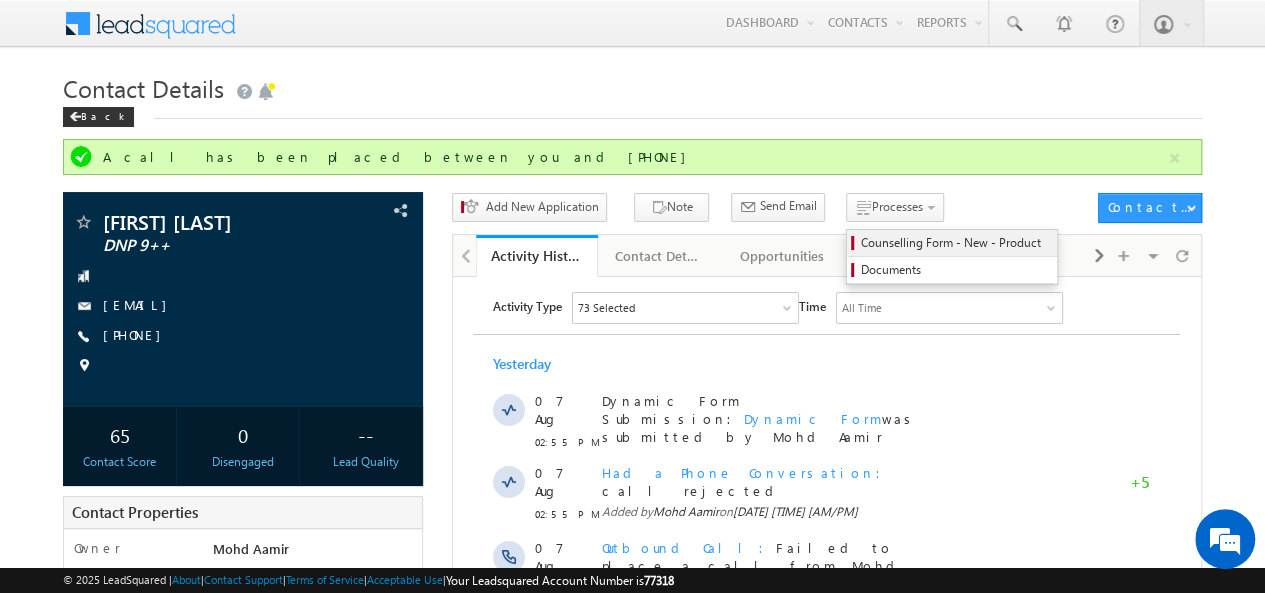 click on "Counselling Form - New - Product" at bounding box center [955, 243] 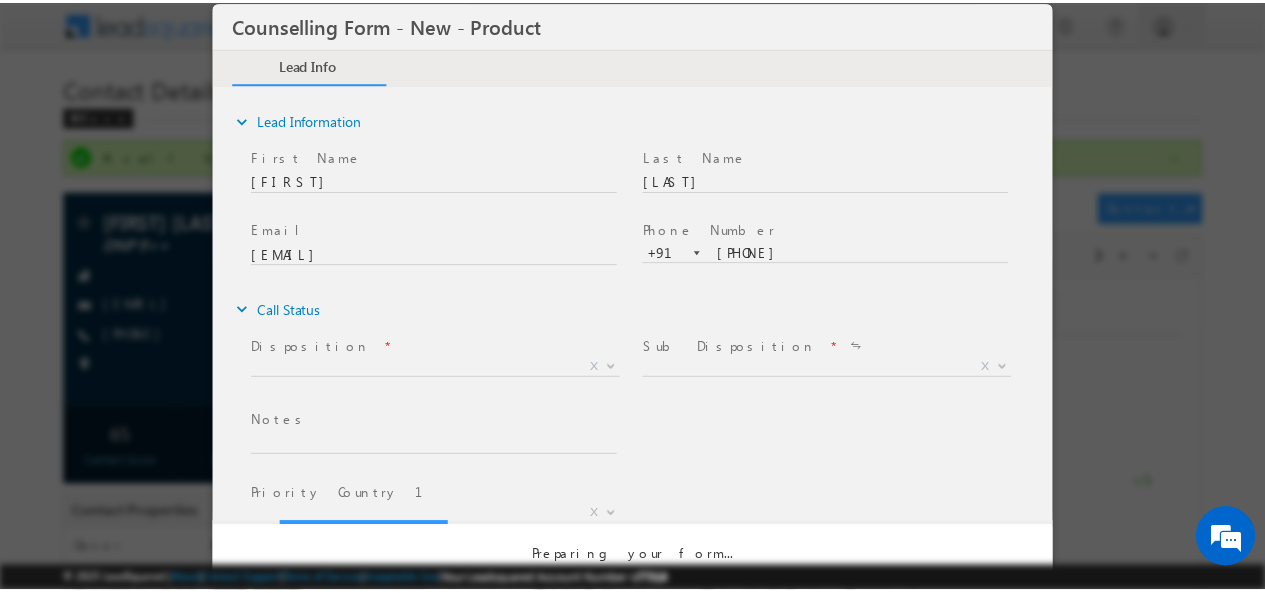 scroll, scrollTop: 0, scrollLeft: 0, axis: both 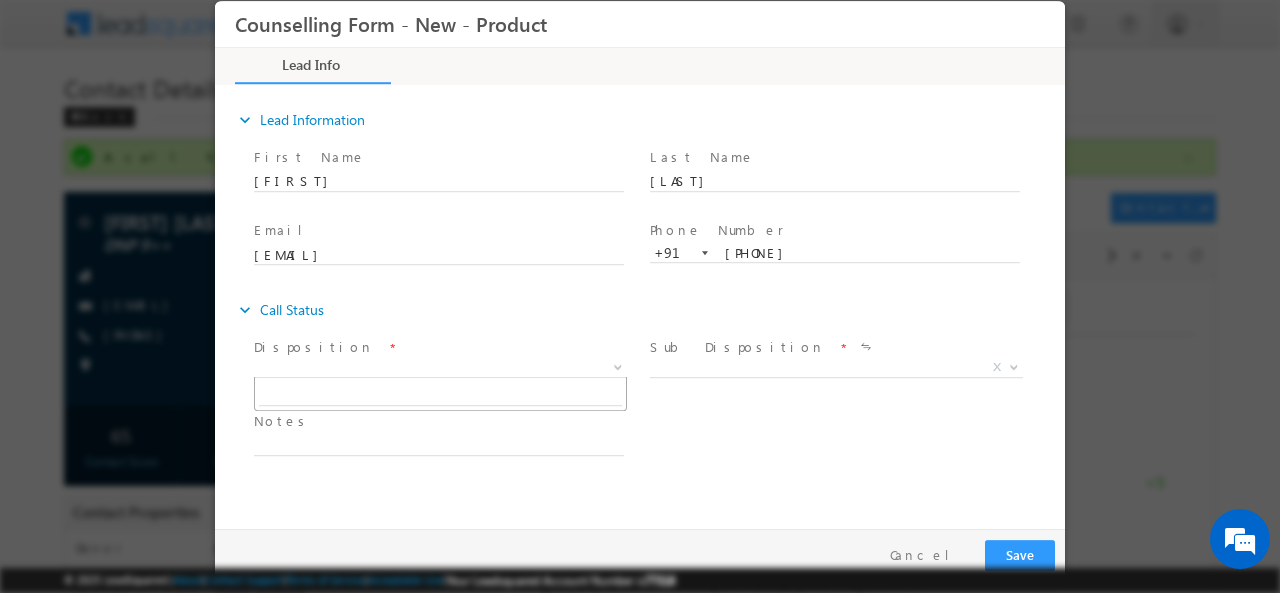 click on "X" at bounding box center (440, 367) 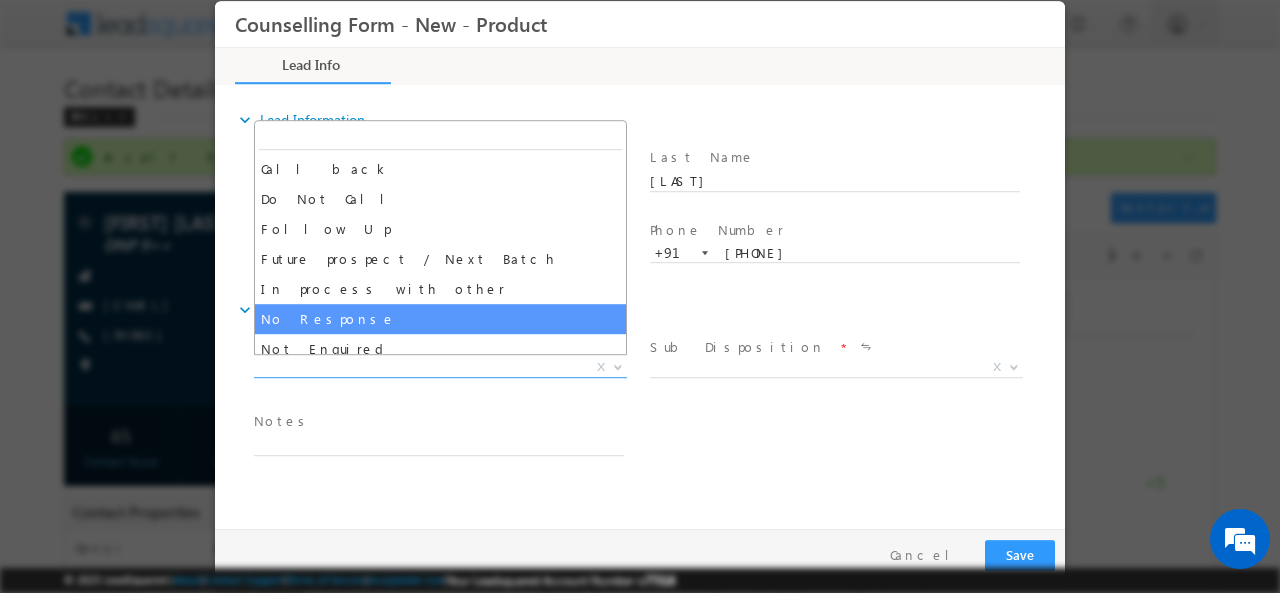 select on "No Response" 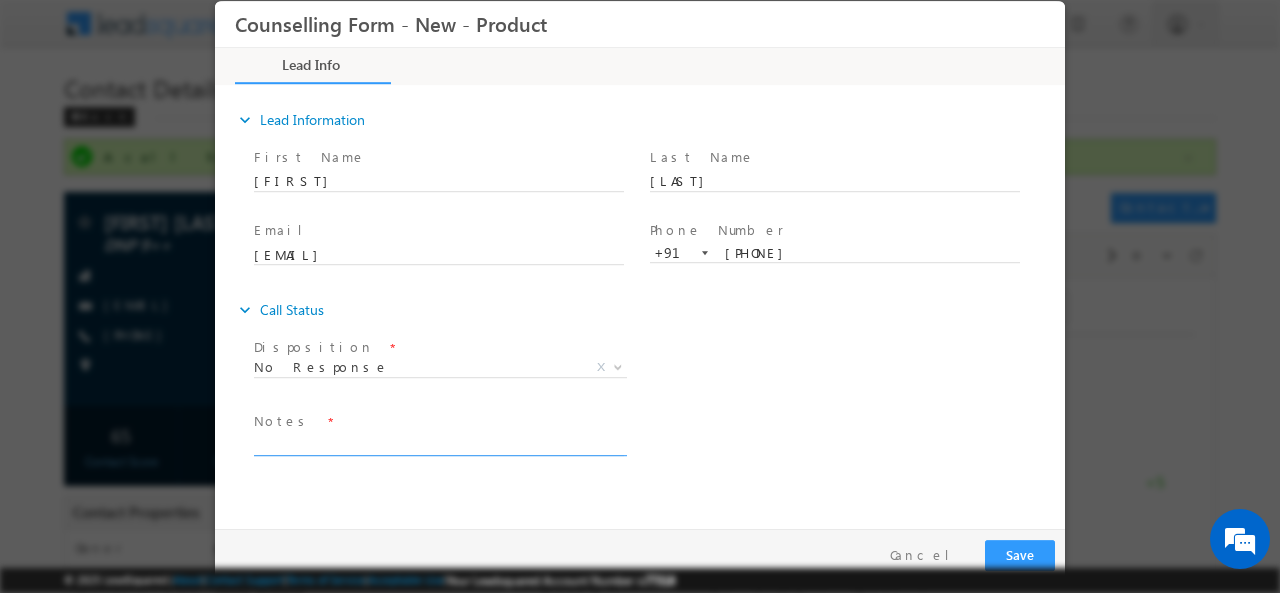 click at bounding box center (439, 443) 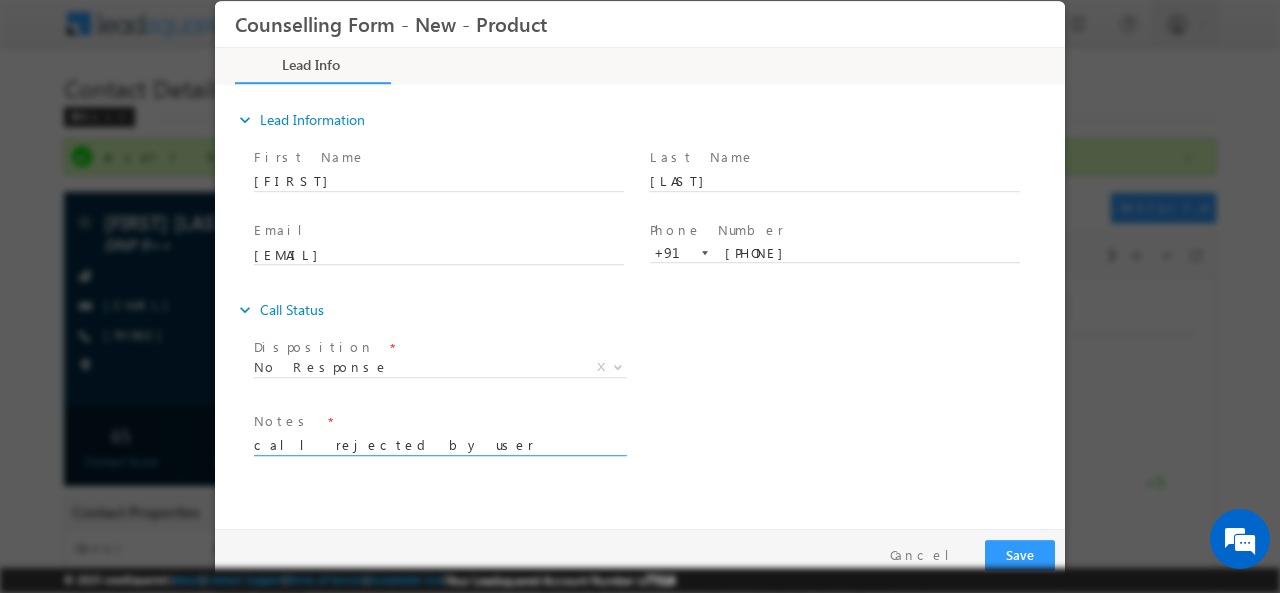 type on "call rejected by user" 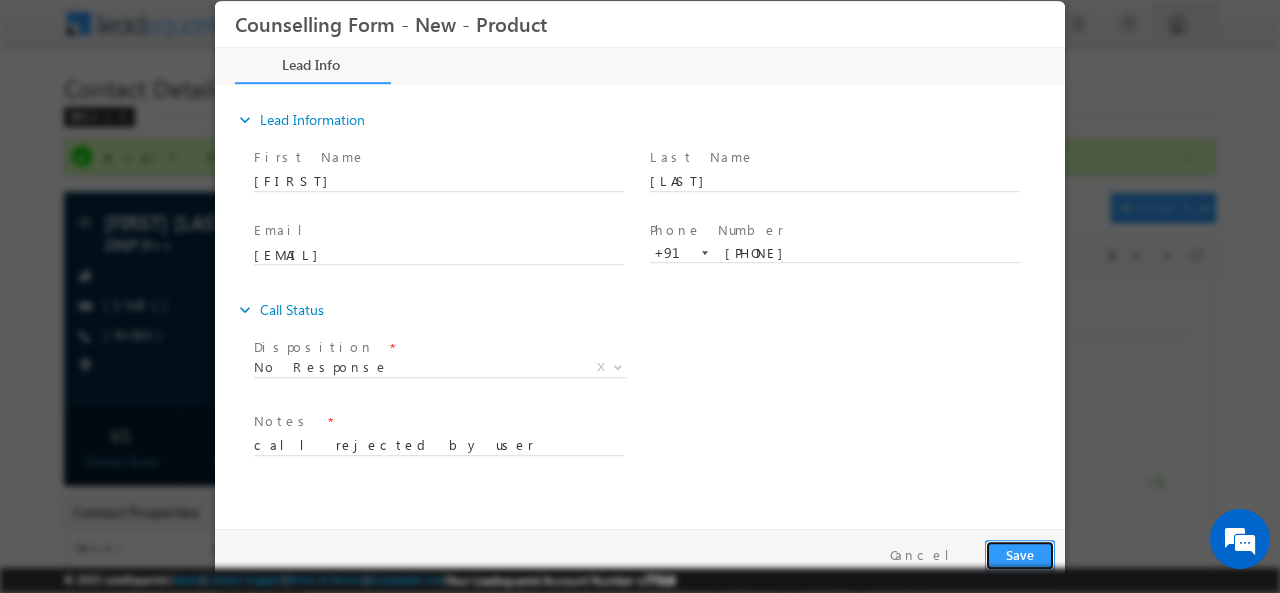 click on "Save" at bounding box center [1020, 554] 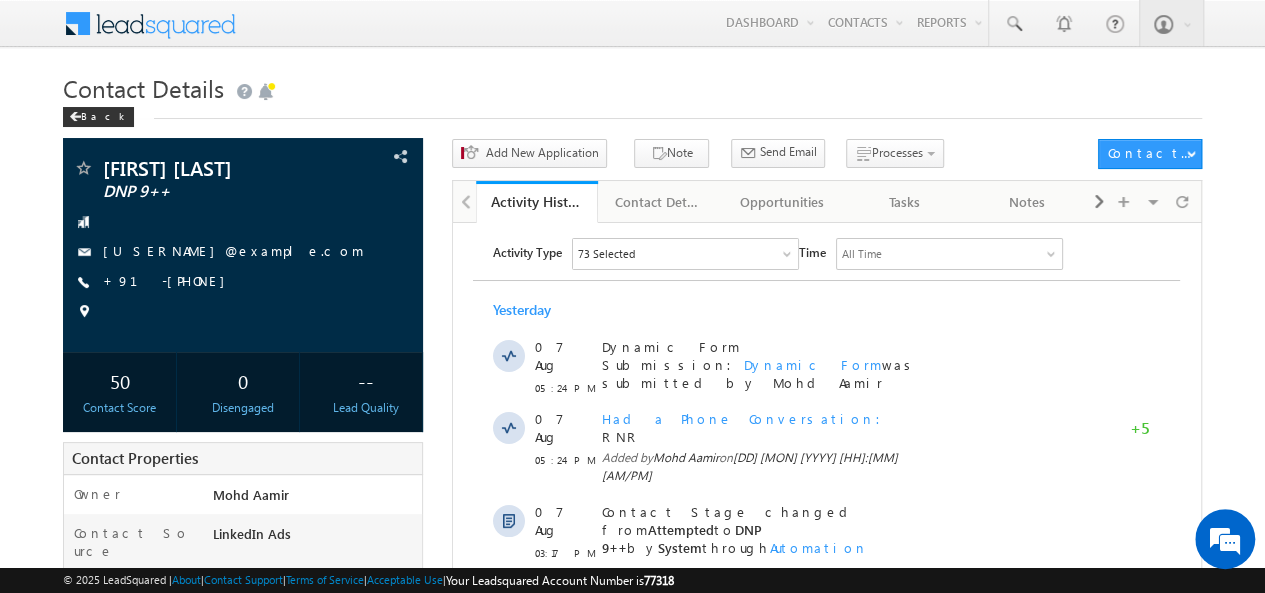 scroll, scrollTop: 0, scrollLeft: 0, axis: both 